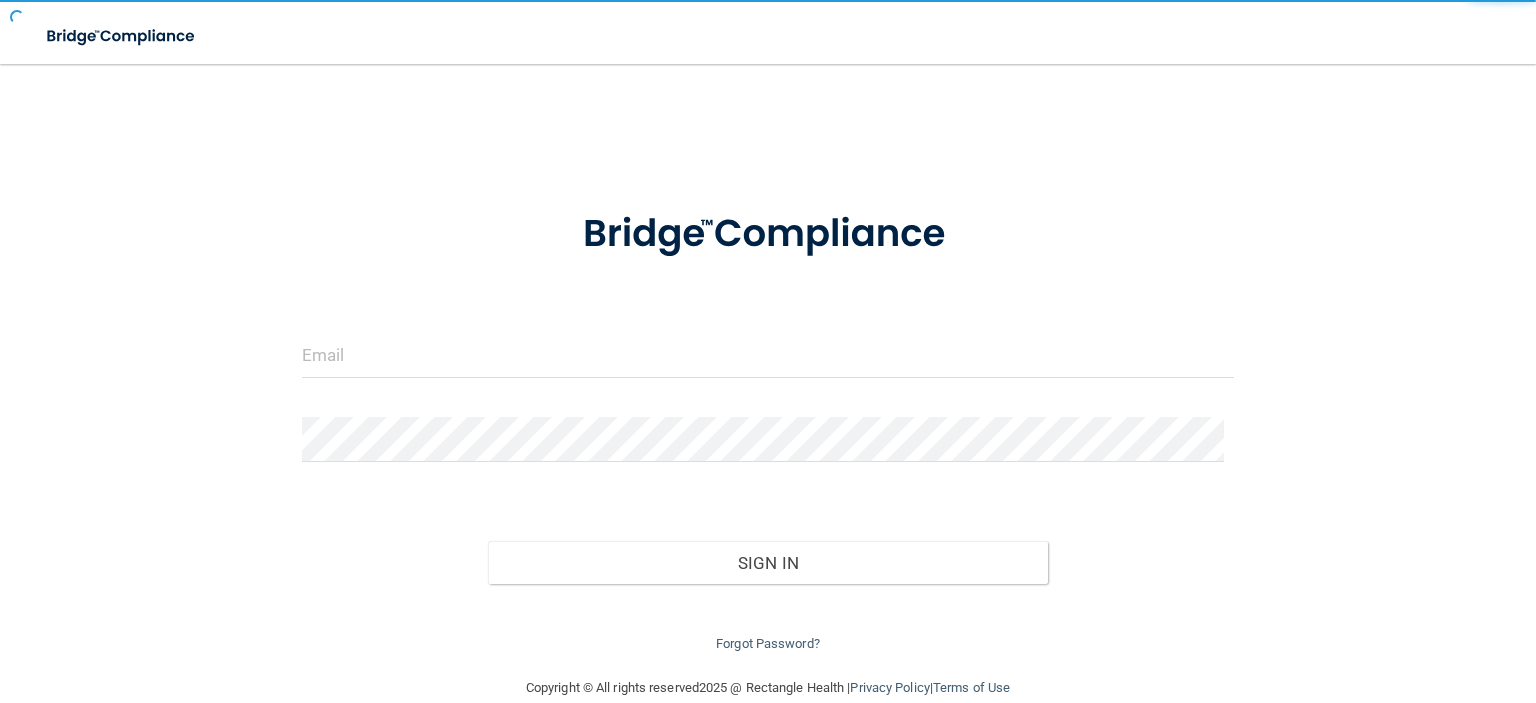 scroll, scrollTop: 0, scrollLeft: 0, axis: both 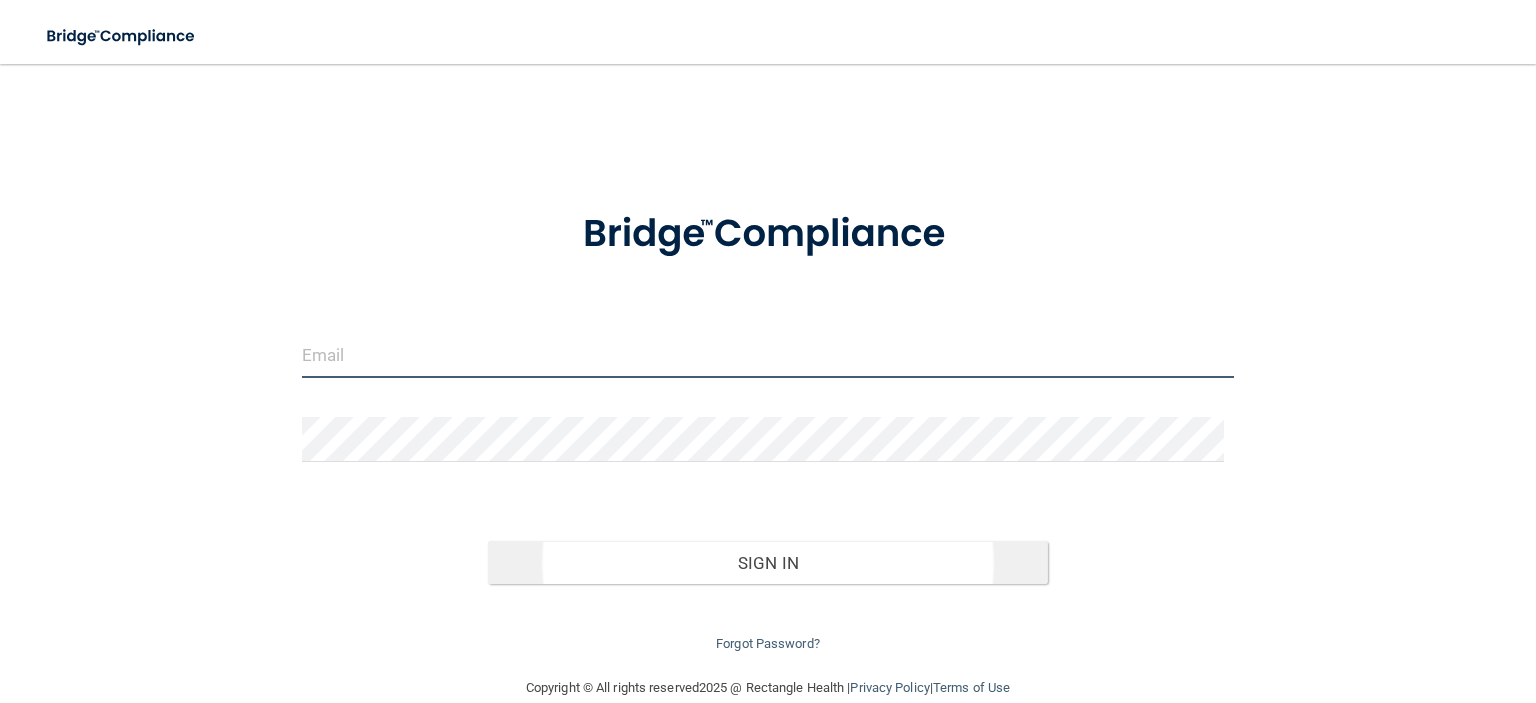 type on "[EMAIL_ADDRESS][DOMAIN_NAME]" 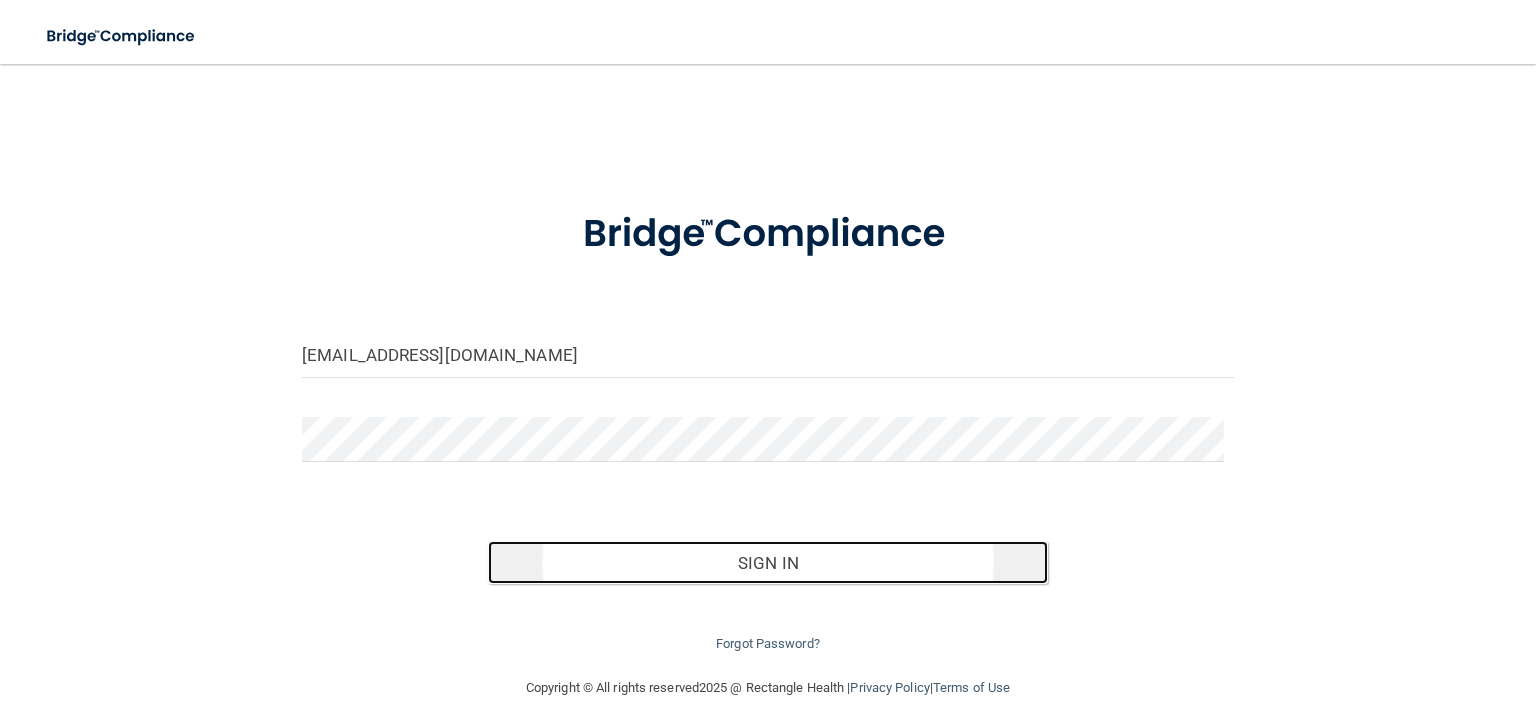 click on "Sign In" at bounding box center [767, 563] 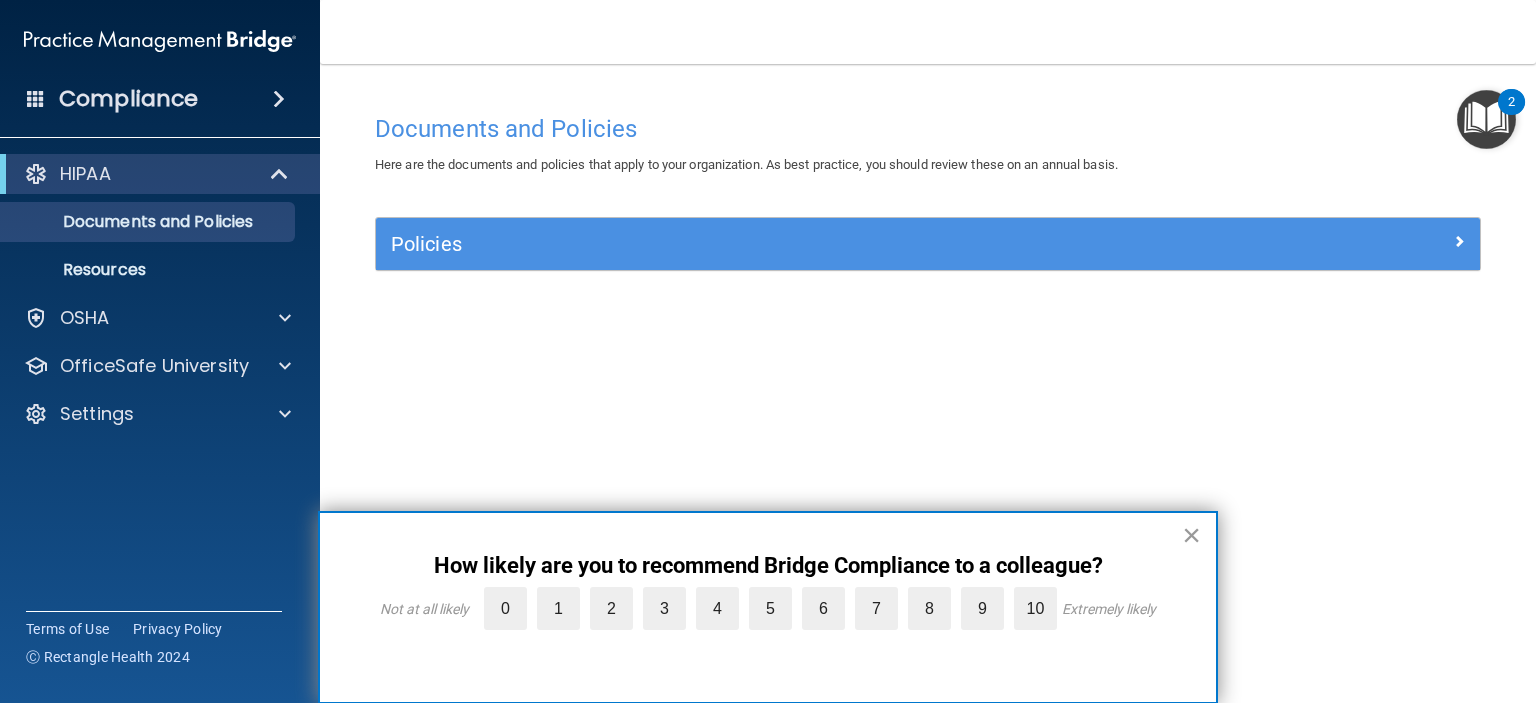 click on "×" at bounding box center (1191, 535) 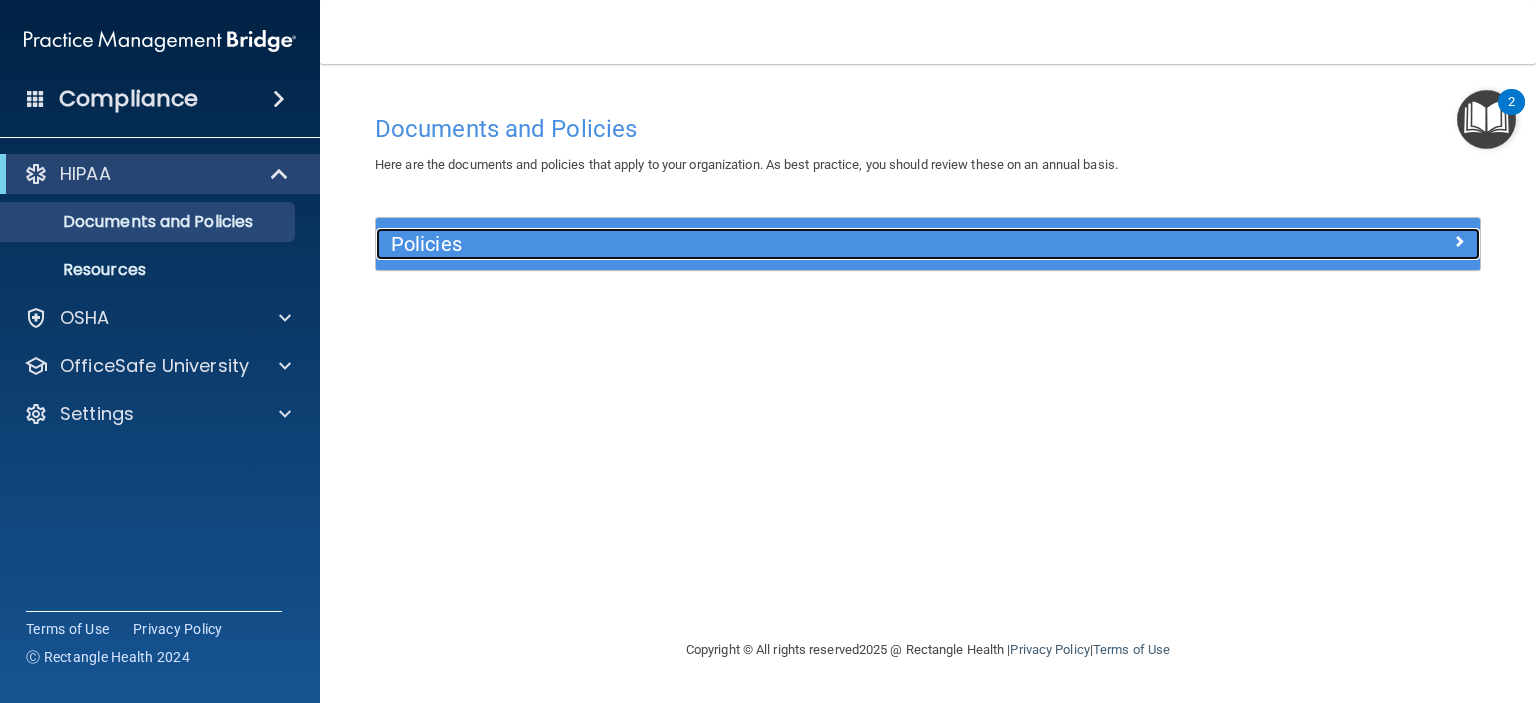 click at bounding box center [1459, 241] 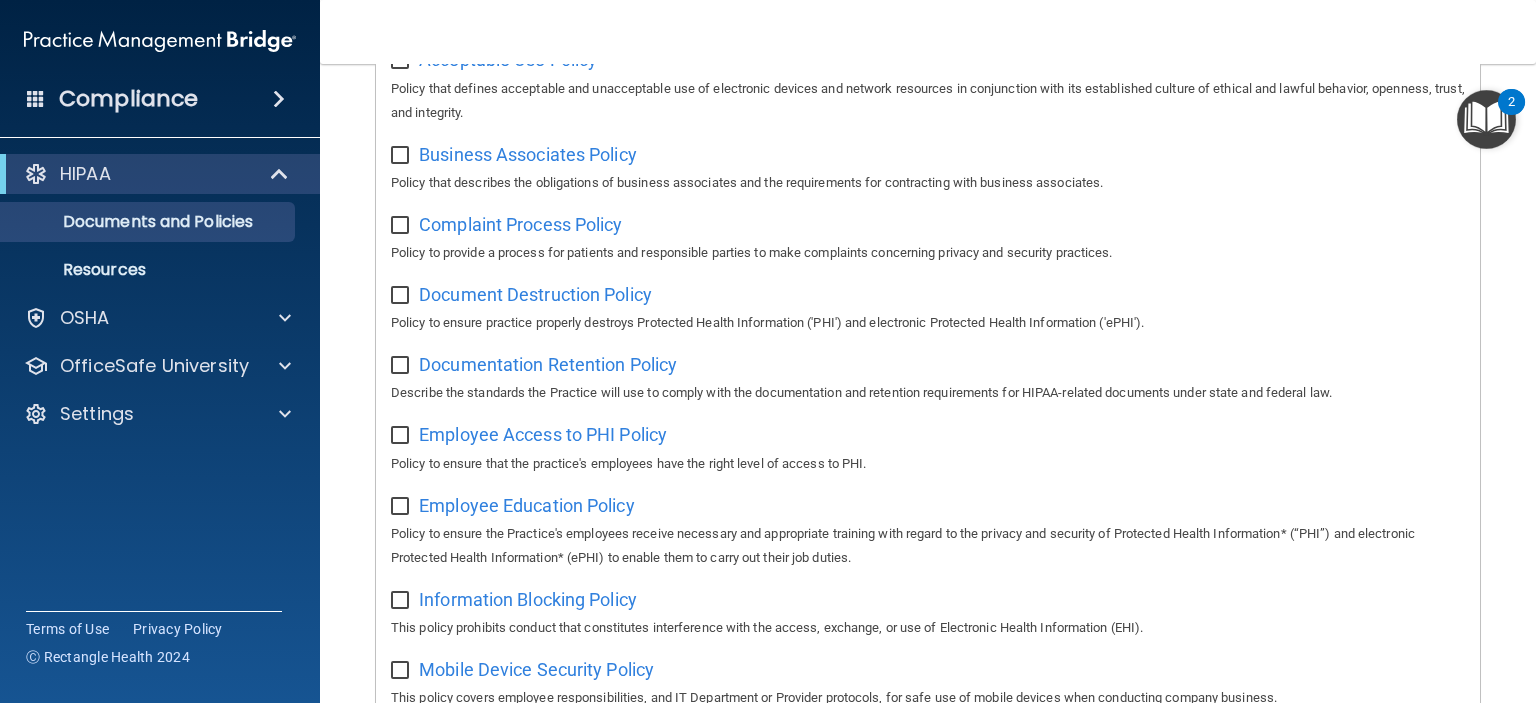 scroll, scrollTop: 0, scrollLeft: 0, axis: both 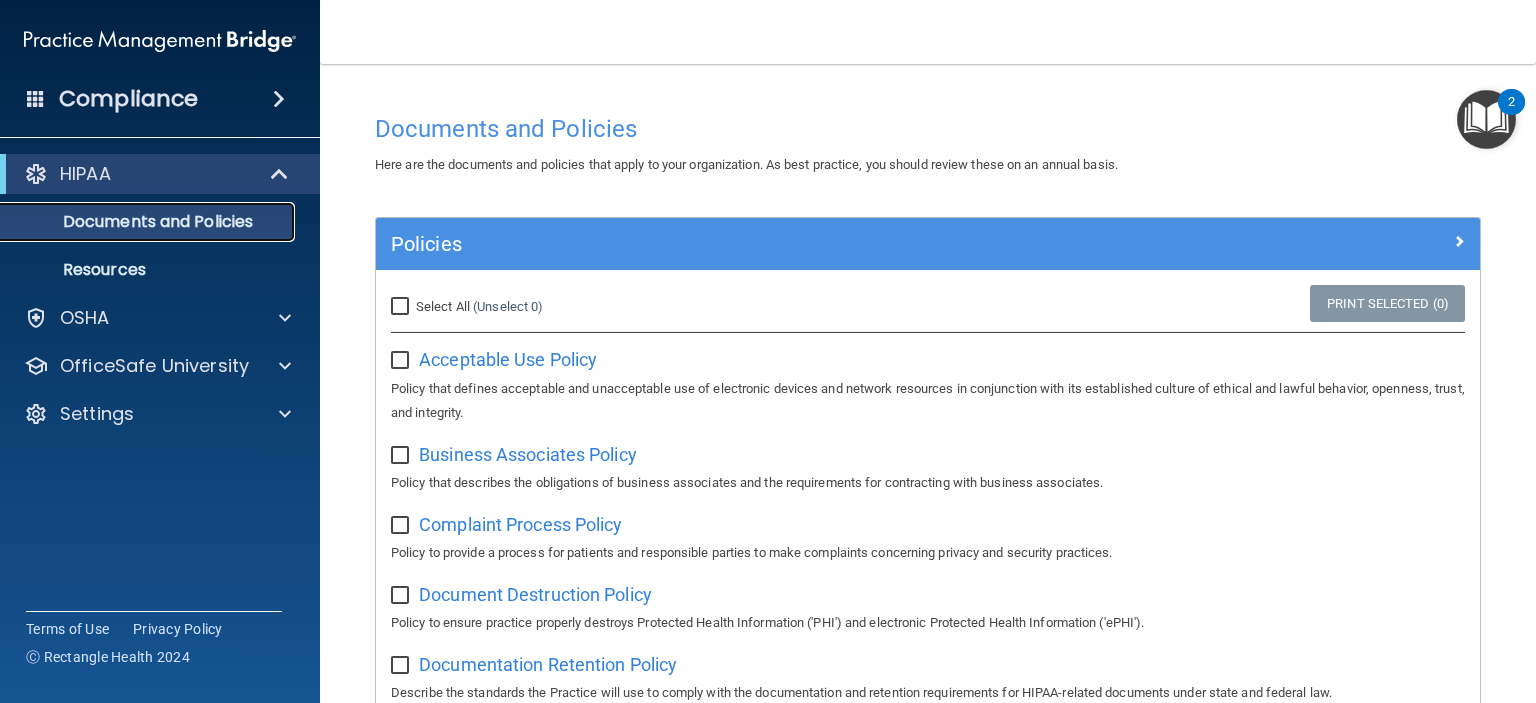 click on "Documents and Policies" at bounding box center (149, 222) 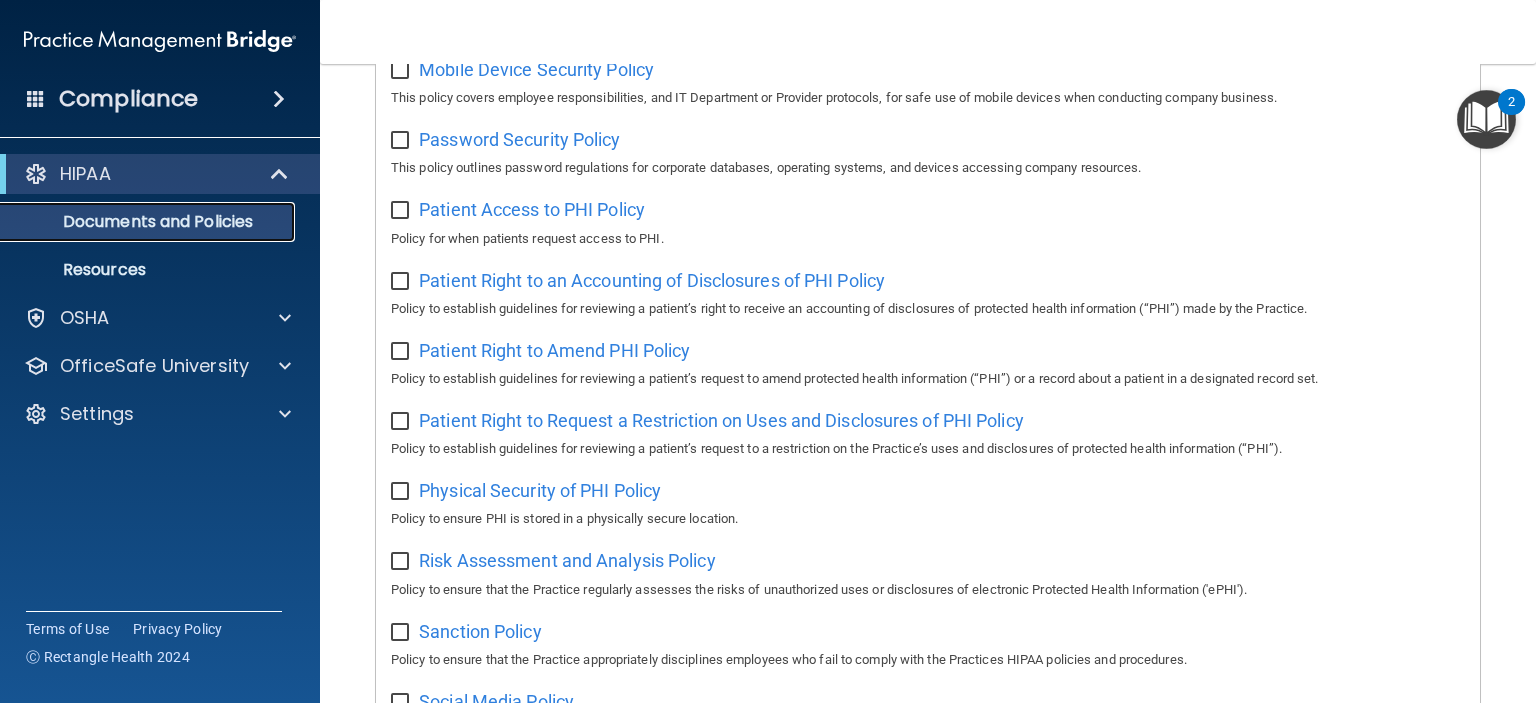 scroll, scrollTop: 1200, scrollLeft: 0, axis: vertical 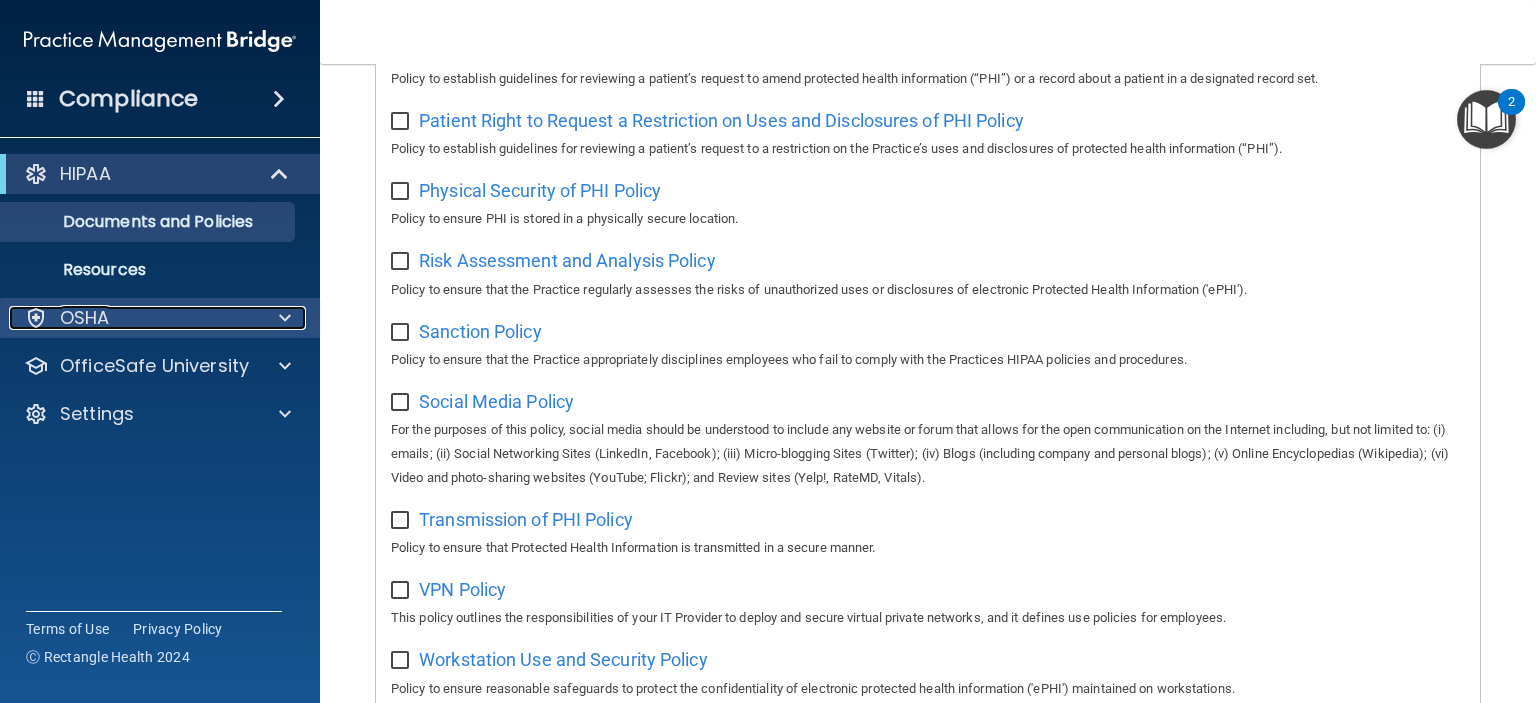 click at bounding box center (285, 318) 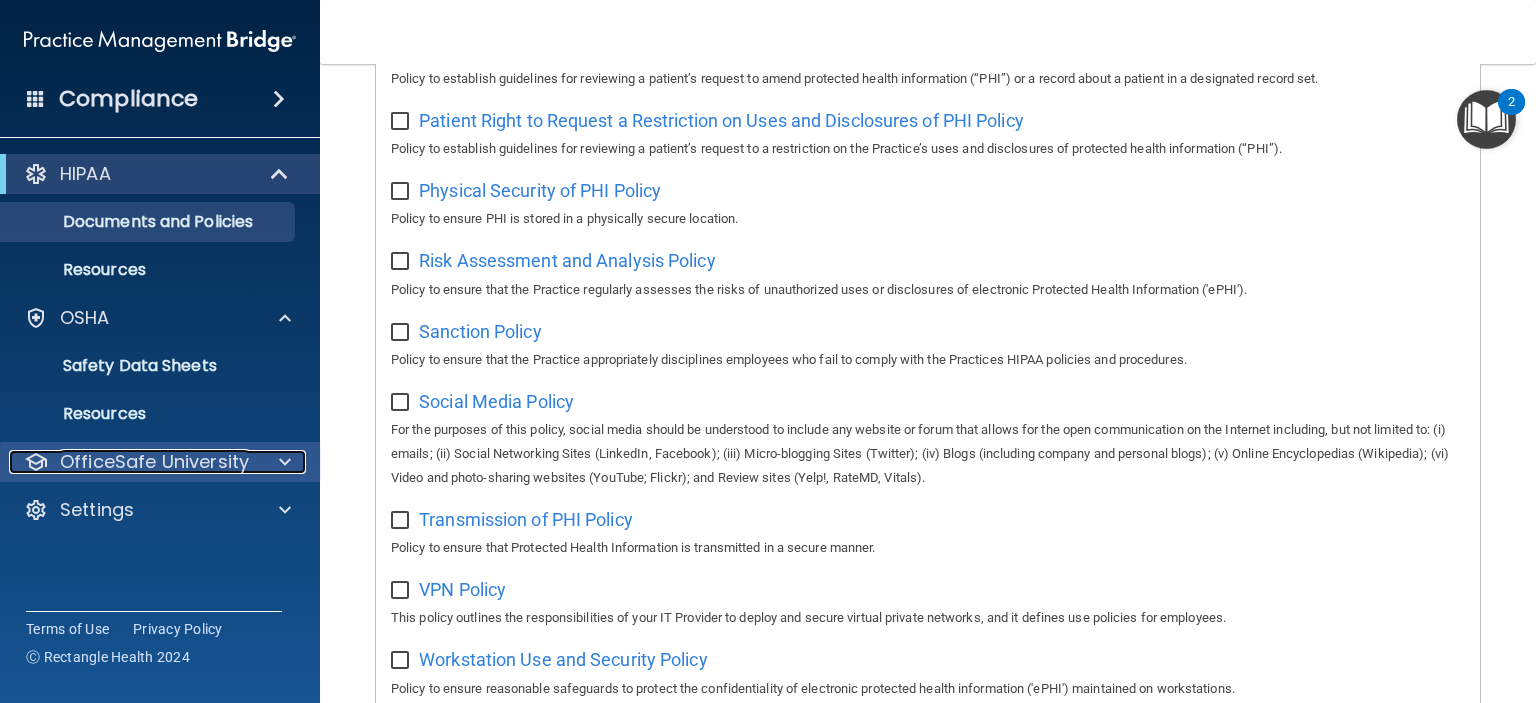 click at bounding box center (285, 462) 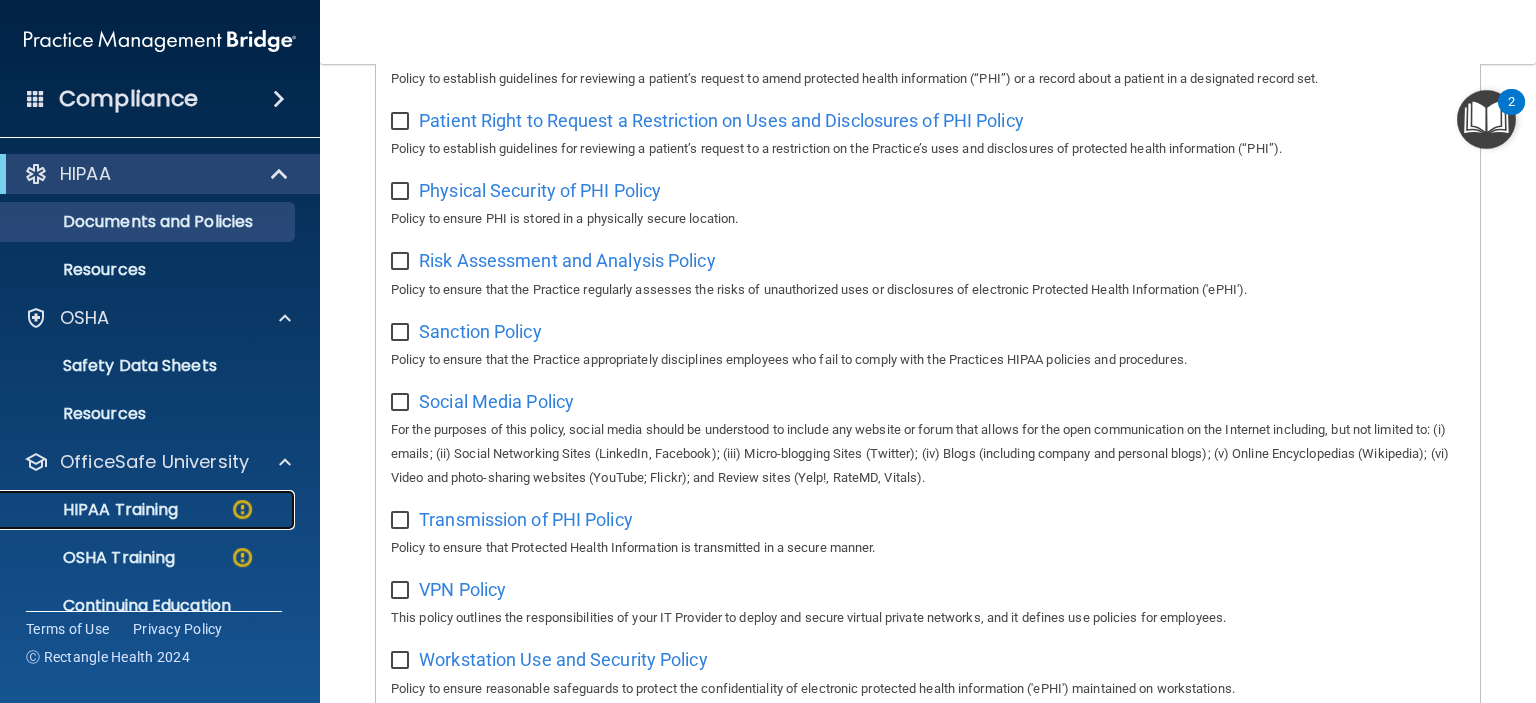 click on "HIPAA Training" at bounding box center (95, 510) 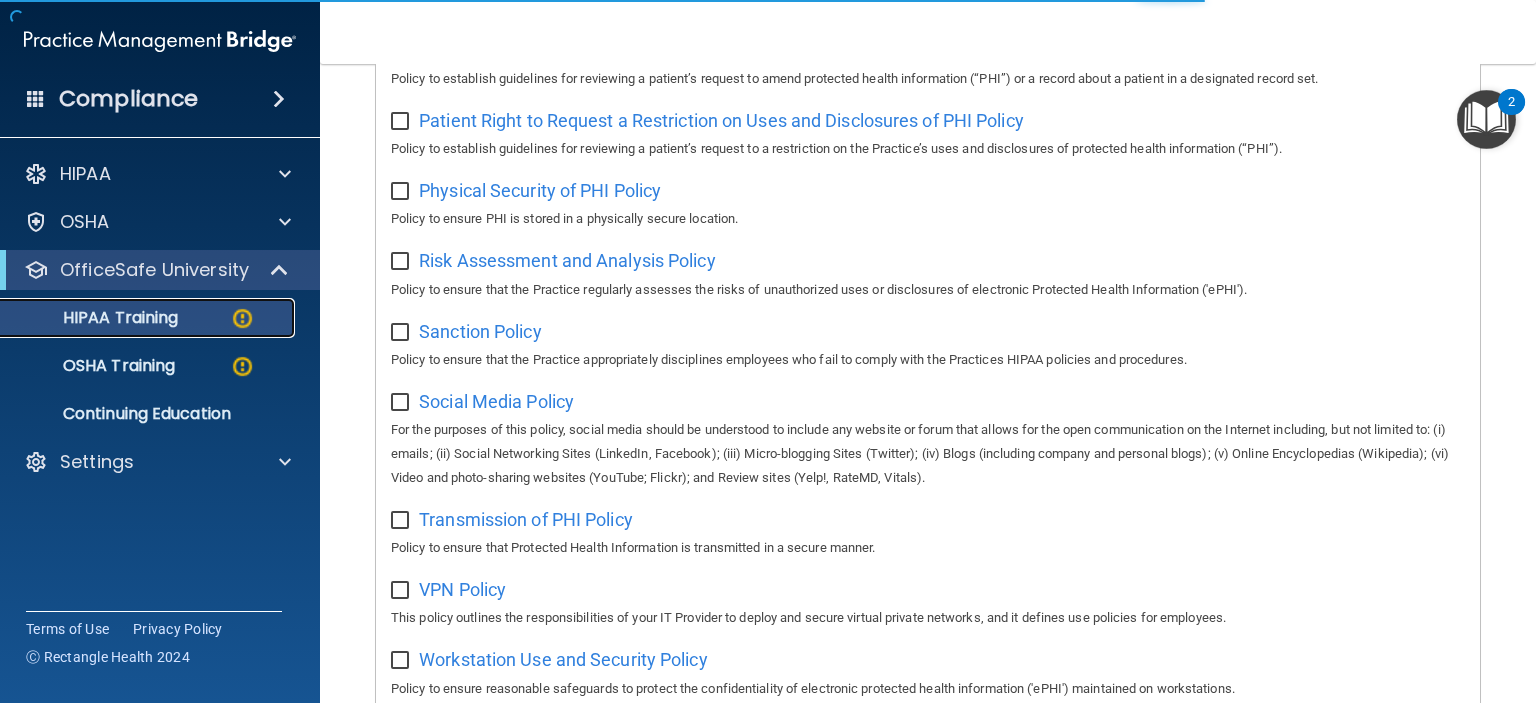 scroll, scrollTop: 798, scrollLeft: 0, axis: vertical 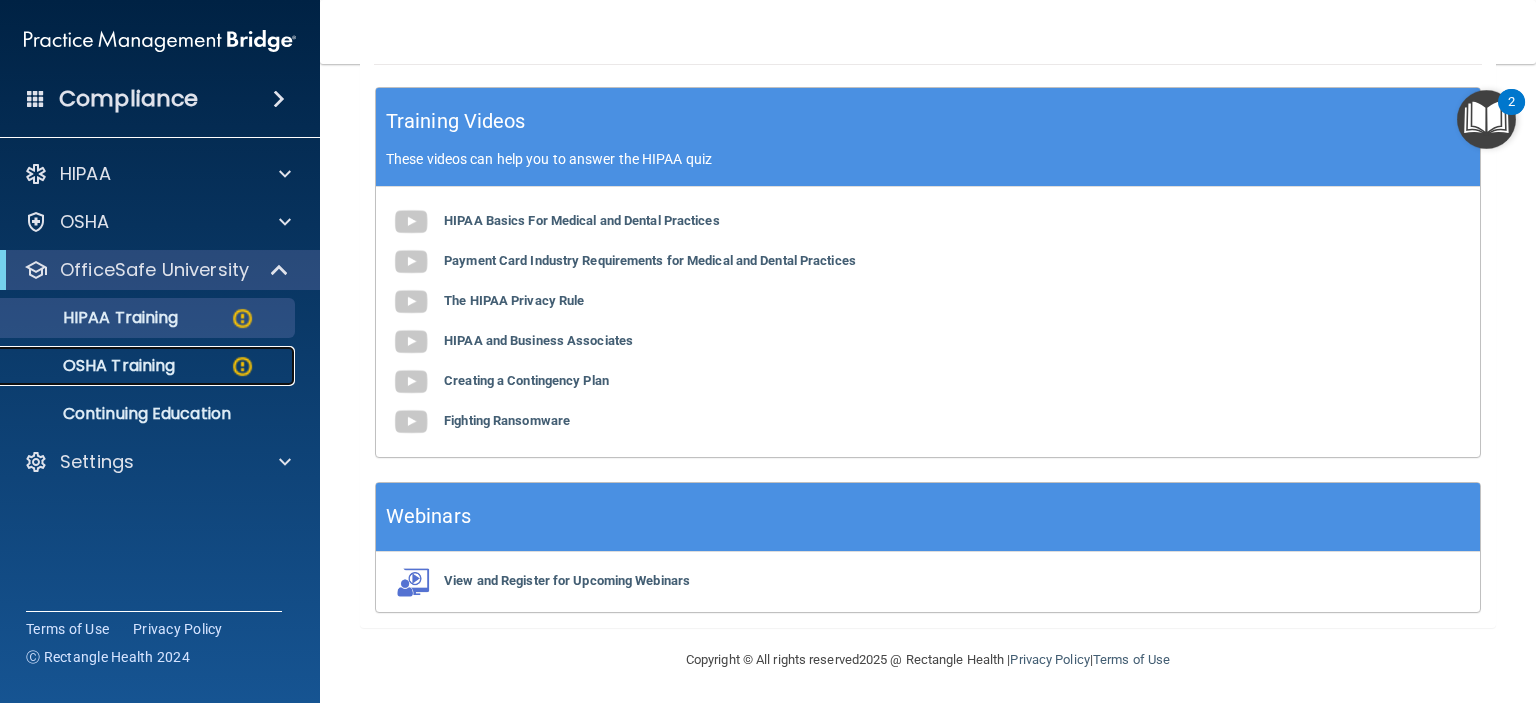 click at bounding box center [242, 366] 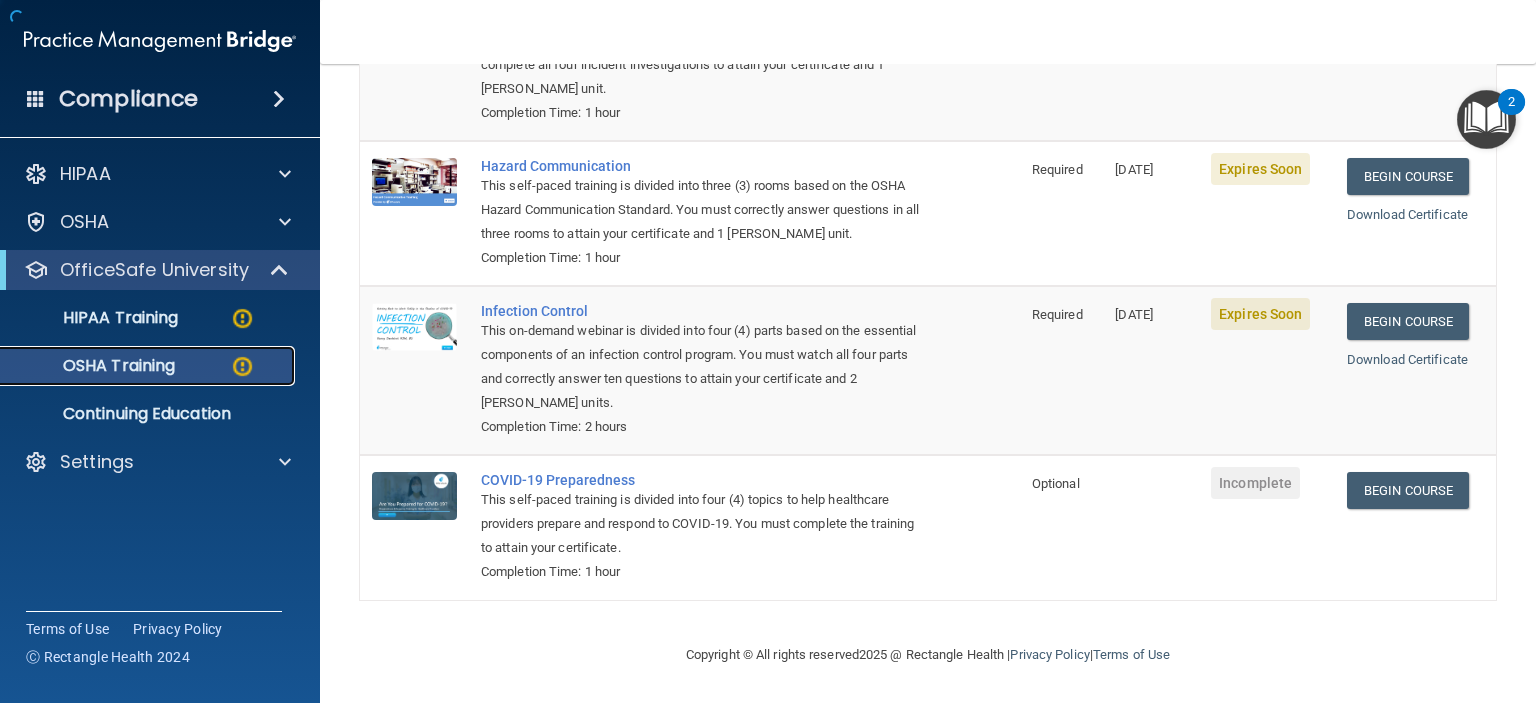 scroll, scrollTop: 335, scrollLeft: 0, axis: vertical 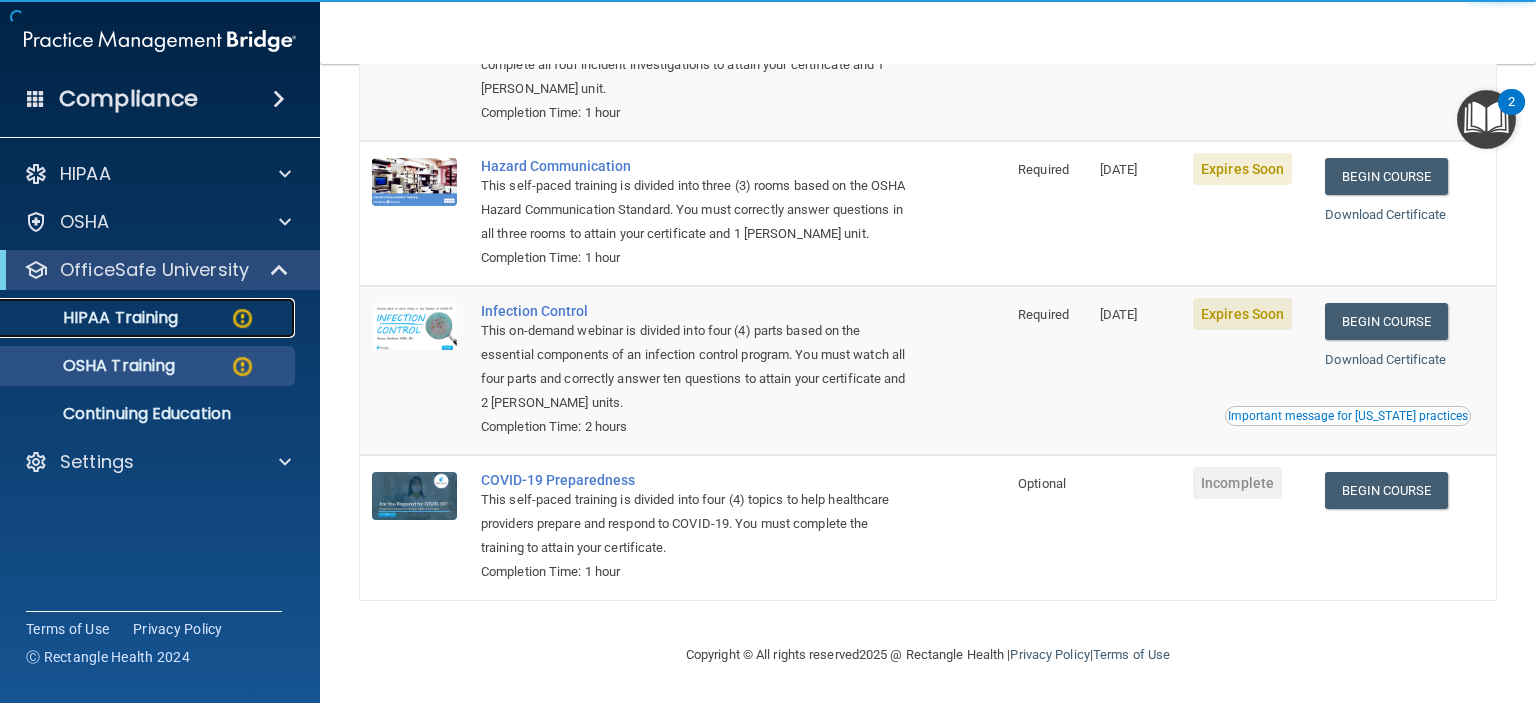 click at bounding box center (242, 318) 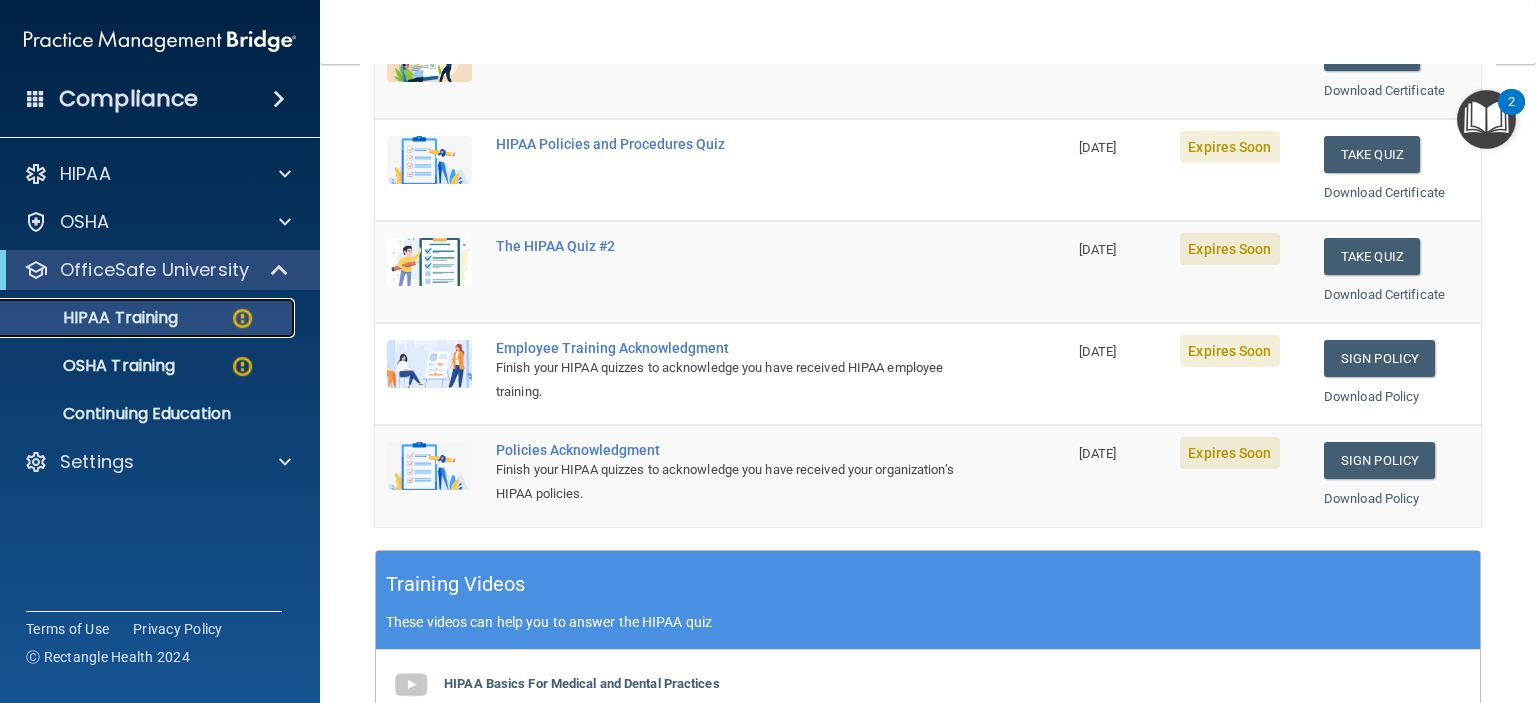 scroll, scrollTop: 798, scrollLeft: 0, axis: vertical 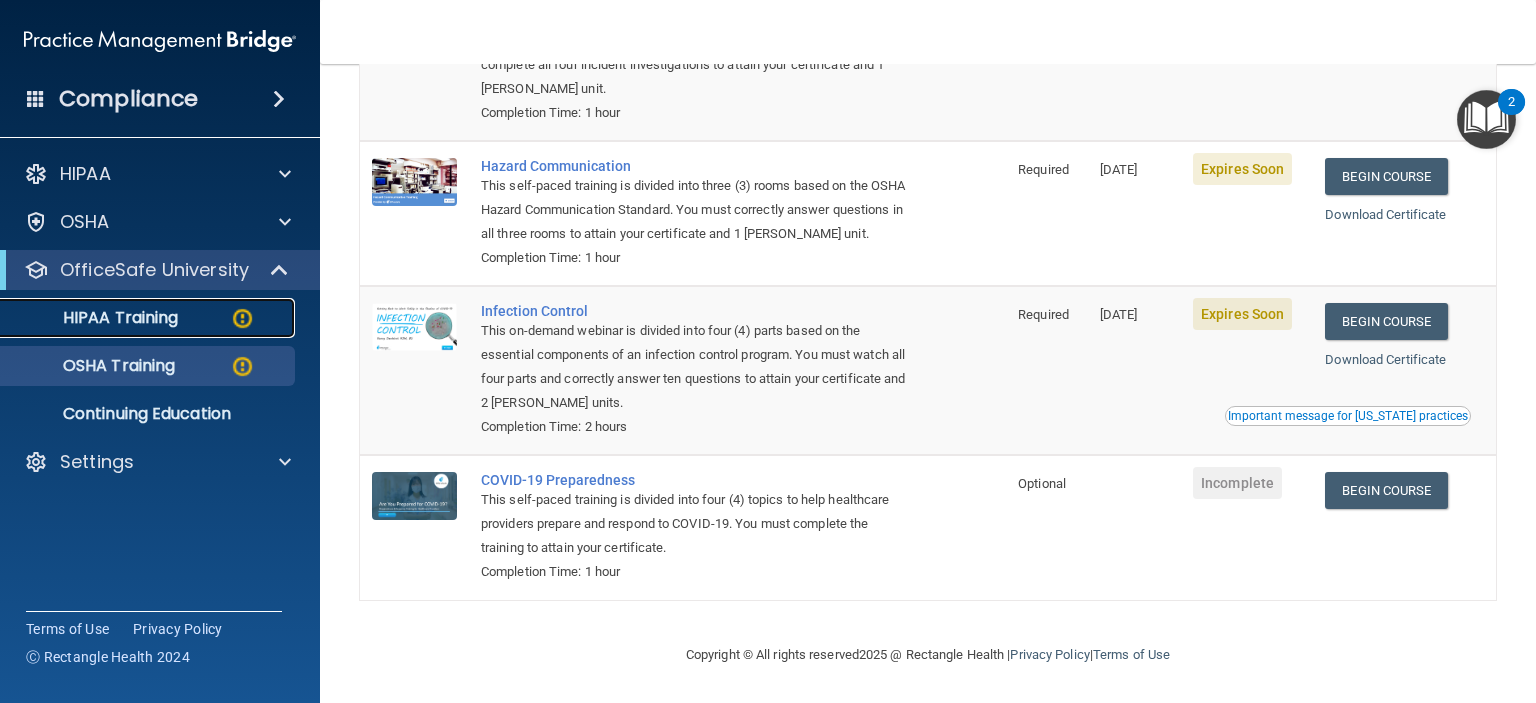 click on "HIPAA Training" at bounding box center (95, 318) 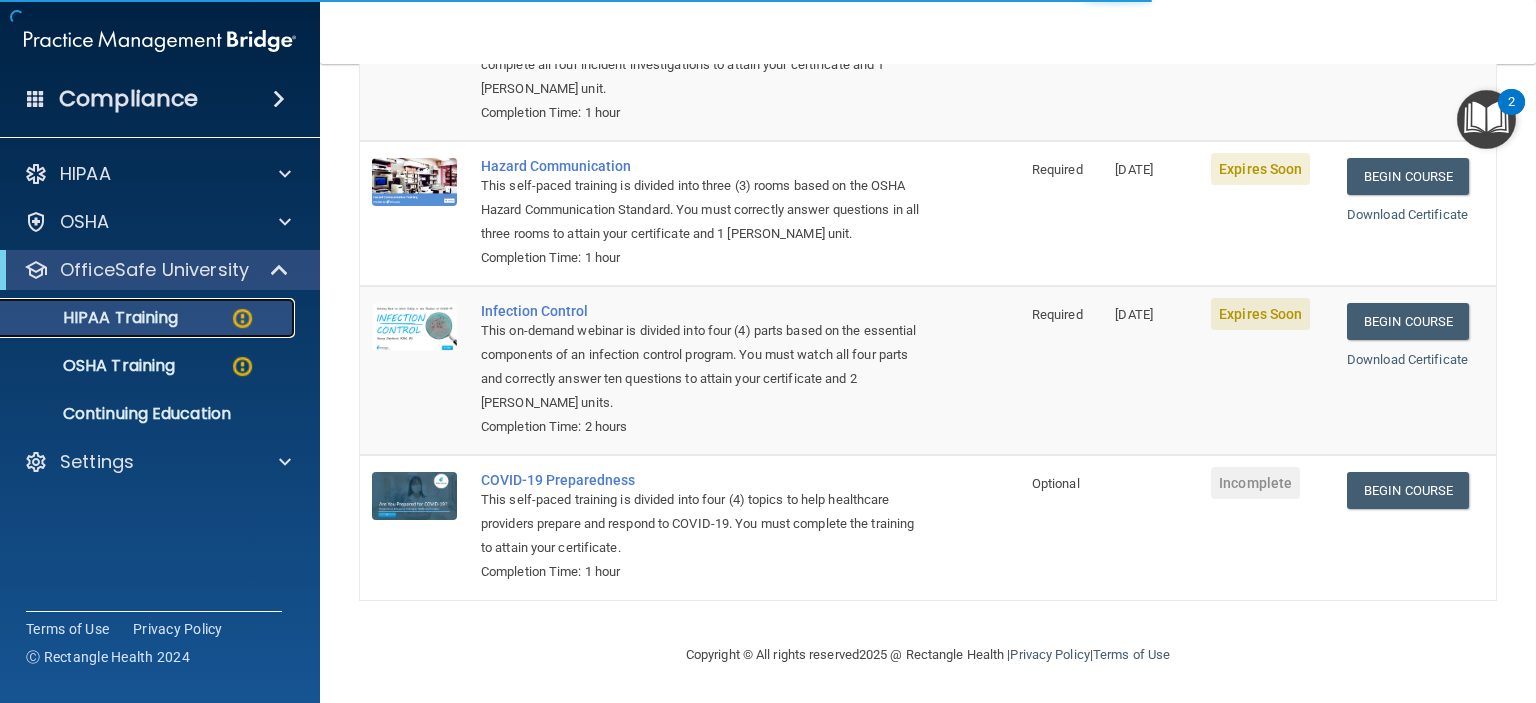 scroll, scrollTop: 798, scrollLeft: 0, axis: vertical 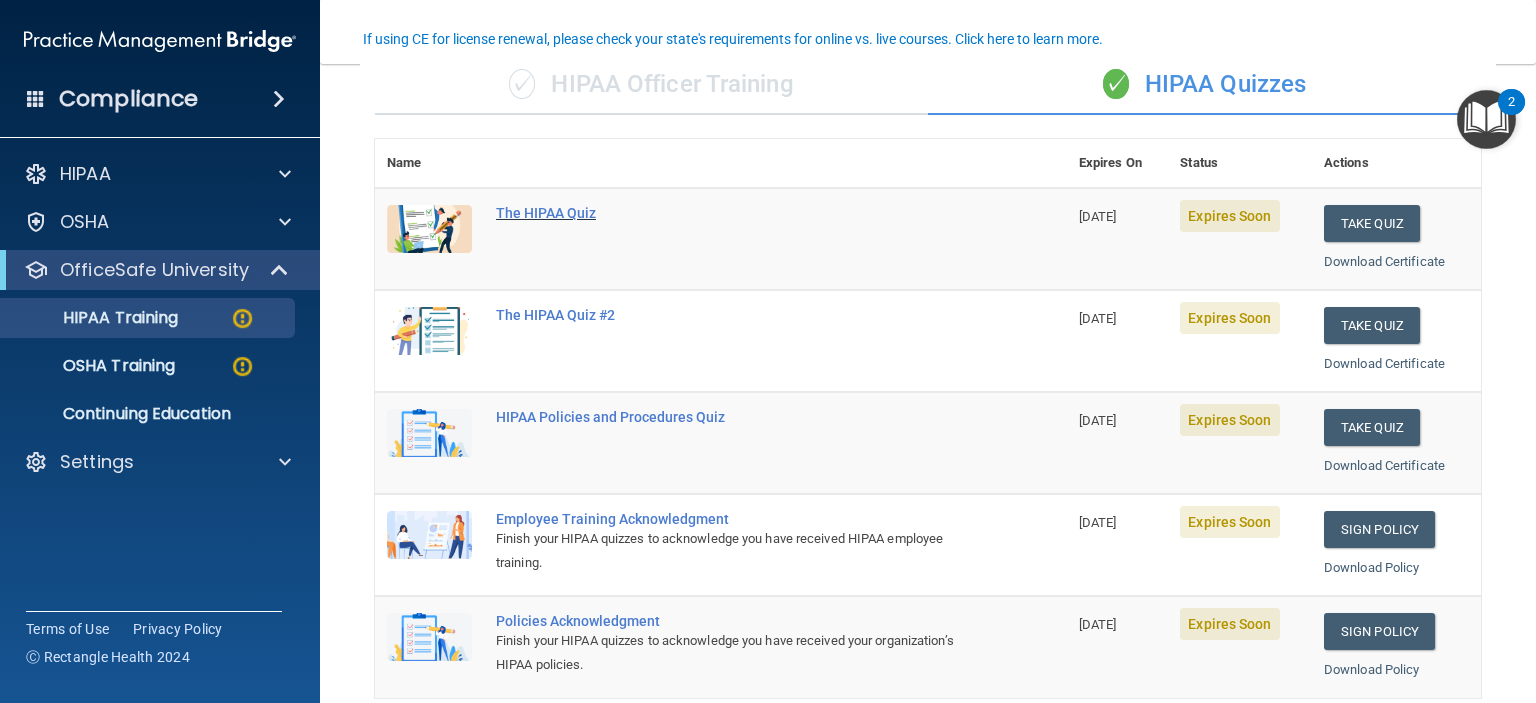 click on "The HIPAA Quiz" at bounding box center [731, 213] 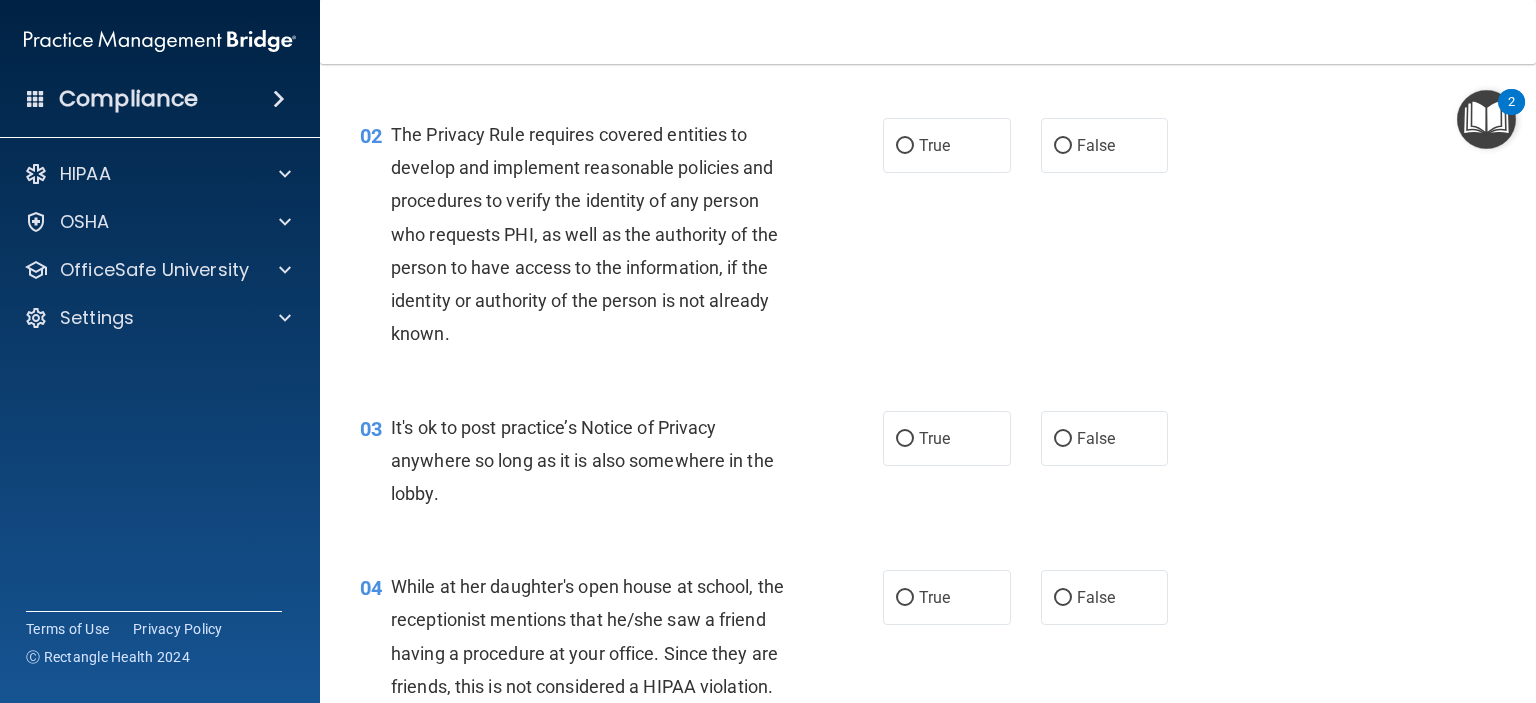 scroll, scrollTop: 300, scrollLeft: 0, axis: vertical 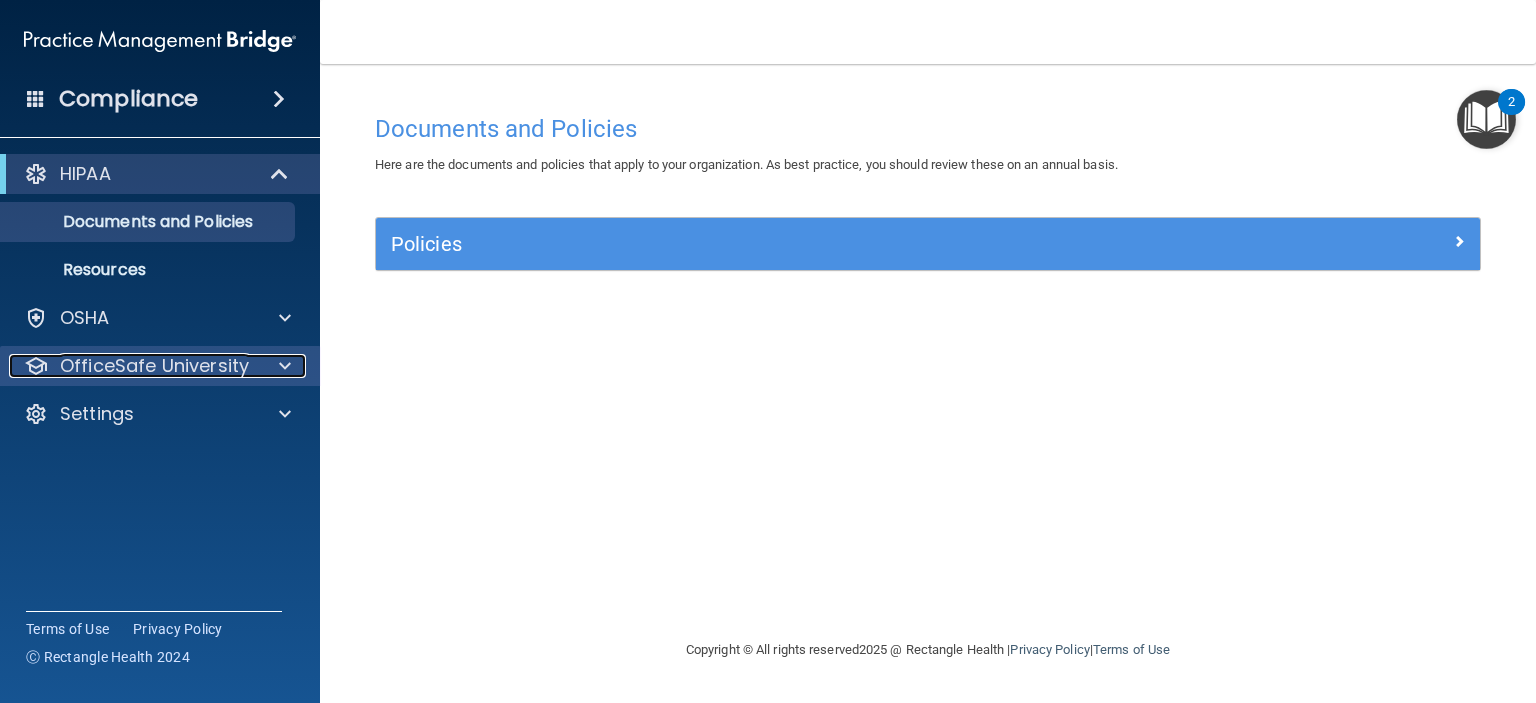 click at bounding box center [285, 366] 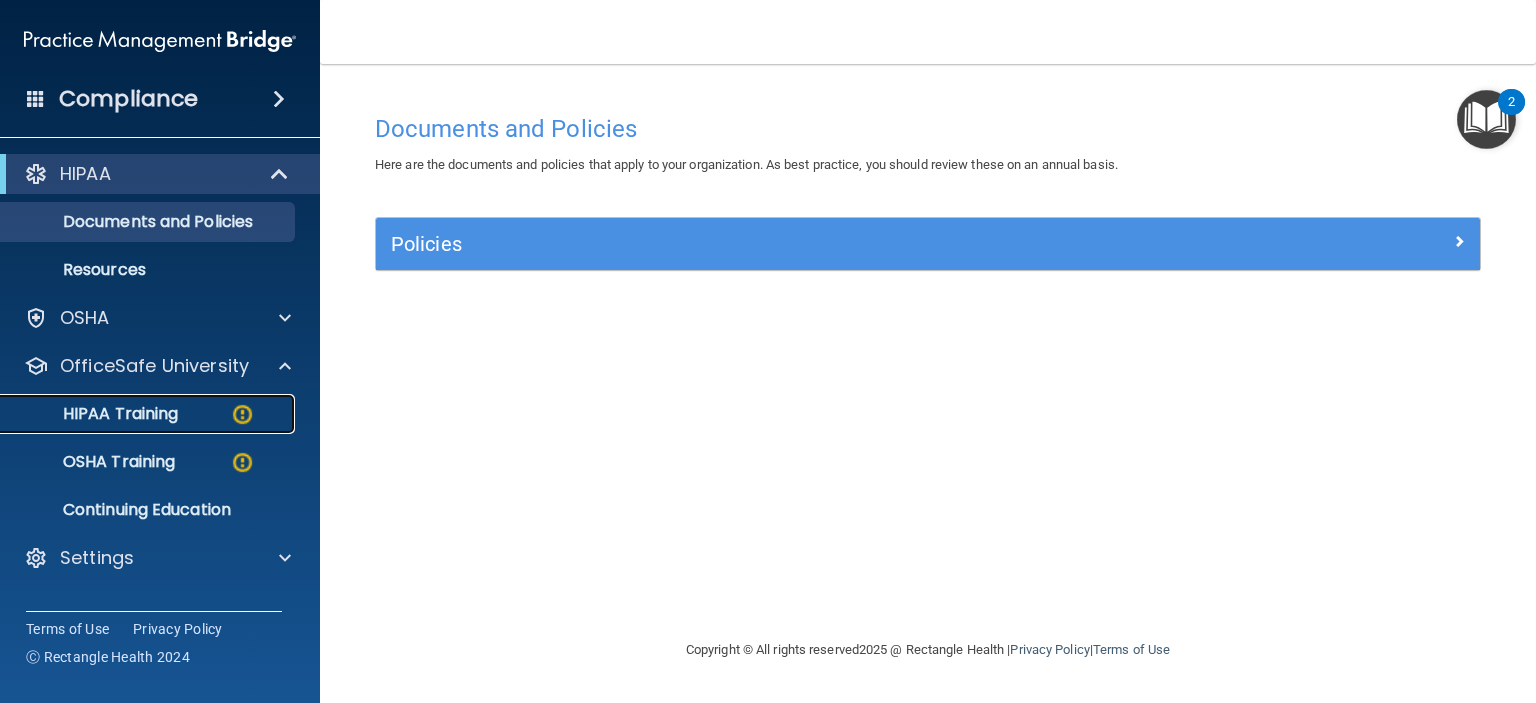click on "HIPAA Training" at bounding box center [95, 414] 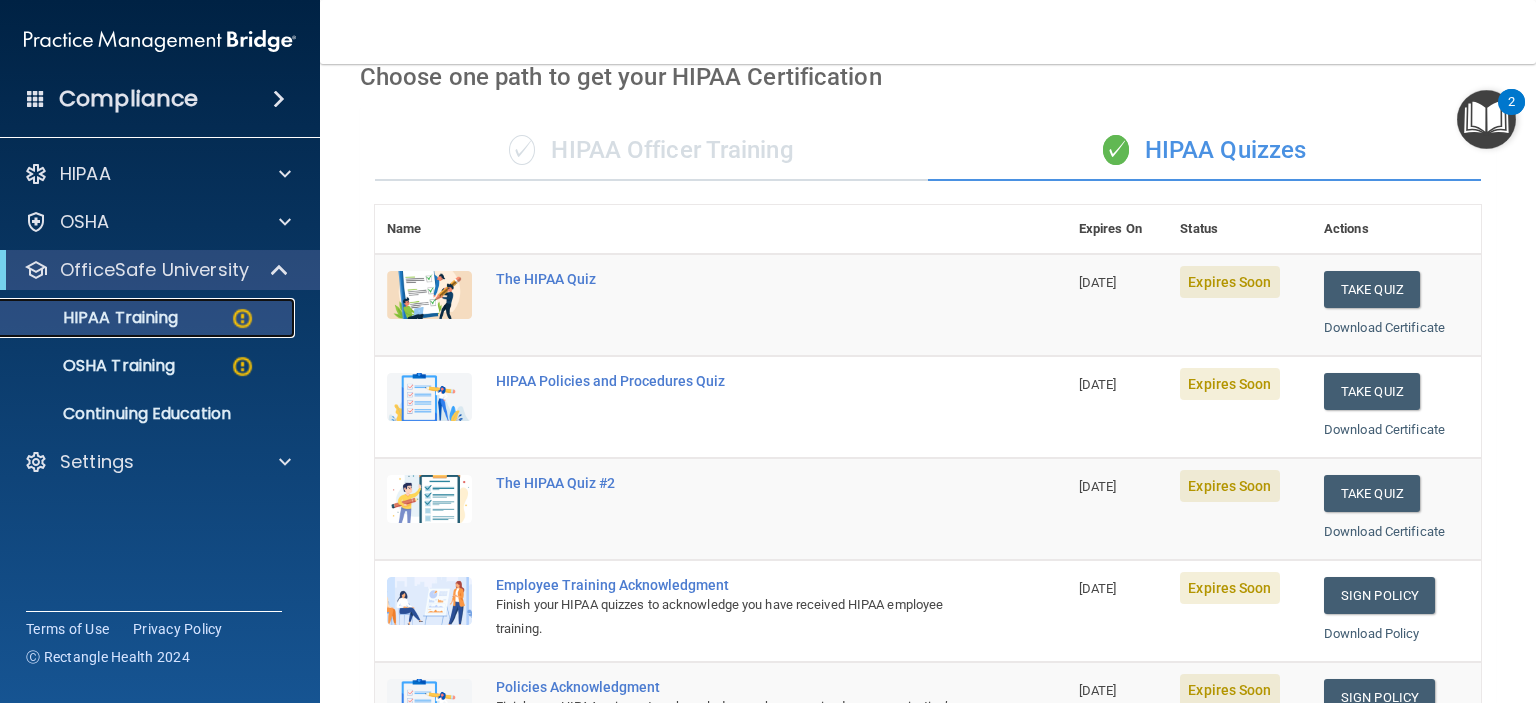 scroll, scrollTop: 0, scrollLeft: 0, axis: both 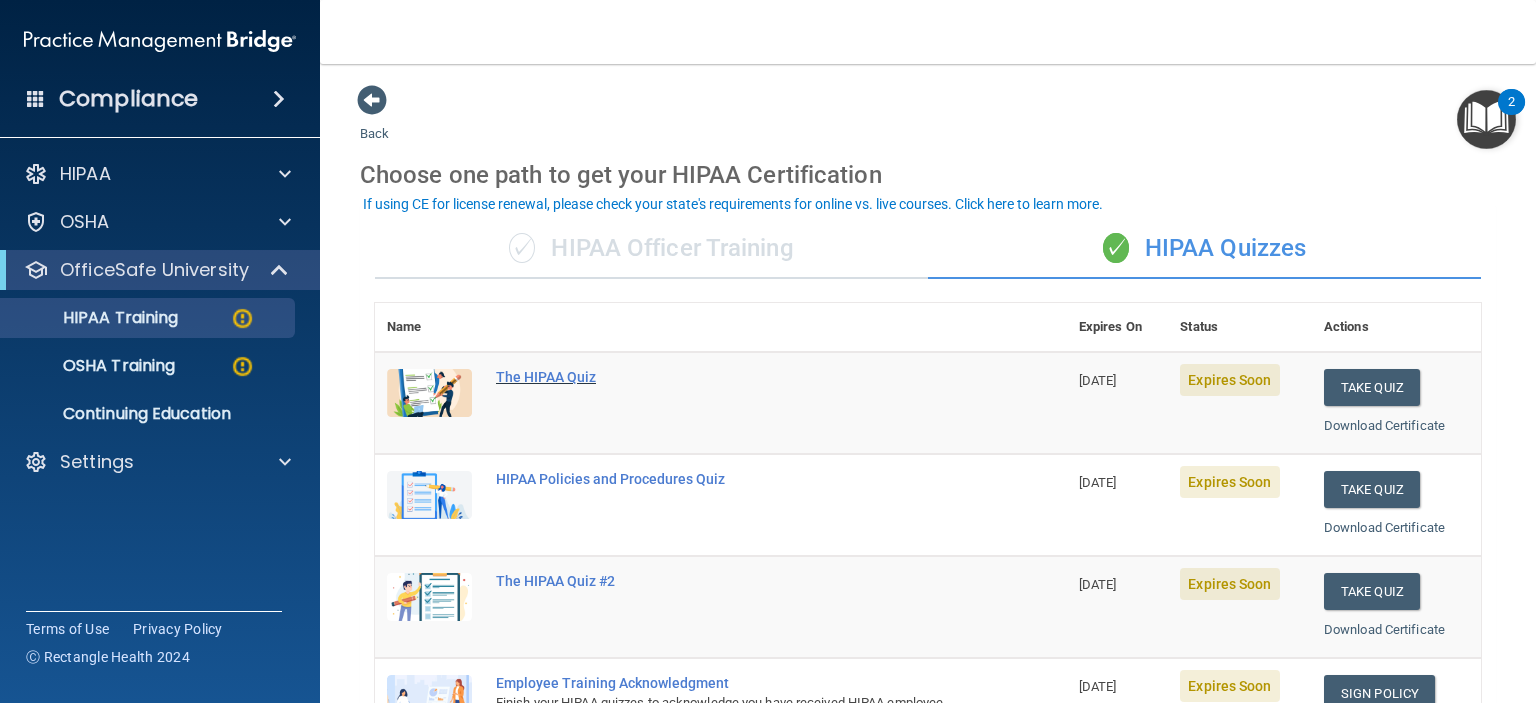 click on "The HIPAA Quiz" at bounding box center (731, 377) 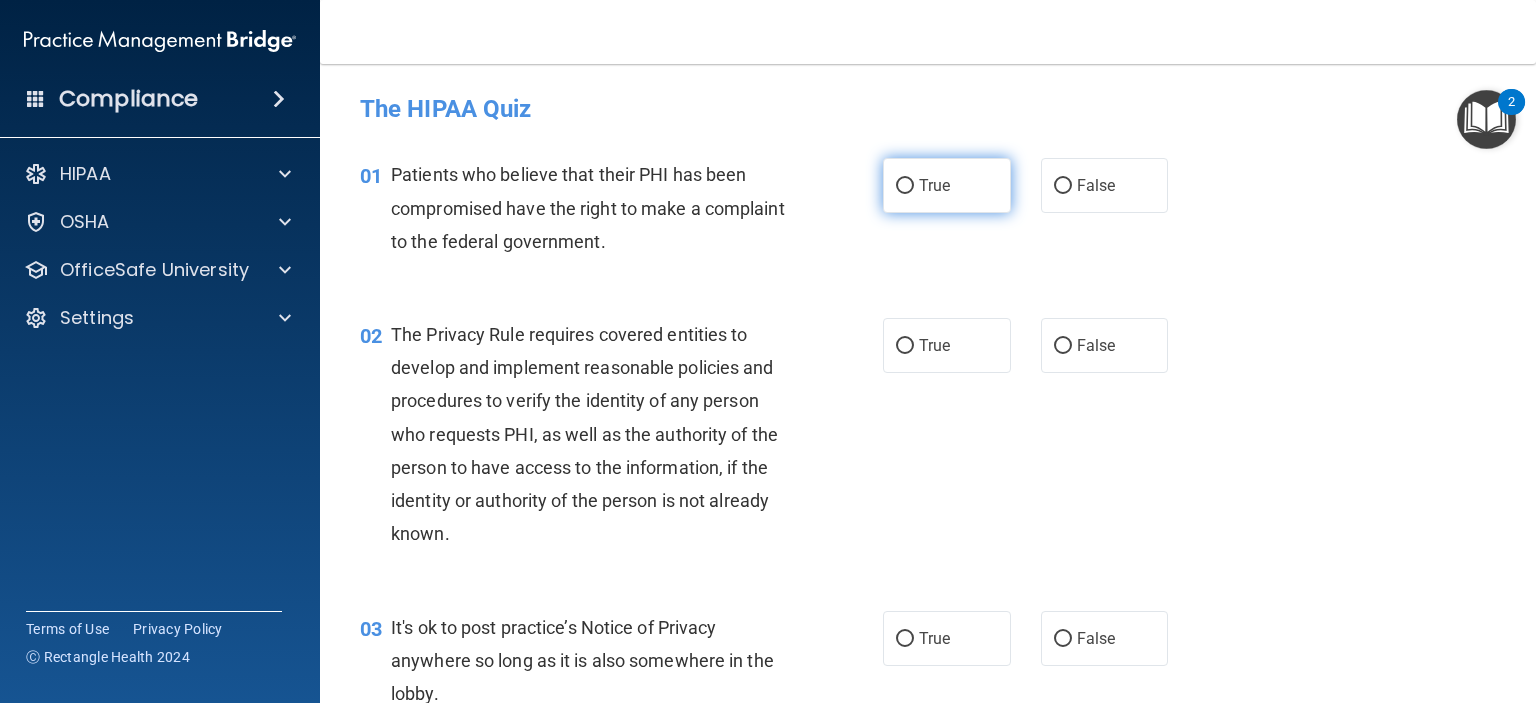 click on "True" at bounding box center [905, 186] 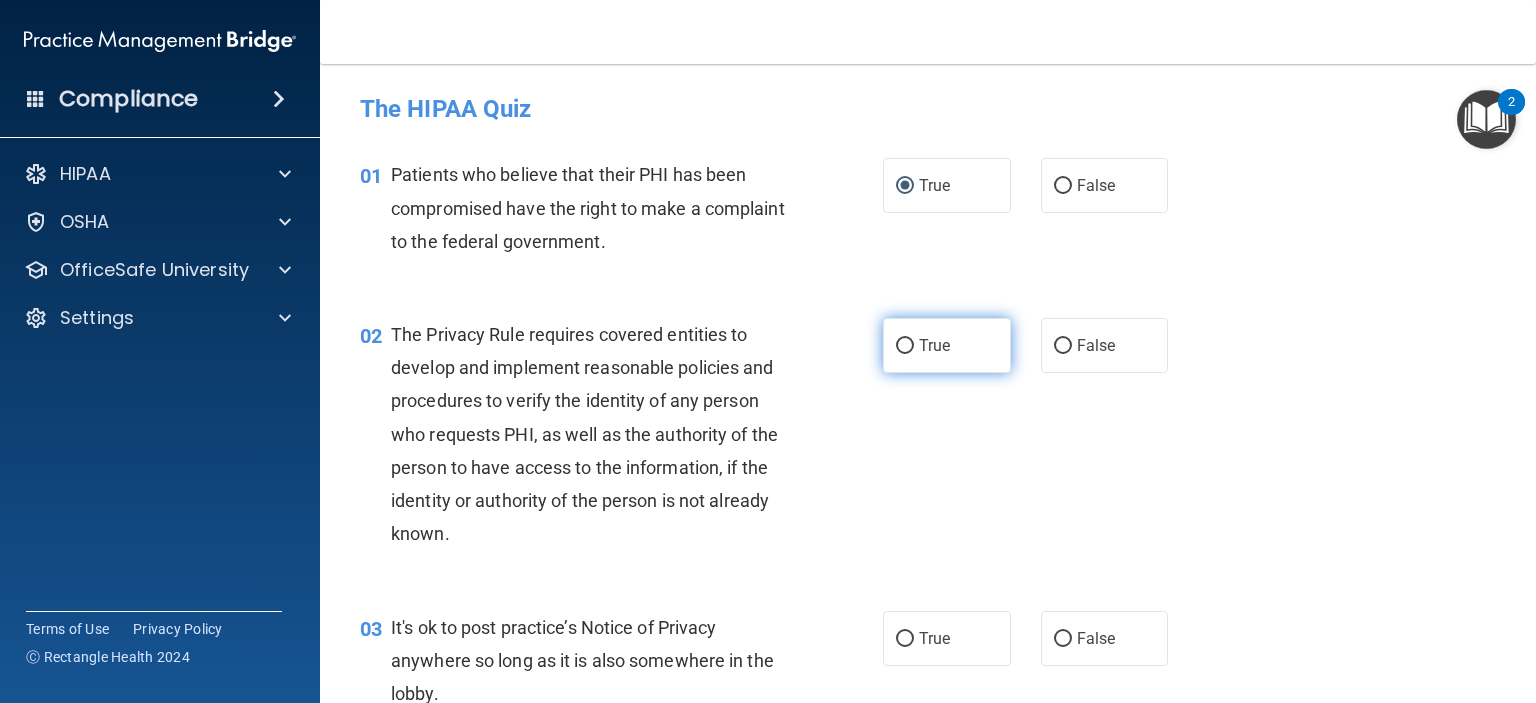 click on "True" at bounding box center (905, 346) 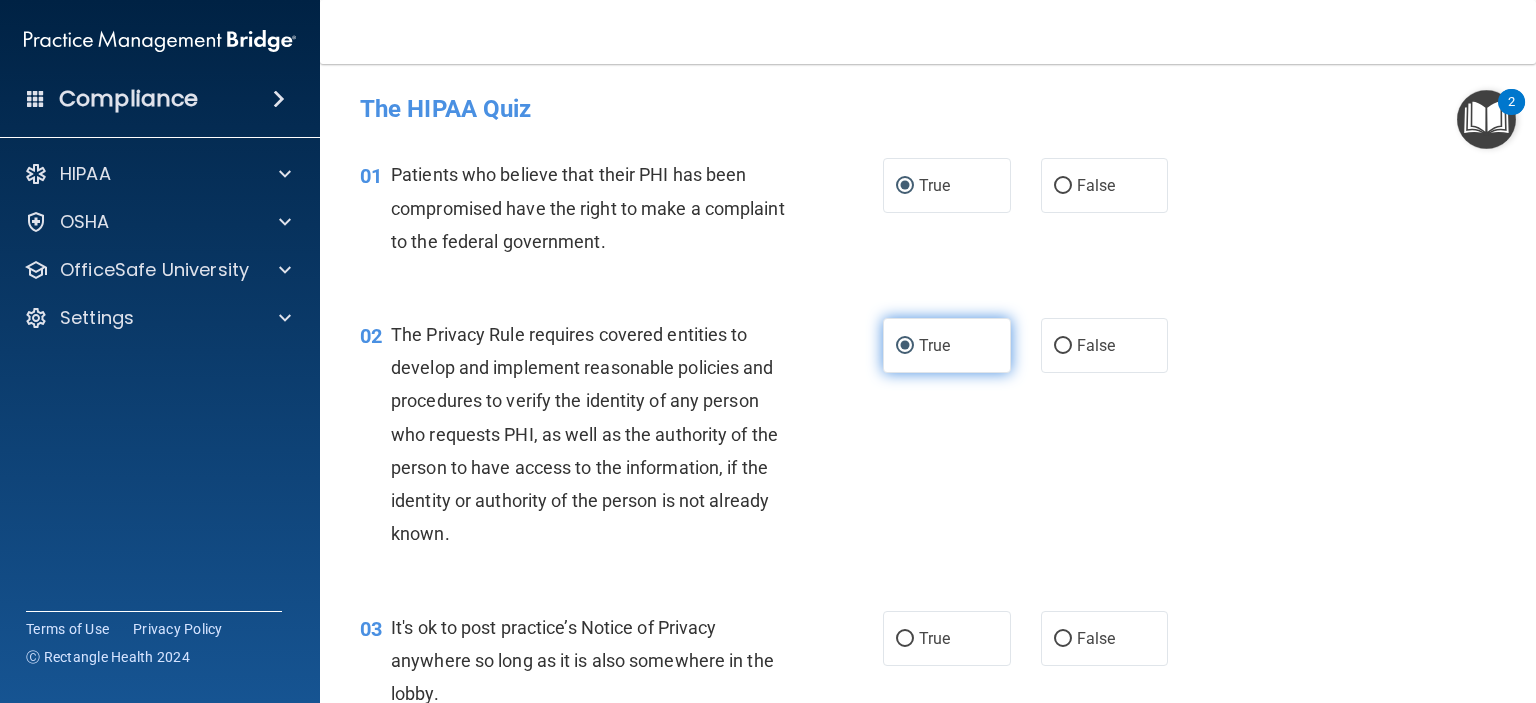 scroll, scrollTop: 300, scrollLeft: 0, axis: vertical 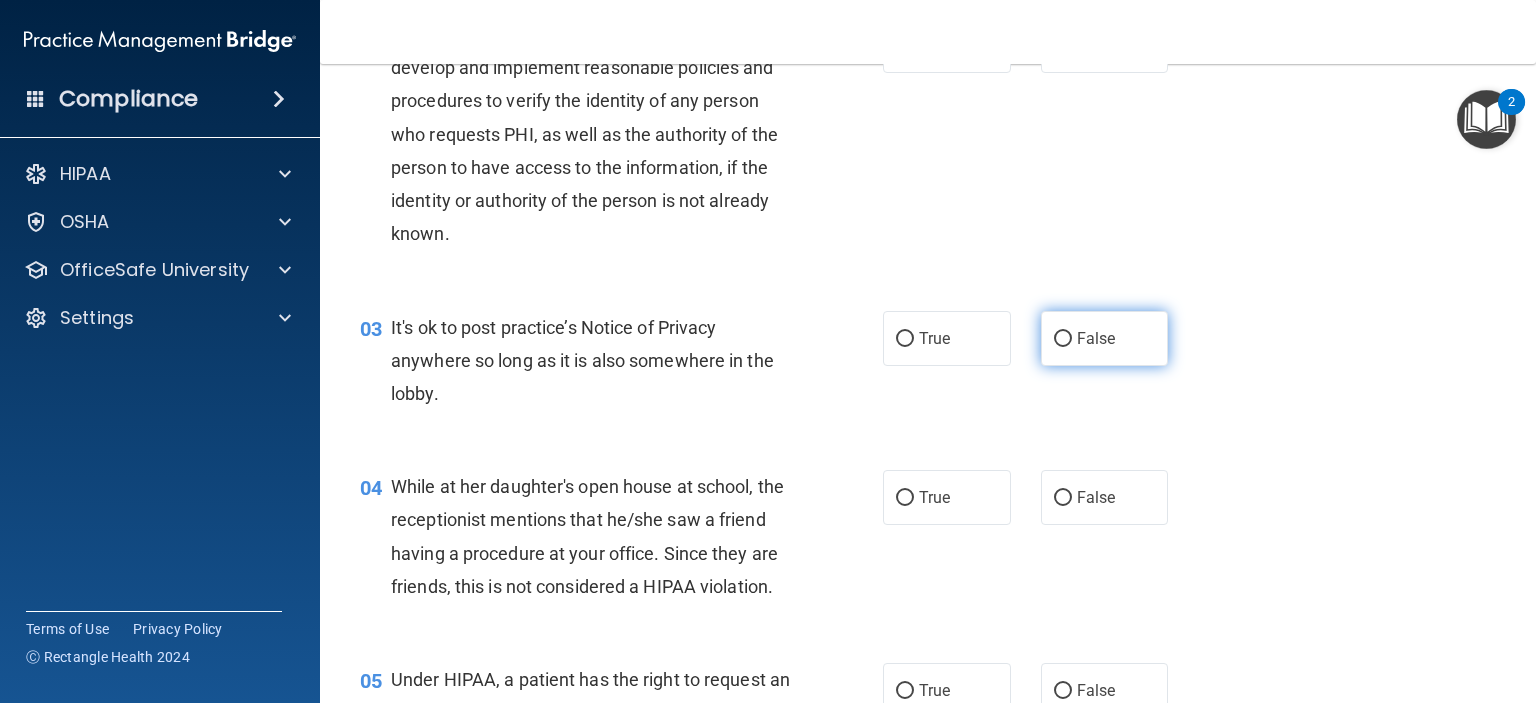 click on "False" at bounding box center (1063, 339) 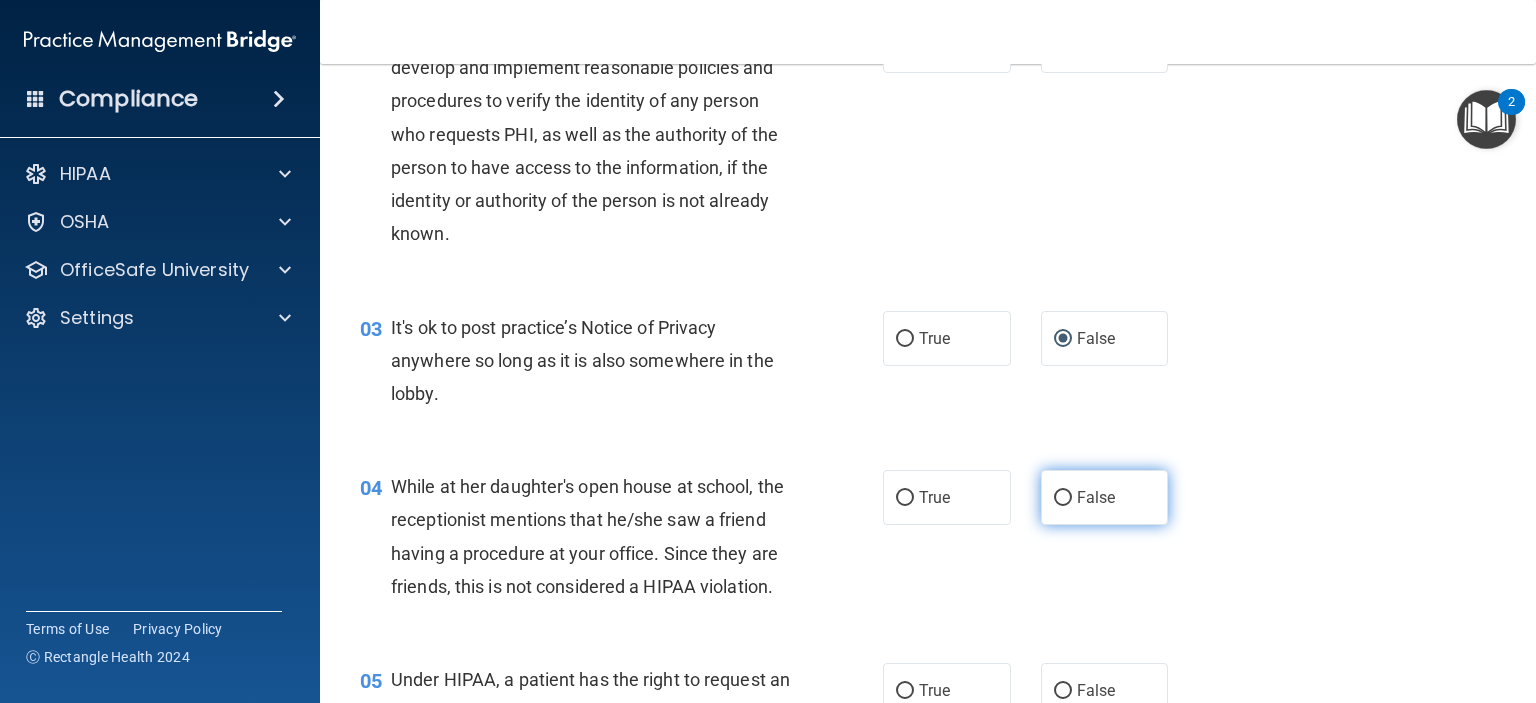 click on "False" at bounding box center (1063, 498) 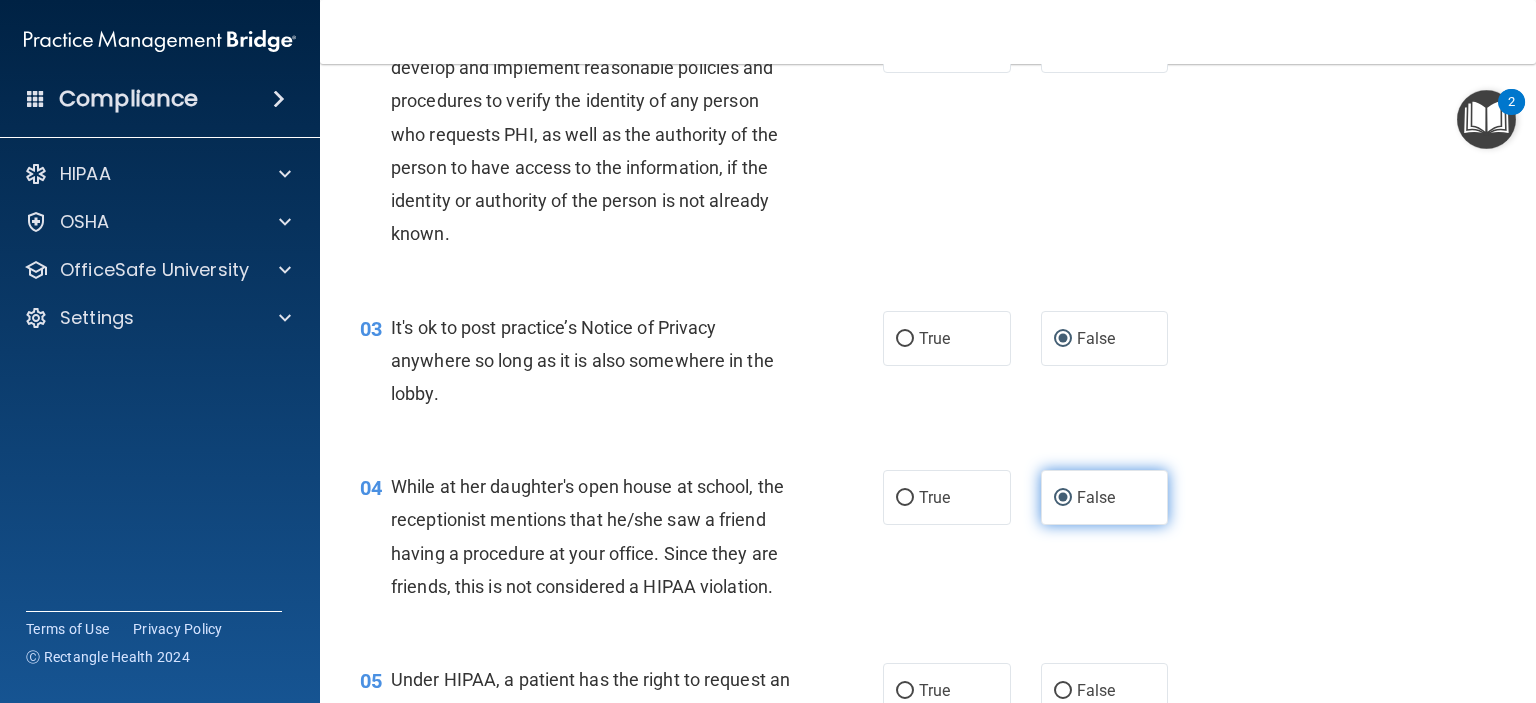 scroll, scrollTop: 700, scrollLeft: 0, axis: vertical 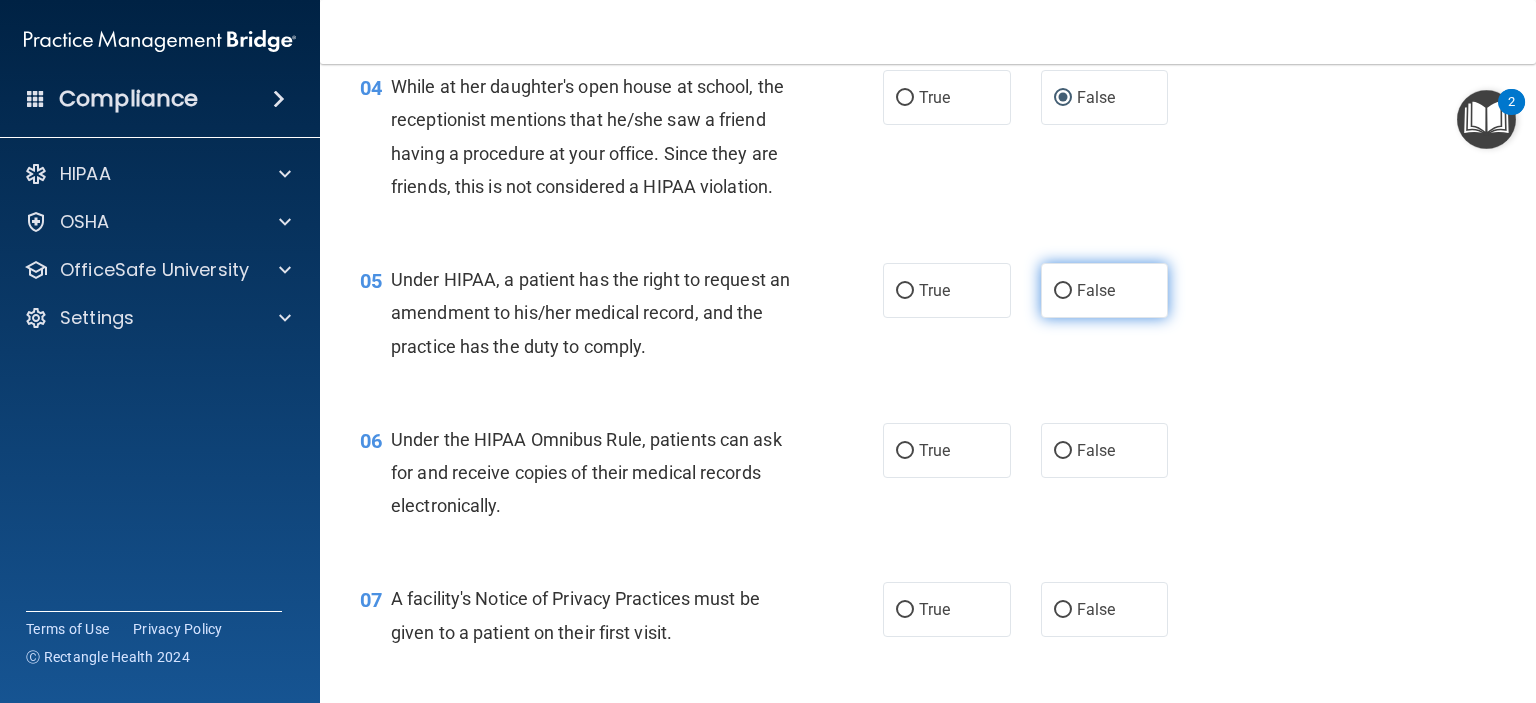 click on "False" at bounding box center [1063, 291] 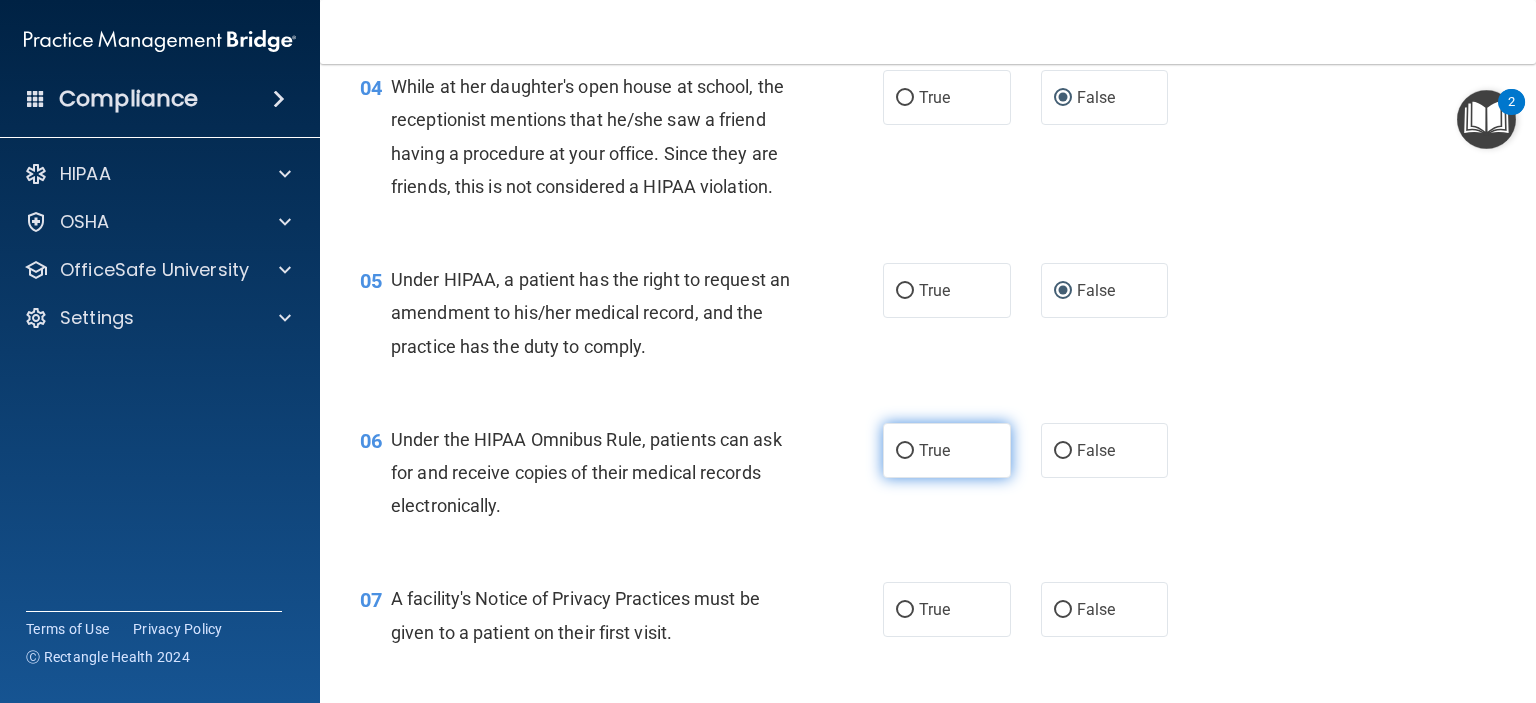 click on "True" at bounding box center (947, 450) 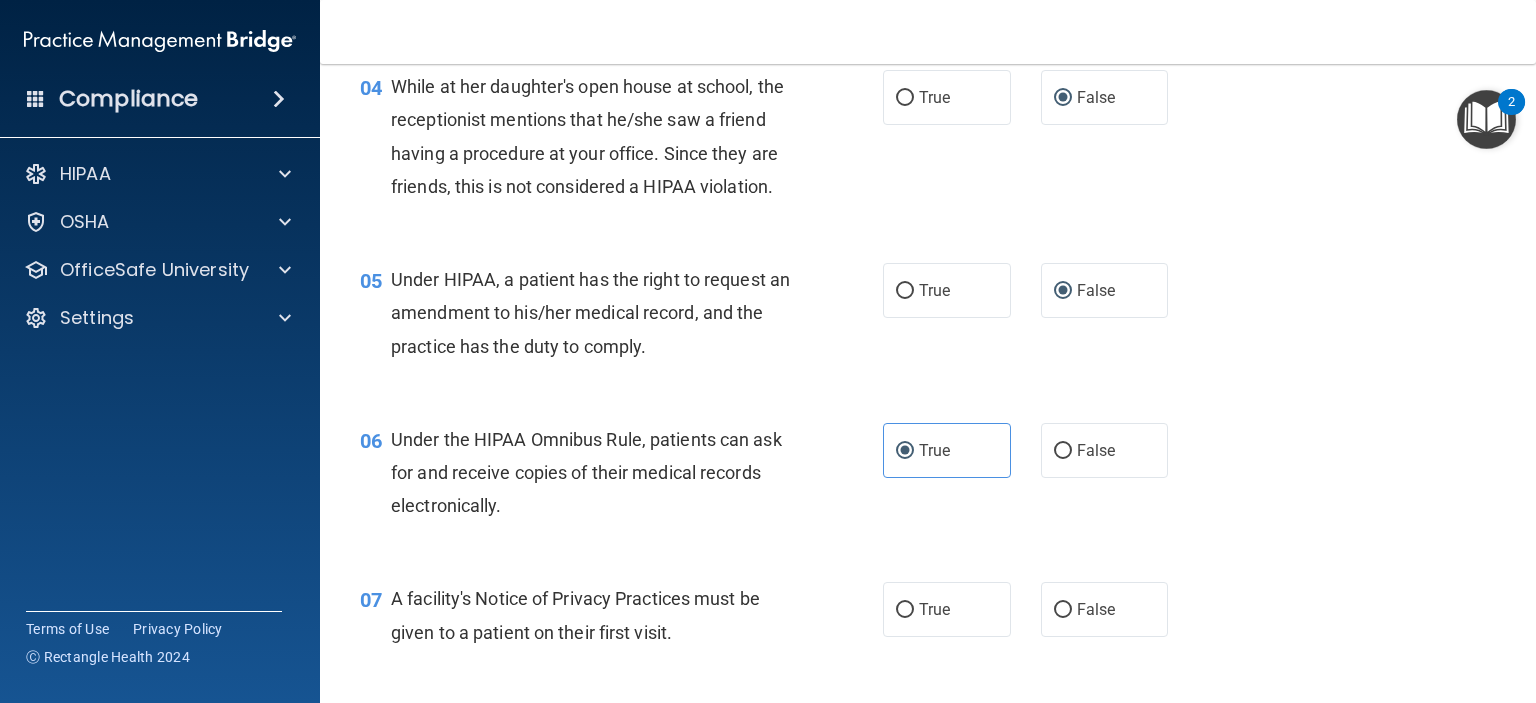 scroll, scrollTop: 1100, scrollLeft: 0, axis: vertical 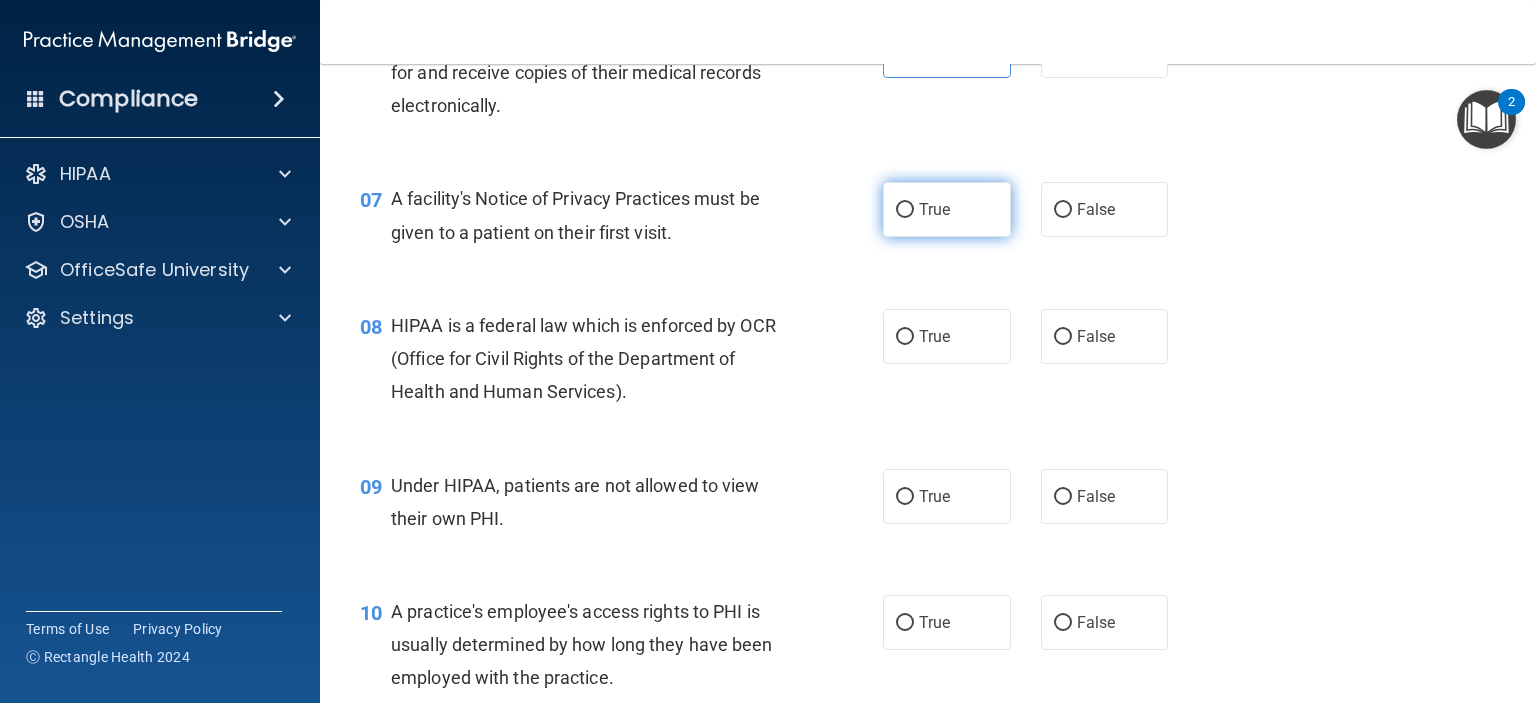 click on "True" at bounding box center [905, 210] 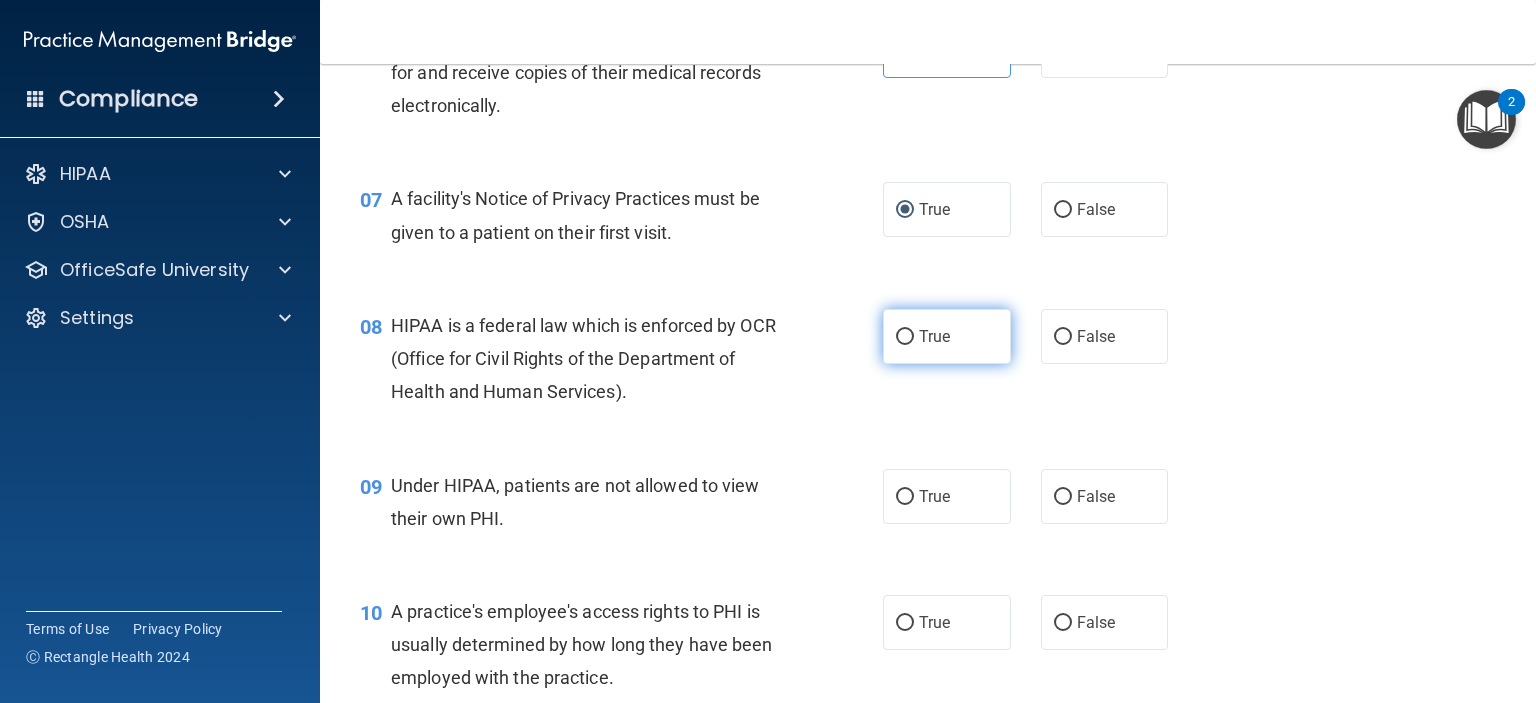 click on "True" at bounding box center [905, 337] 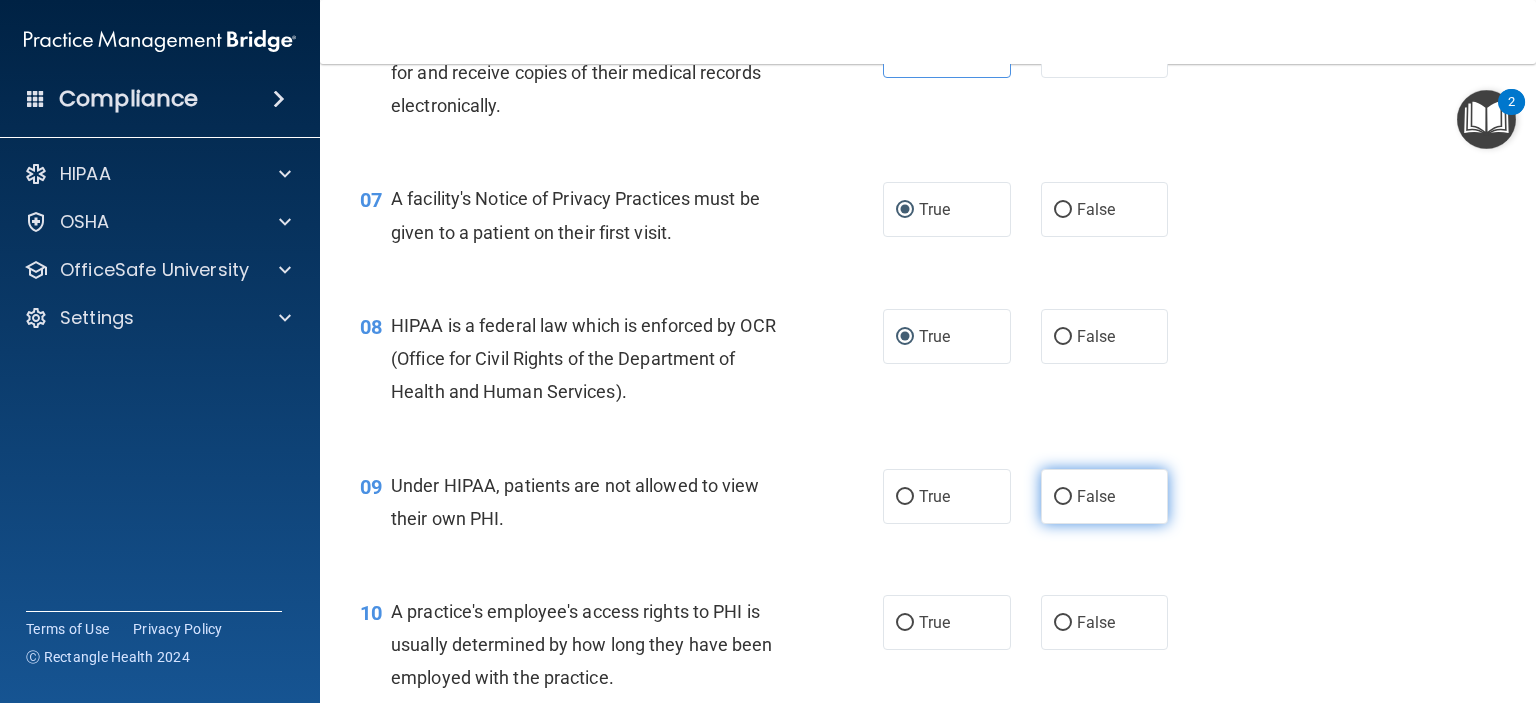 click on "False" at bounding box center (1063, 497) 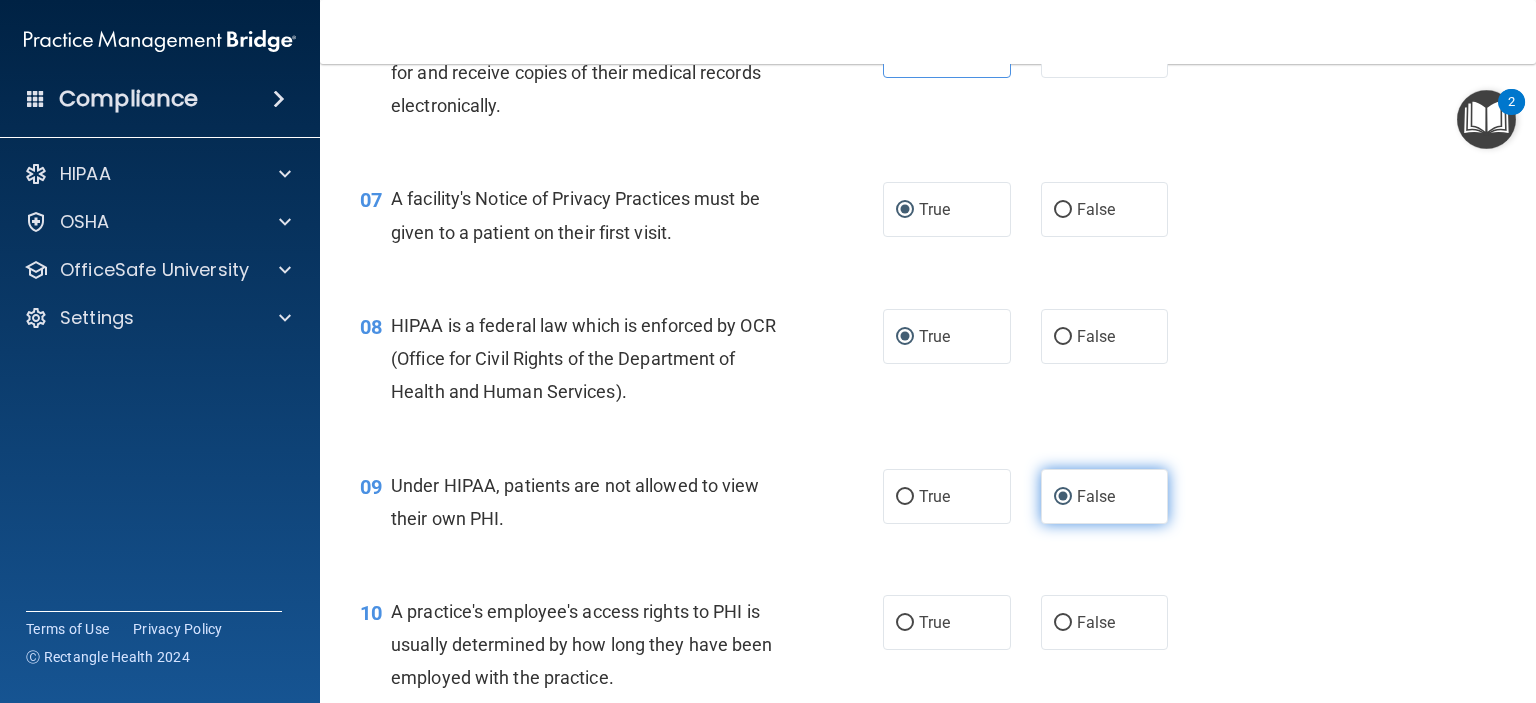 scroll, scrollTop: 1500, scrollLeft: 0, axis: vertical 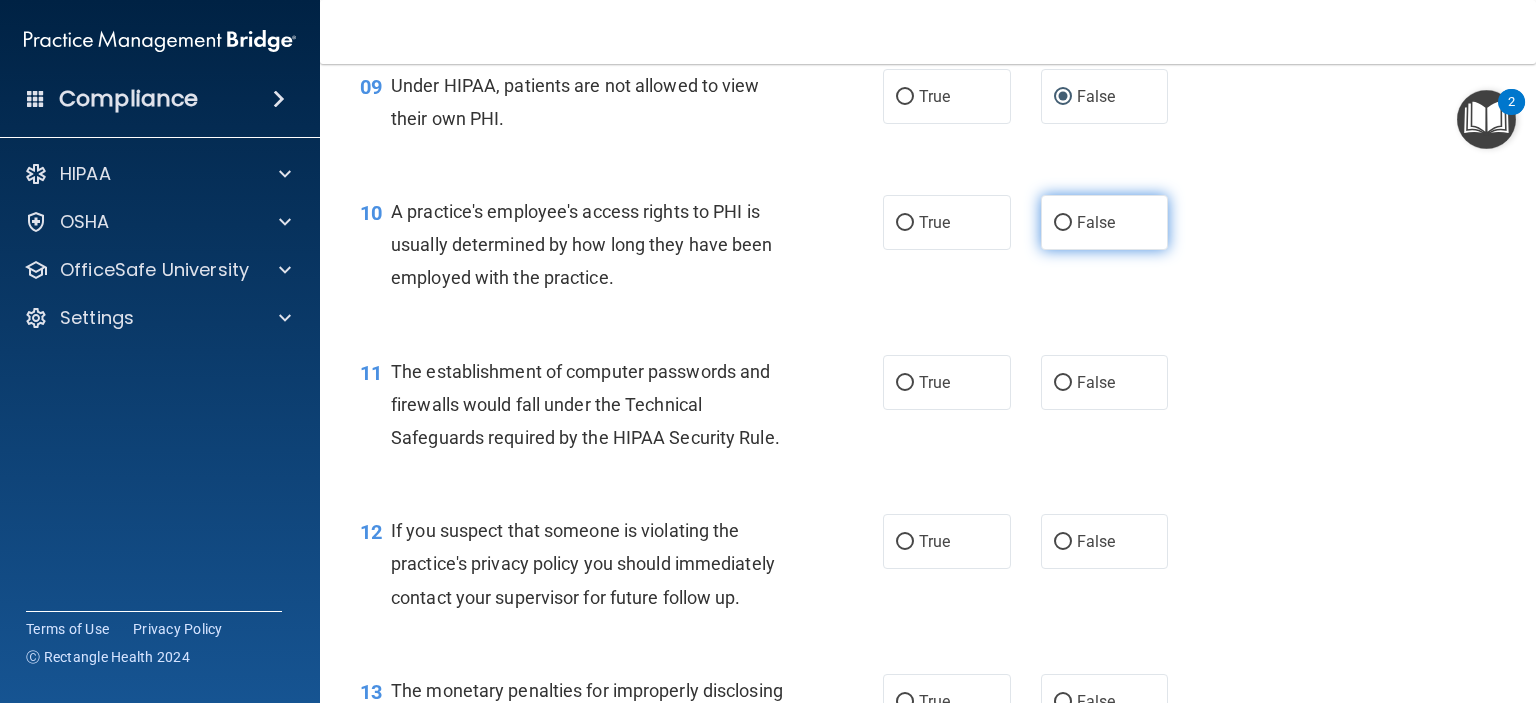 click on "False" at bounding box center [1063, 223] 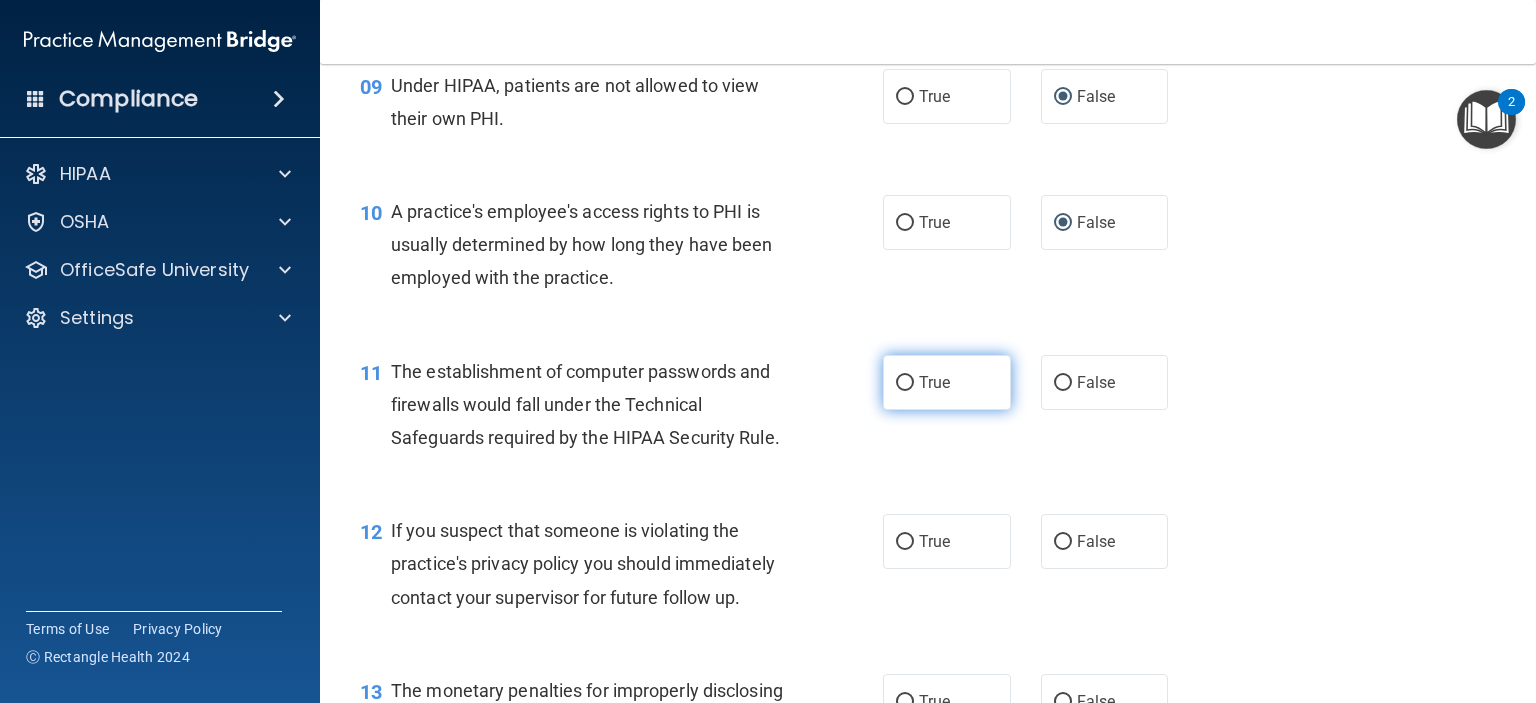click on "True" at bounding box center [905, 383] 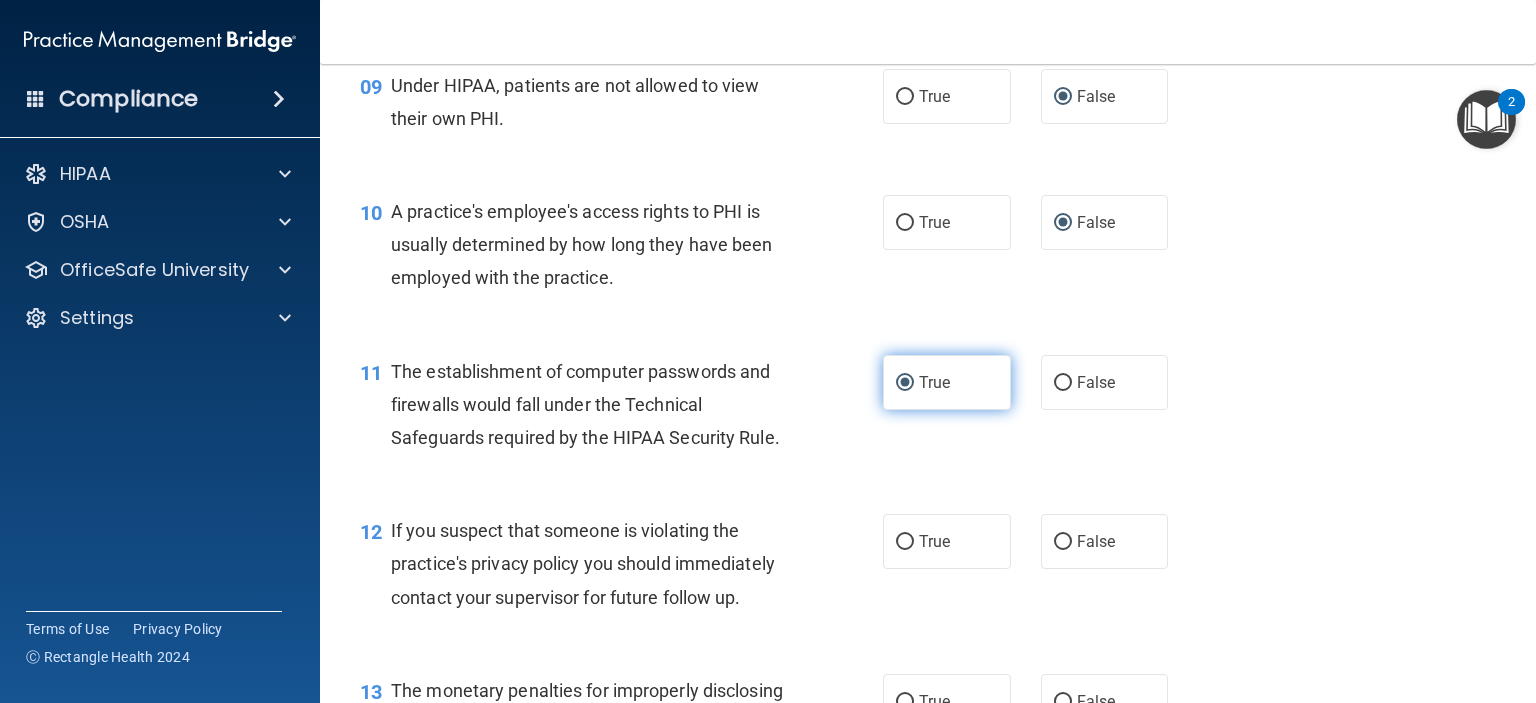 scroll, scrollTop: 1900, scrollLeft: 0, axis: vertical 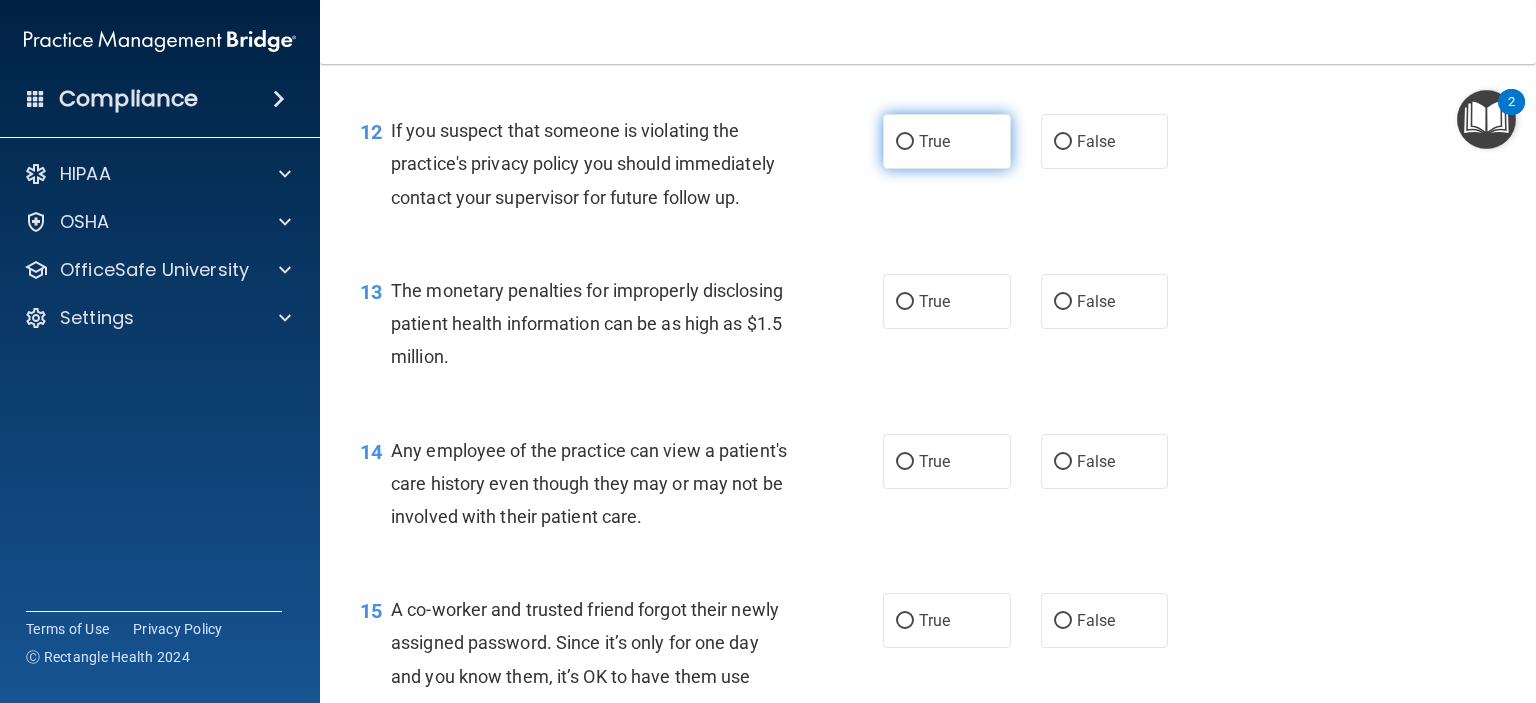 click on "True" at bounding box center [905, 142] 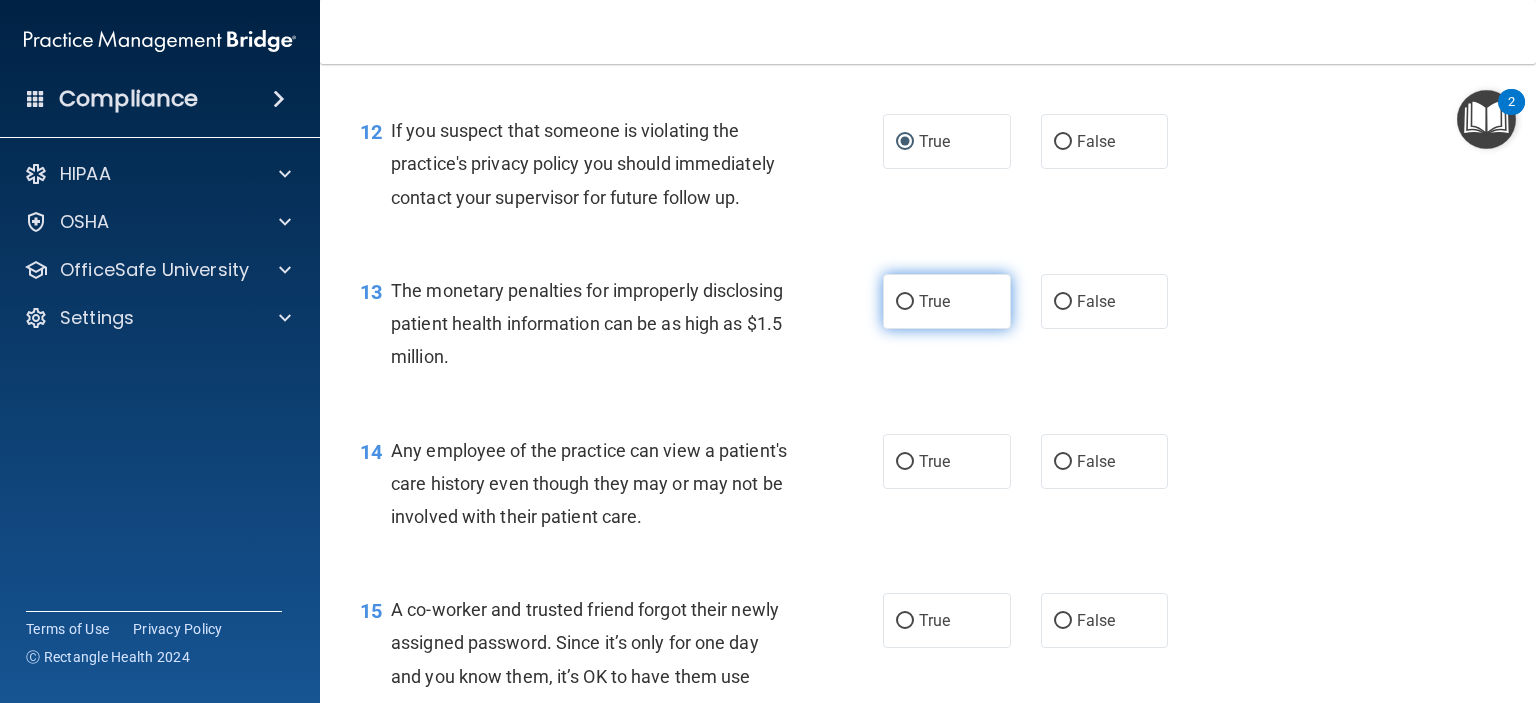 click on "True" at bounding box center [905, 302] 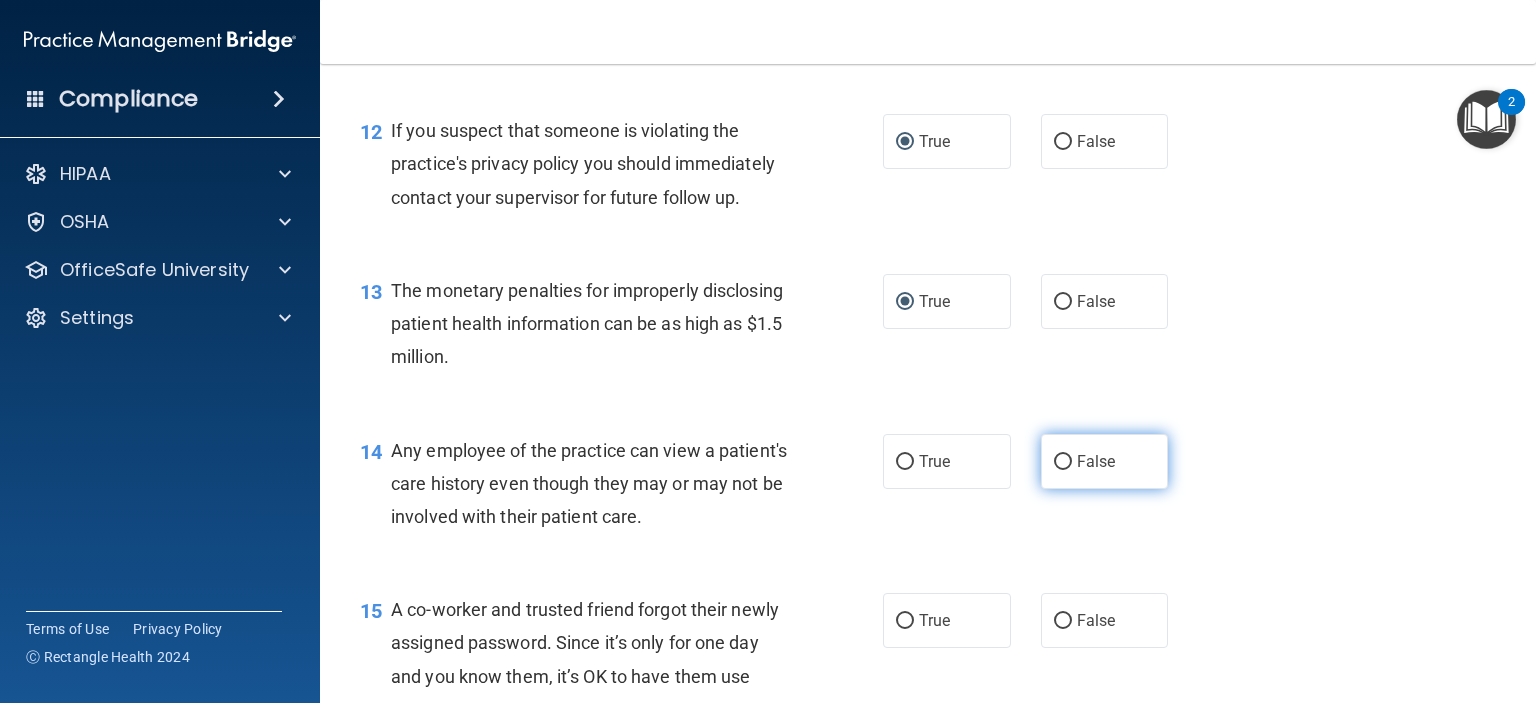 click on "False" at bounding box center [1063, 462] 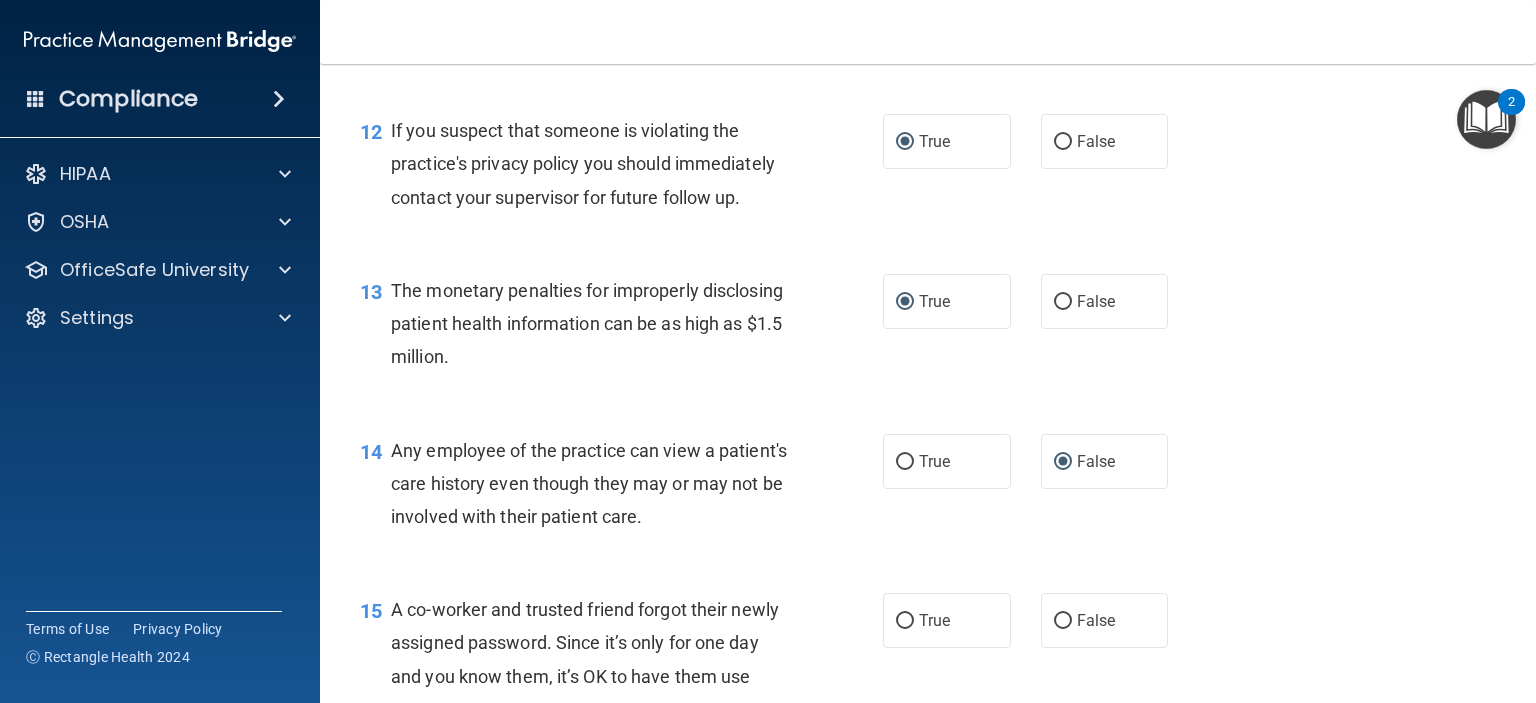 scroll, scrollTop: 2300, scrollLeft: 0, axis: vertical 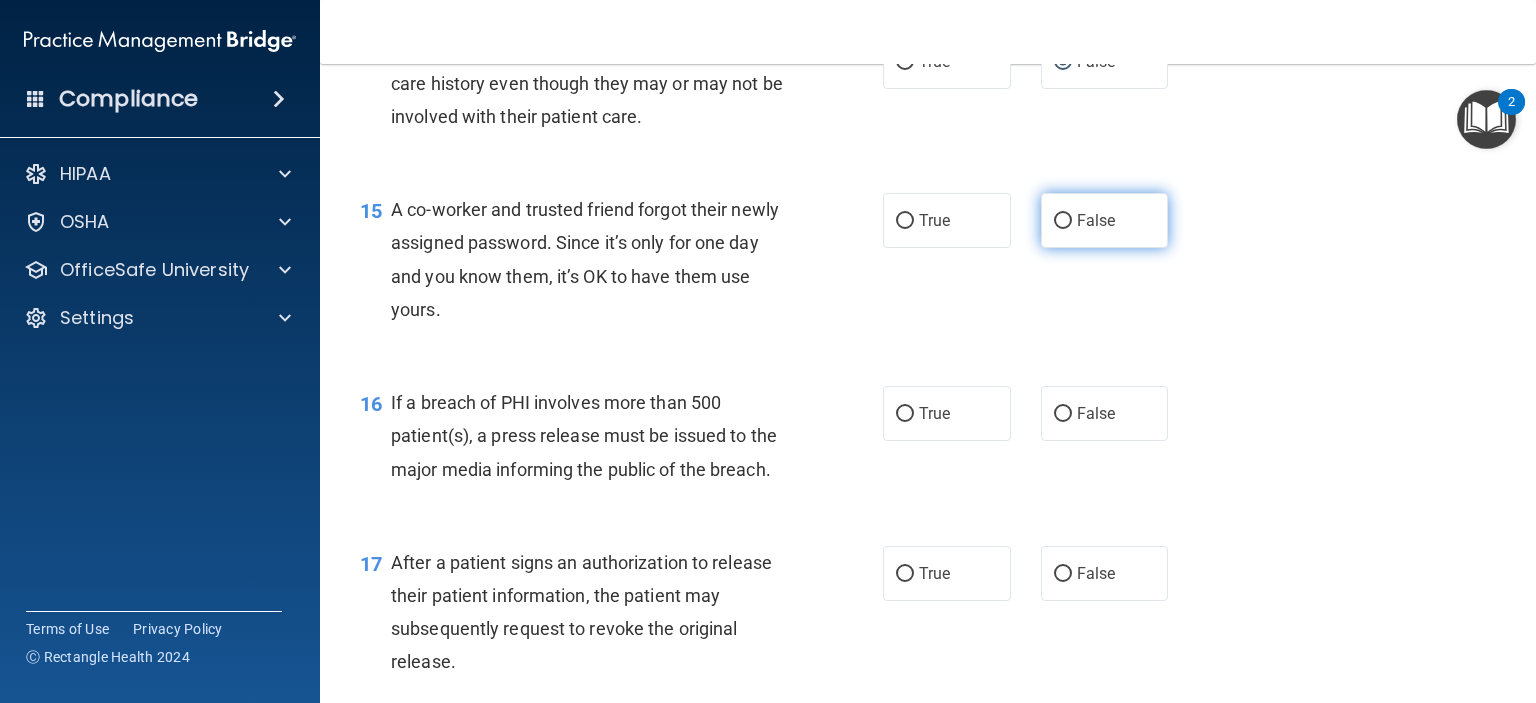 click on "False" at bounding box center (1063, 221) 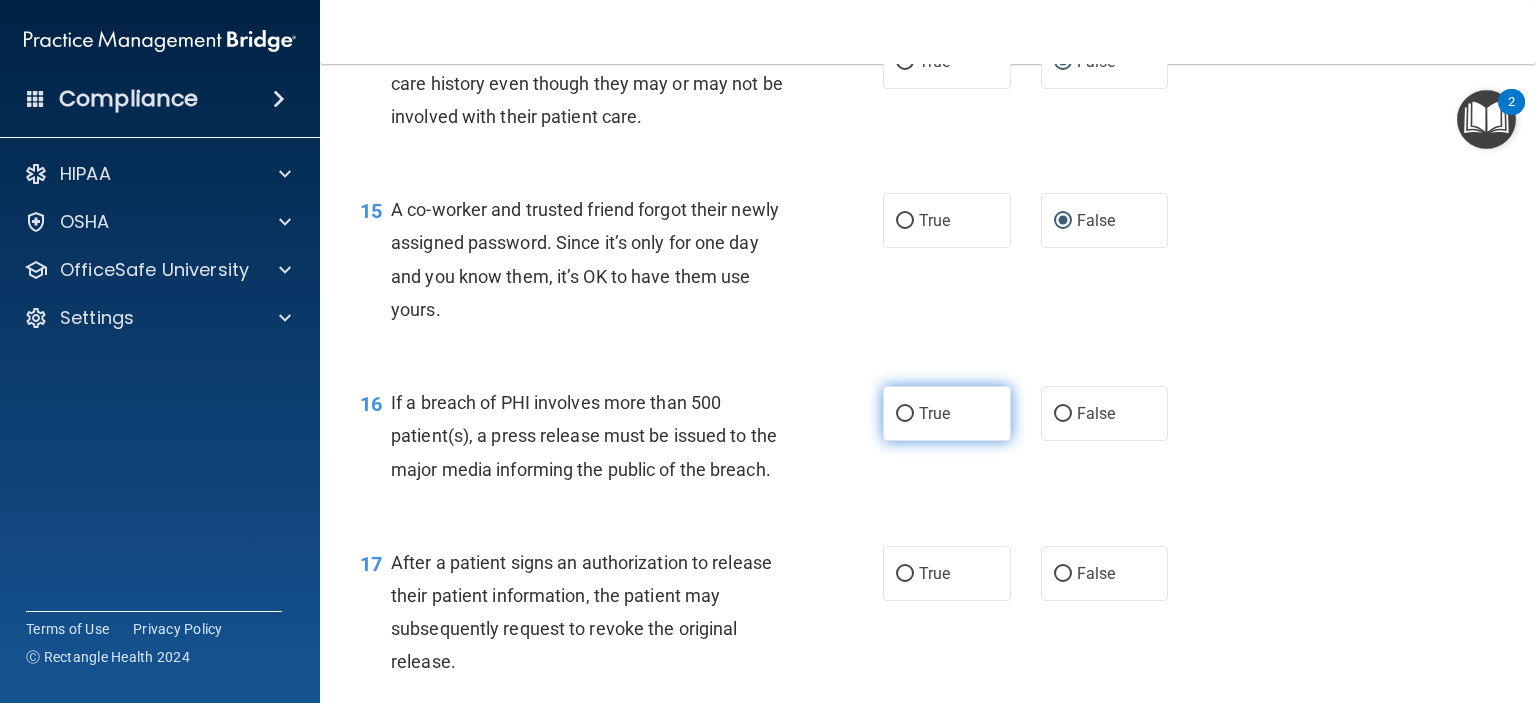 click on "True" at bounding box center (905, 414) 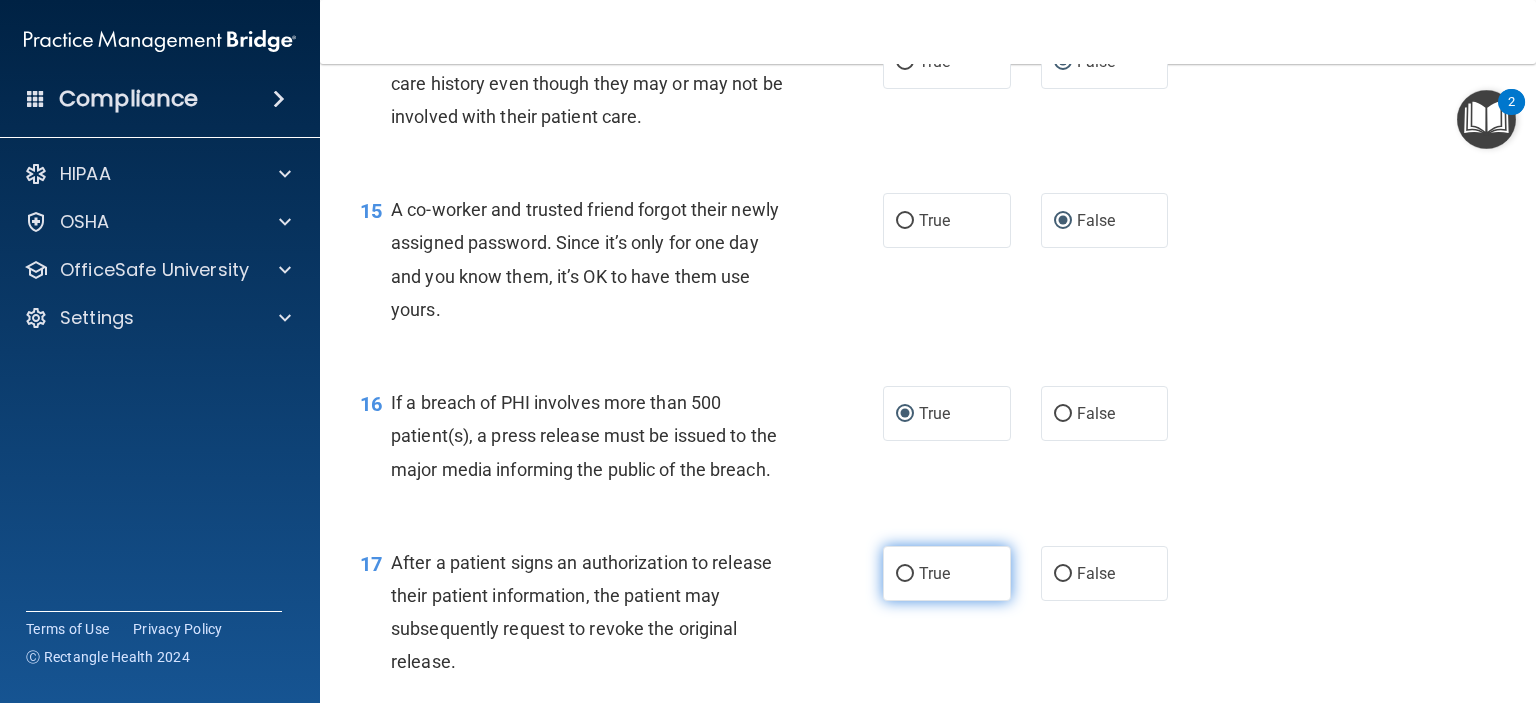click on "True" at bounding box center [905, 574] 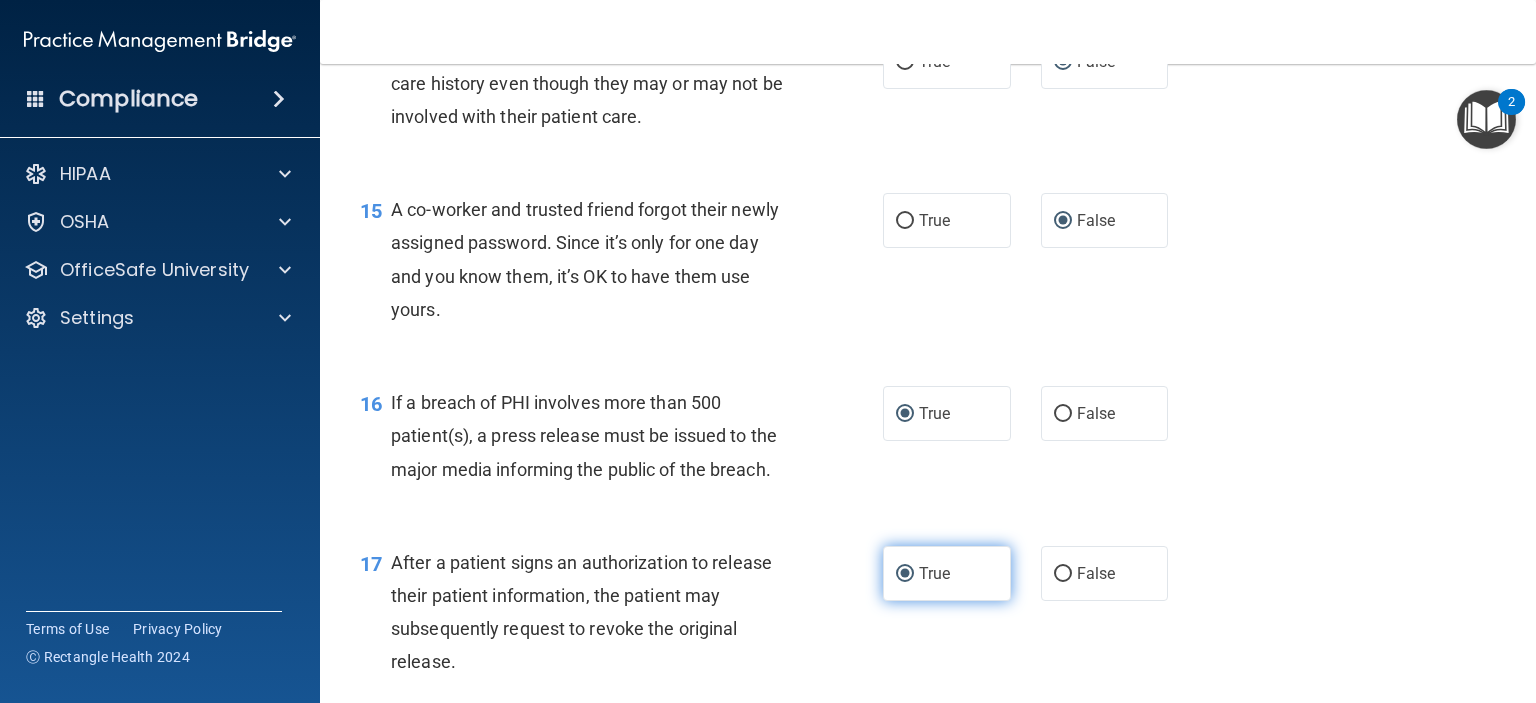 scroll, scrollTop: 2800, scrollLeft: 0, axis: vertical 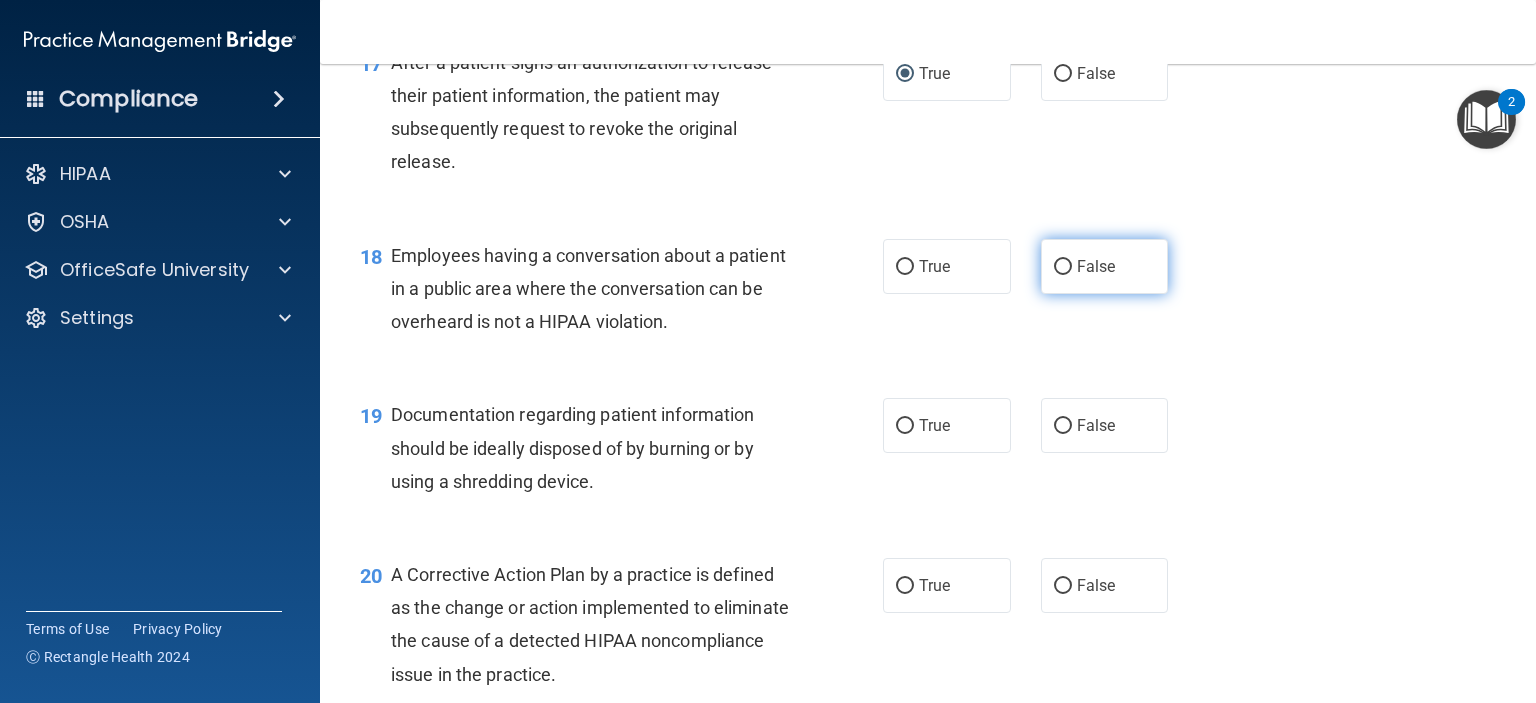 click on "False" at bounding box center (1063, 267) 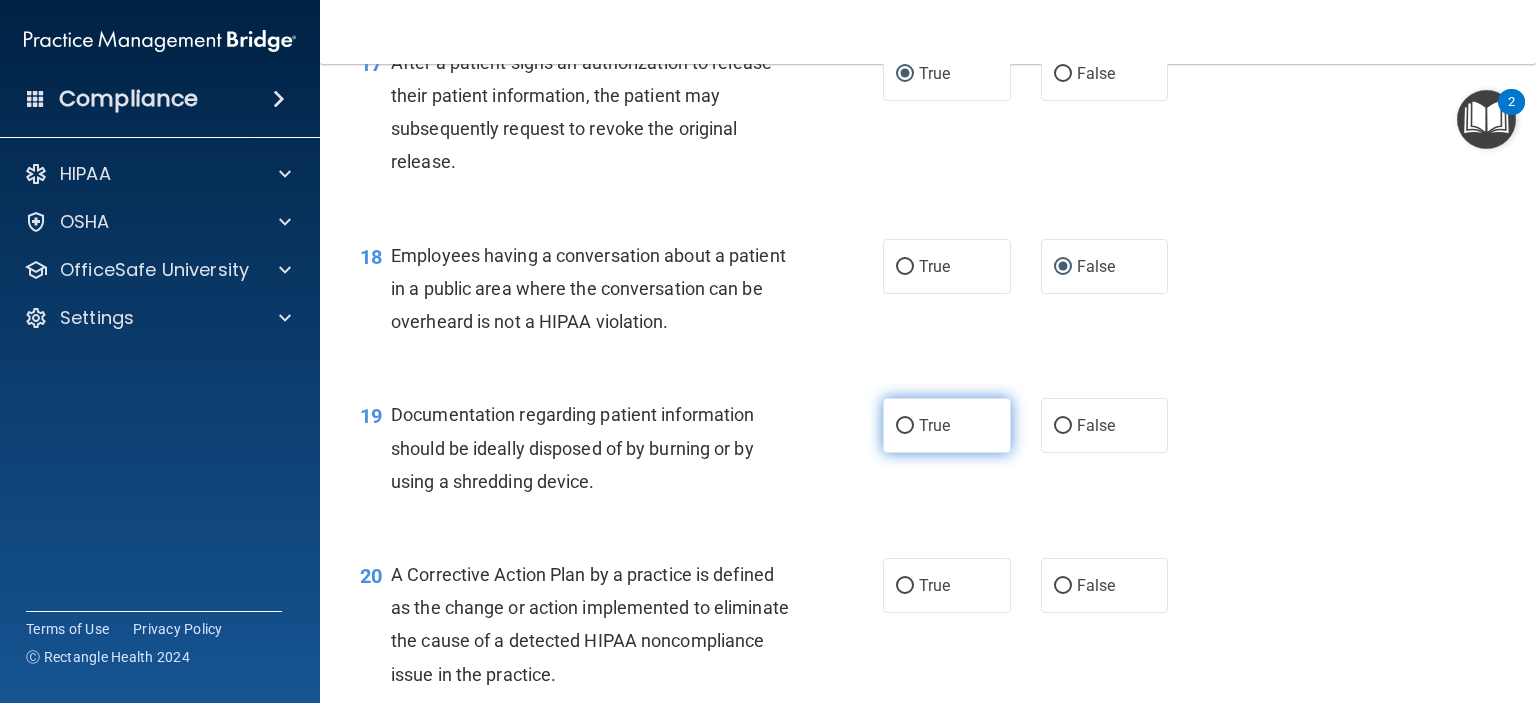 click on "True" at bounding box center [905, 426] 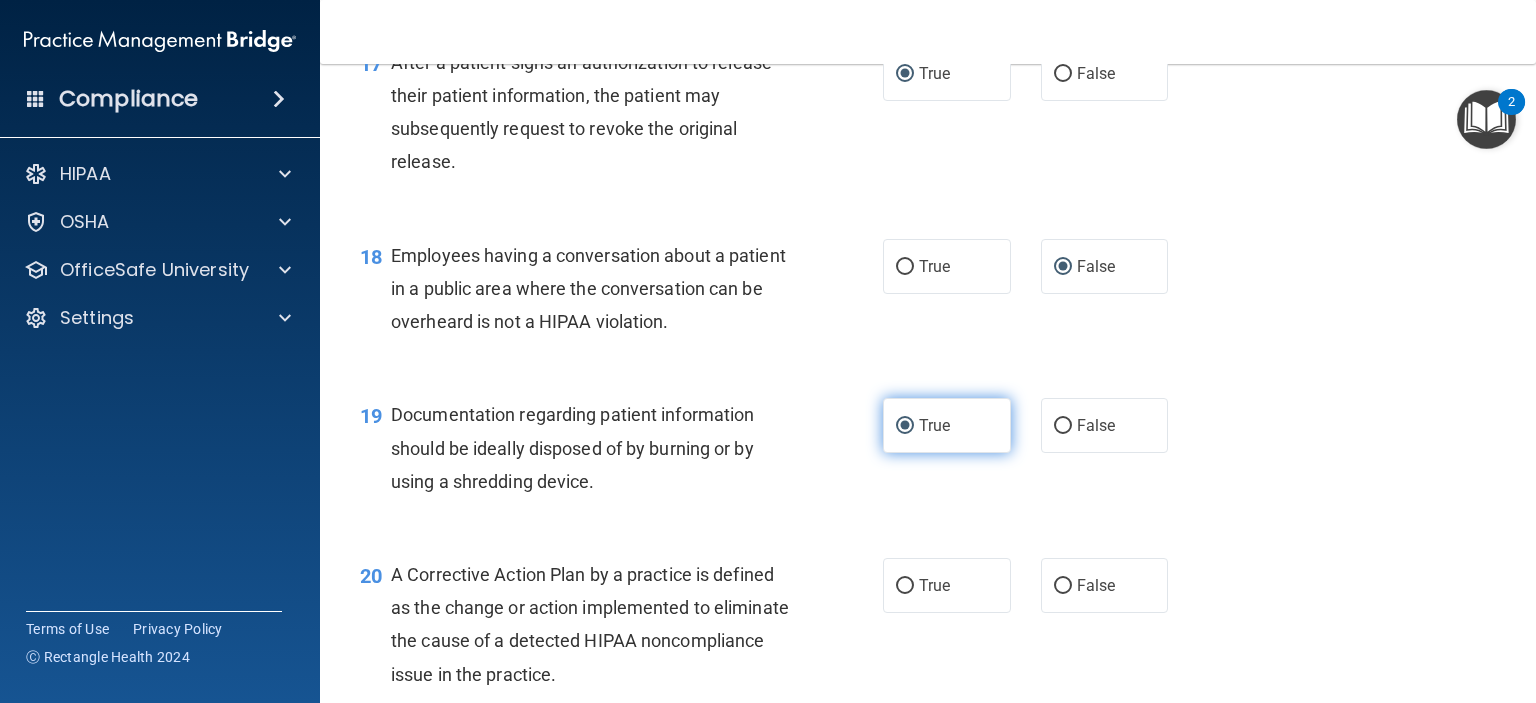 scroll, scrollTop: 3200, scrollLeft: 0, axis: vertical 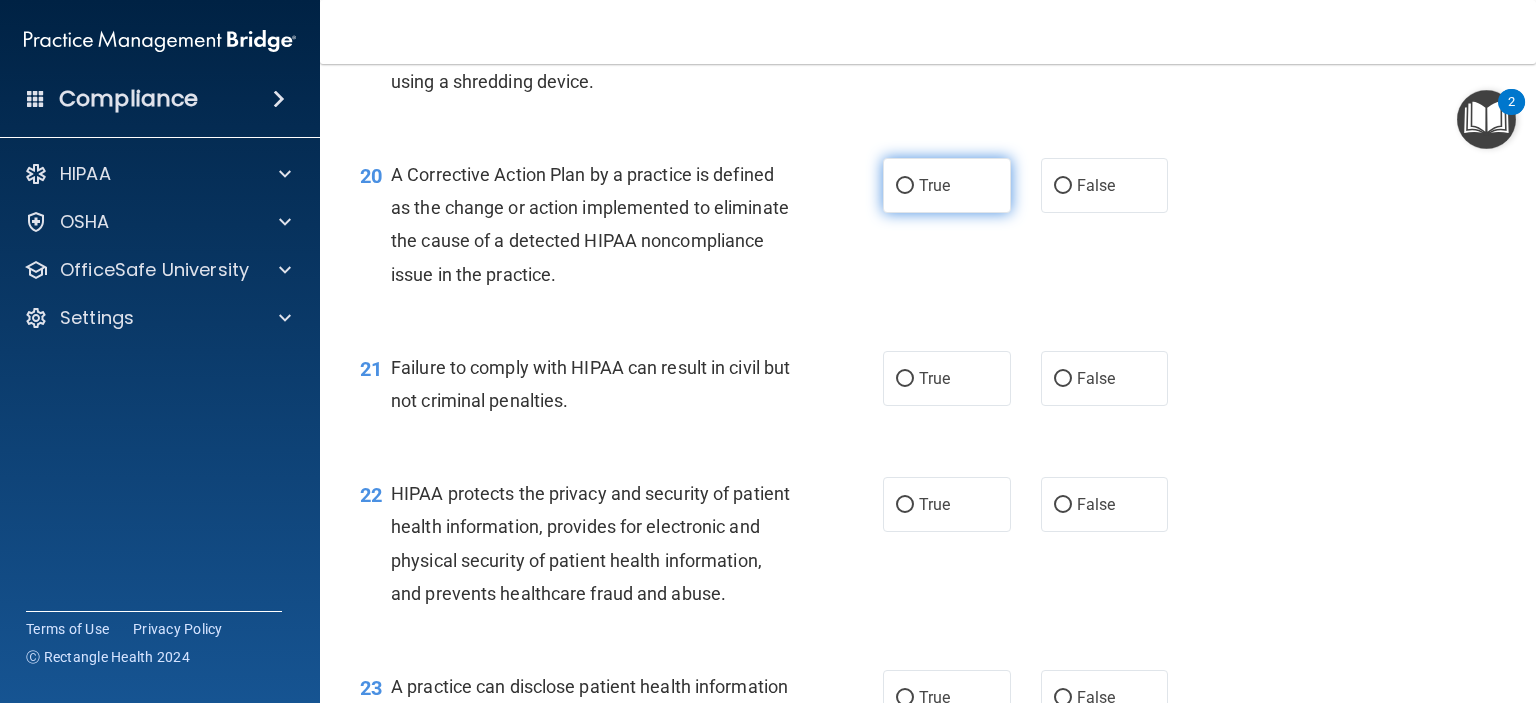 click on "True" at bounding box center [905, 186] 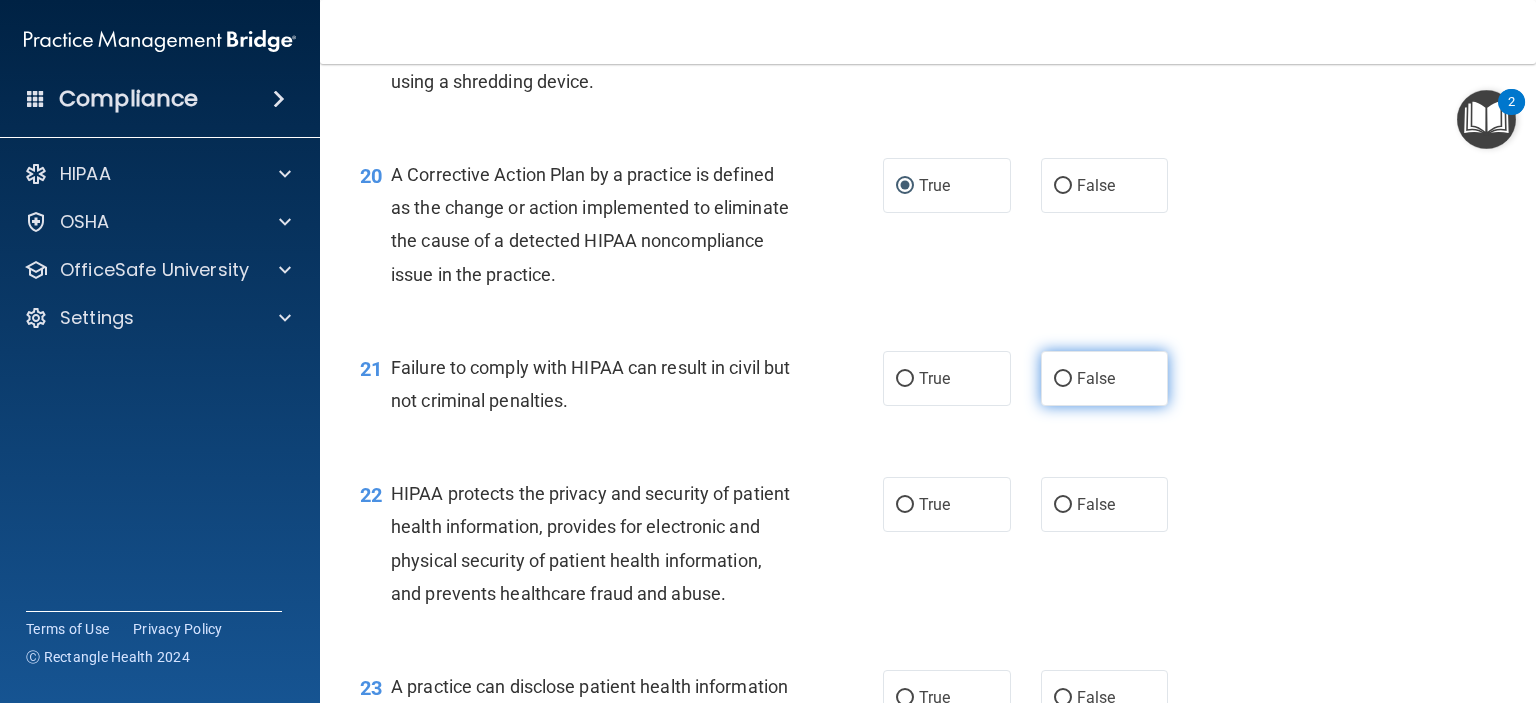 click on "False" at bounding box center (1063, 379) 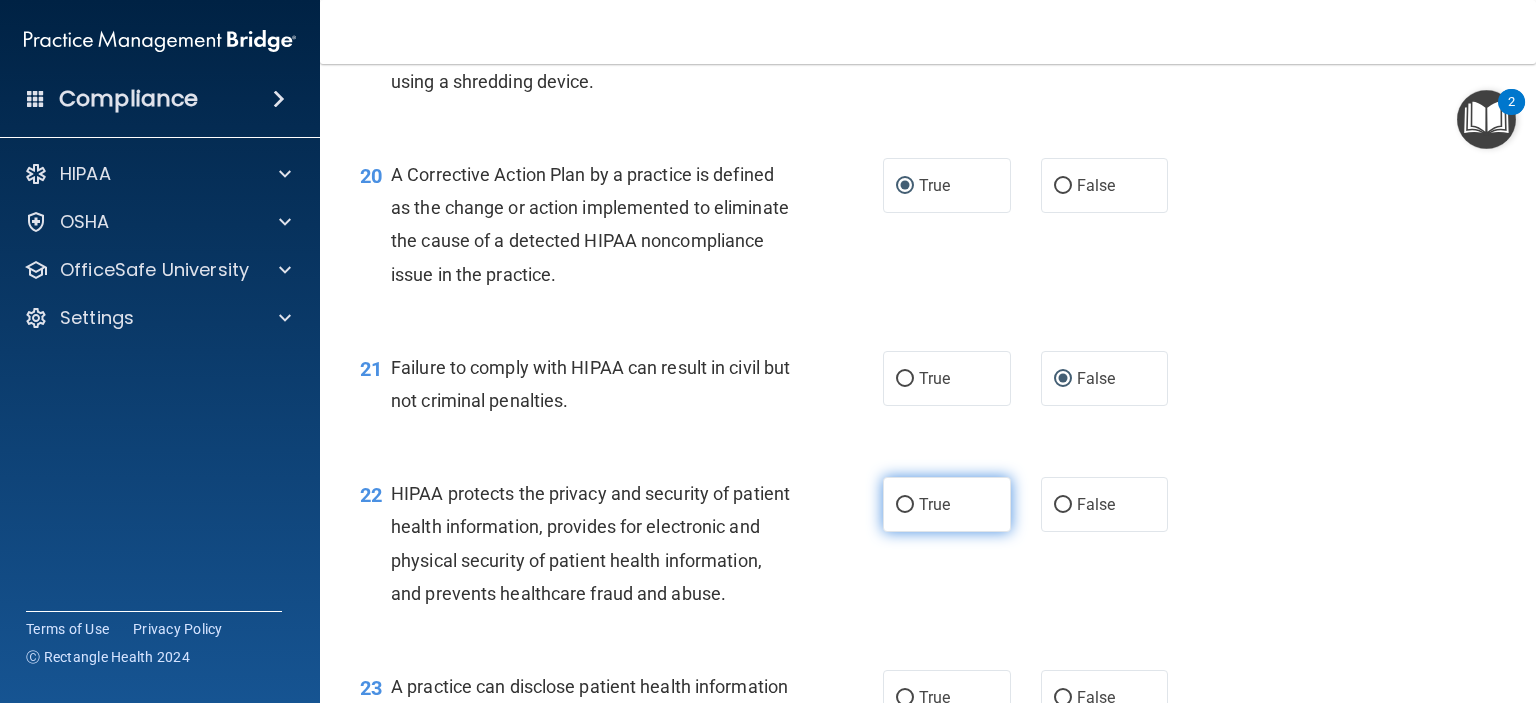 click on "True" at bounding box center (947, 504) 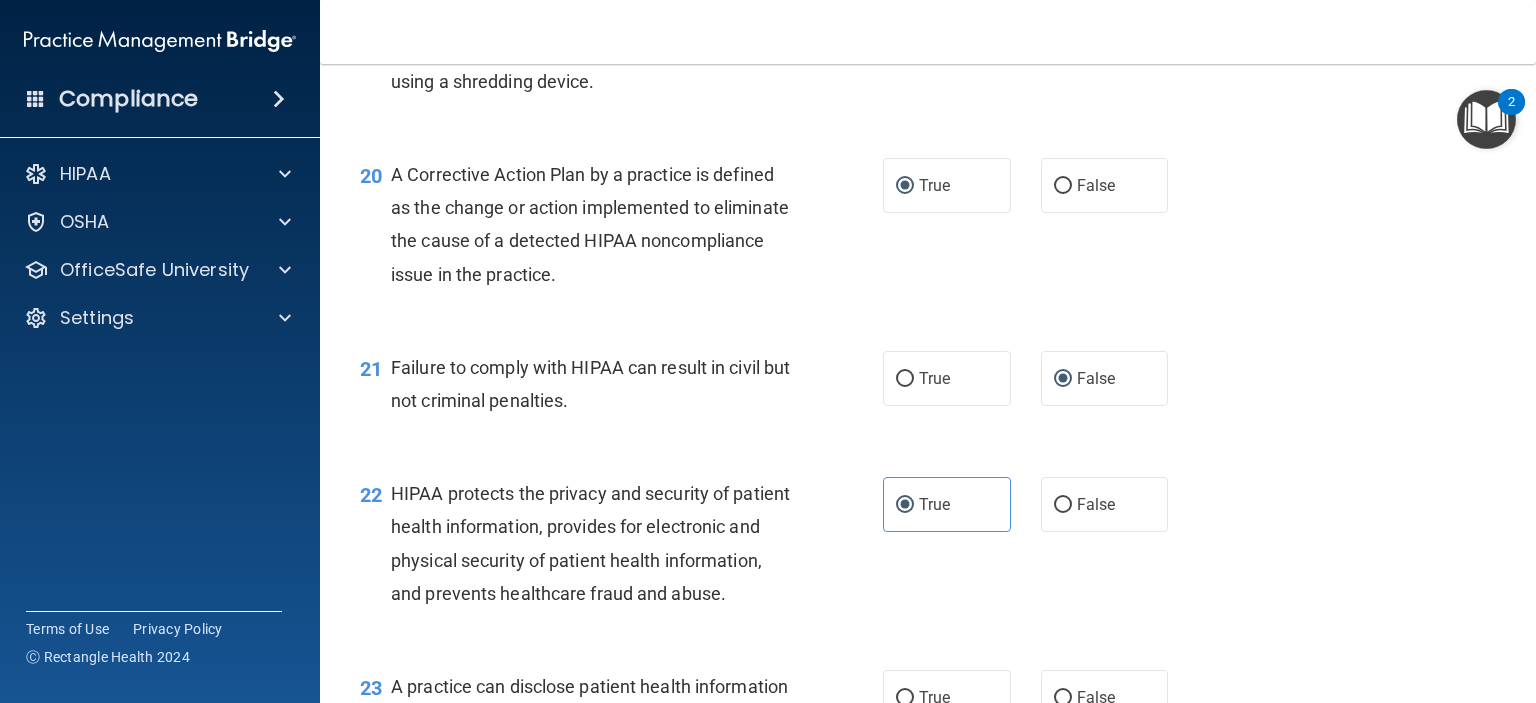 scroll, scrollTop: 3700, scrollLeft: 0, axis: vertical 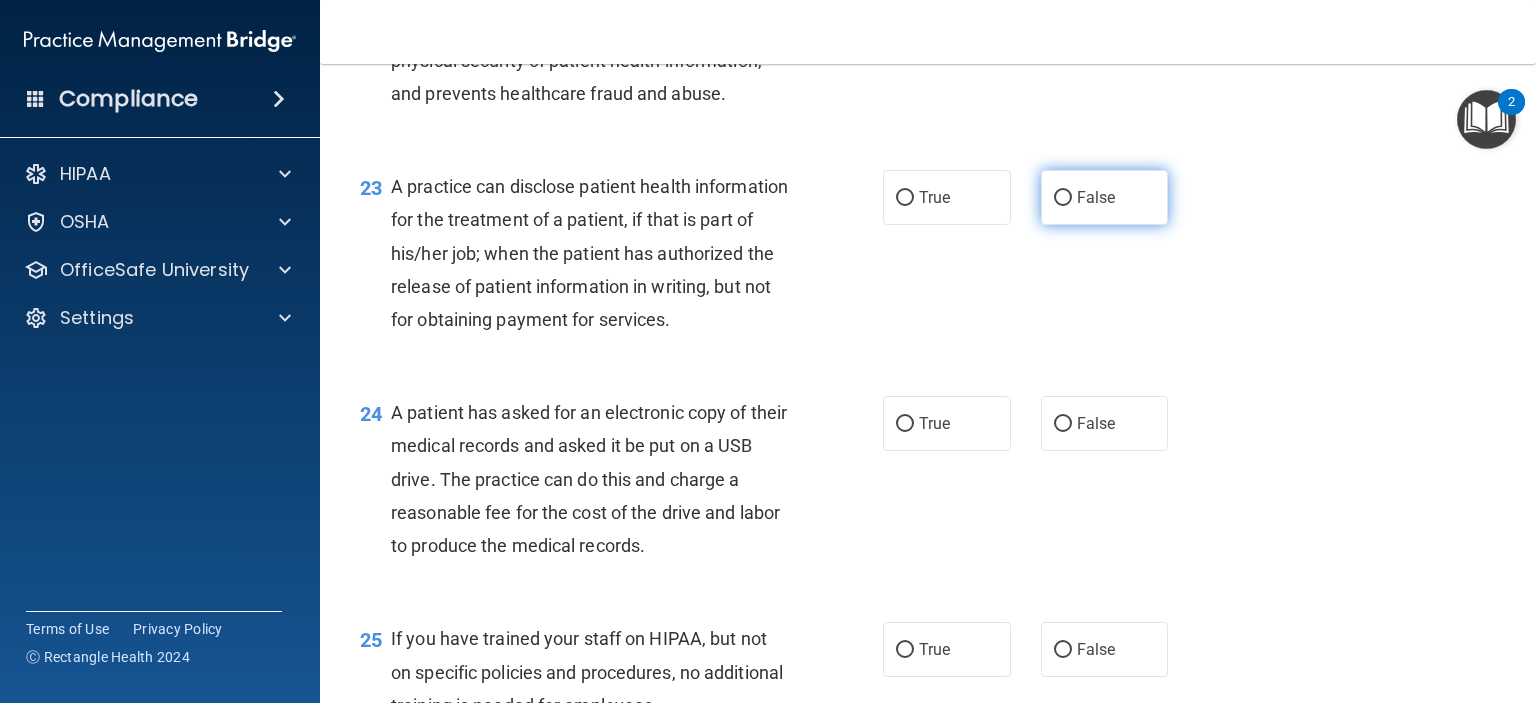 click on "False" at bounding box center (1063, 198) 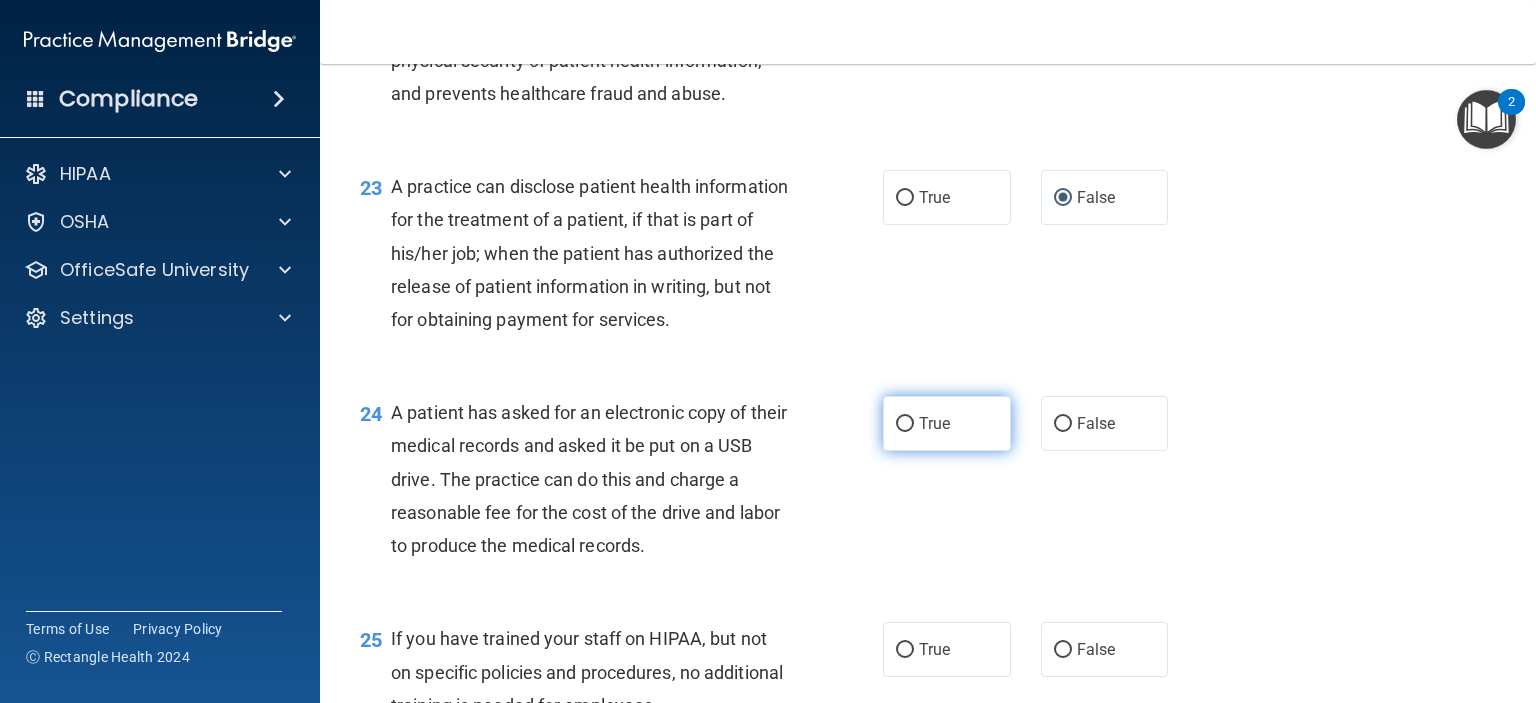 click on "True" at bounding box center (905, 424) 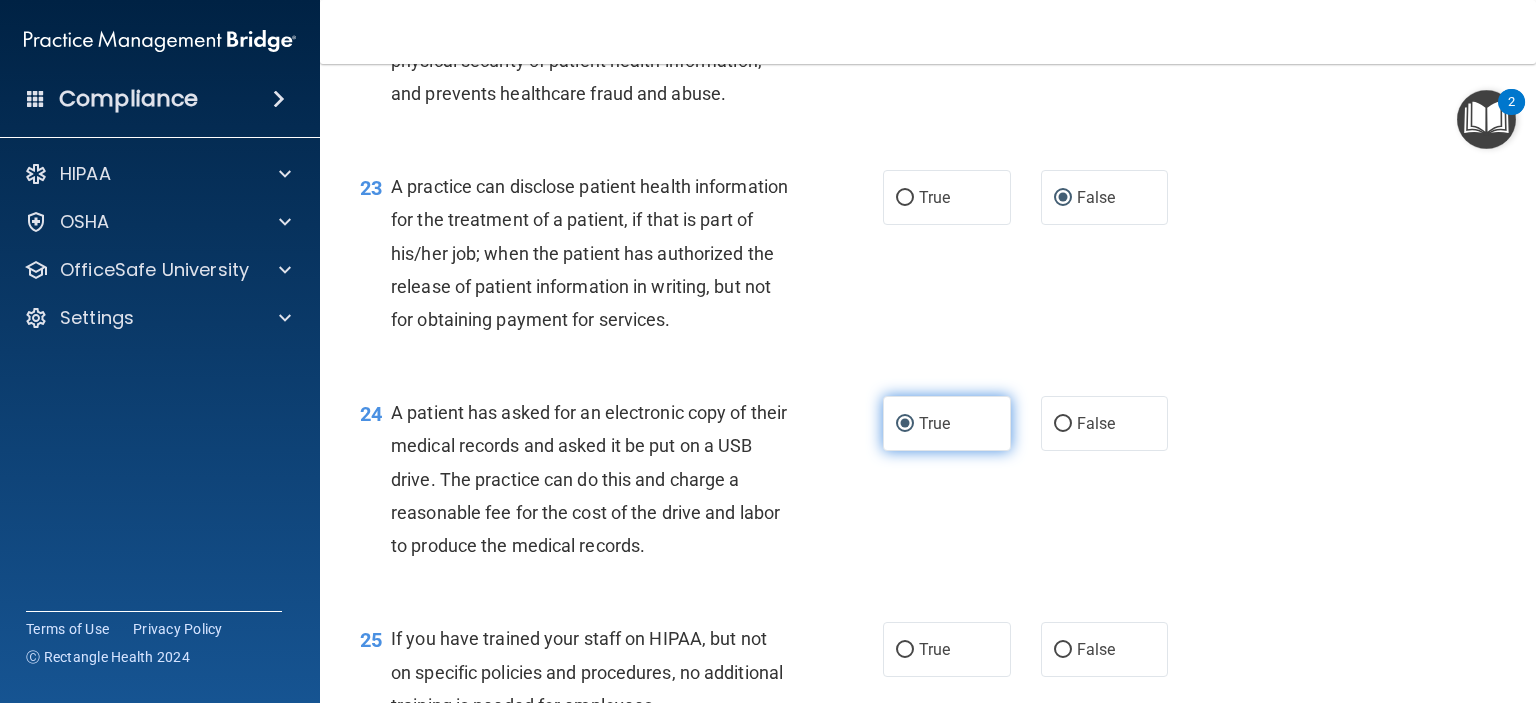 scroll, scrollTop: 4200, scrollLeft: 0, axis: vertical 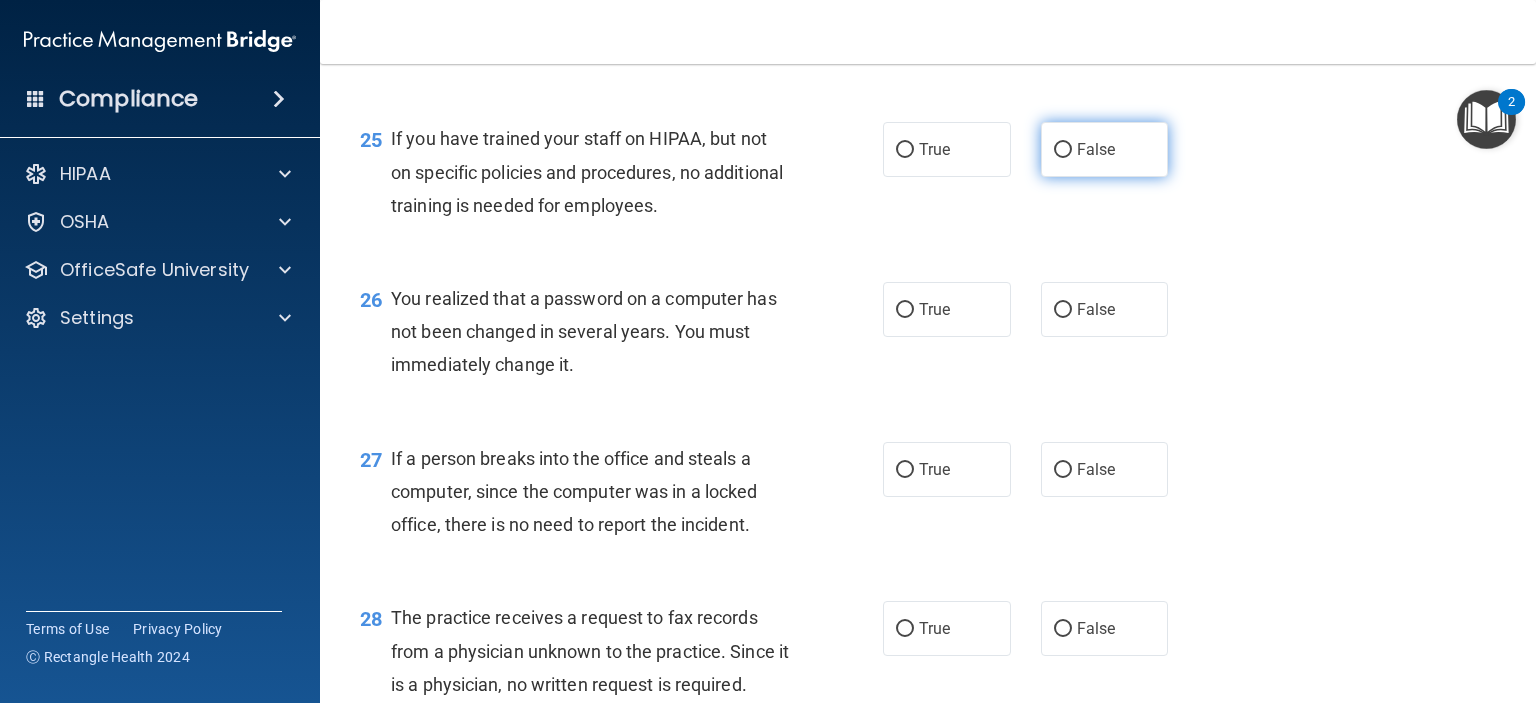 click on "False" at bounding box center (1063, 150) 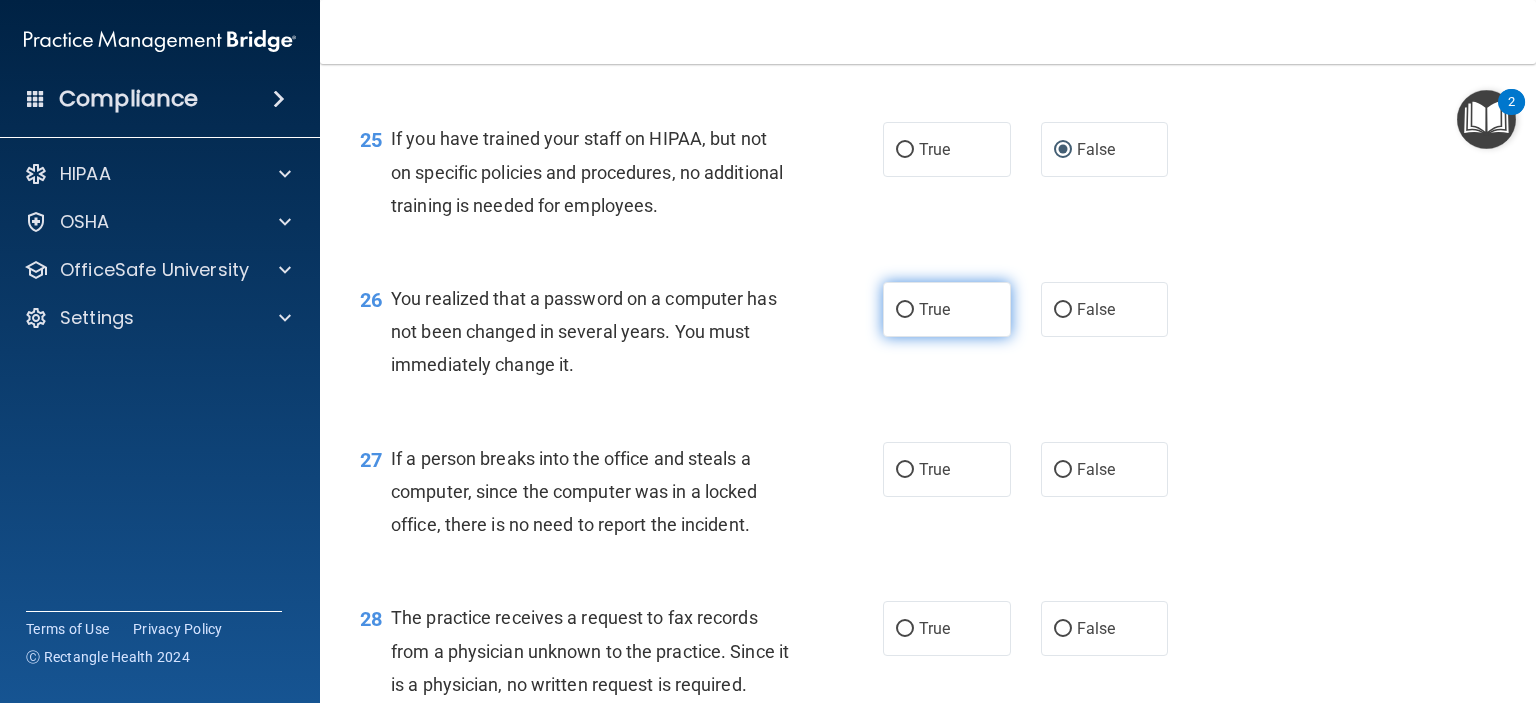 click on "True" at bounding box center [905, 310] 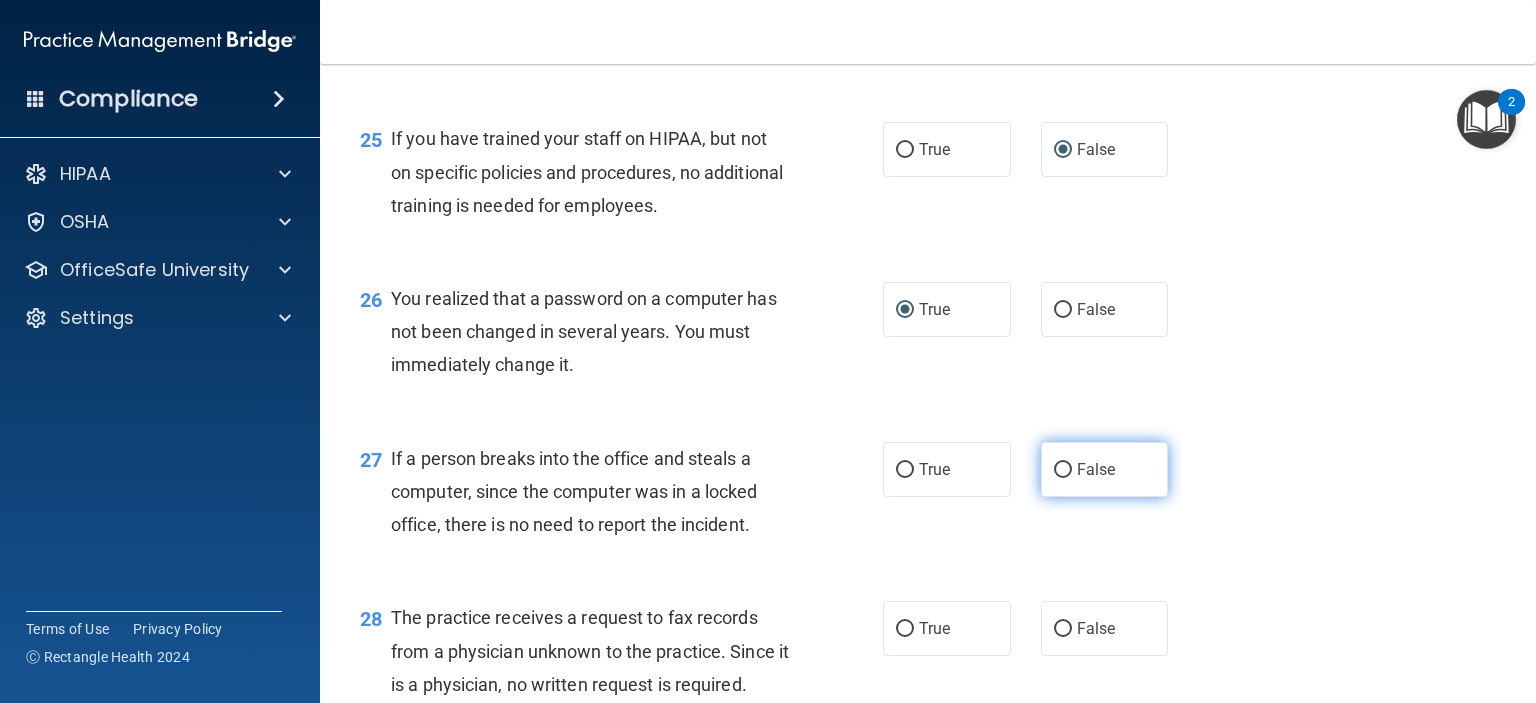 click on "False" at bounding box center (1105, 469) 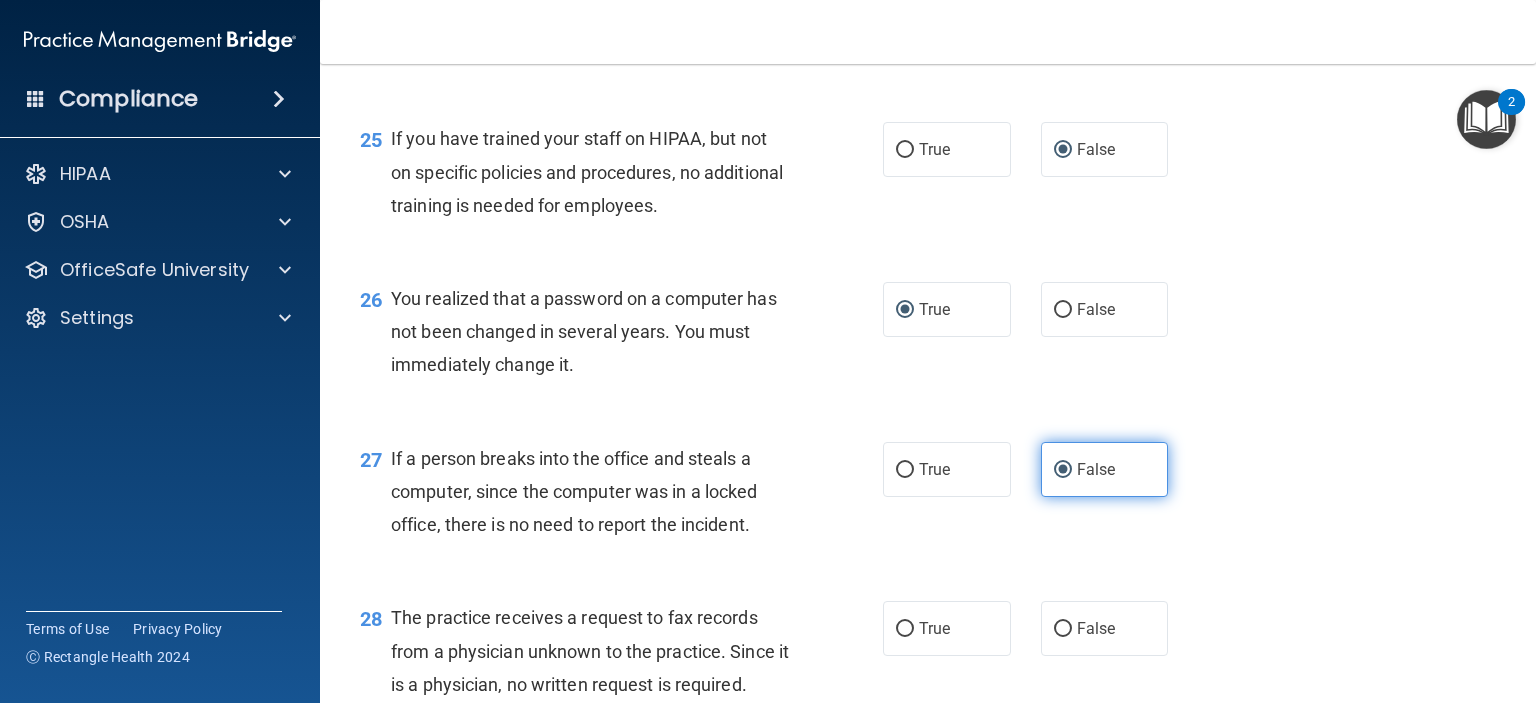 scroll, scrollTop: 4800, scrollLeft: 0, axis: vertical 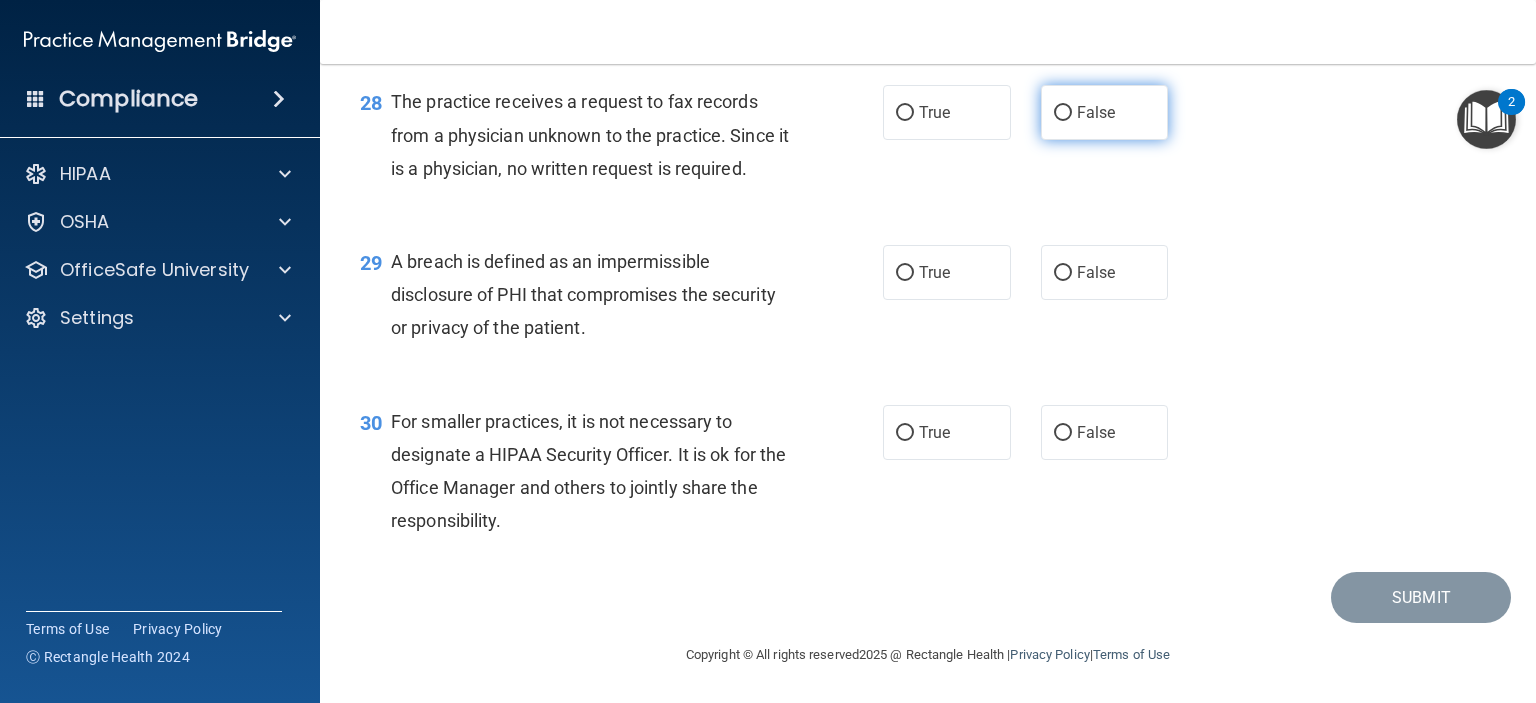 click on "False" at bounding box center (1105, 112) 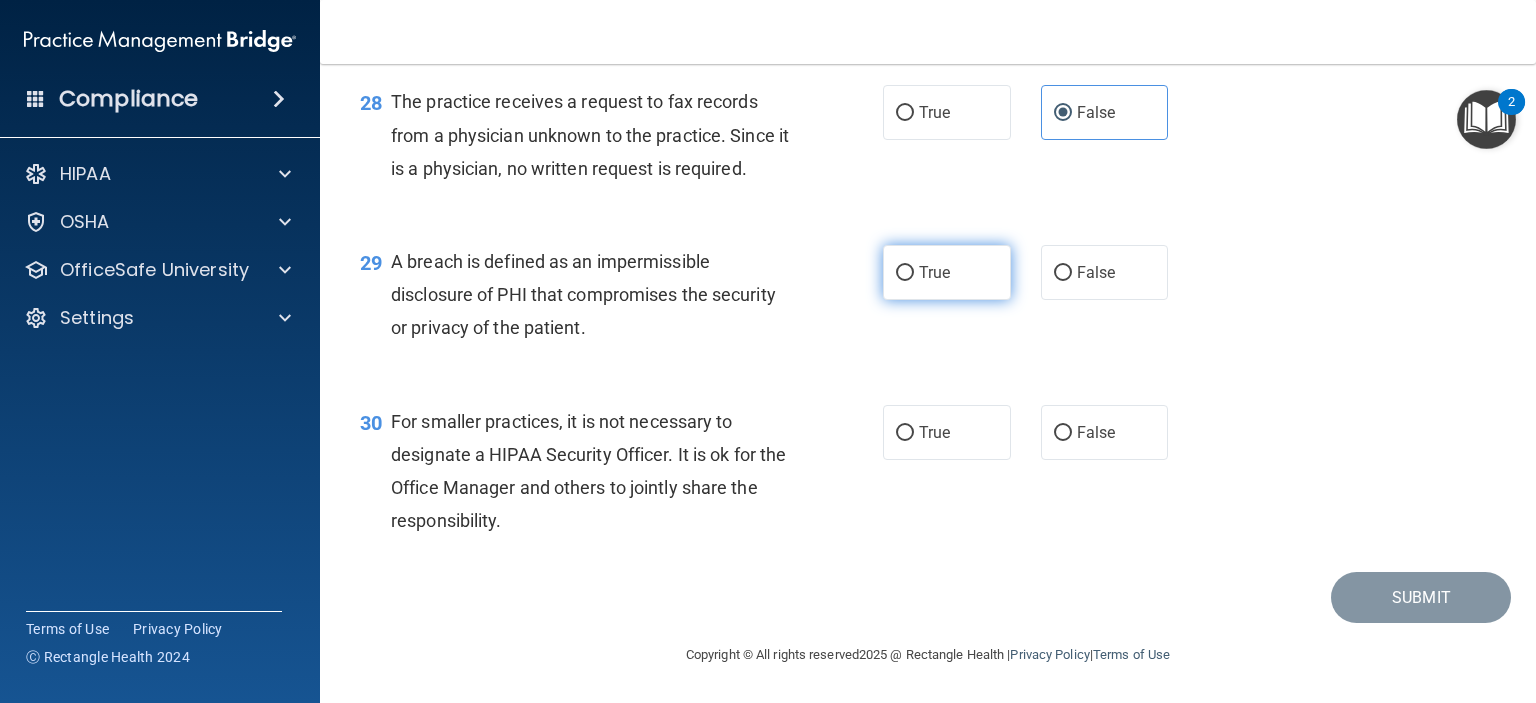 click on "True" at bounding box center [905, 273] 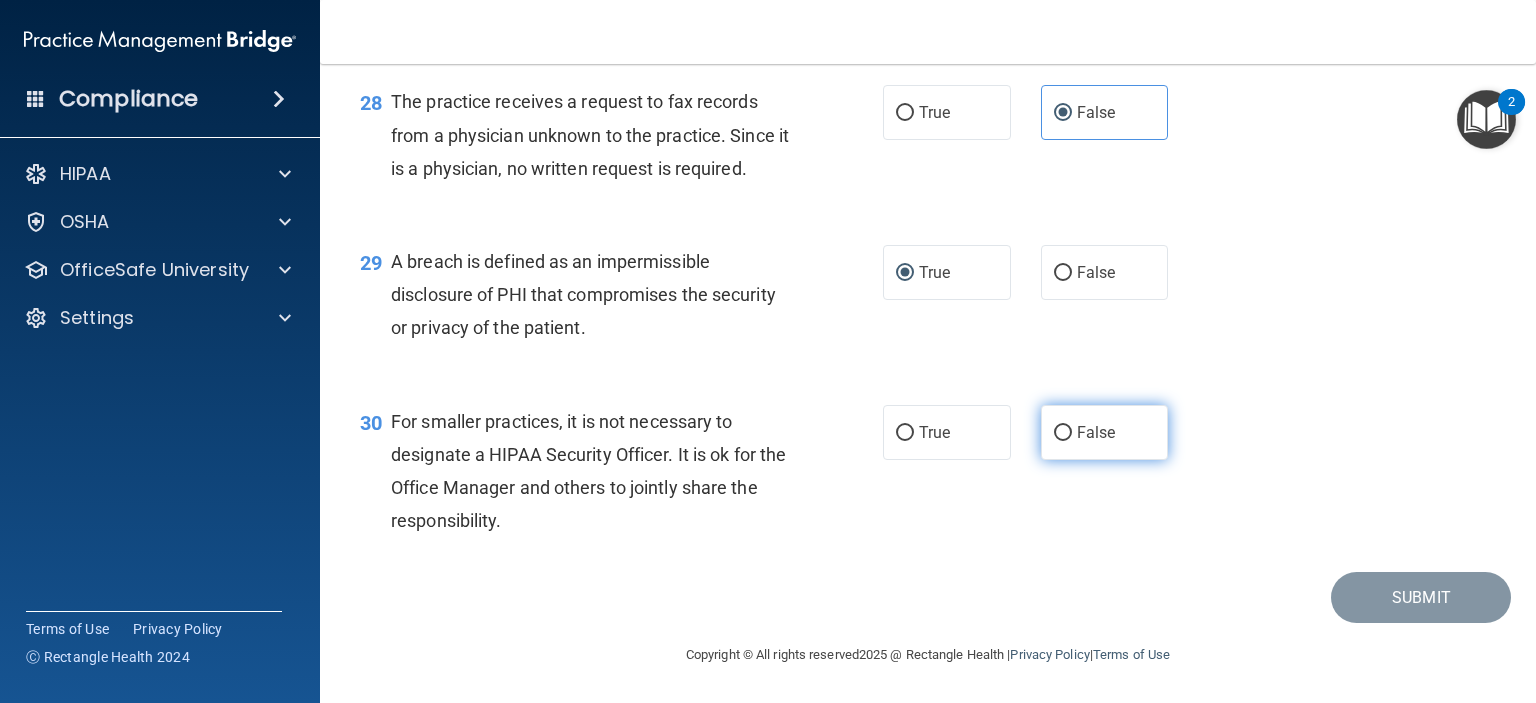 click on "False" at bounding box center [1063, 433] 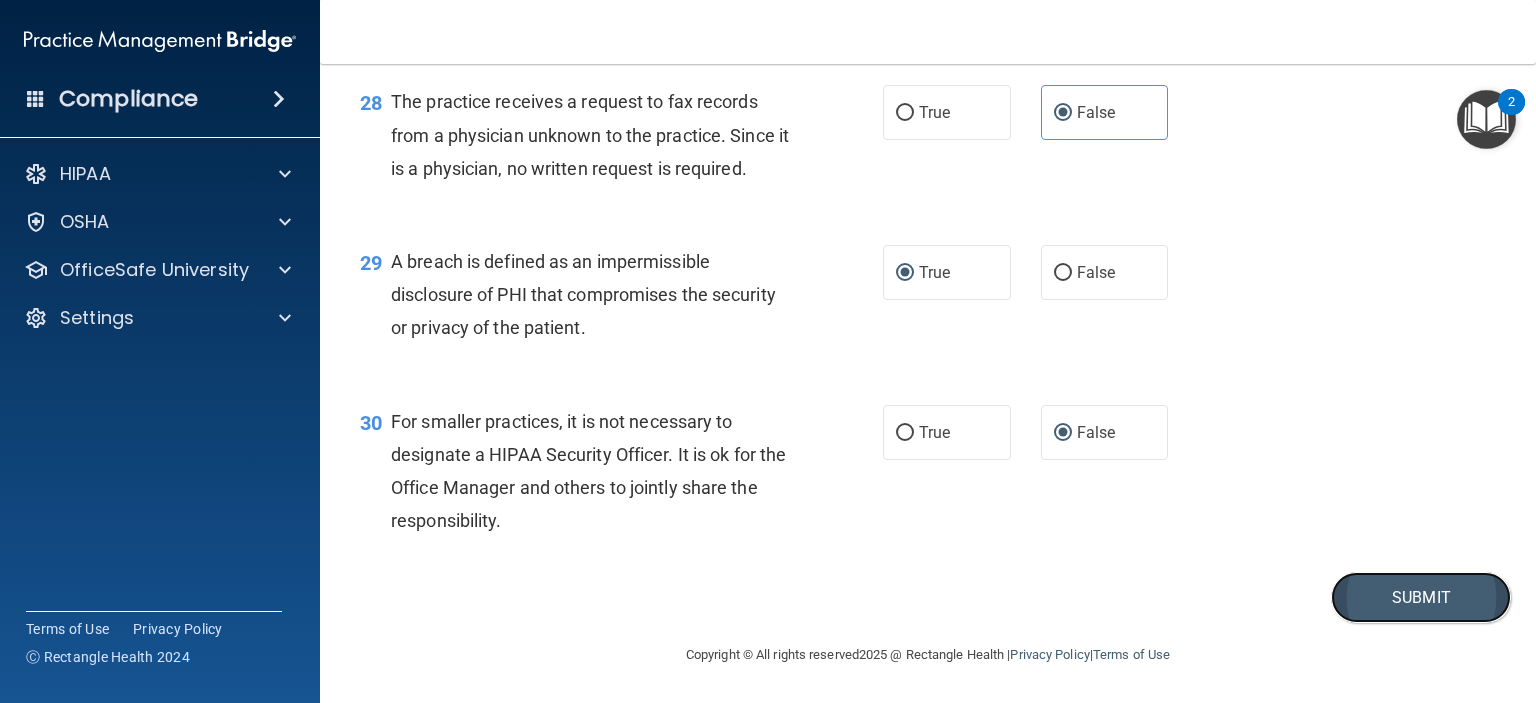 click on "Submit" at bounding box center [1421, 597] 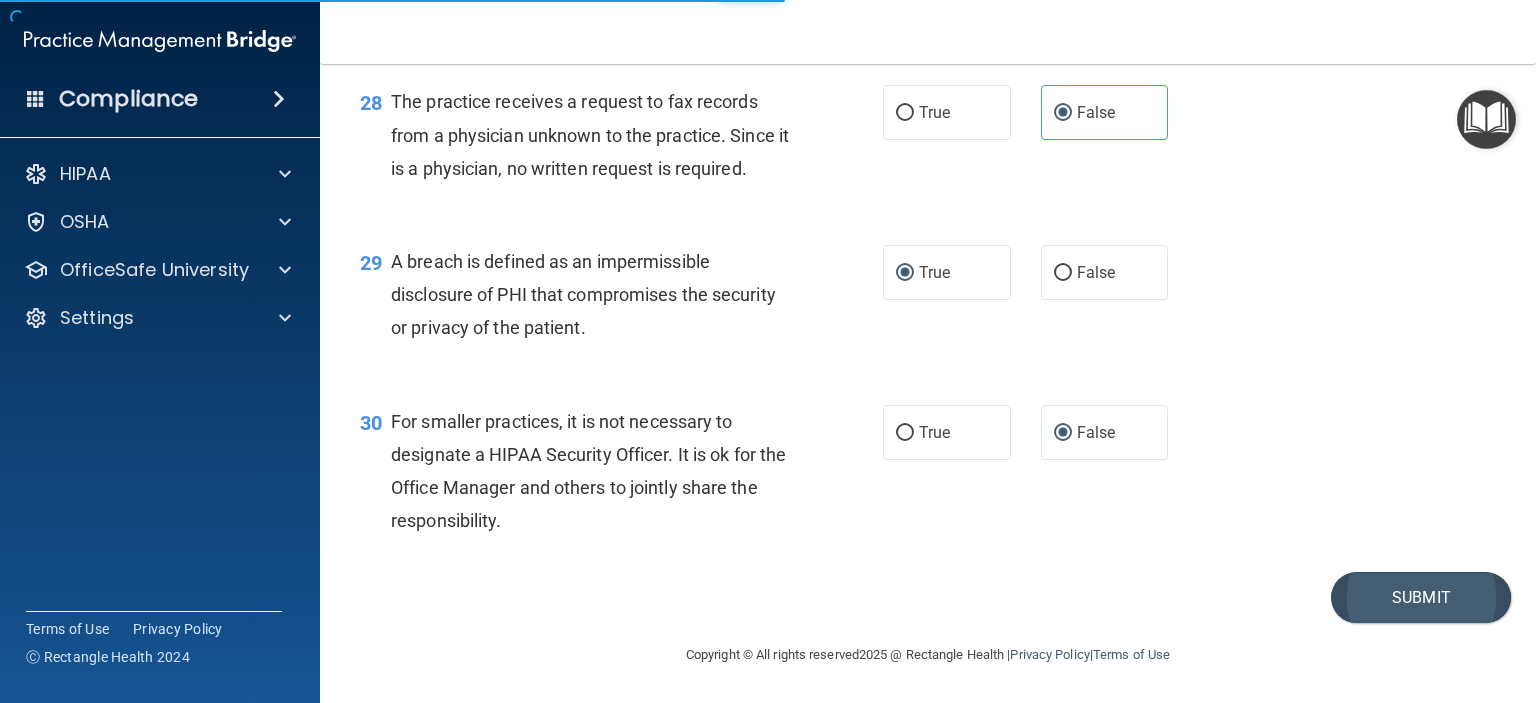 scroll, scrollTop: 0, scrollLeft: 0, axis: both 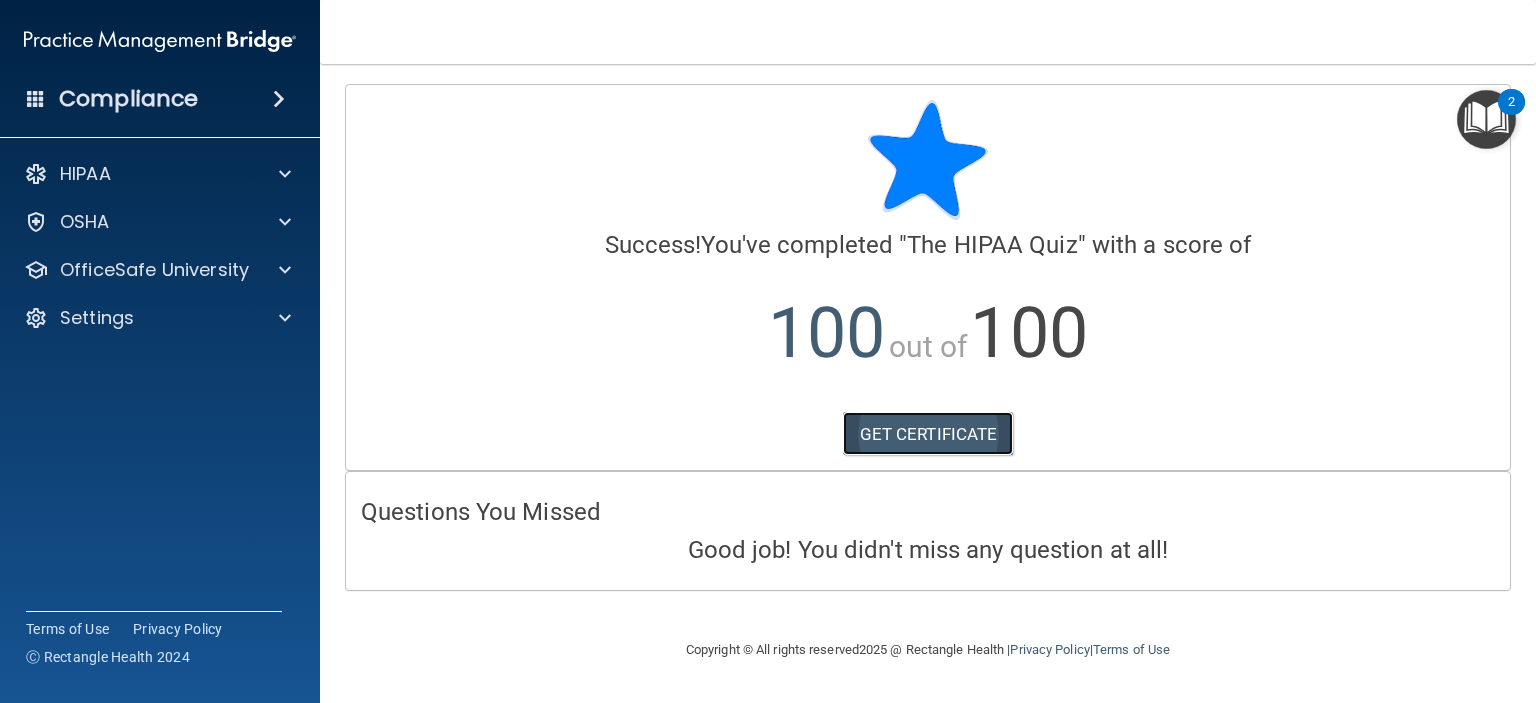 click on "GET CERTIFICATE" at bounding box center [928, 434] 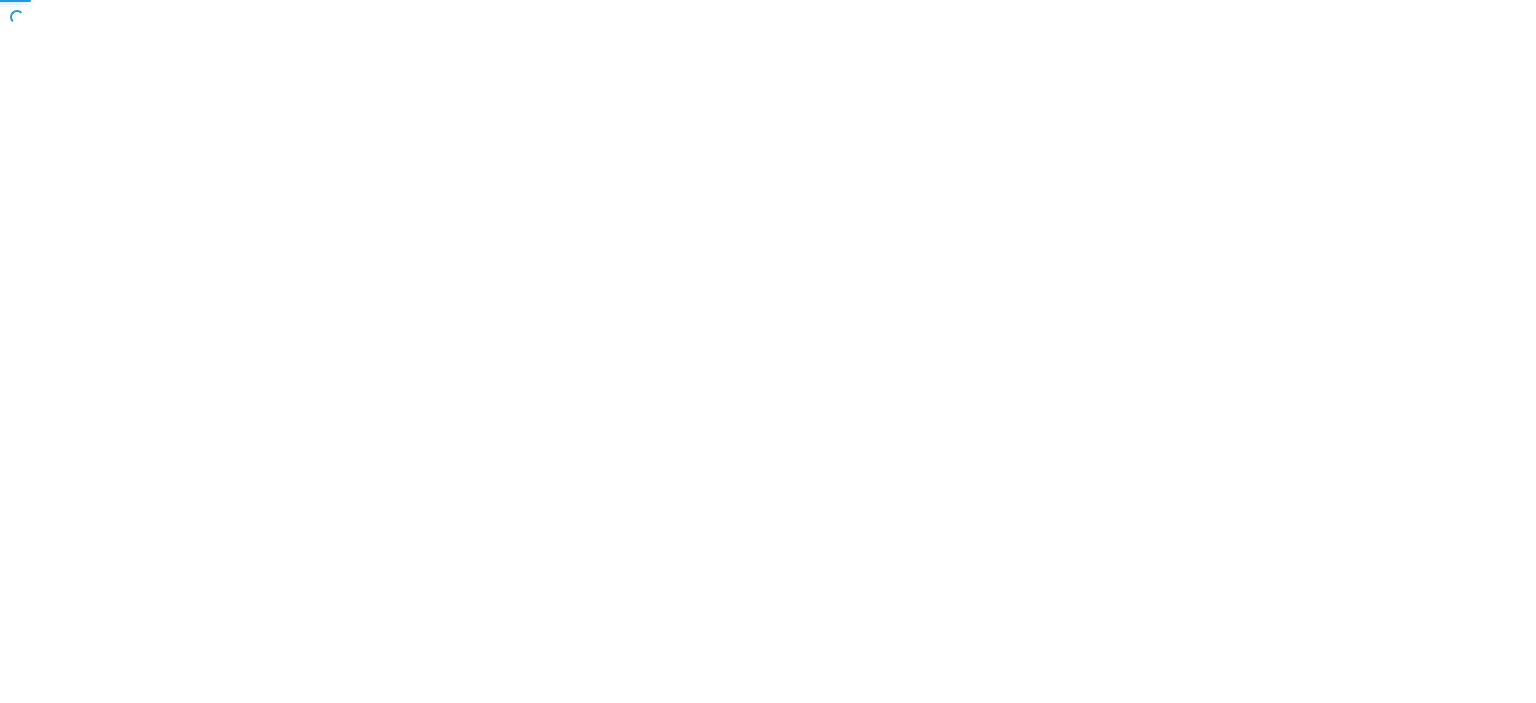 scroll, scrollTop: 0, scrollLeft: 0, axis: both 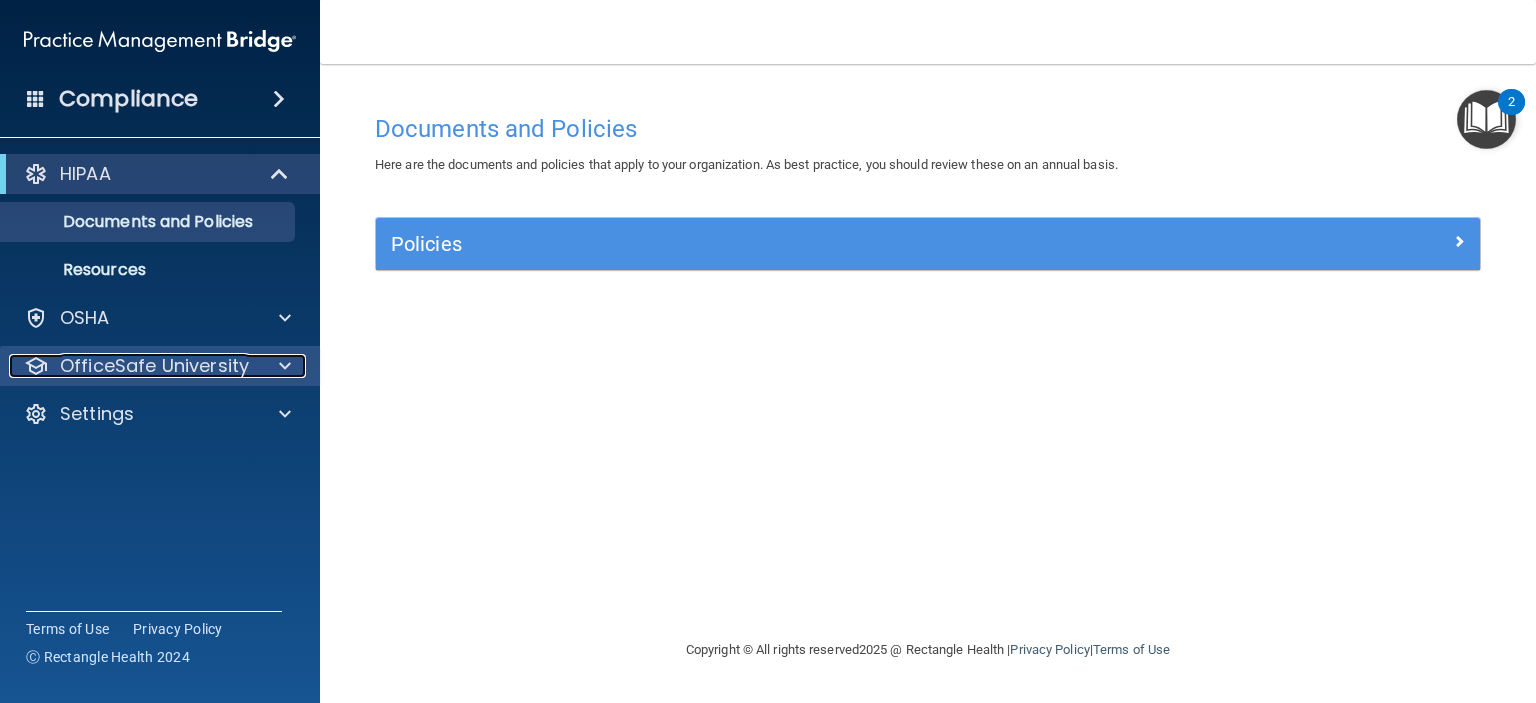 click on "OfficeSafe University" at bounding box center [154, 366] 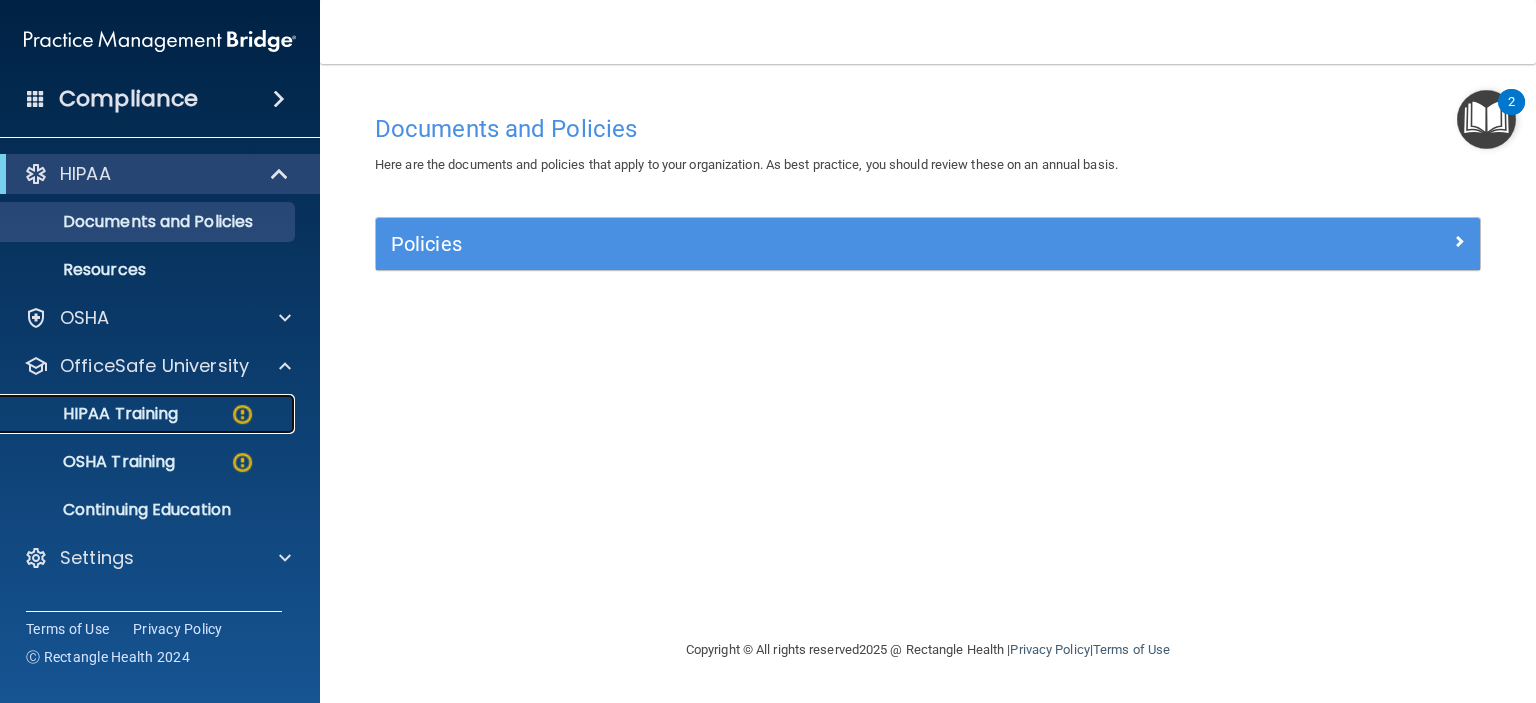 click on "HIPAA Training" at bounding box center [137, 414] 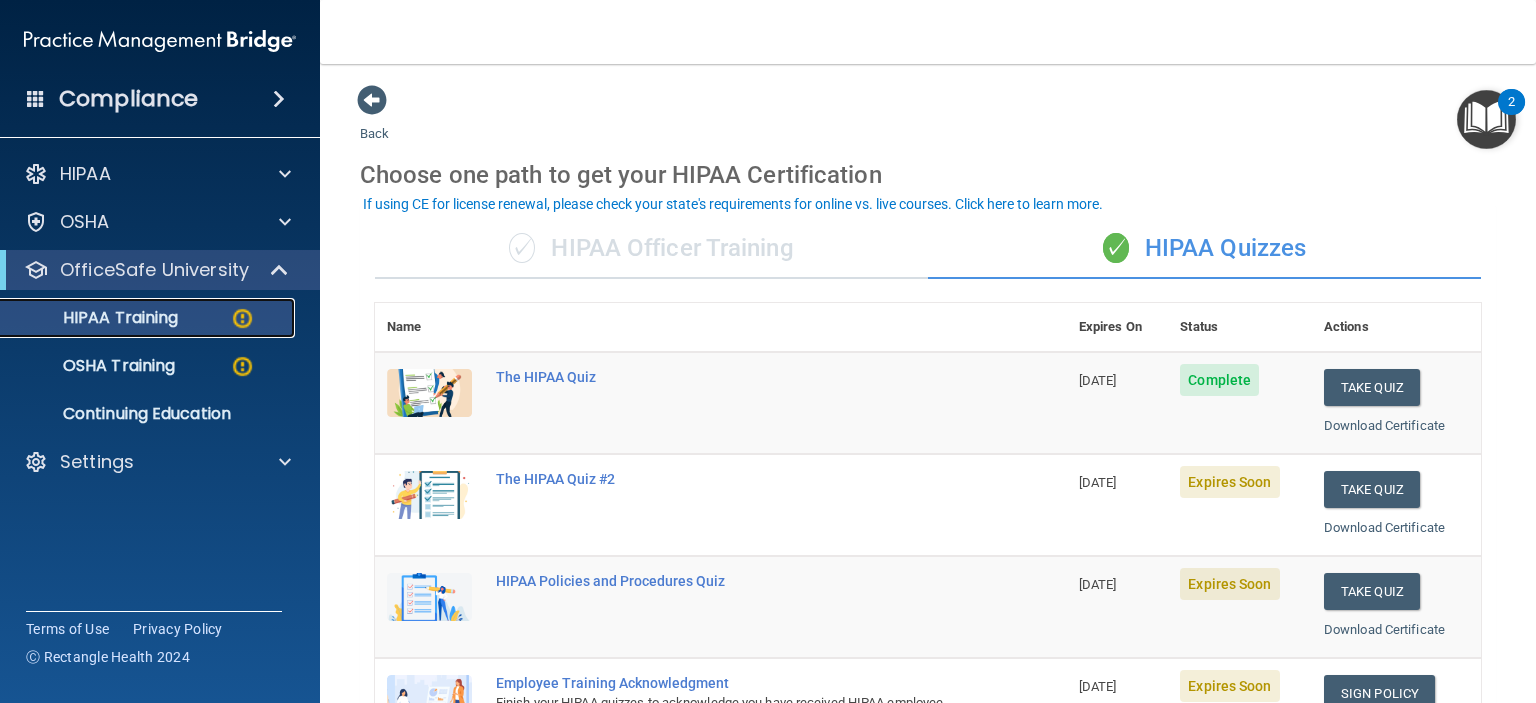 scroll, scrollTop: 300, scrollLeft: 0, axis: vertical 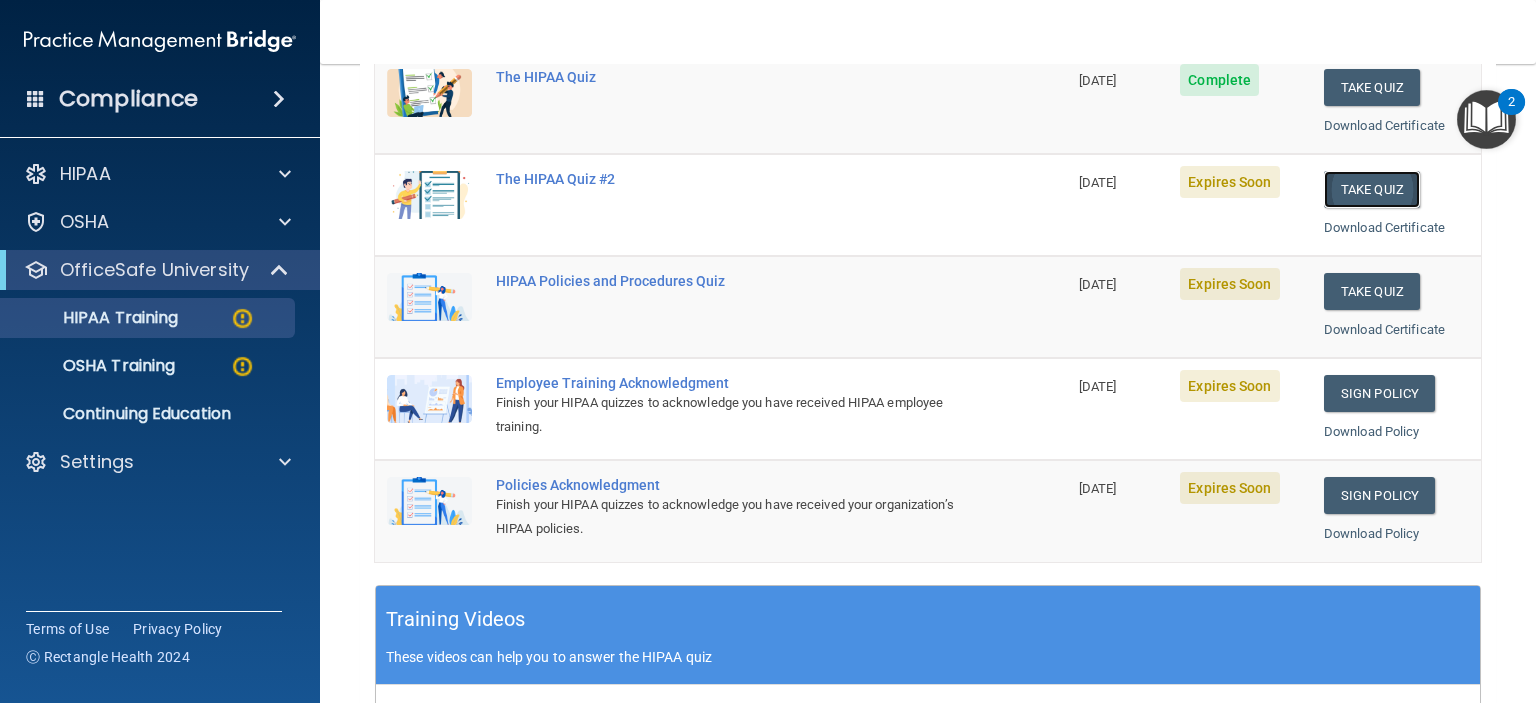 click on "Take Quiz" at bounding box center (1372, 189) 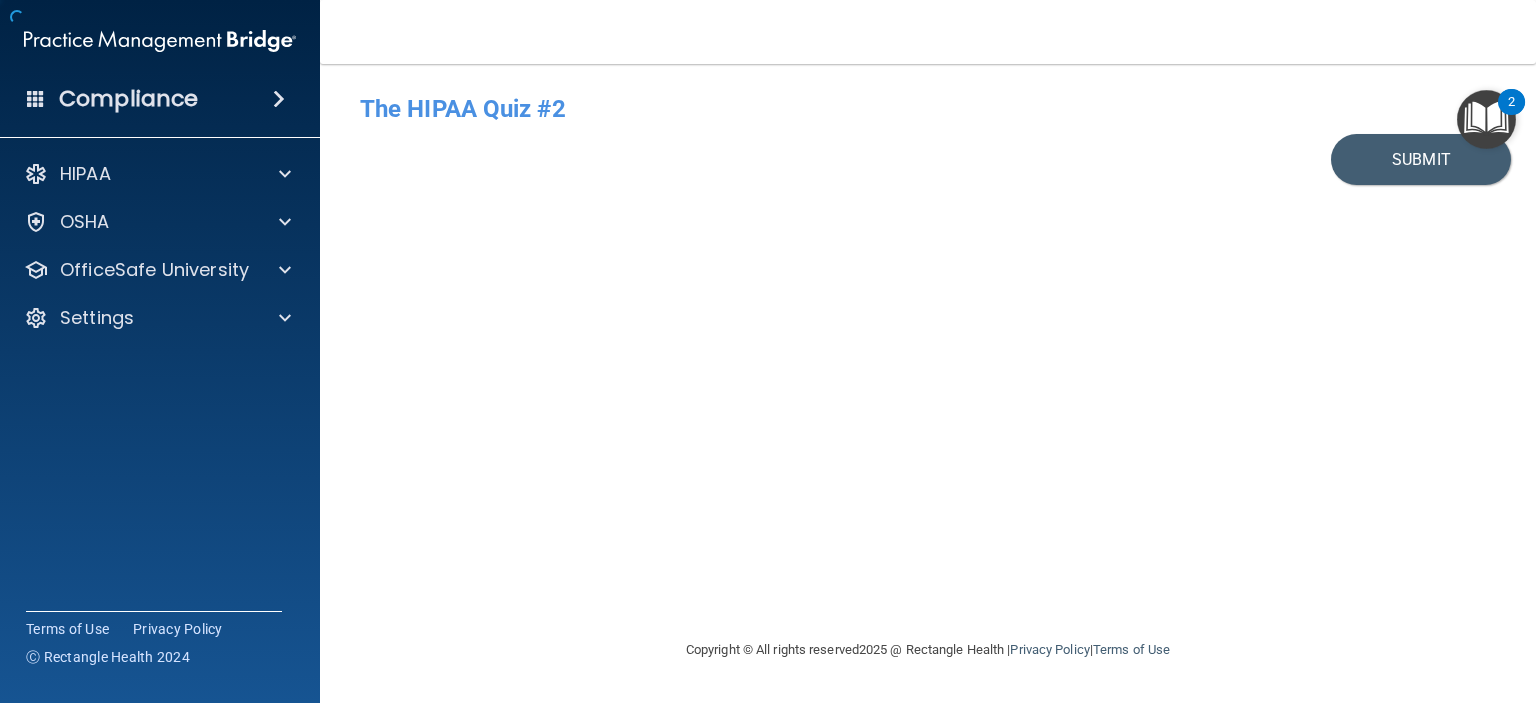 scroll, scrollTop: 0, scrollLeft: 0, axis: both 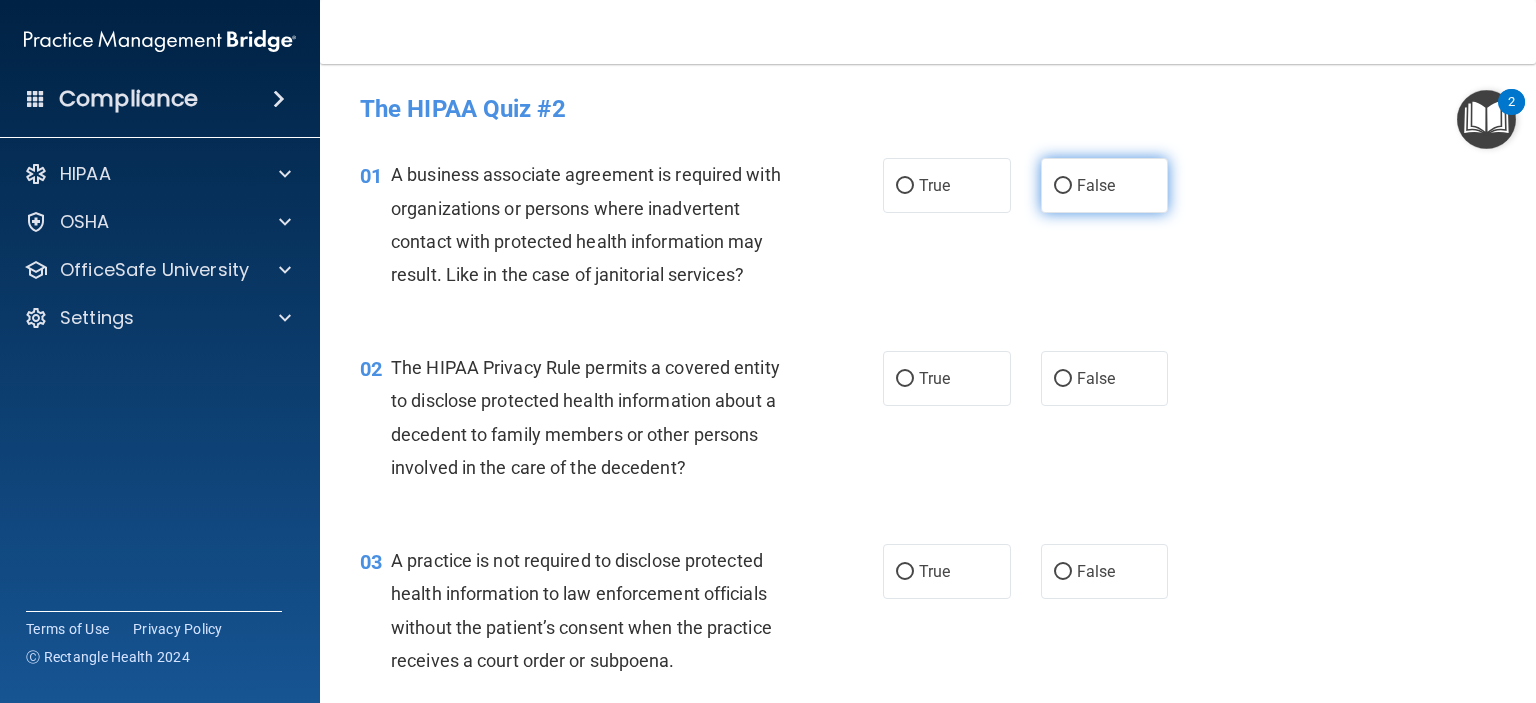 click on "False" at bounding box center [1063, 186] 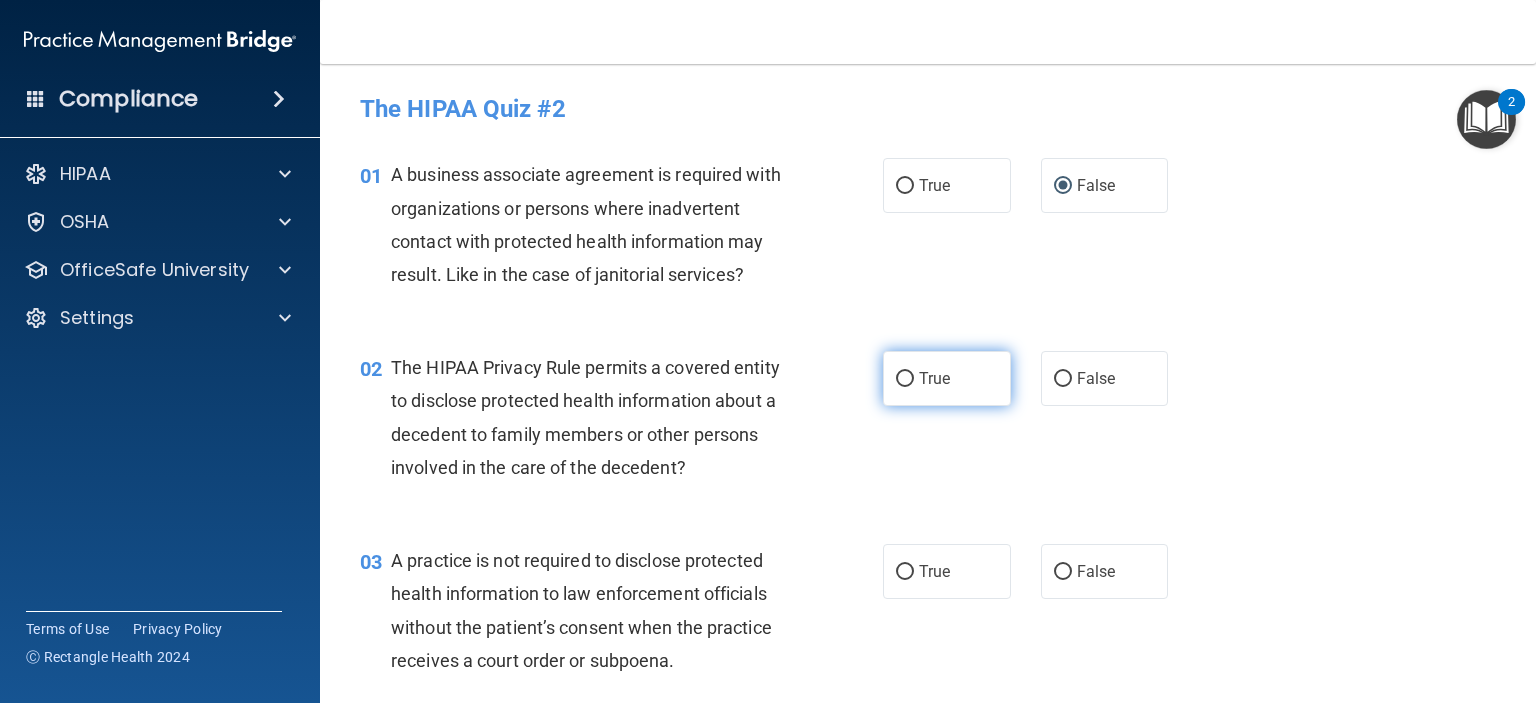 click on "True" at bounding box center (947, 378) 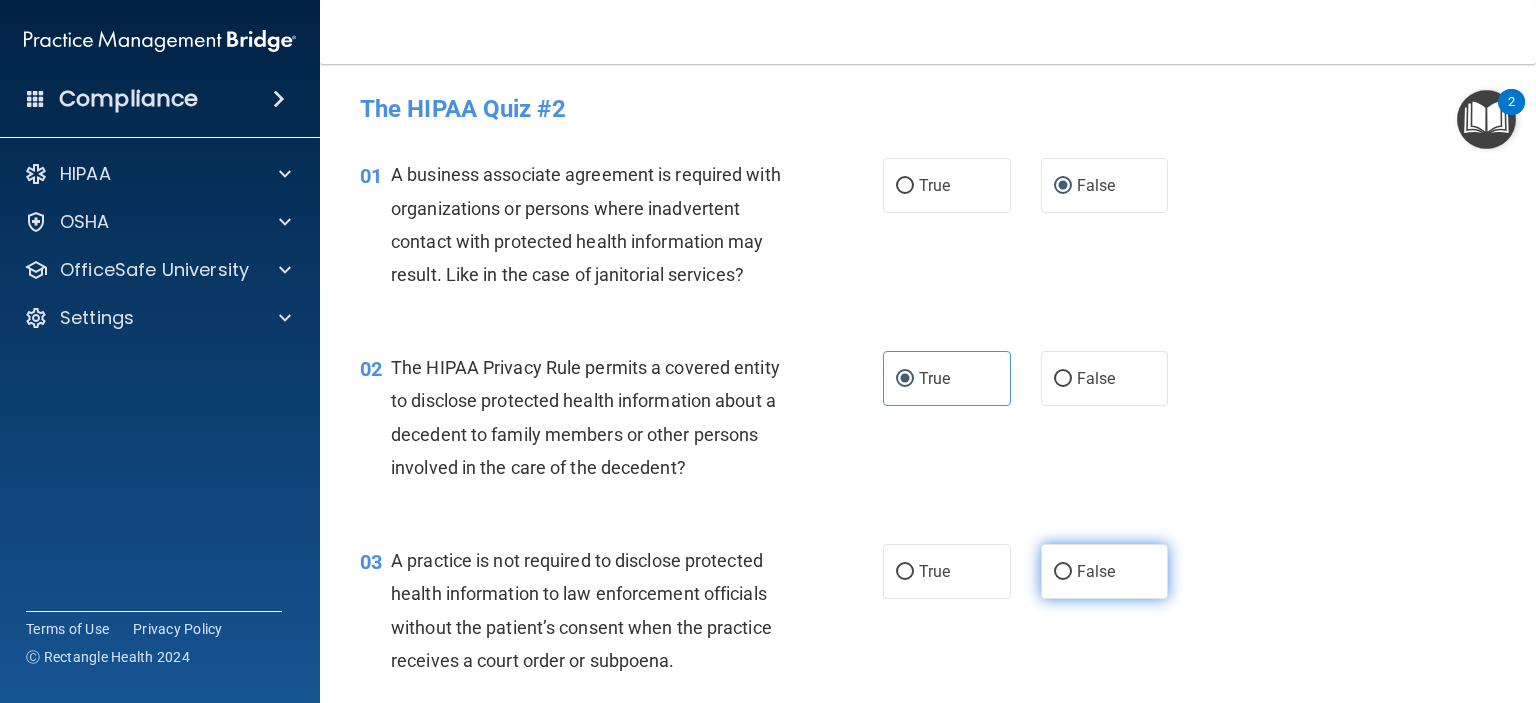 click on "False" at bounding box center [1105, 571] 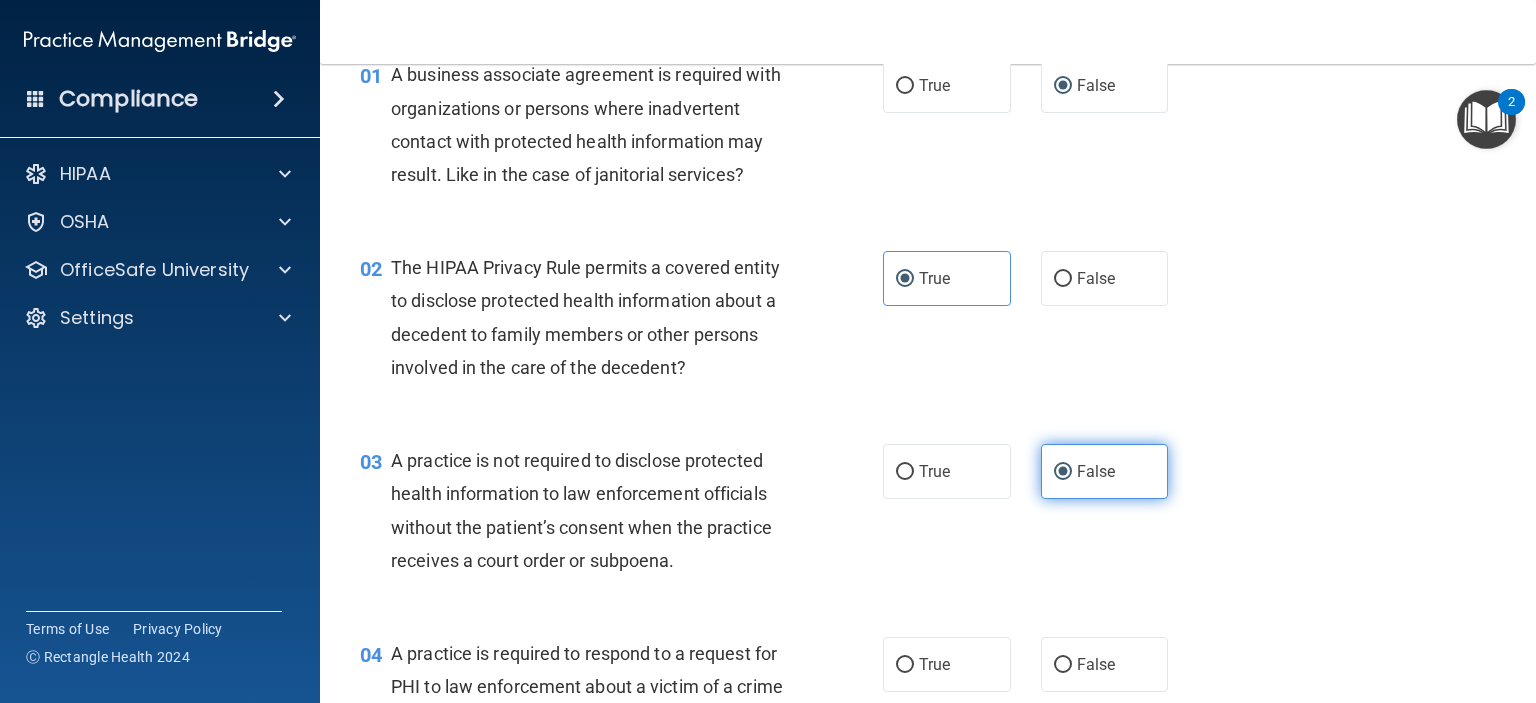 scroll, scrollTop: 300, scrollLeft: 0, axis: vertical 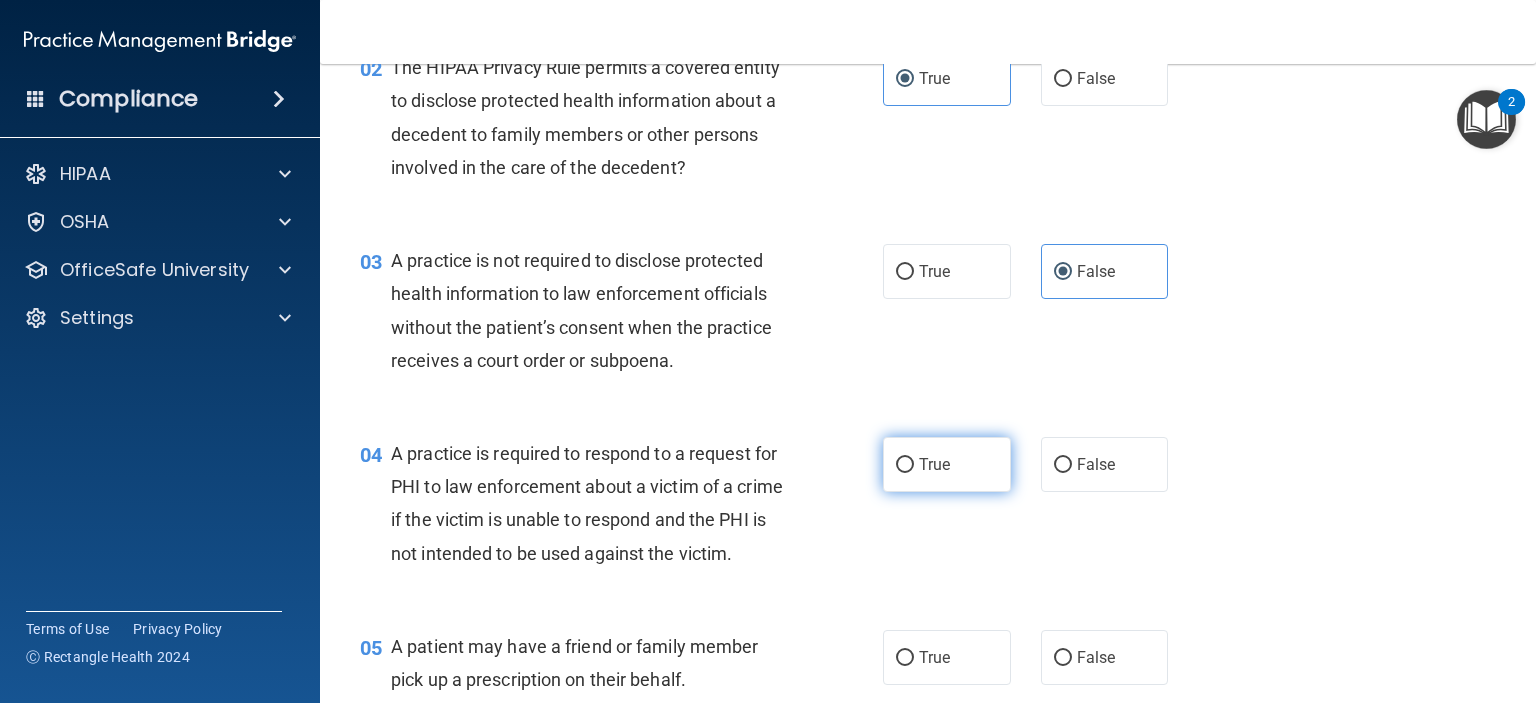 click on "True" at bounding box center [947, 464] 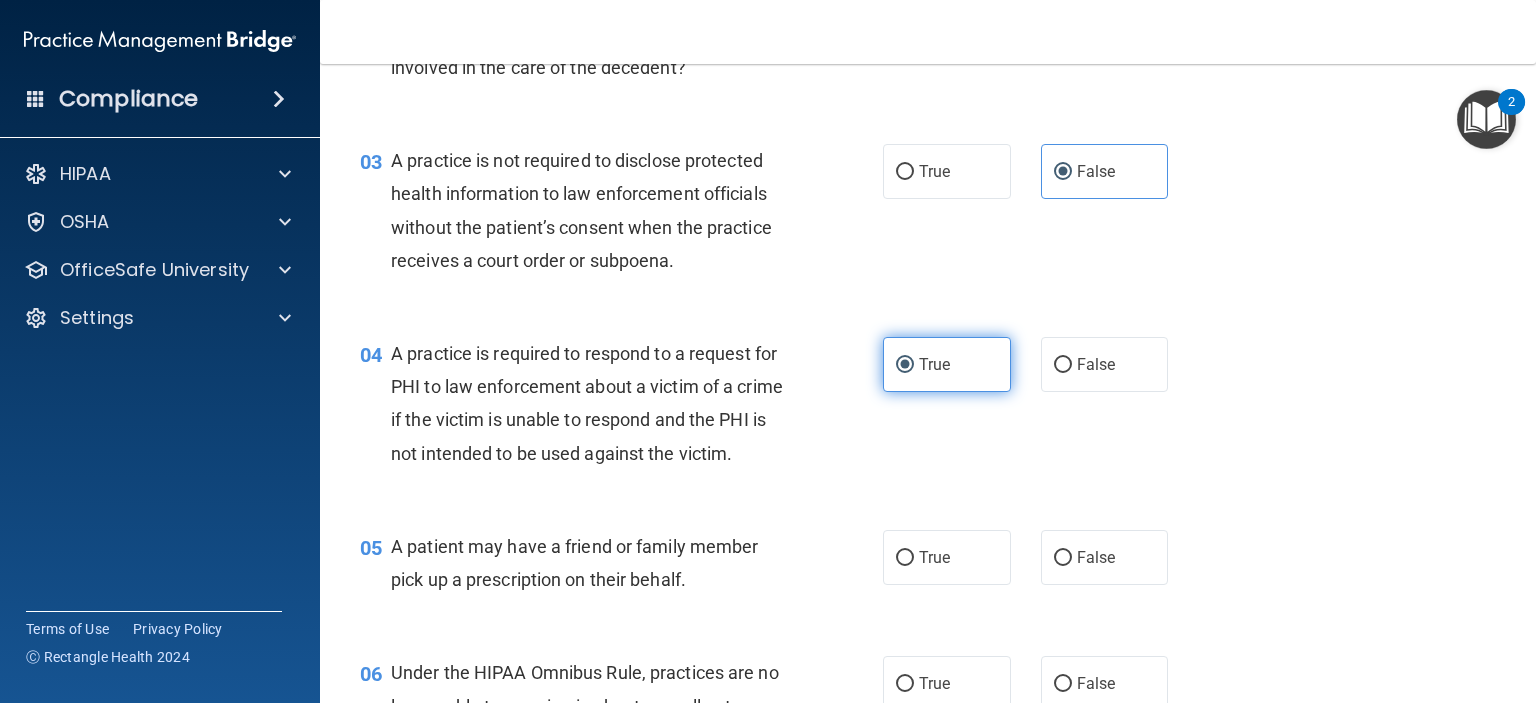 scroll, scrollTop: 500, scrollLeft: 0, axis: vertical 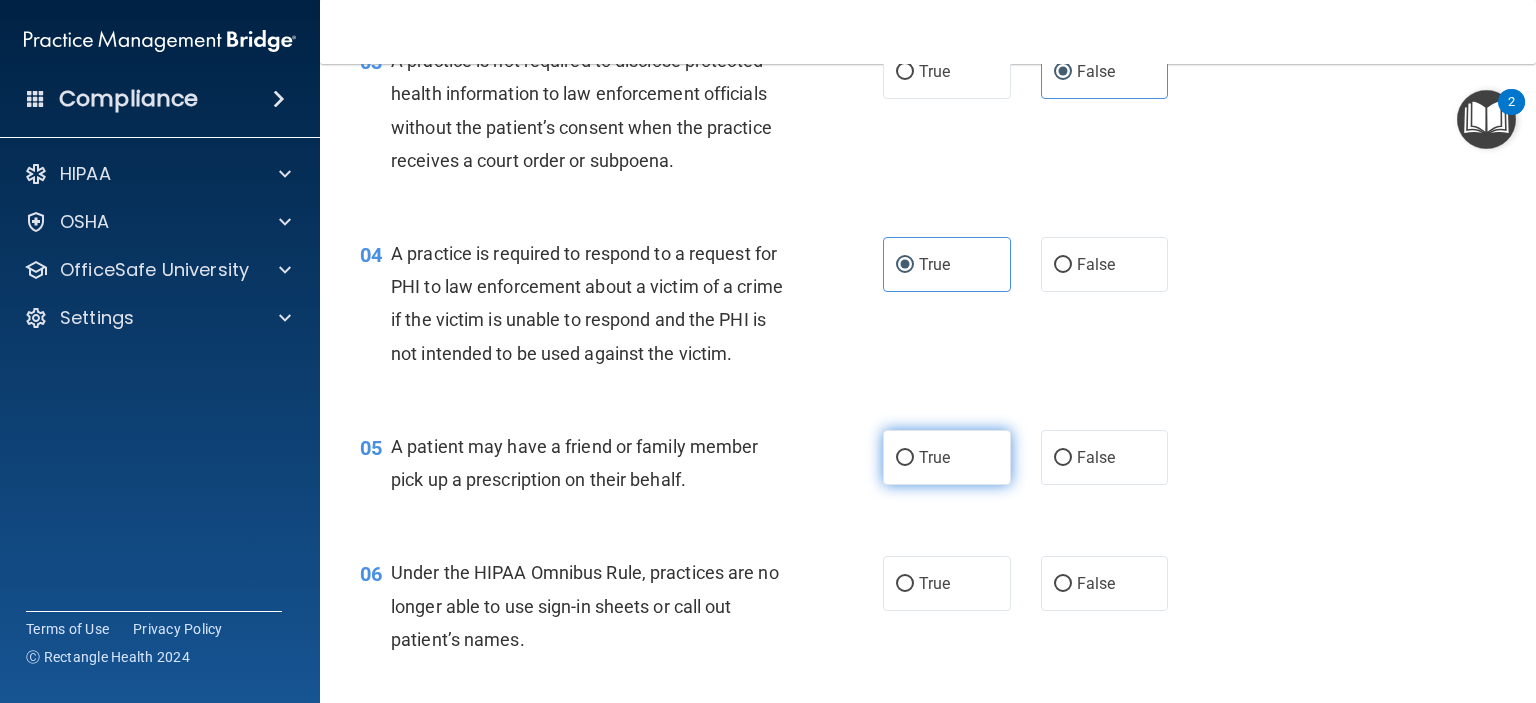 click on "True" at bounding box center (947, 457) 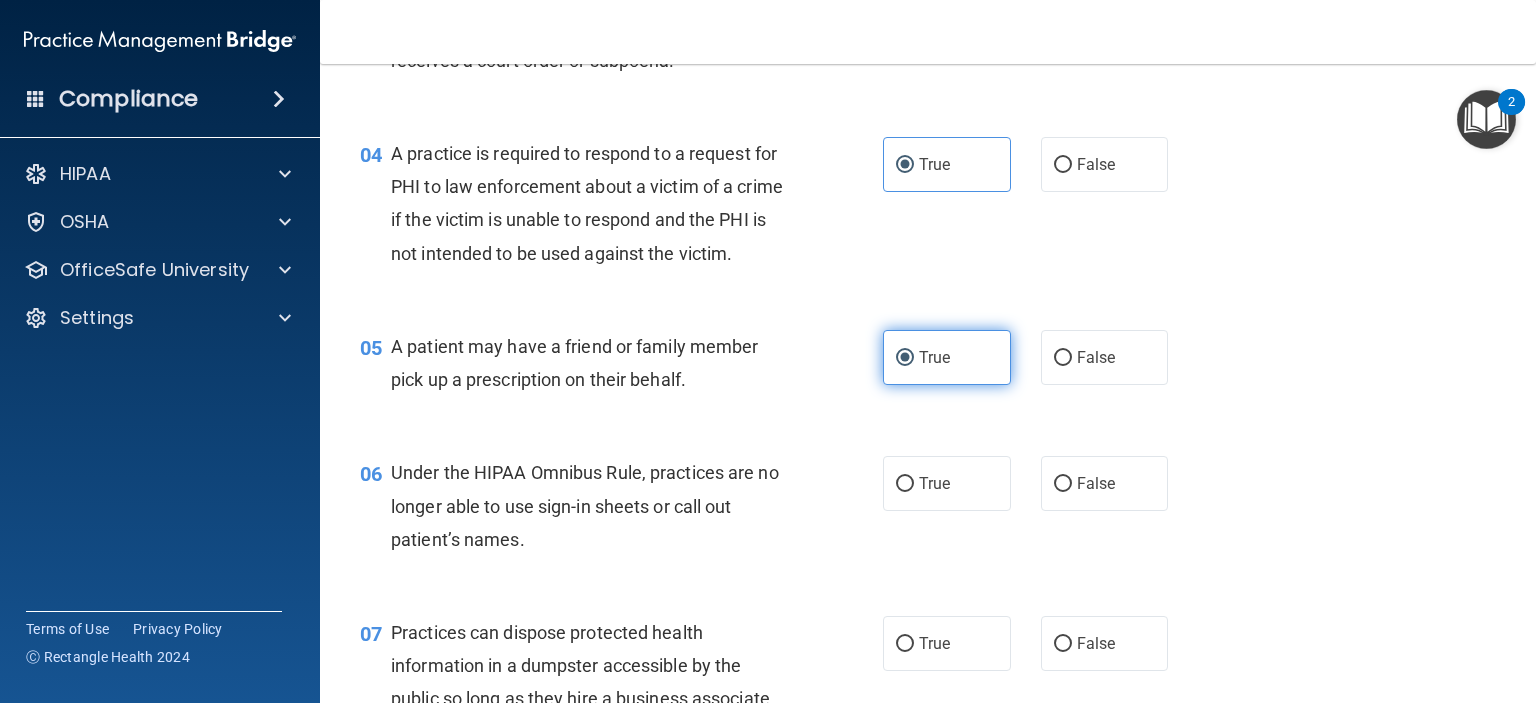 scroll, scrollTop: 700, scrollLeft: 0, axis: vertical 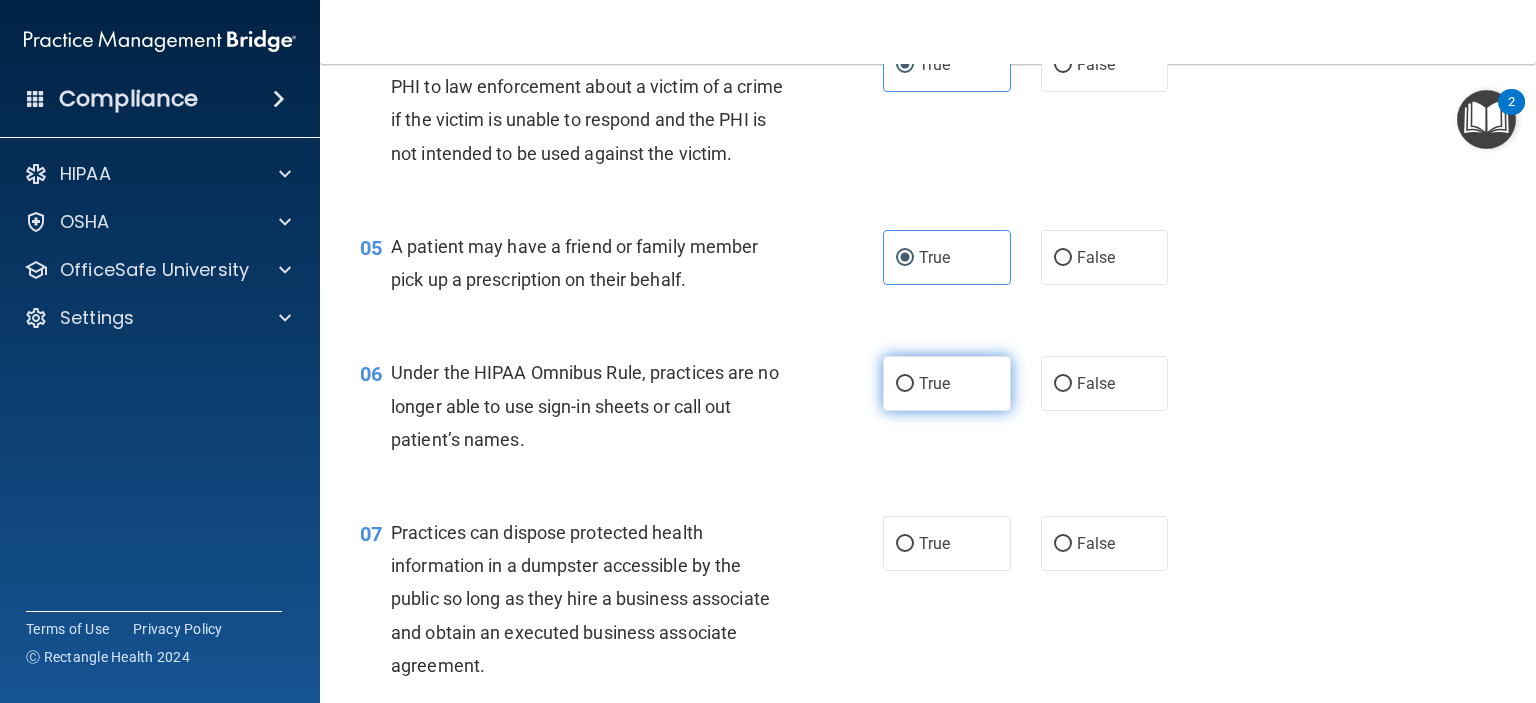 click on "True" at bounding box center [947, 383] 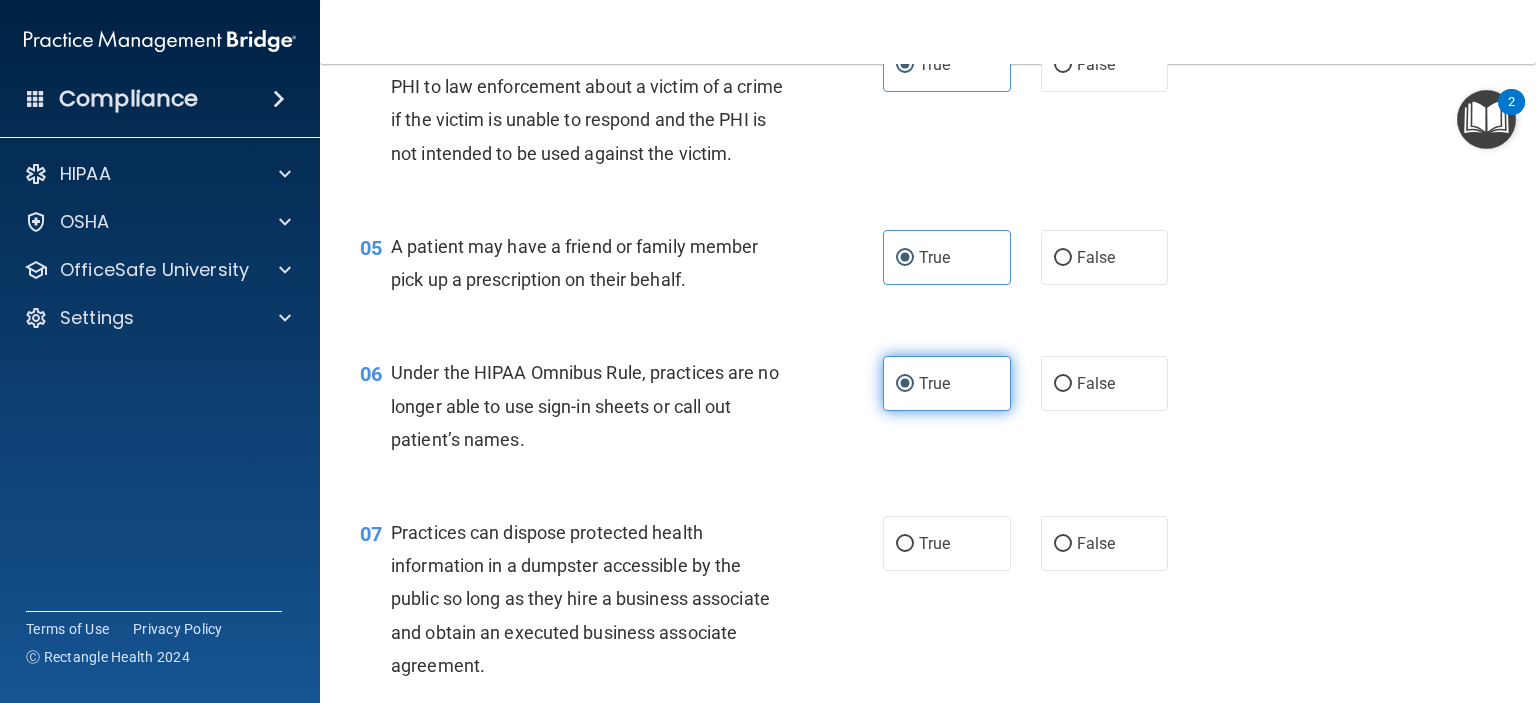 scroll, scrollTop: 900, scrollLeft: 0, axis: vertical 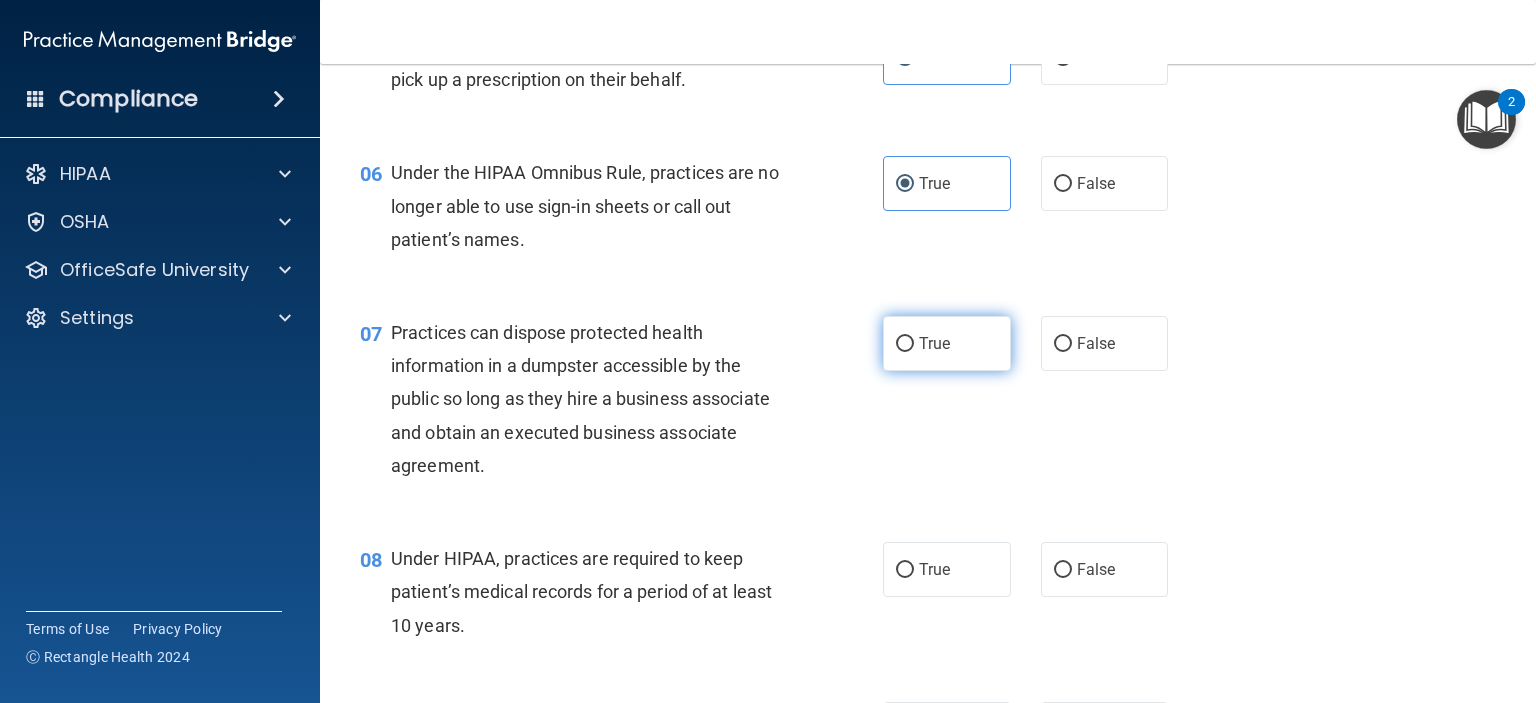 click on "True" at bounding box center [905, 344] 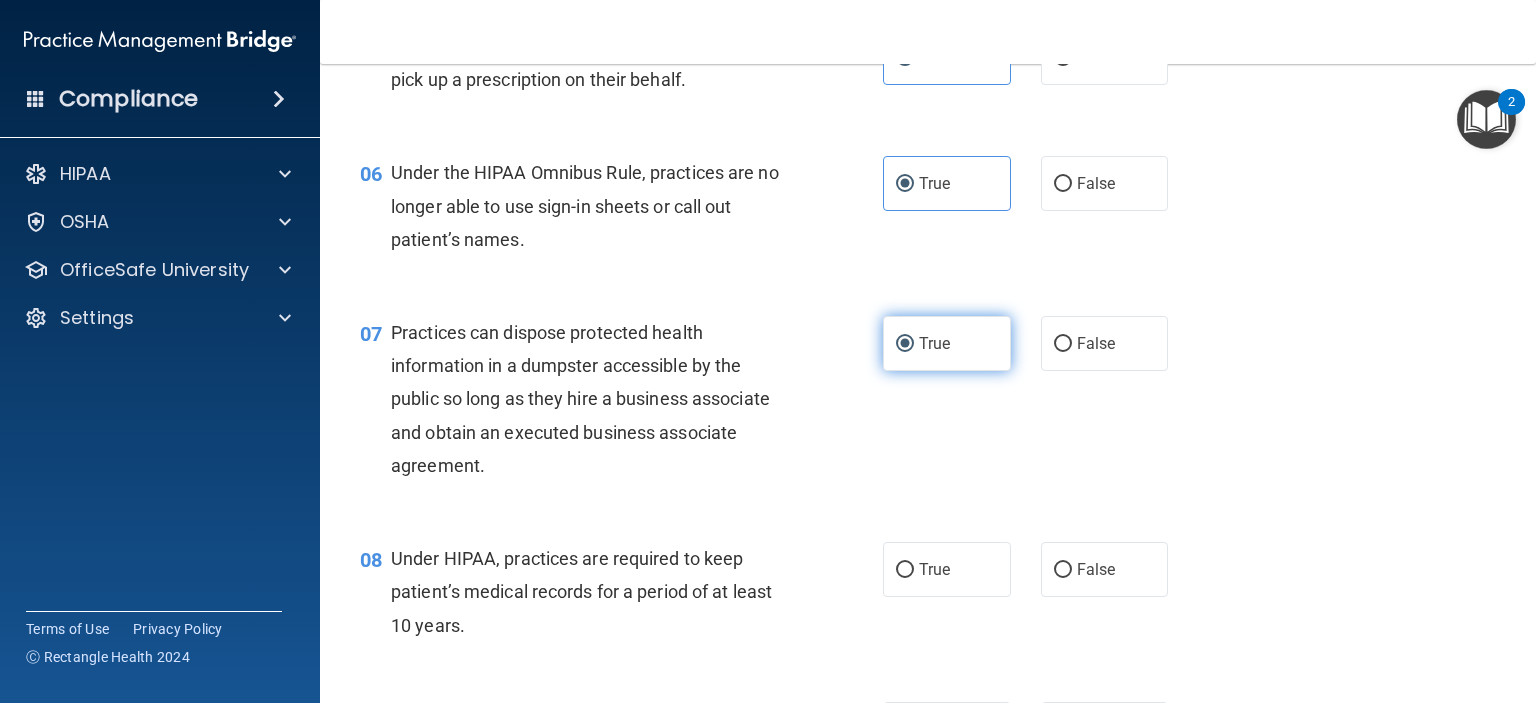 scroll, scrollTop: 1100, scrollLeft: 0, axis: vertical 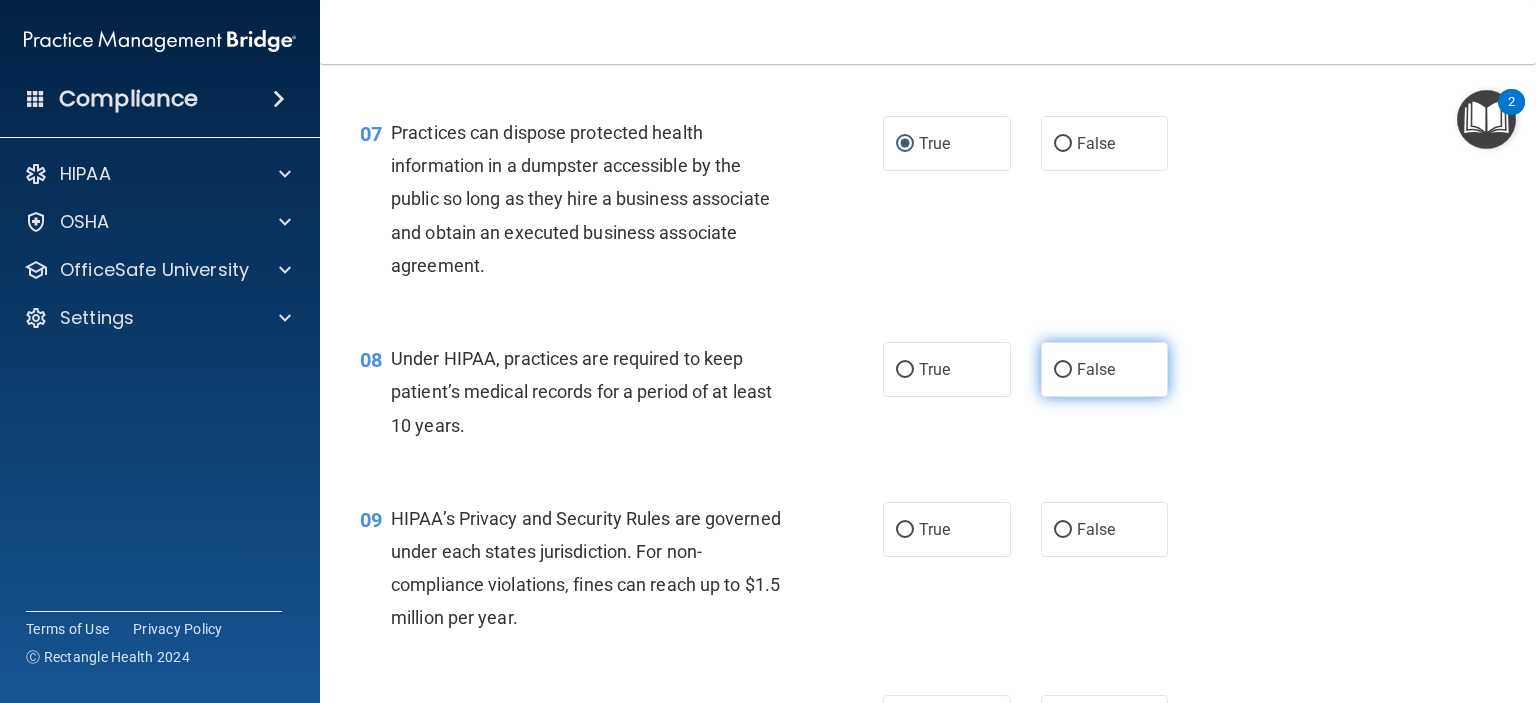 click on "False" at bounding box center [1063, 370] 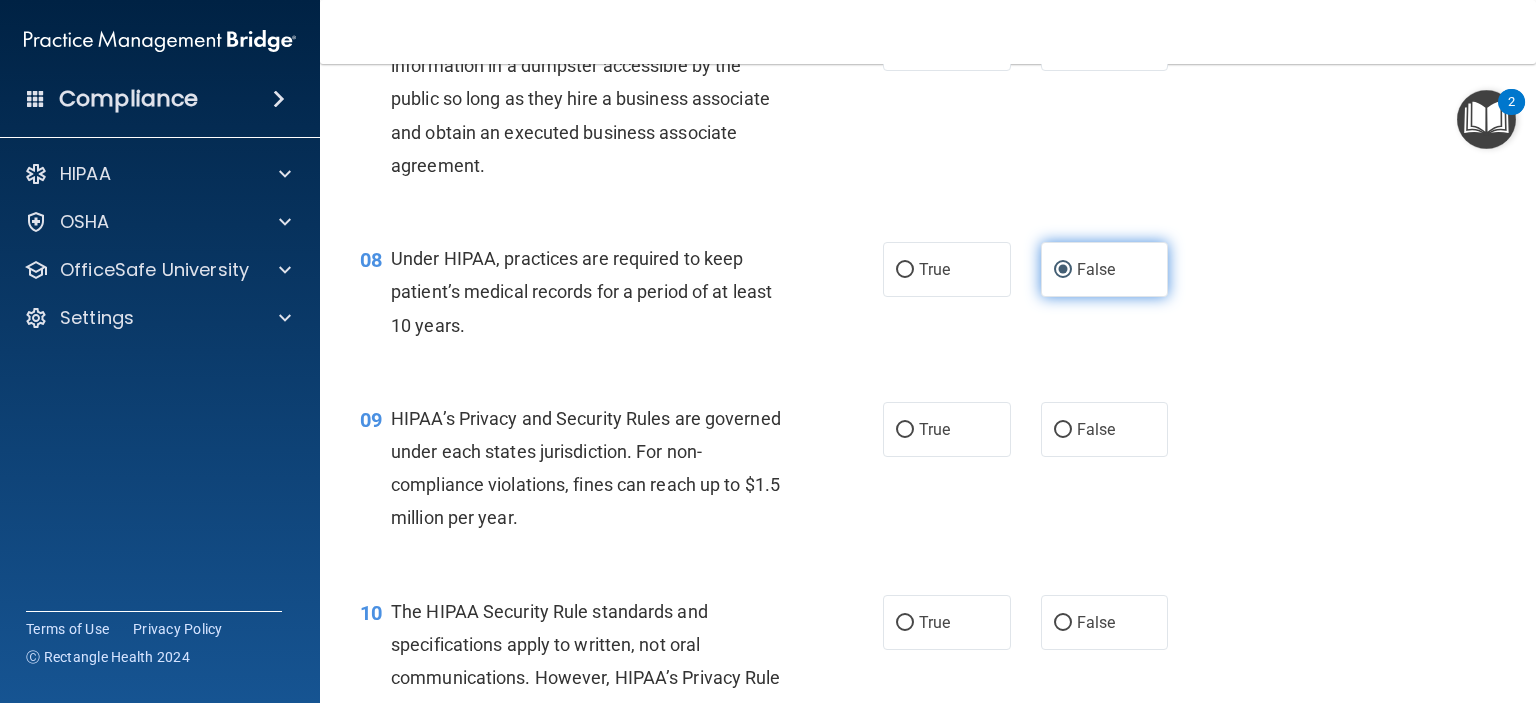 scroll, scrollTop: 1300, scrollLeft: 0, axis: vertical 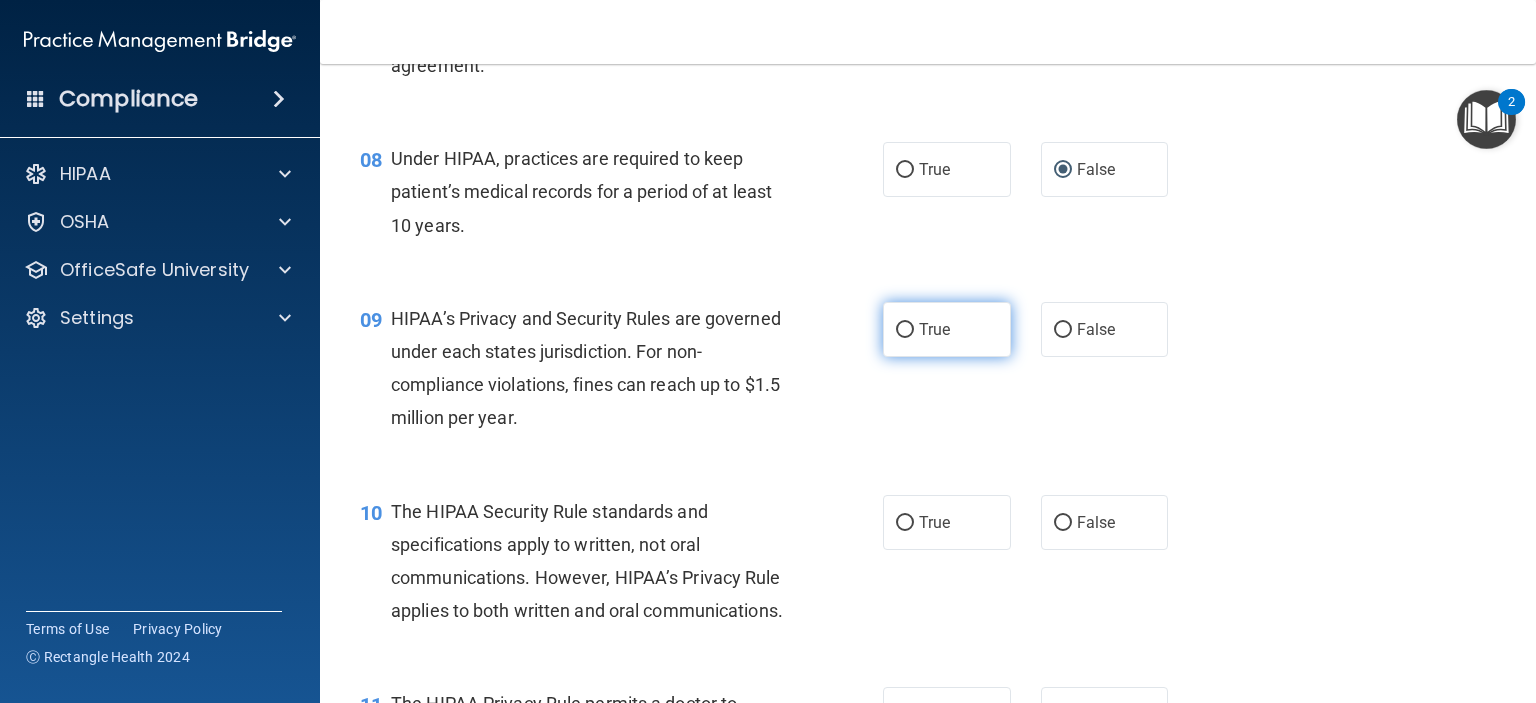 click on "True" at bounding box center [947, 329] 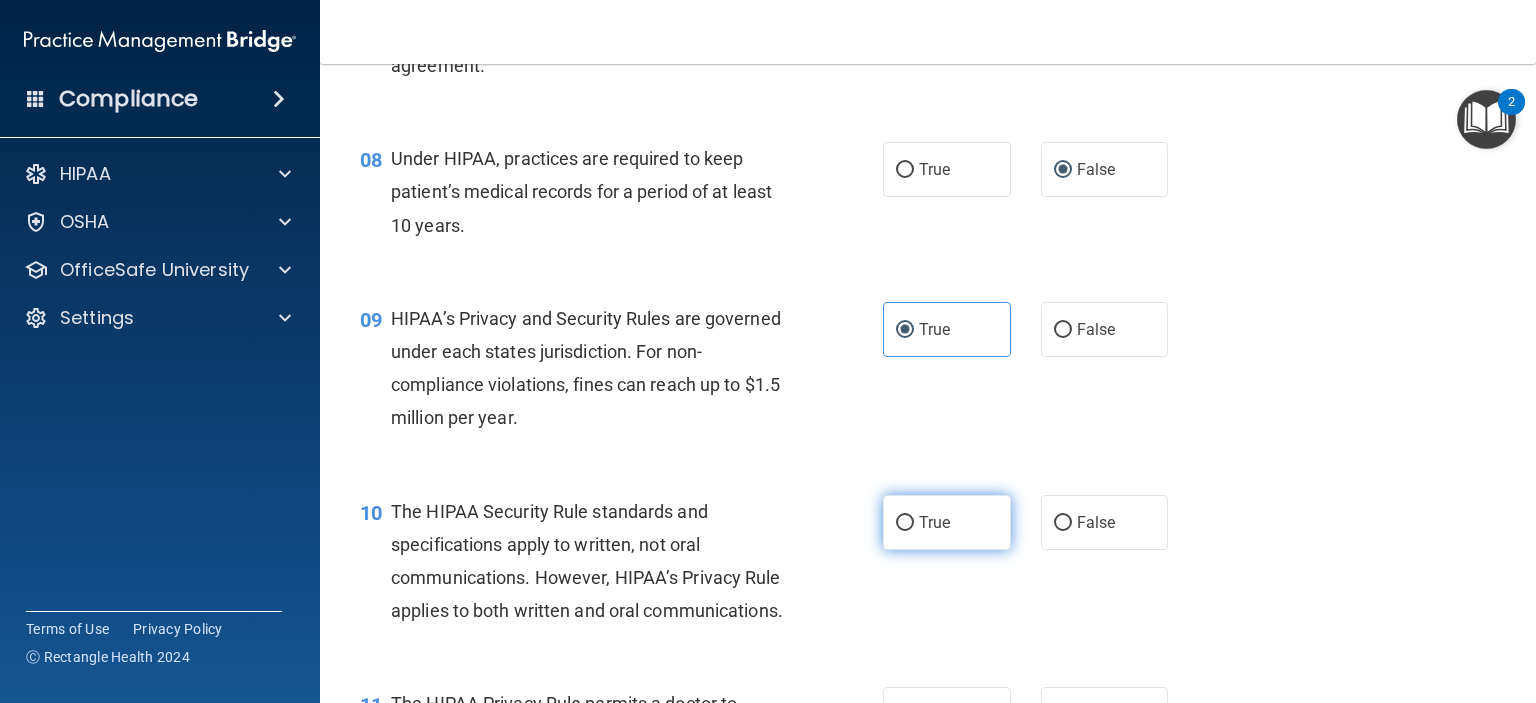 click on "True" at bounding box center [934, 522] 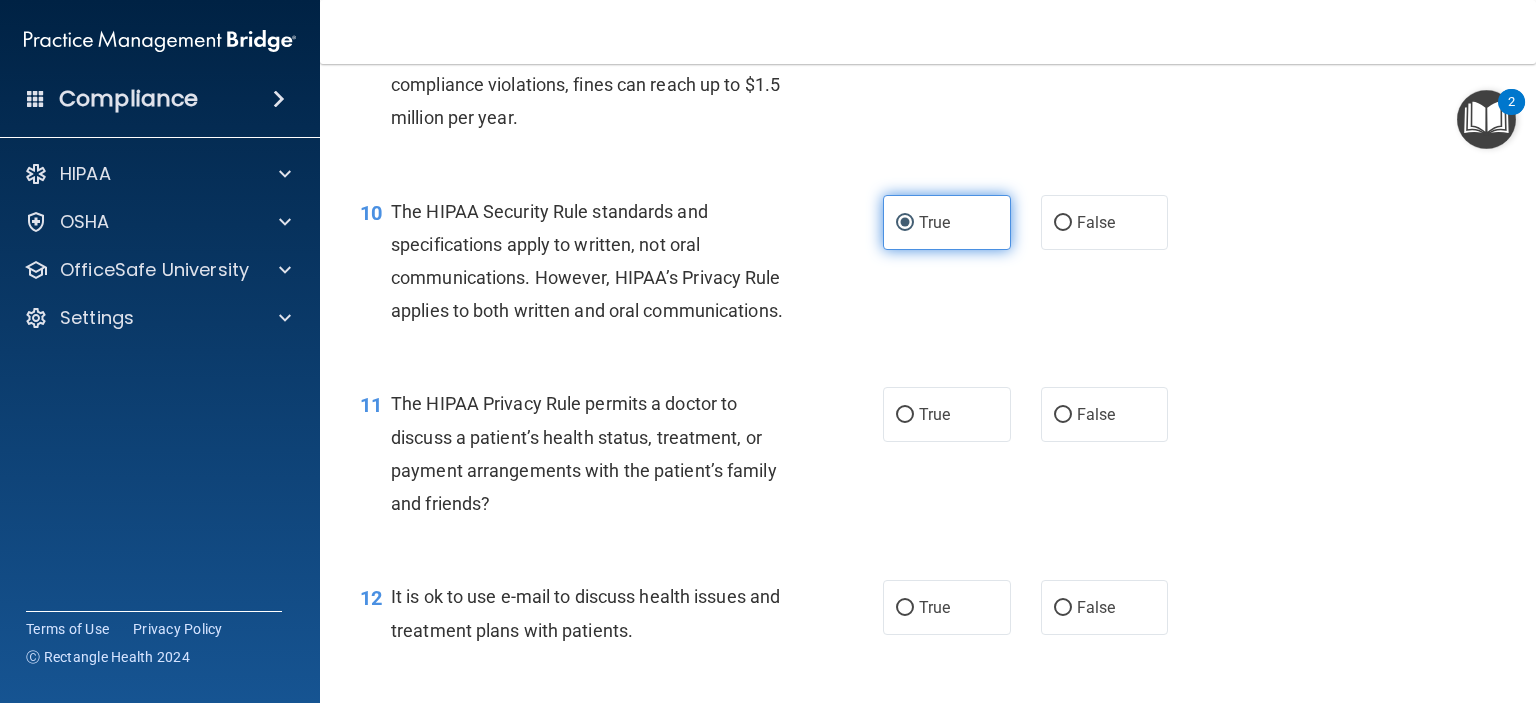 scroll, scrollTop: 1700, scrollLeft: 0, axis: vertical 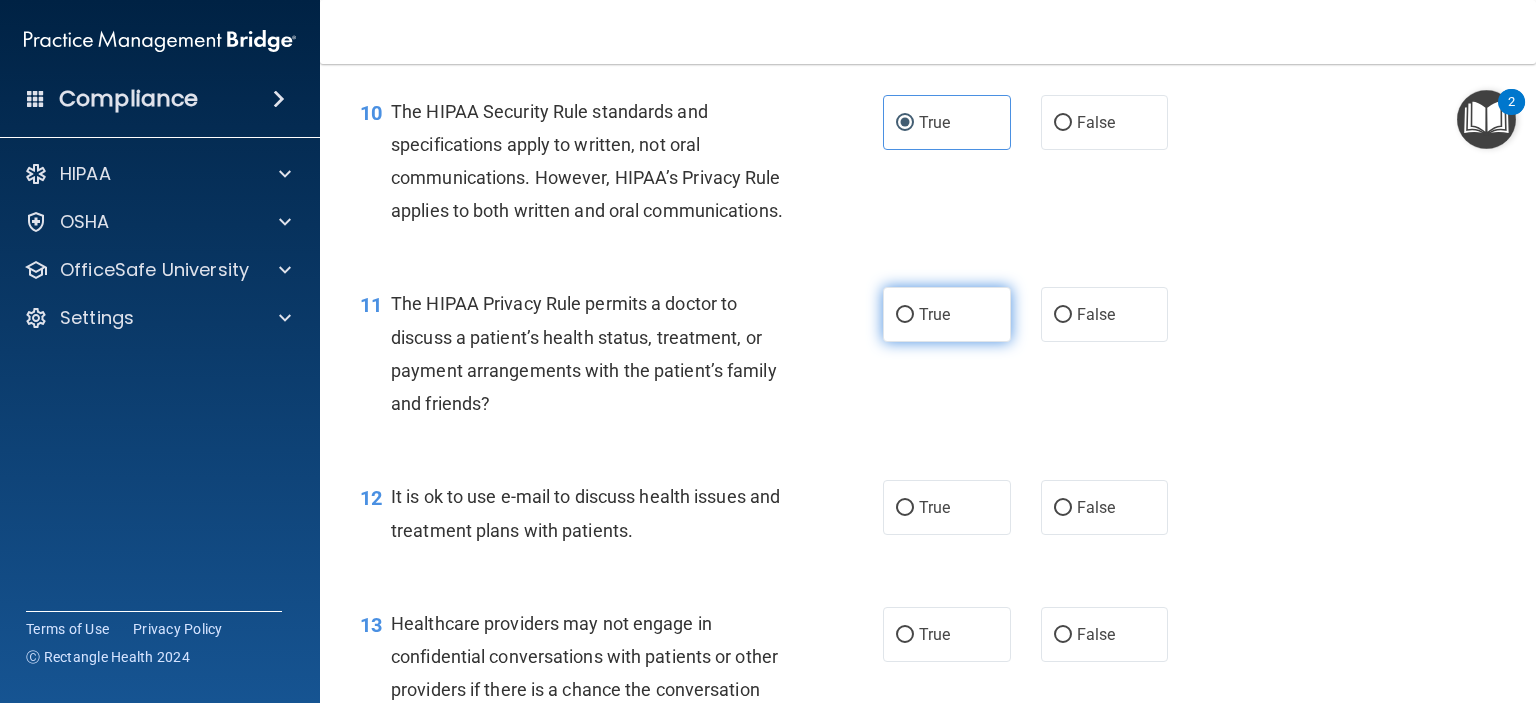 click on "True" at bounding box center [947, 314] 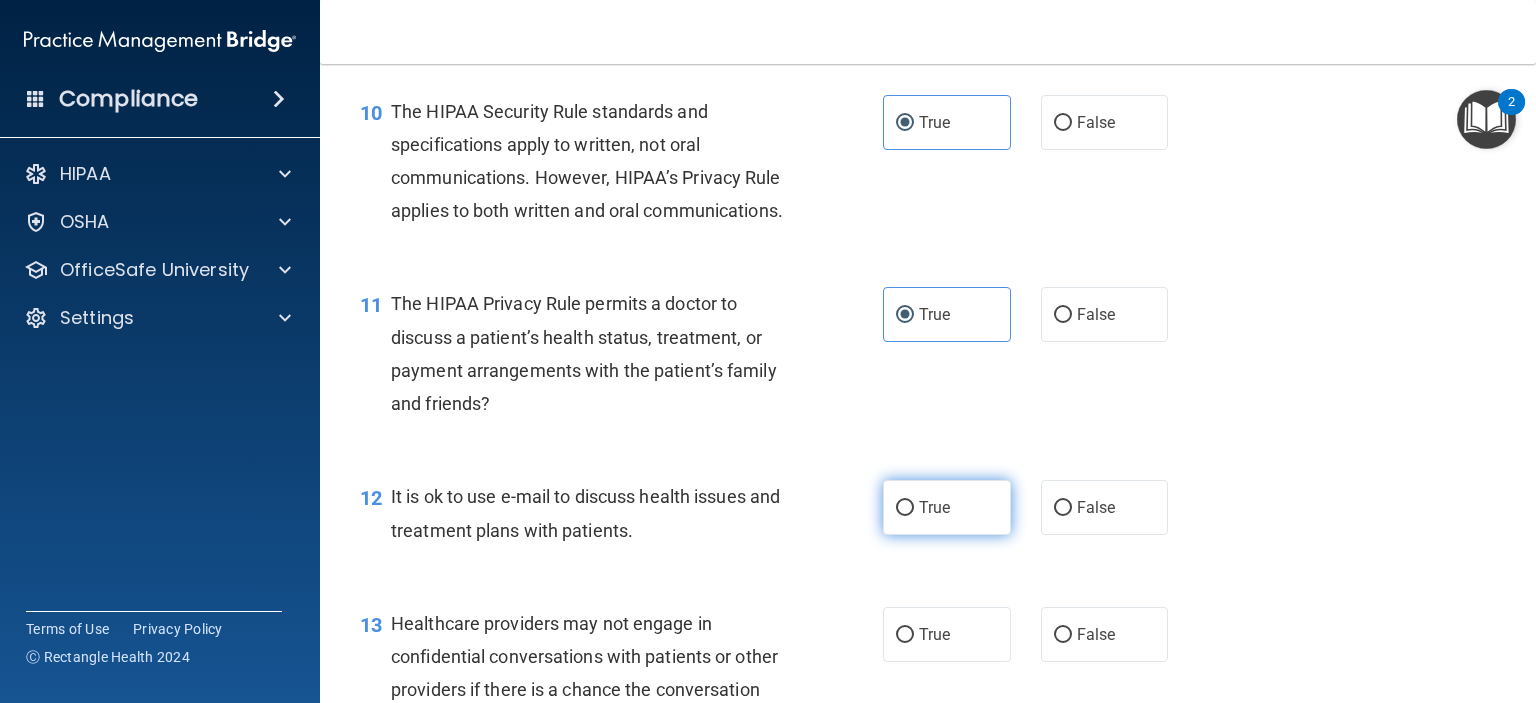 click on "True" at bounding box center [947, 507] 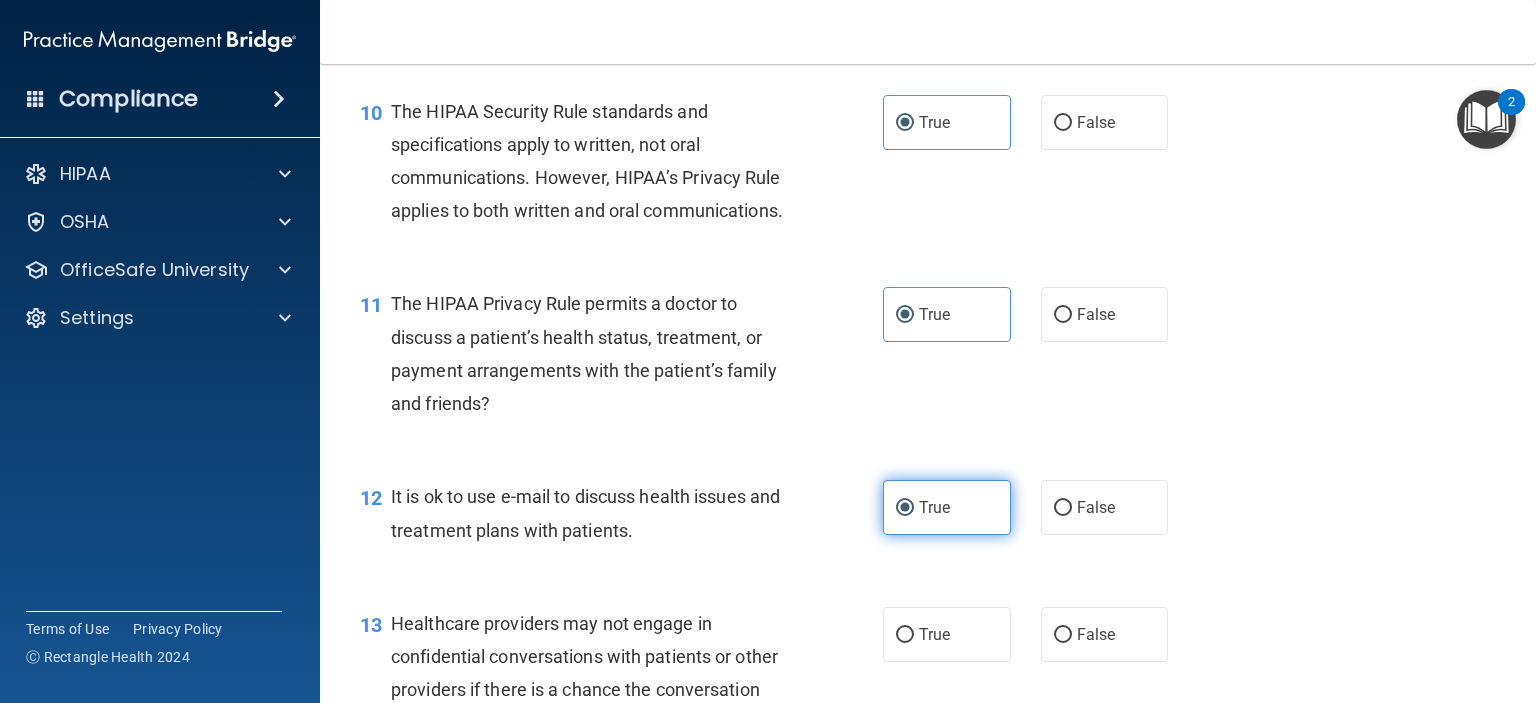 scroll, scrollTop: 1900, scrollLeft: 0, axis: vertical 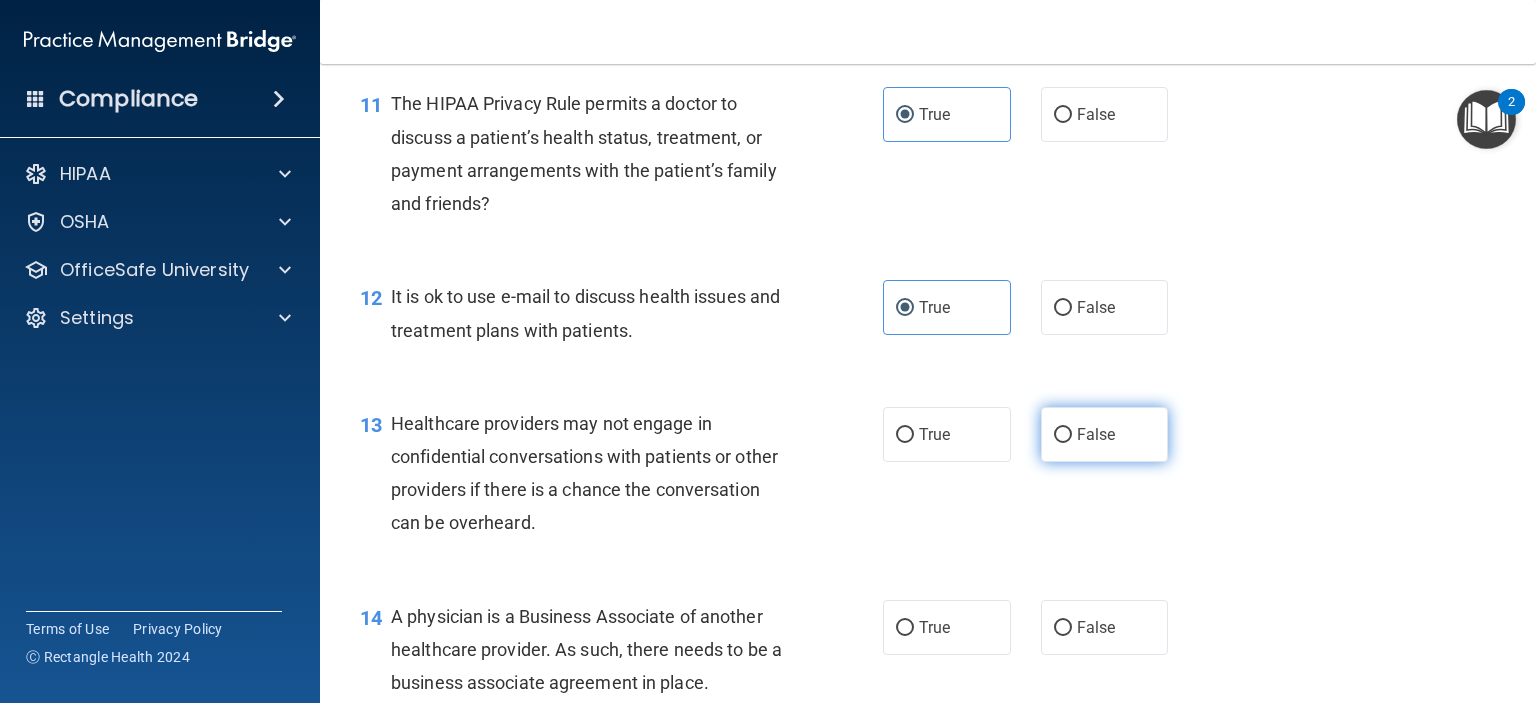 click on "False" at bounding box center (1105, 434) 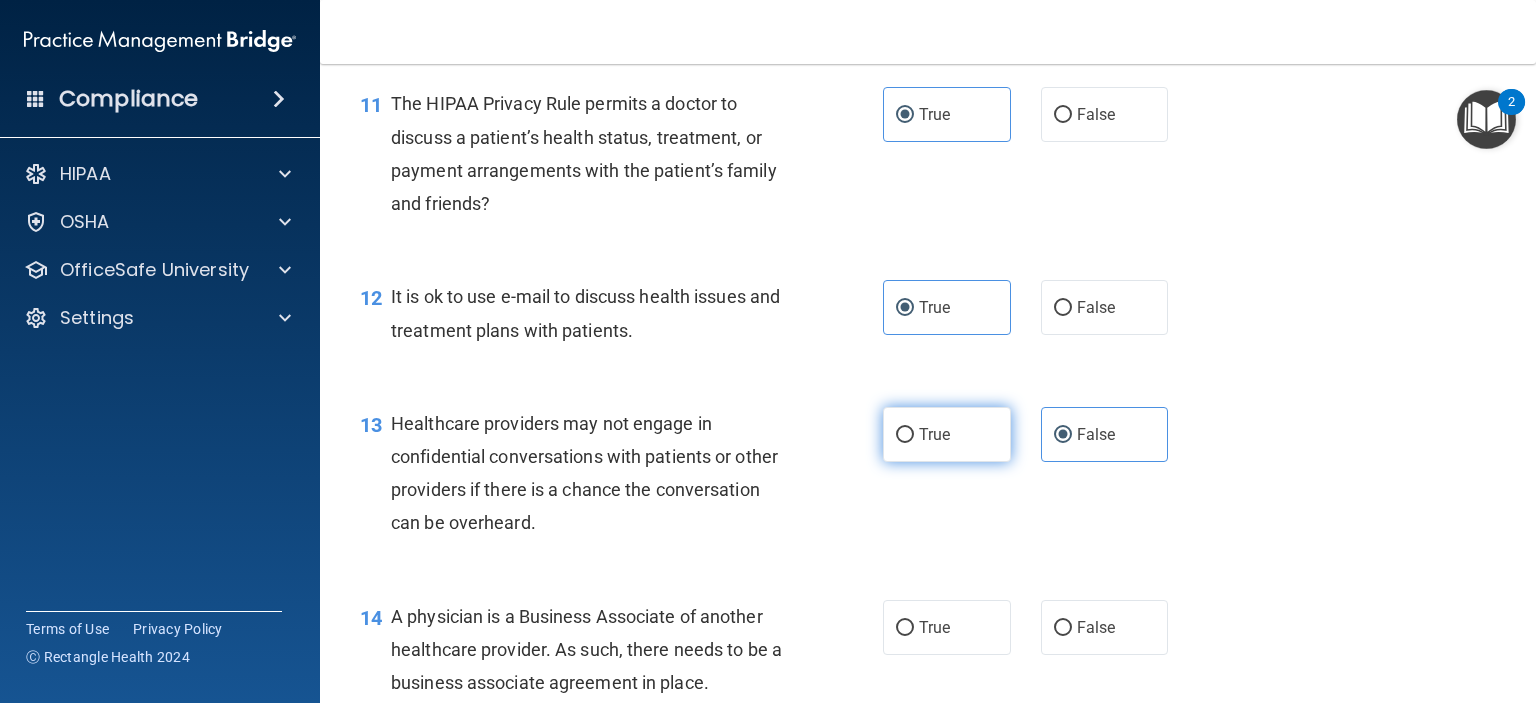 scroll, scrollTop: 2200, scrollLeft: 0, axis: vertical 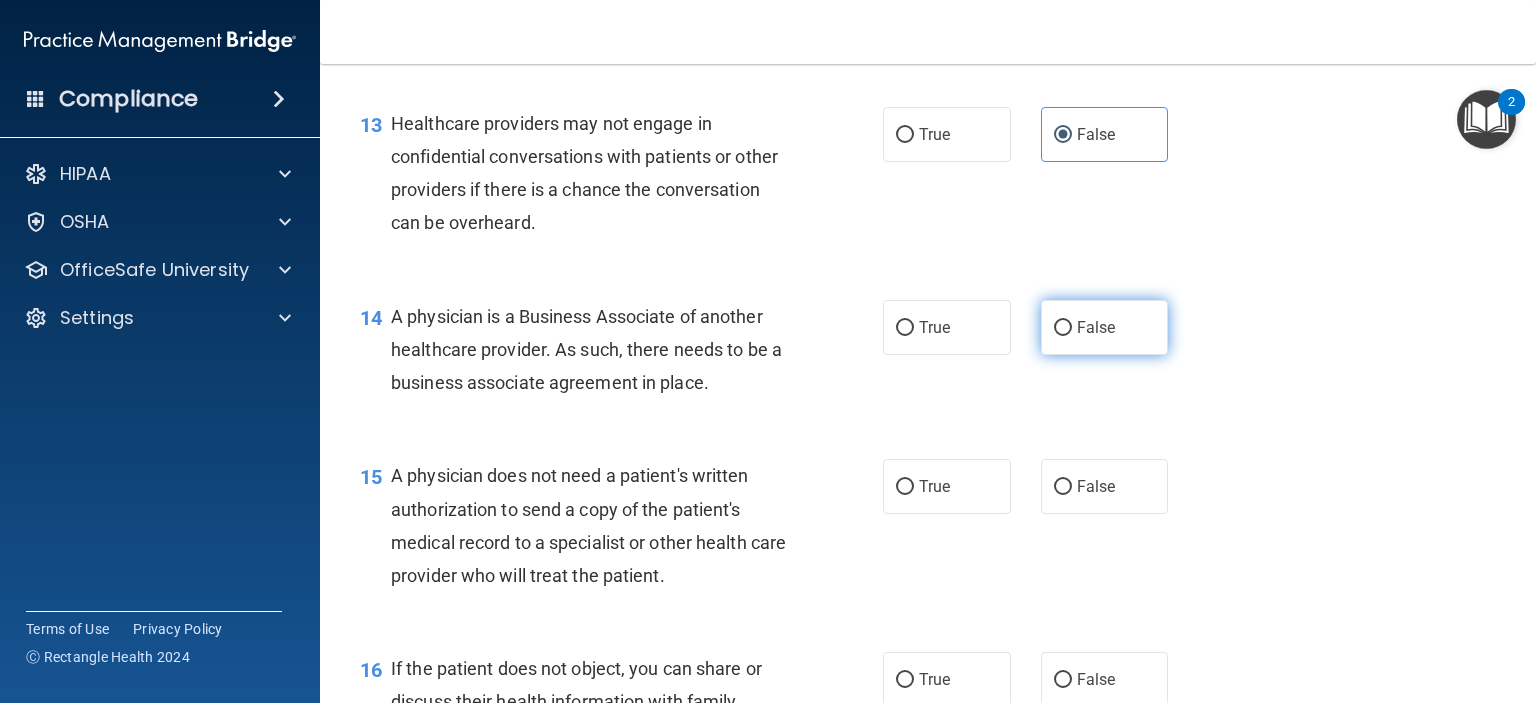 click on "False" at bounding box center (1105, 327) 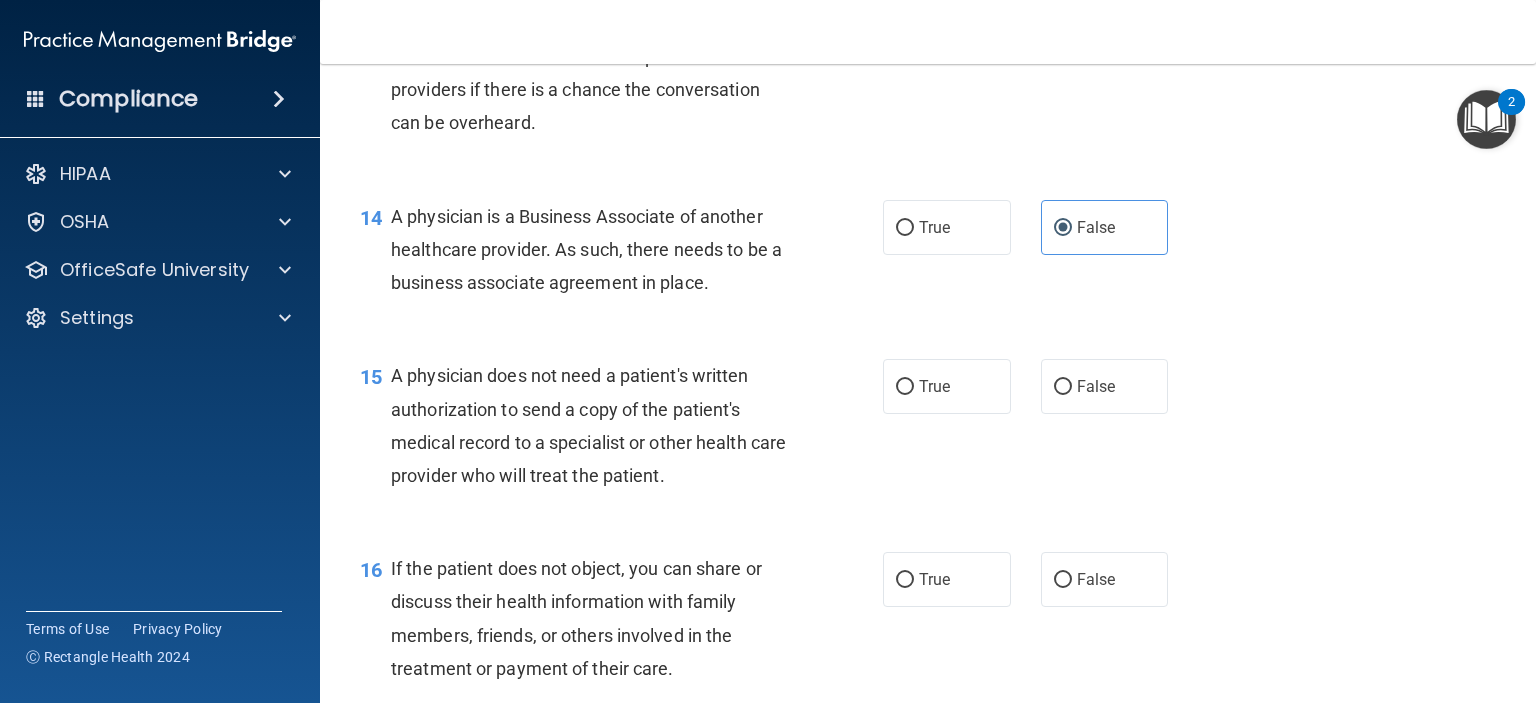 scroll, scrollTop: 2400, scrollLeft: 0, axis: vertical 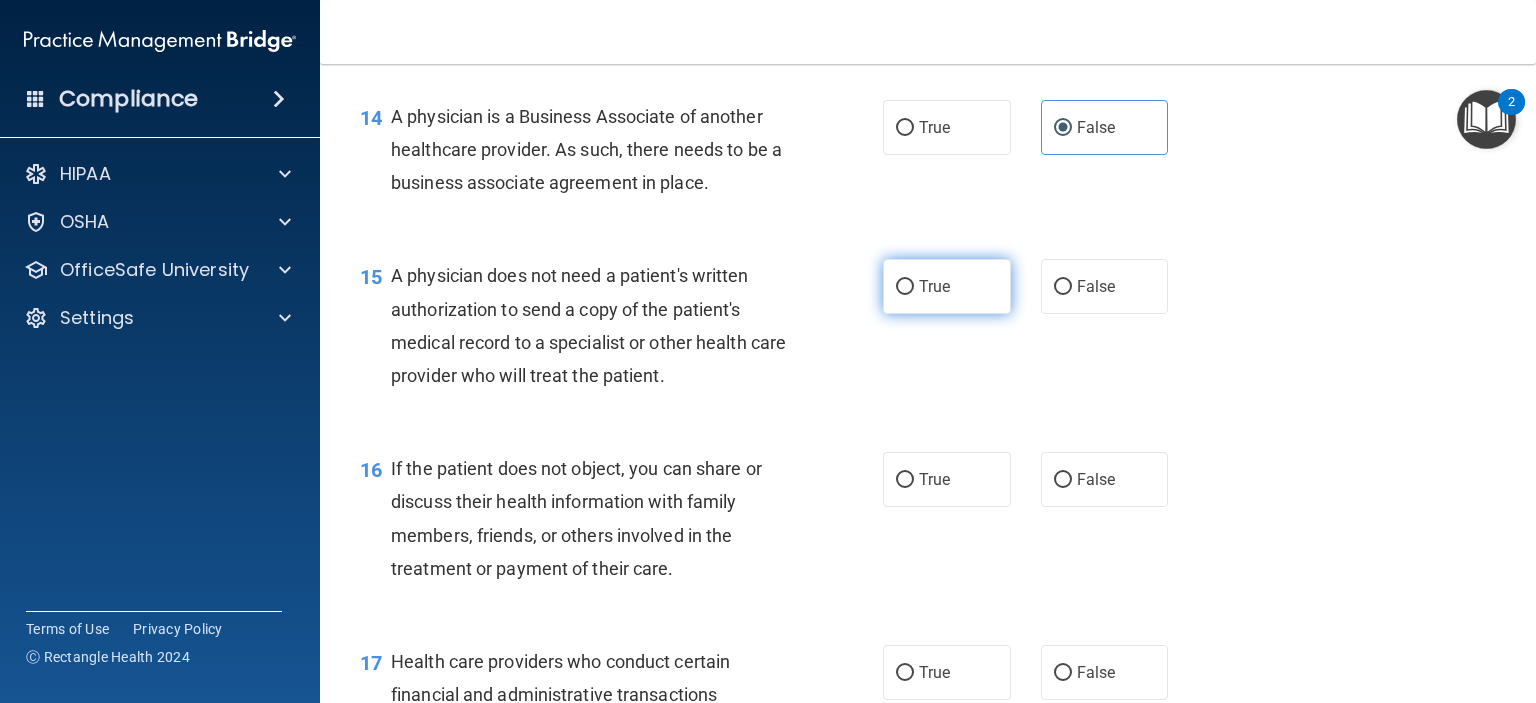 click on "True" at bounding box center (947, 286) 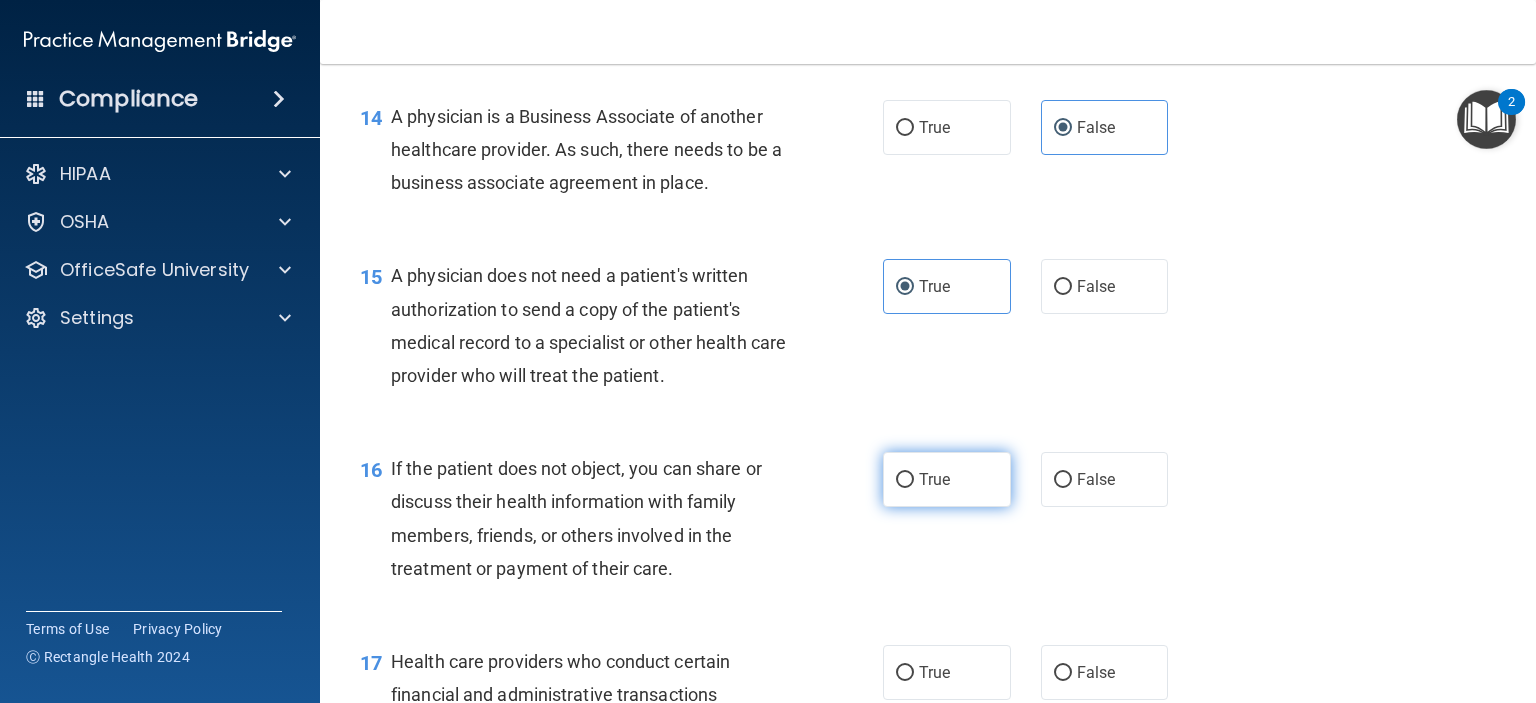 click on "True" at bounding box center [947, 479] 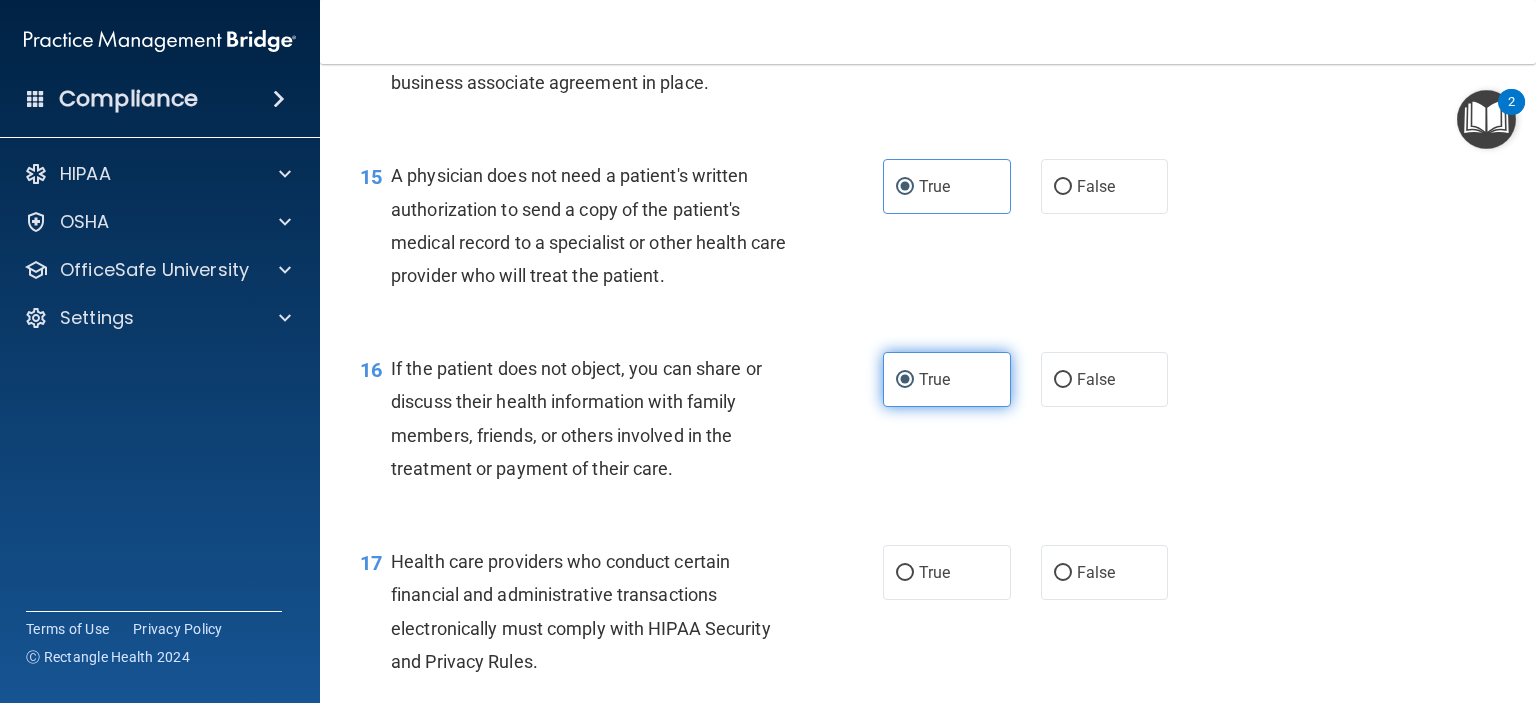 scroll, scrollTop: 2600, scrollLeft: 0, axis: vertical 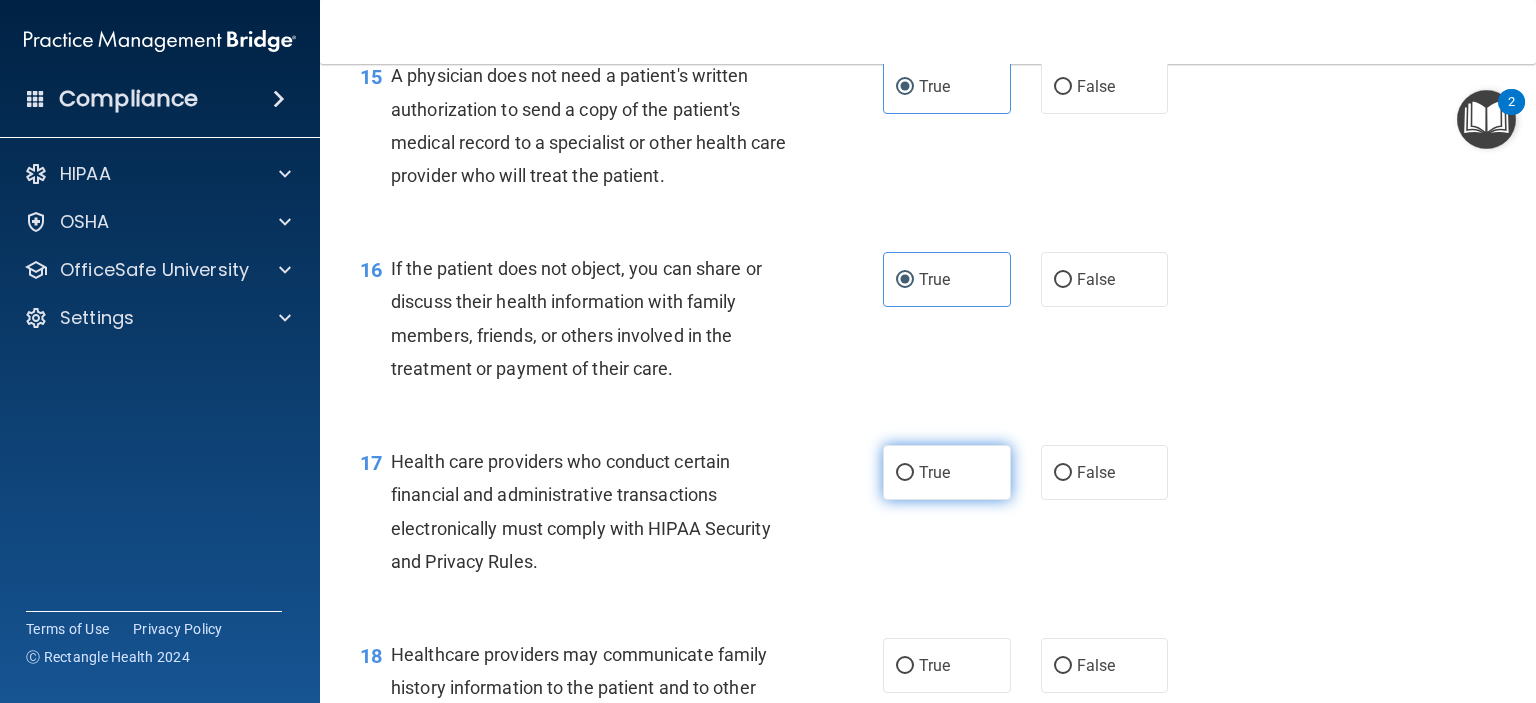 click on "True" at bounding box center (947, 472) 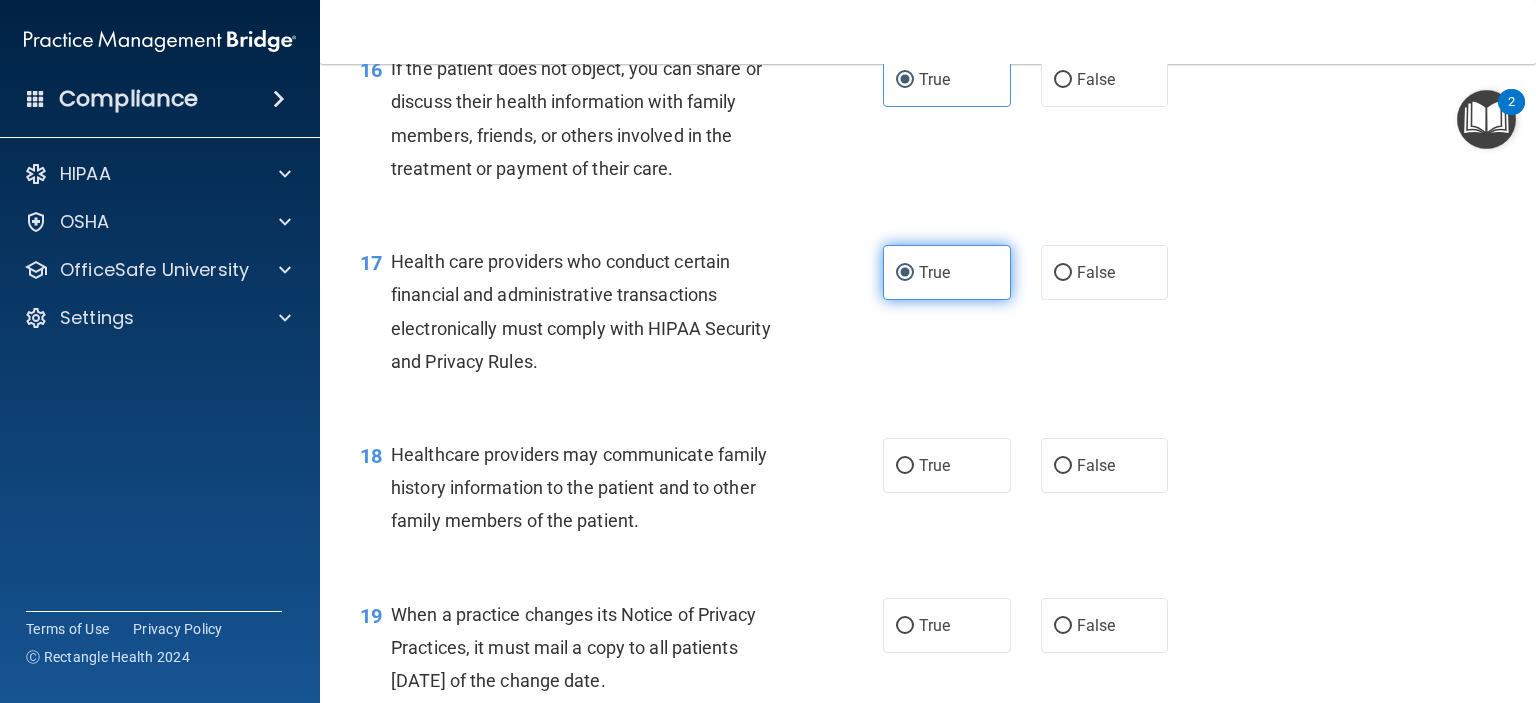 scroll, scrollTop: 2900, scrollLeft: 0, axis: vertical 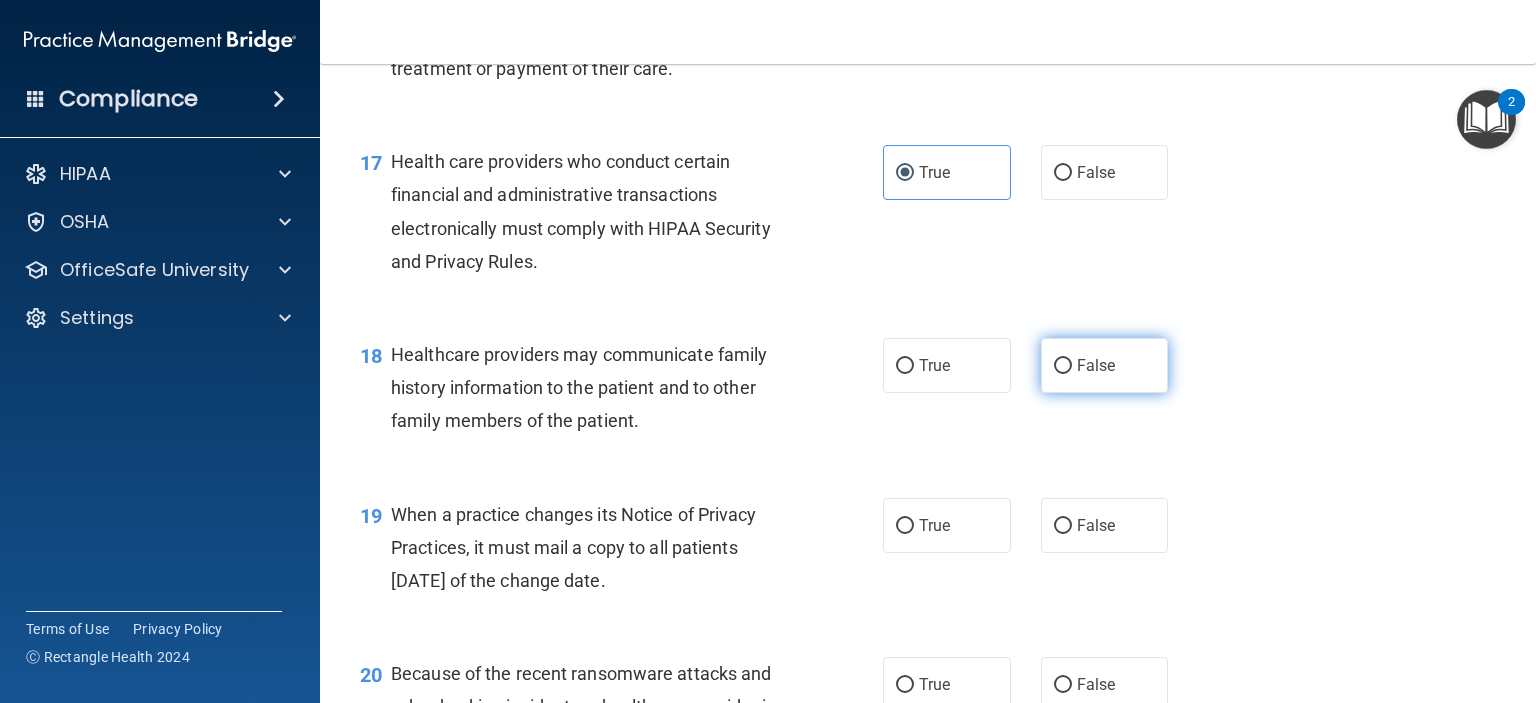 click on "False" at bounding box center (1105, 365) 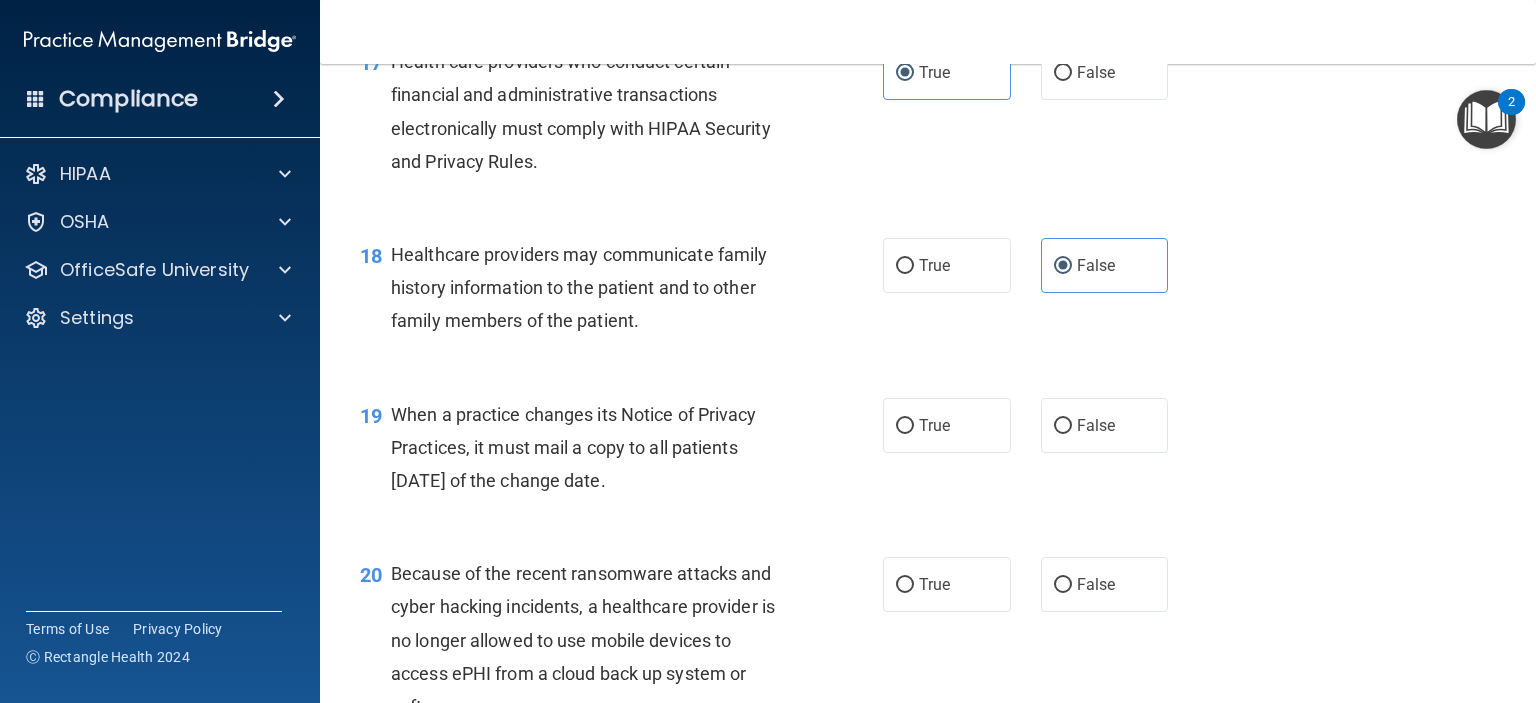 scroll, scrollTop: 3100, scrollLeft: 0, axis: vertical 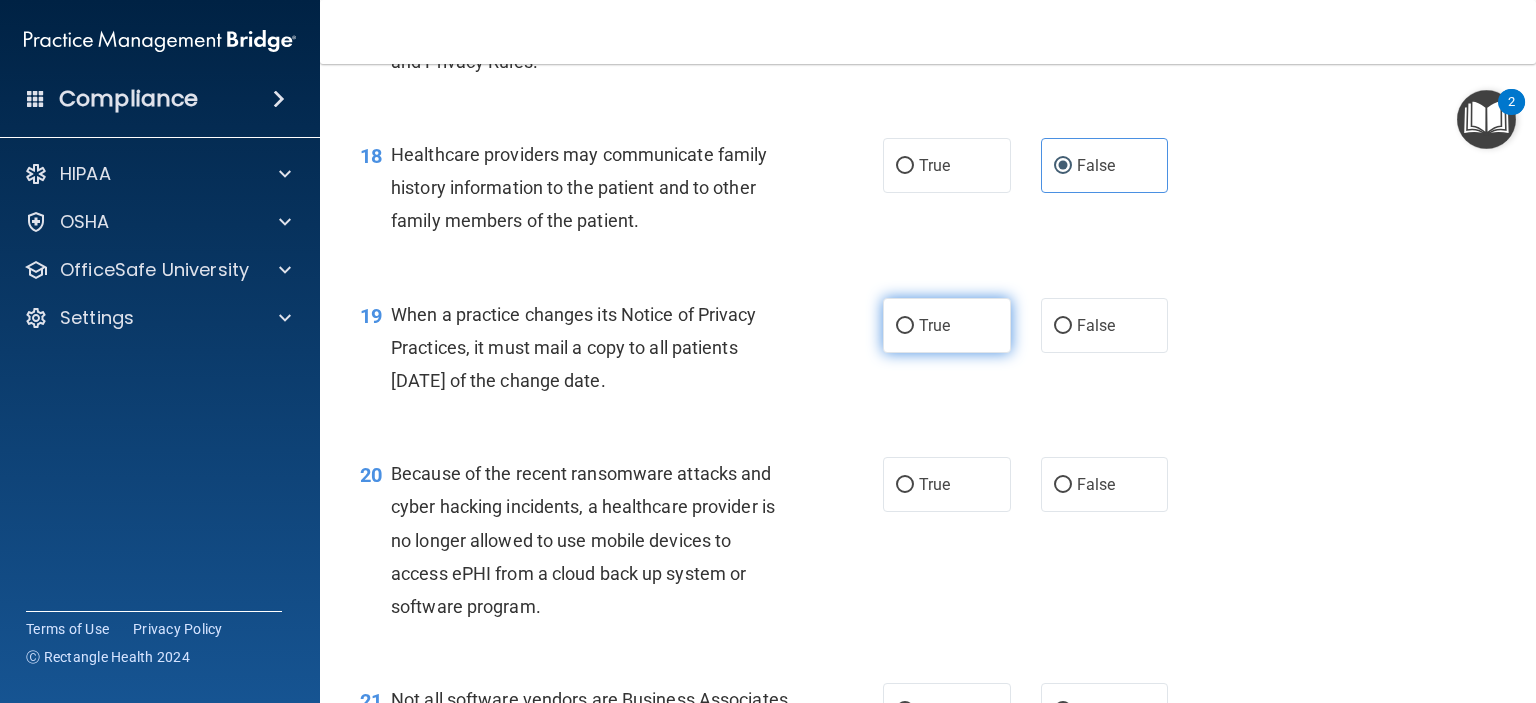 click on "True" at bounding box center (947, 325) 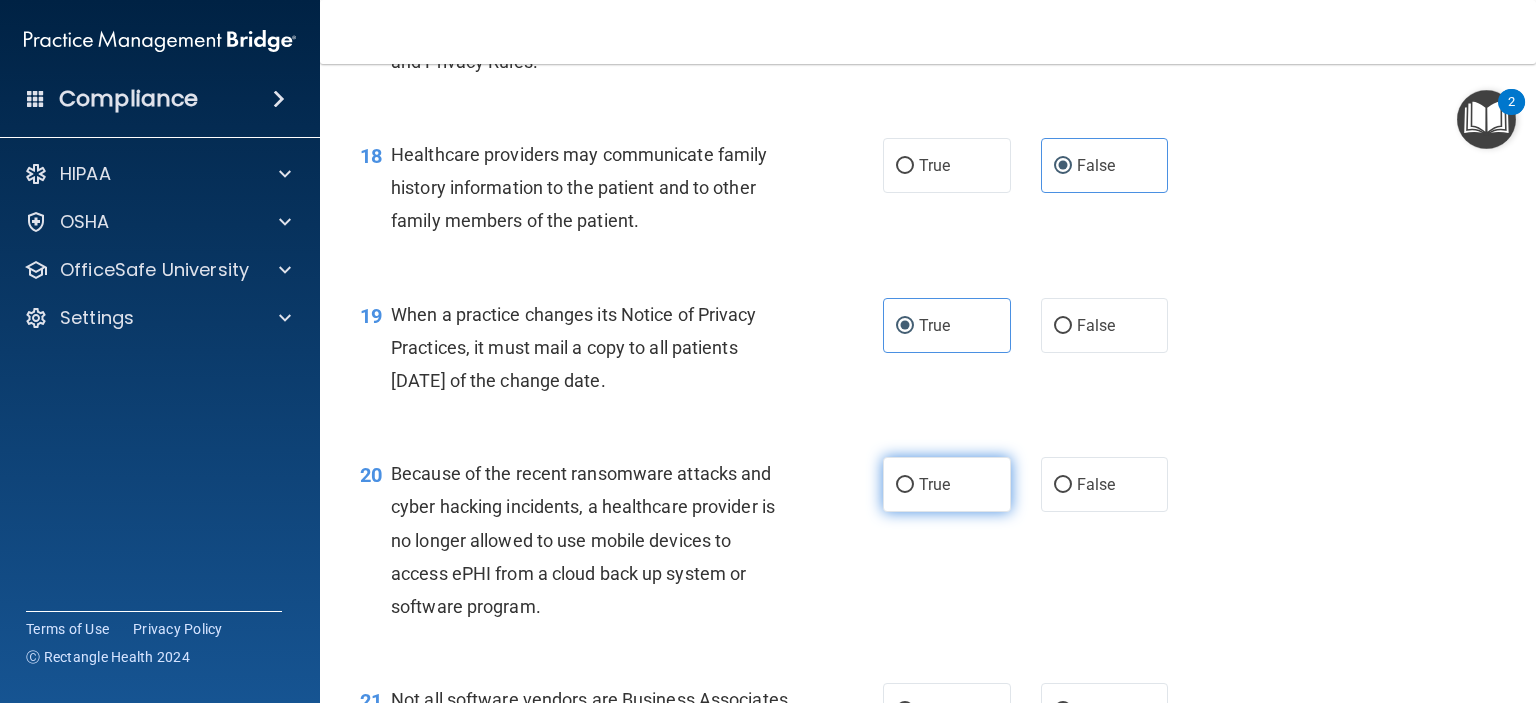 click on "True" at bounding box center [905, 485] 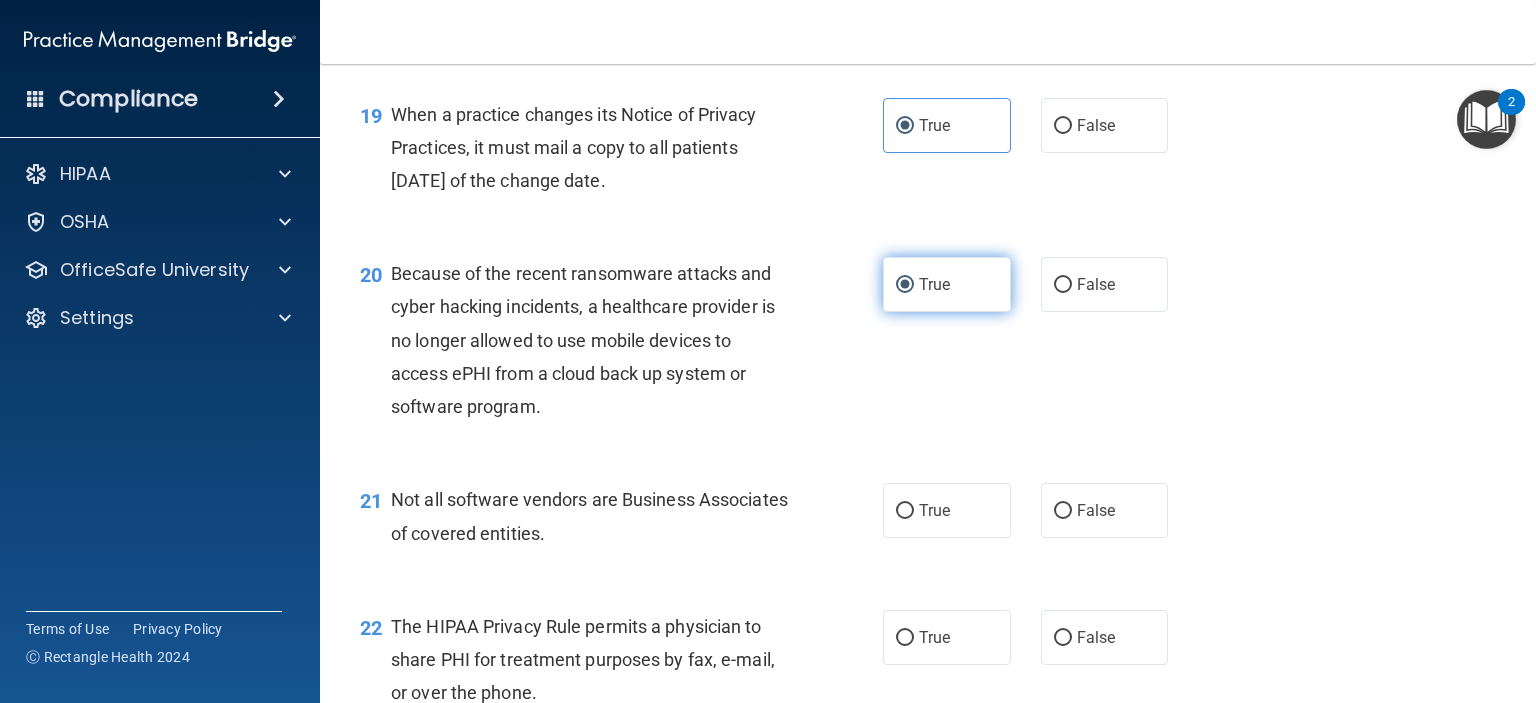 scroll, scrollTop: 3400, scrollLeft: 0, axis: vertical 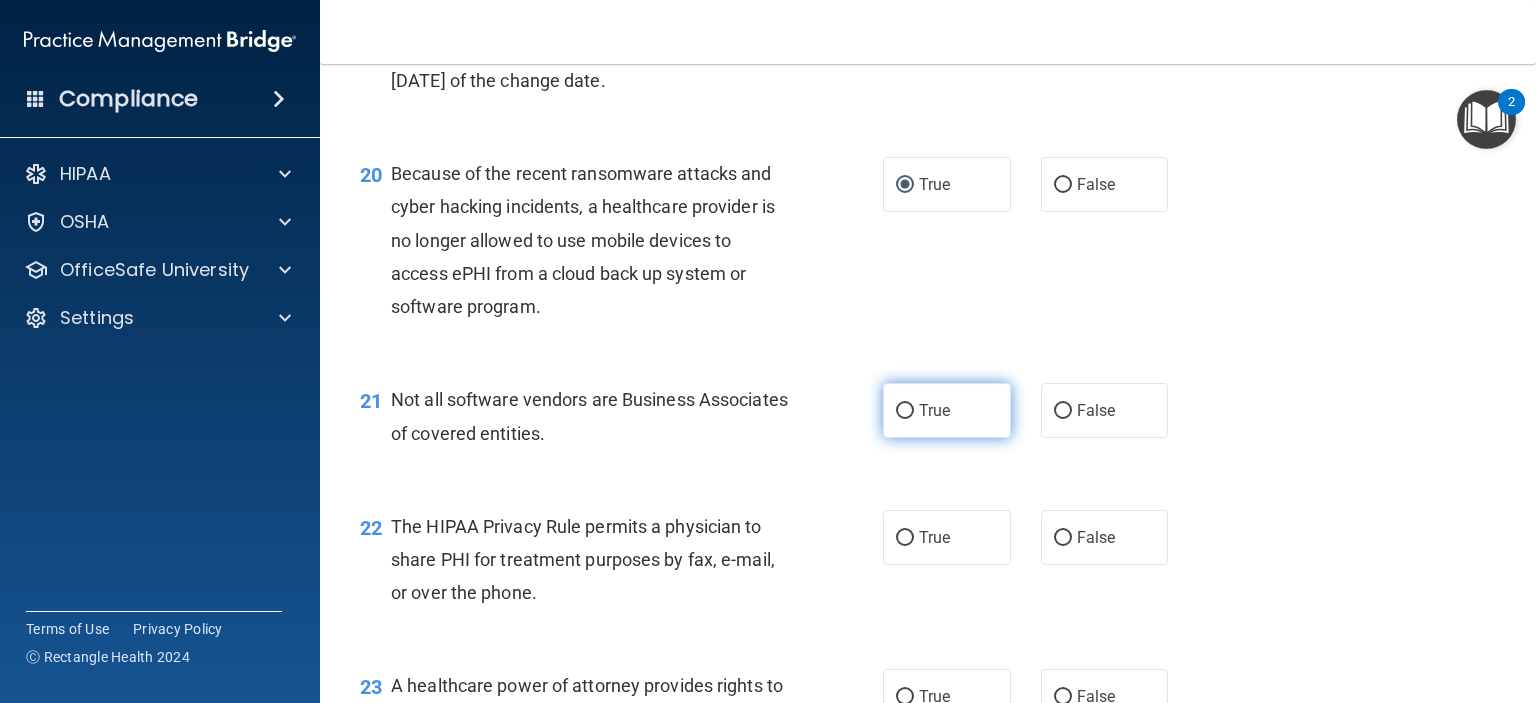 click on "True" at bounding box center [947, 410] 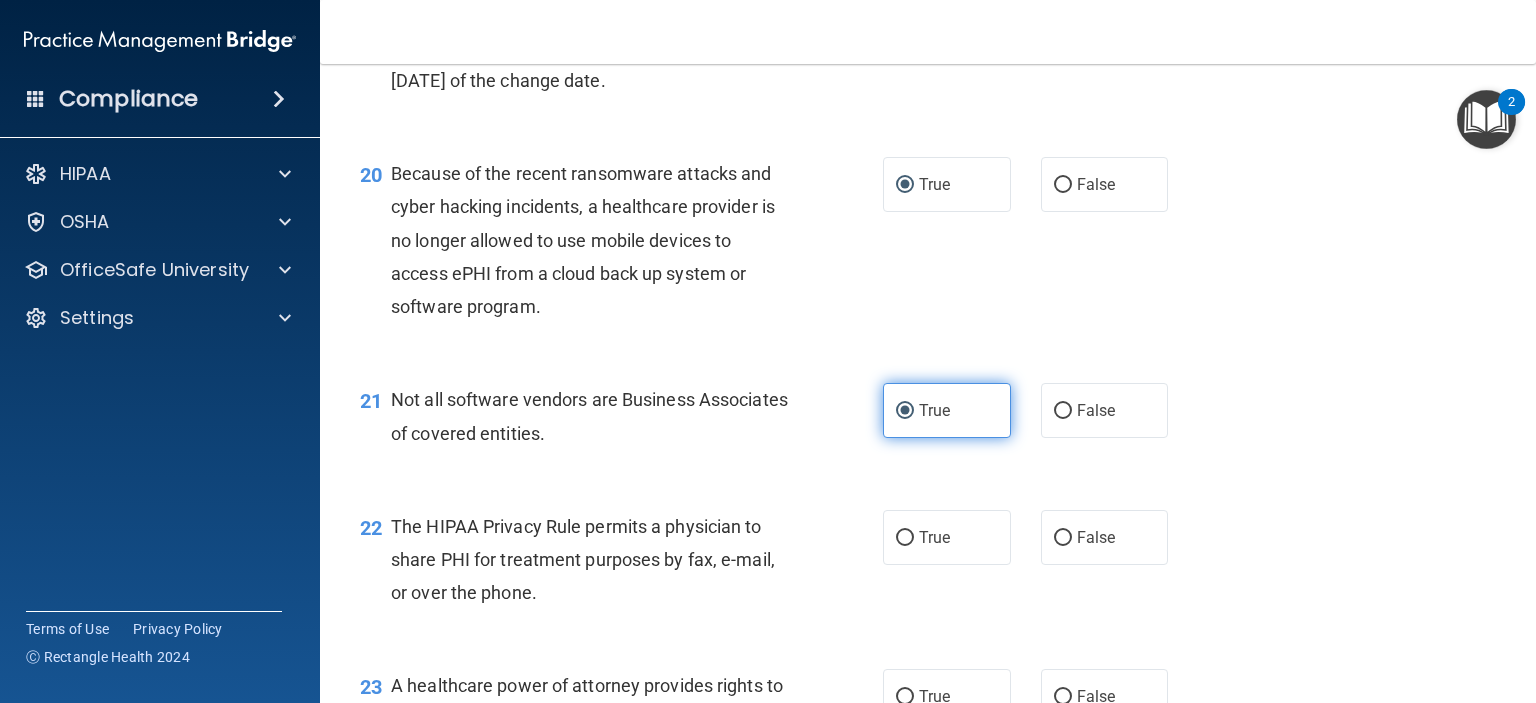 scroll, scrollTop: 3600, scrollLeft: 0, axis: vertical 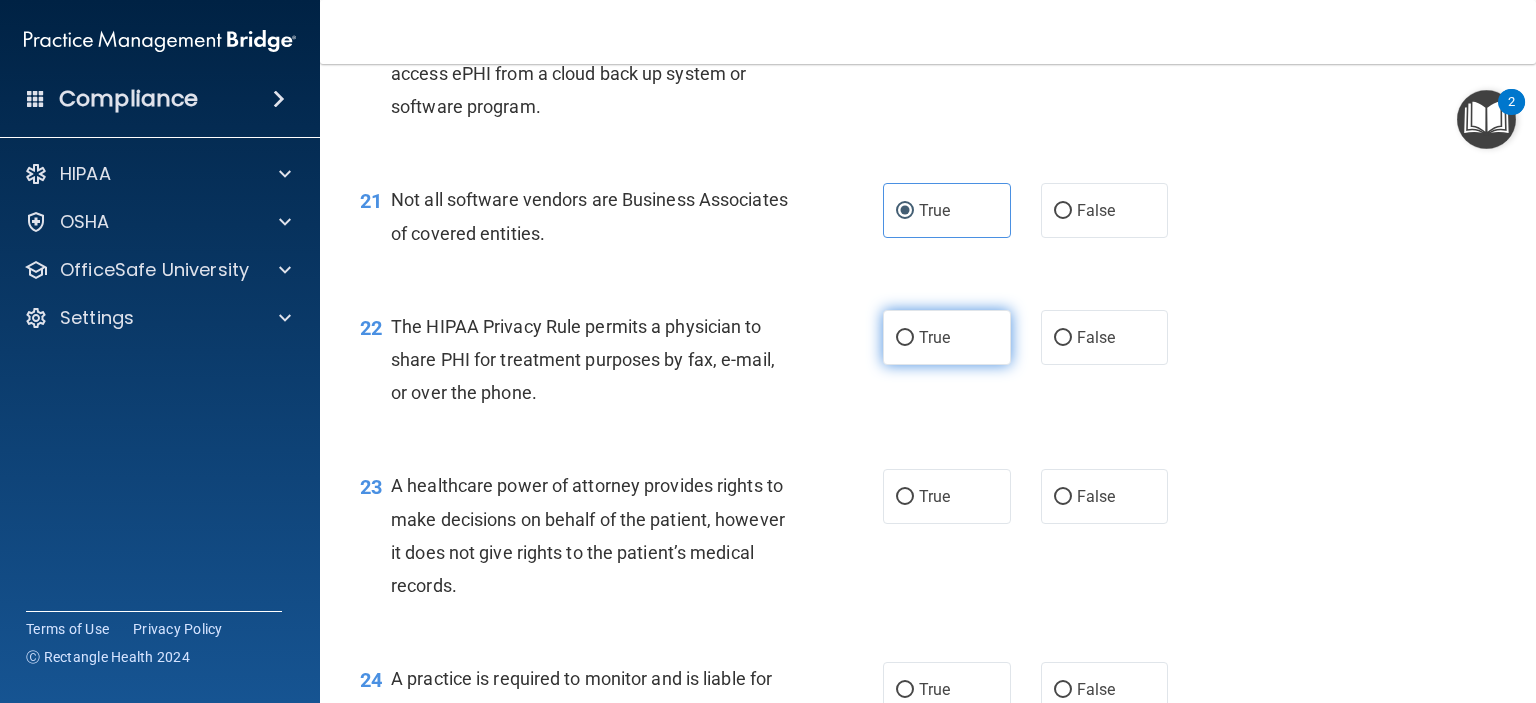 click on "True" at bounding box center [934, 337] 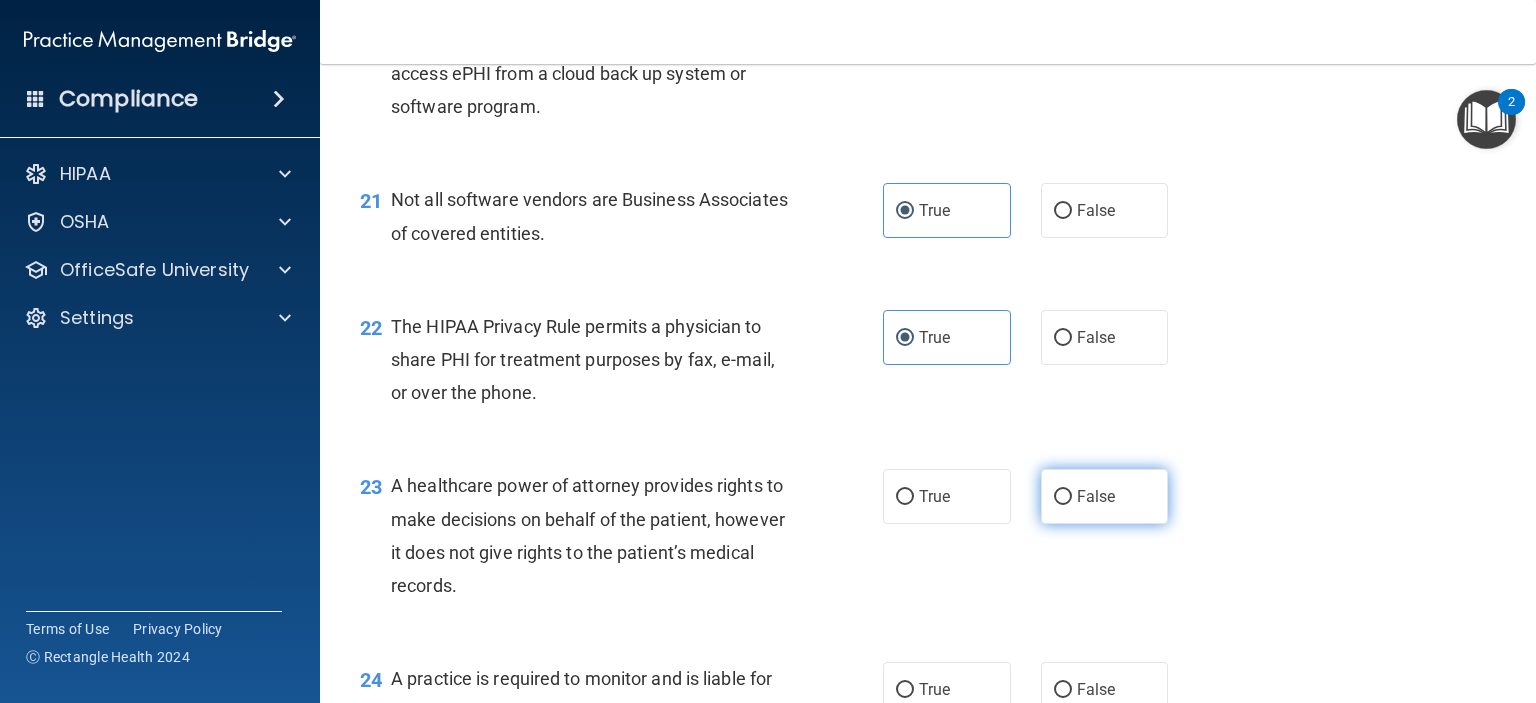 click on "False" at bounding box center [1096, 496] 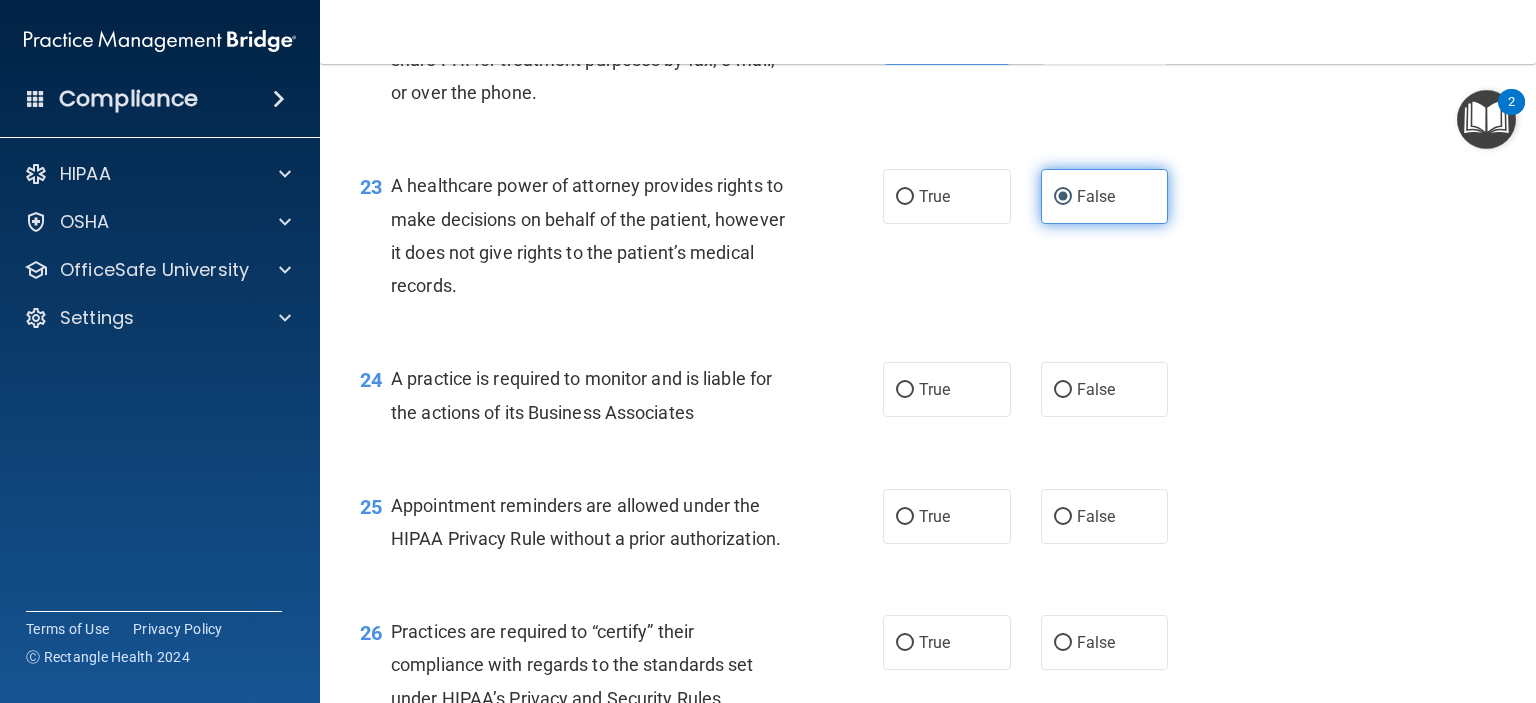 scroll, scrollTop: 4000, scrollLeft: 0, axis: vertical 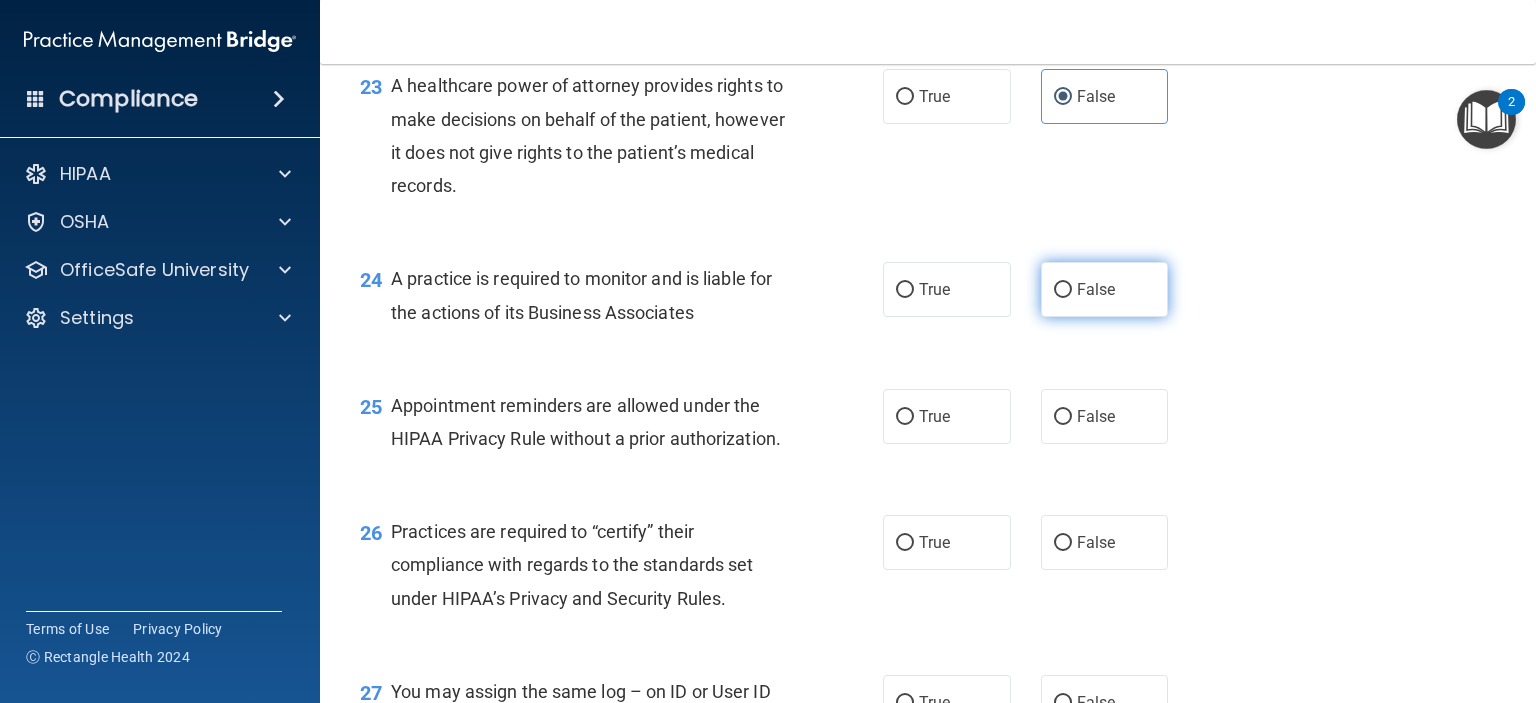 click on "False" at bounding box center [1105, 289] 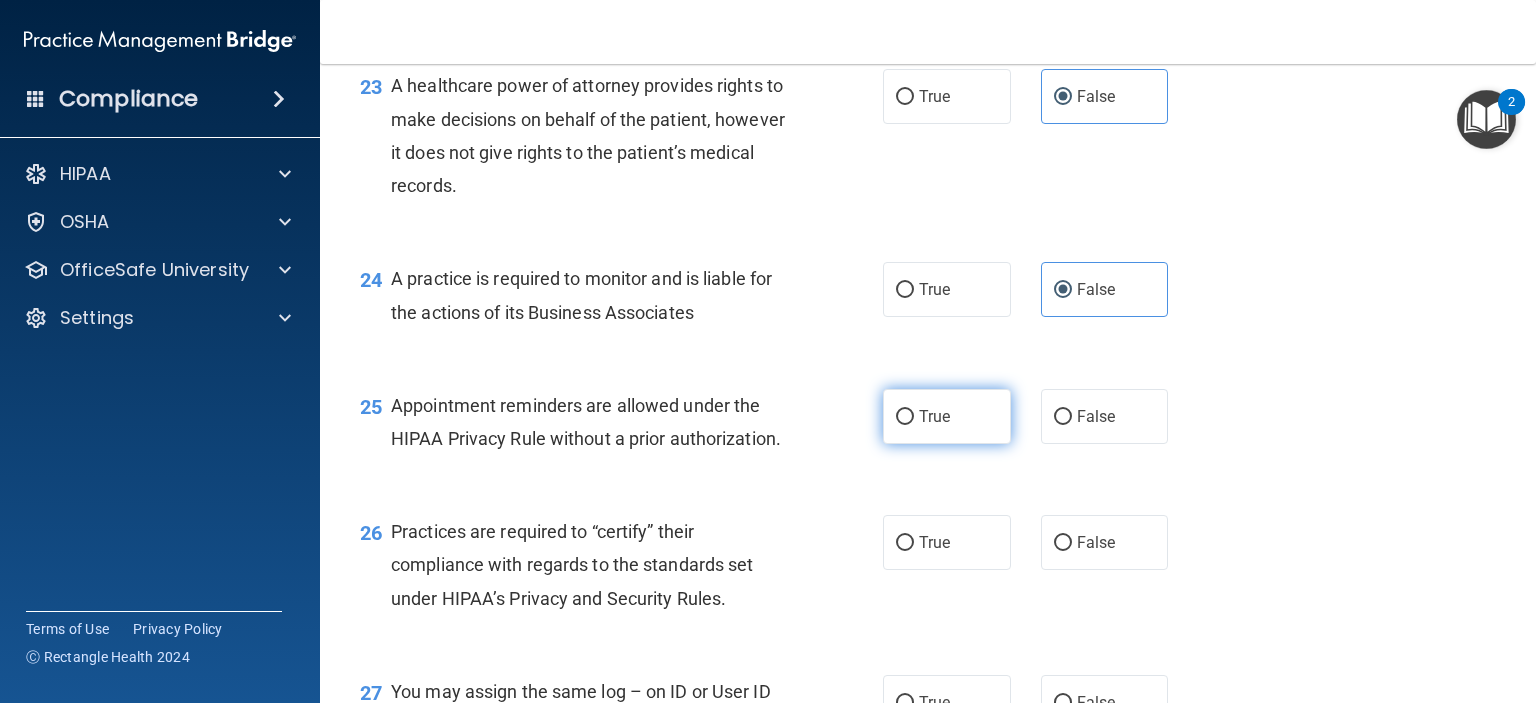 click on "True" at bounding box center (947, 416) 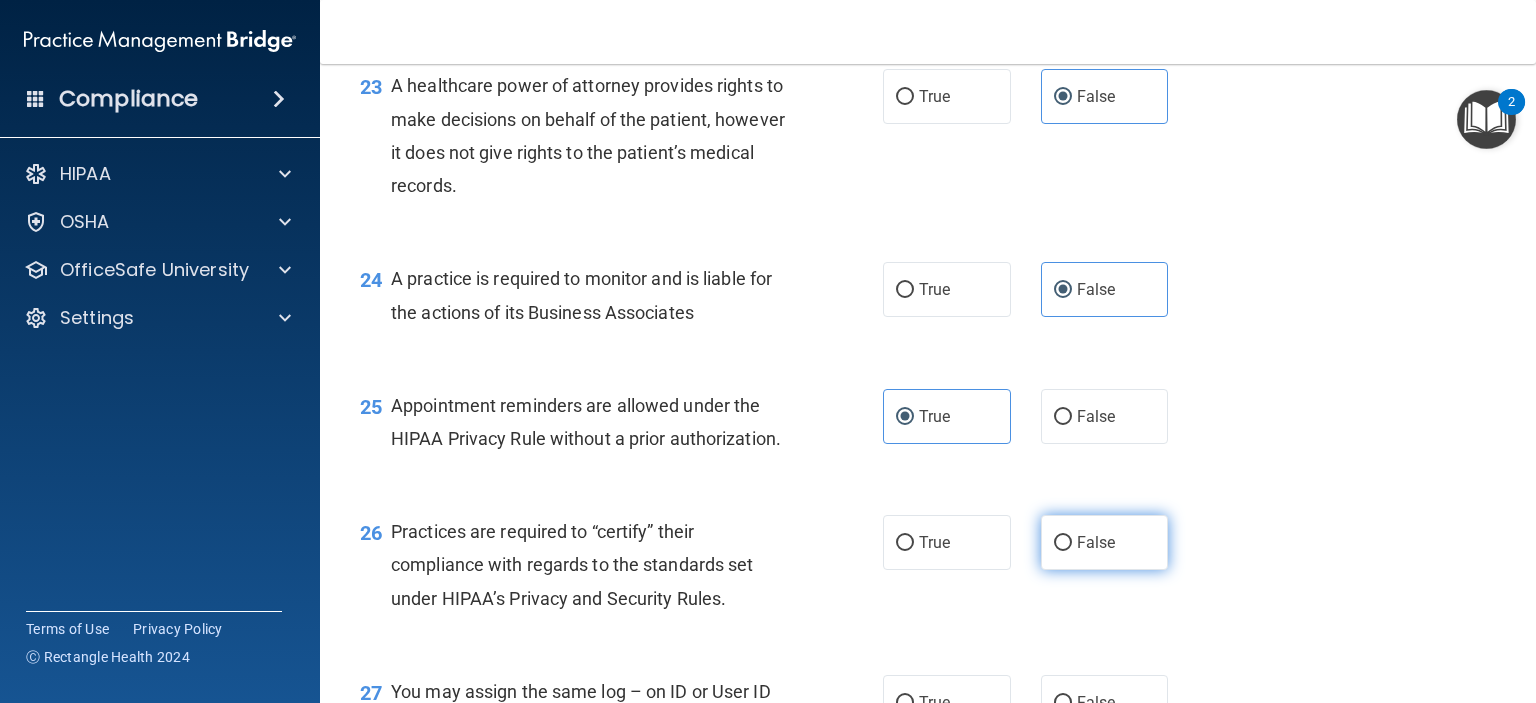 click on "False" at bounding box center [1096, 542] 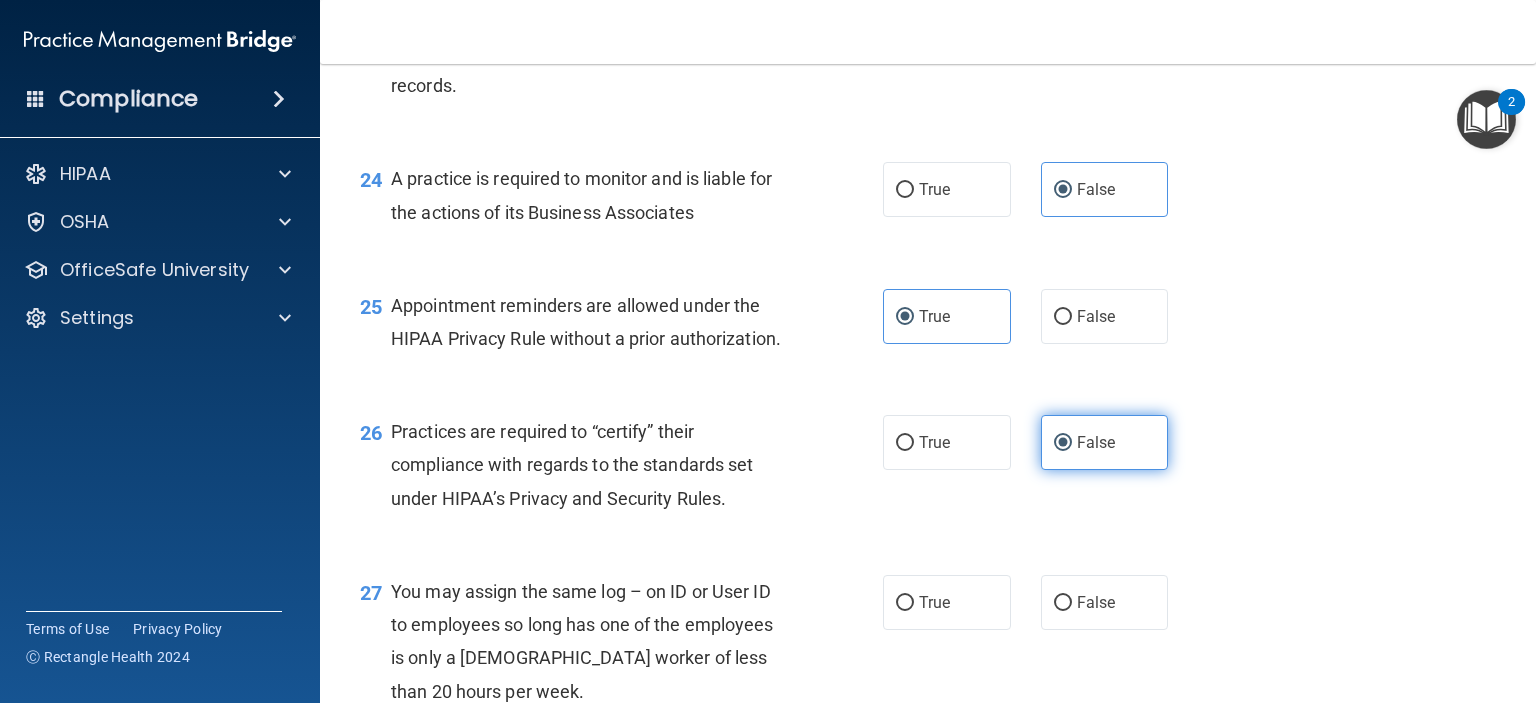 scroll, scrollTop: 4200, scrollLeft: 0, axis: vertical 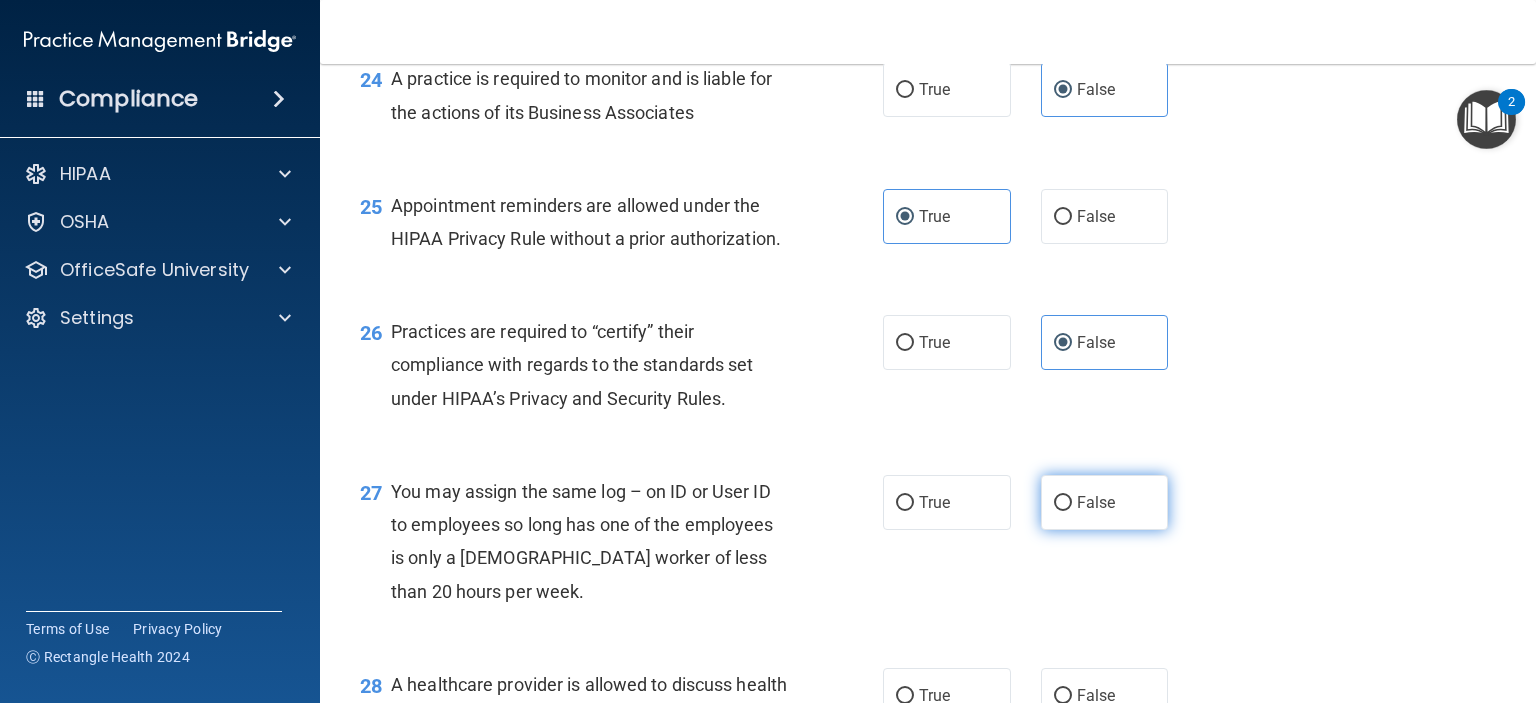 click on "False" at bounding box center [1096, 502] 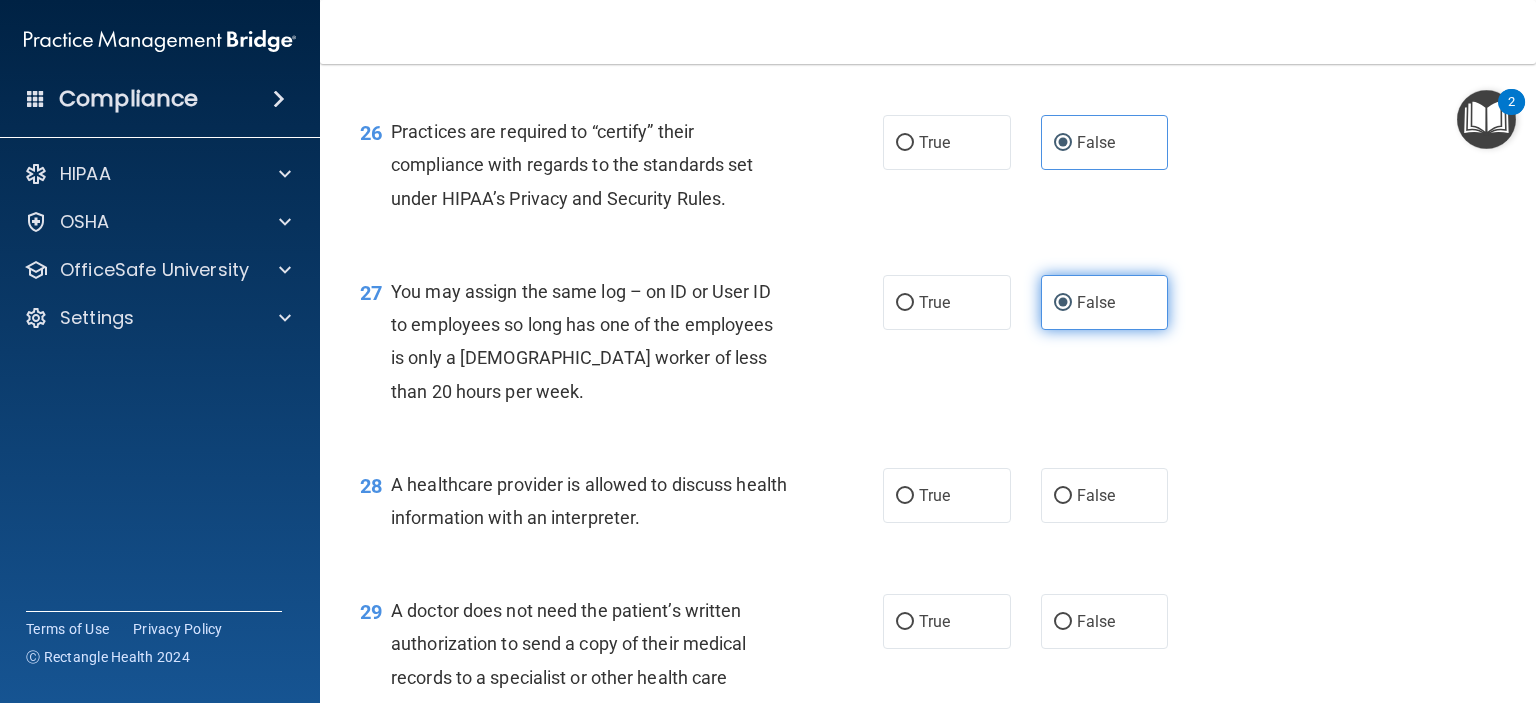 scroll, scrollTop: 4500, scrollLeft: 0, axis: vertical 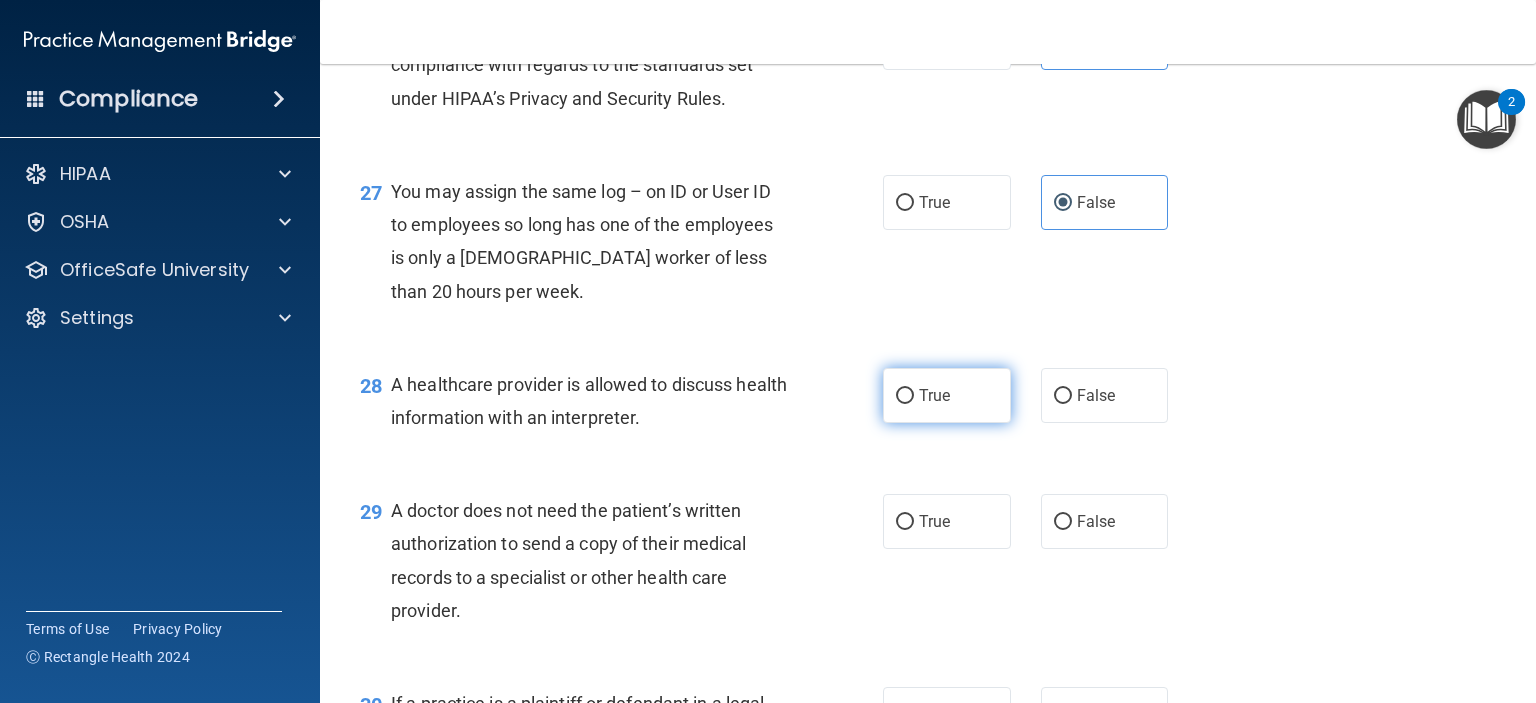 click on "True" at bounding box center (934, 395) 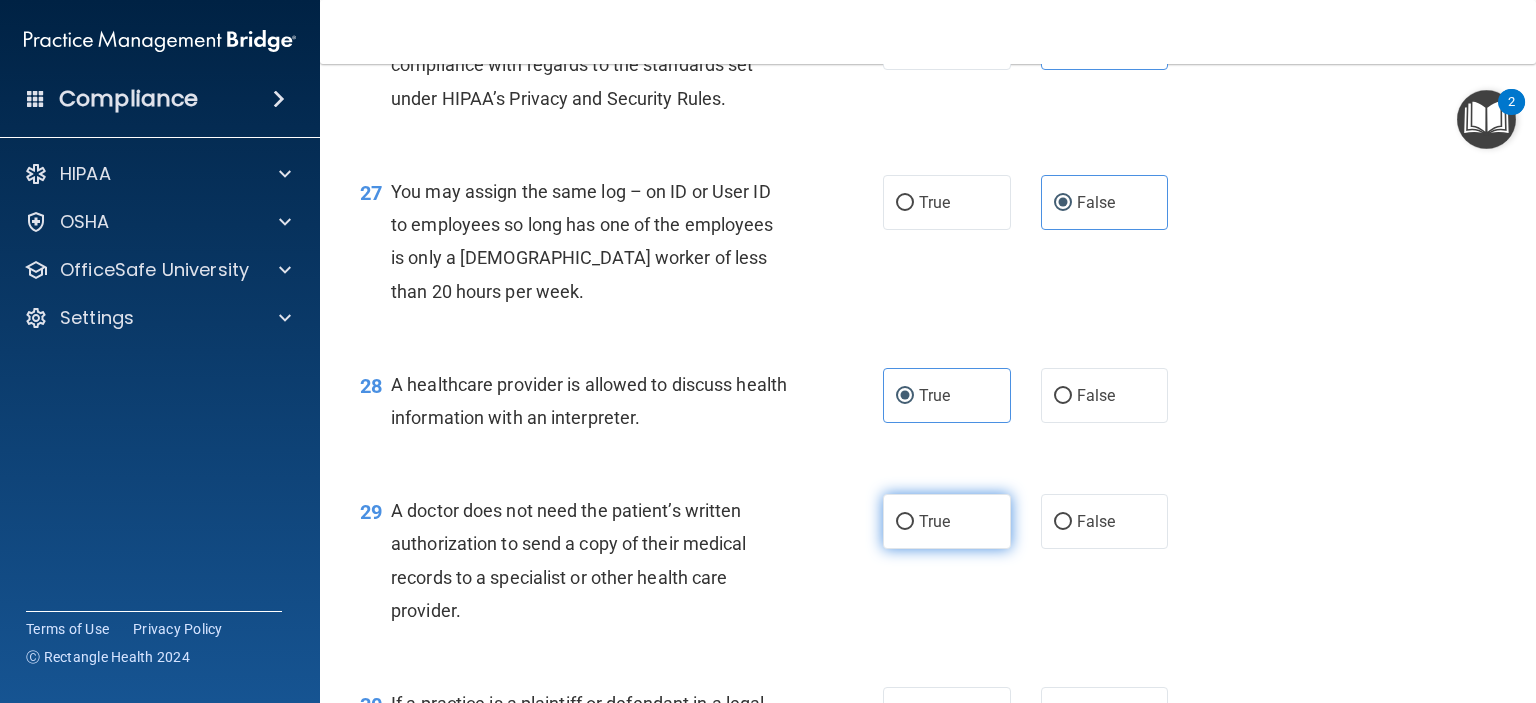 click on "True" at bounding box center (934, 521) 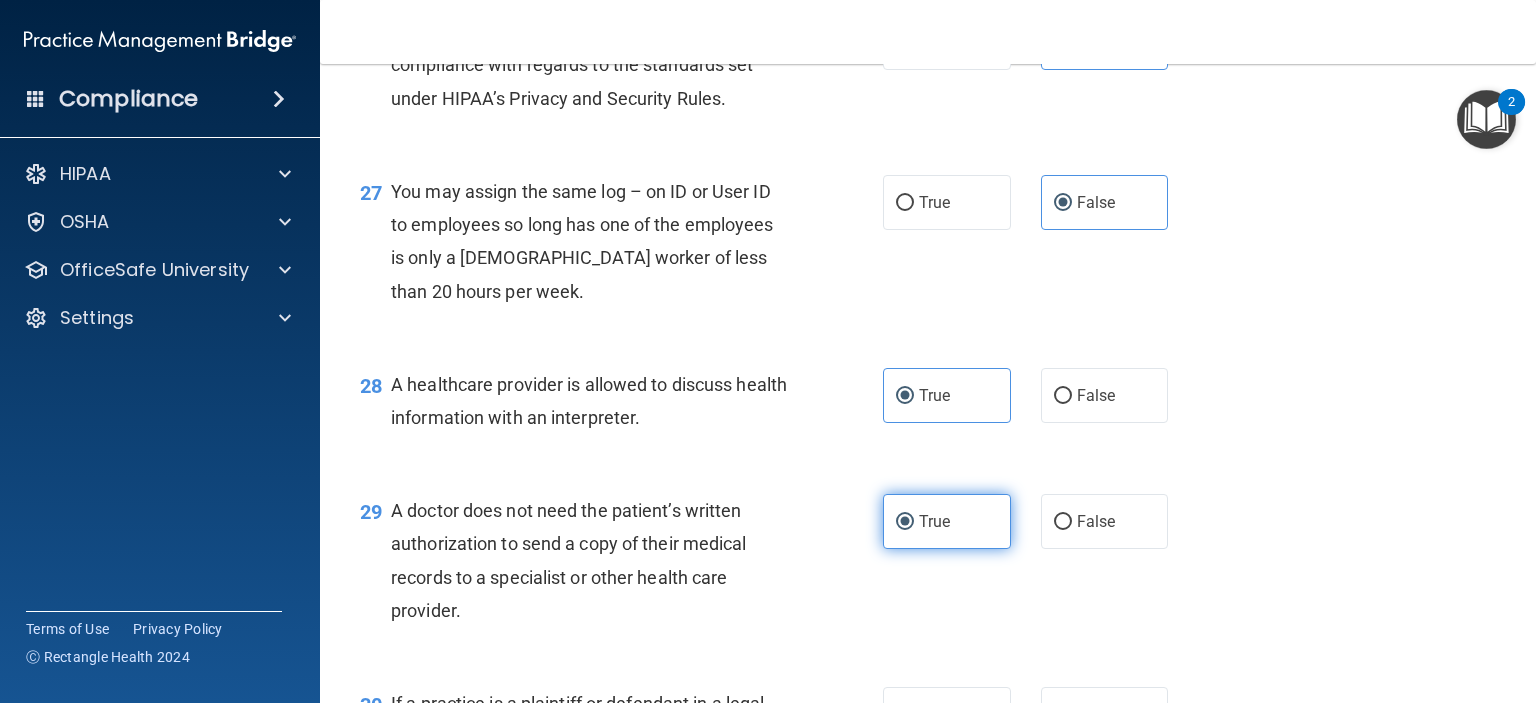 scroll, scrollTop: 4800, scrollLeft: 0, axis: vertical 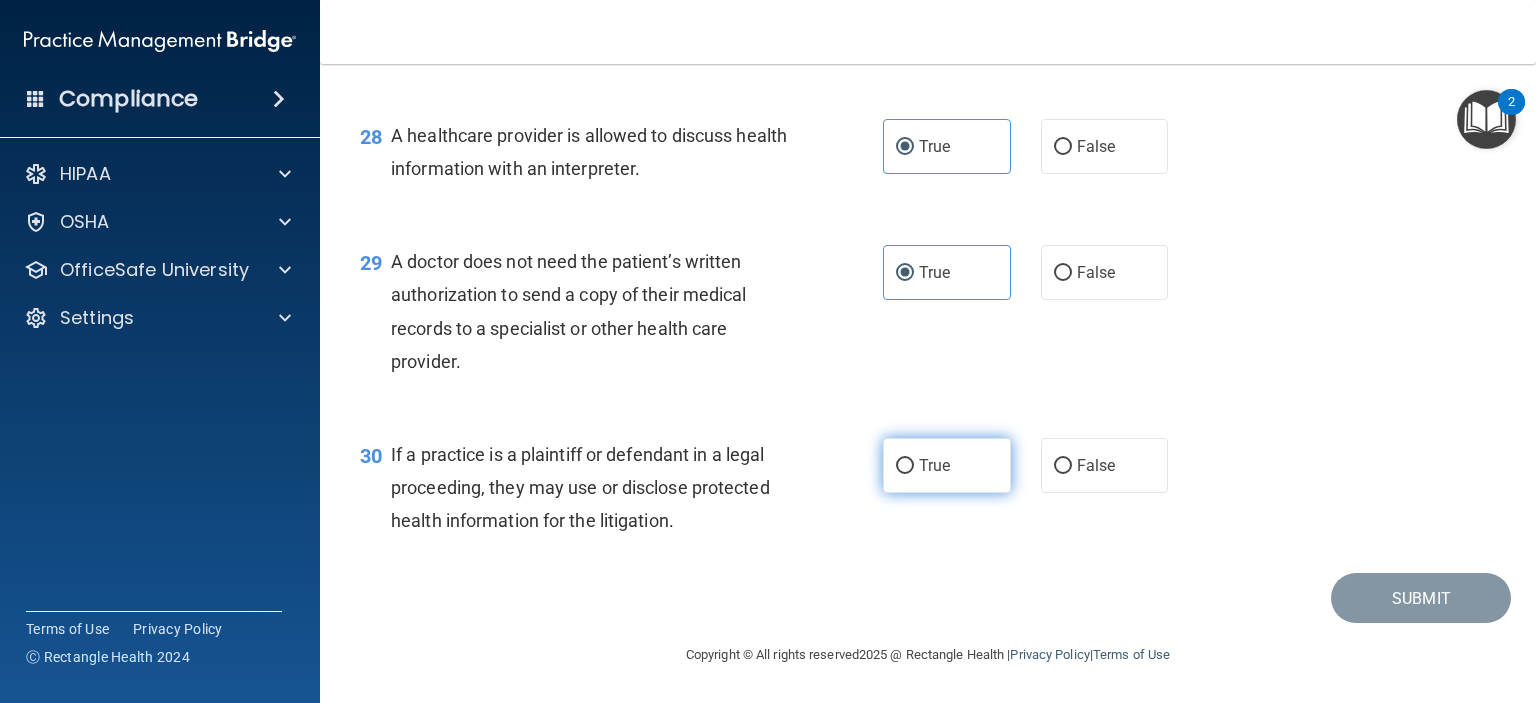 click on "True" at bounding box center (947, 465) 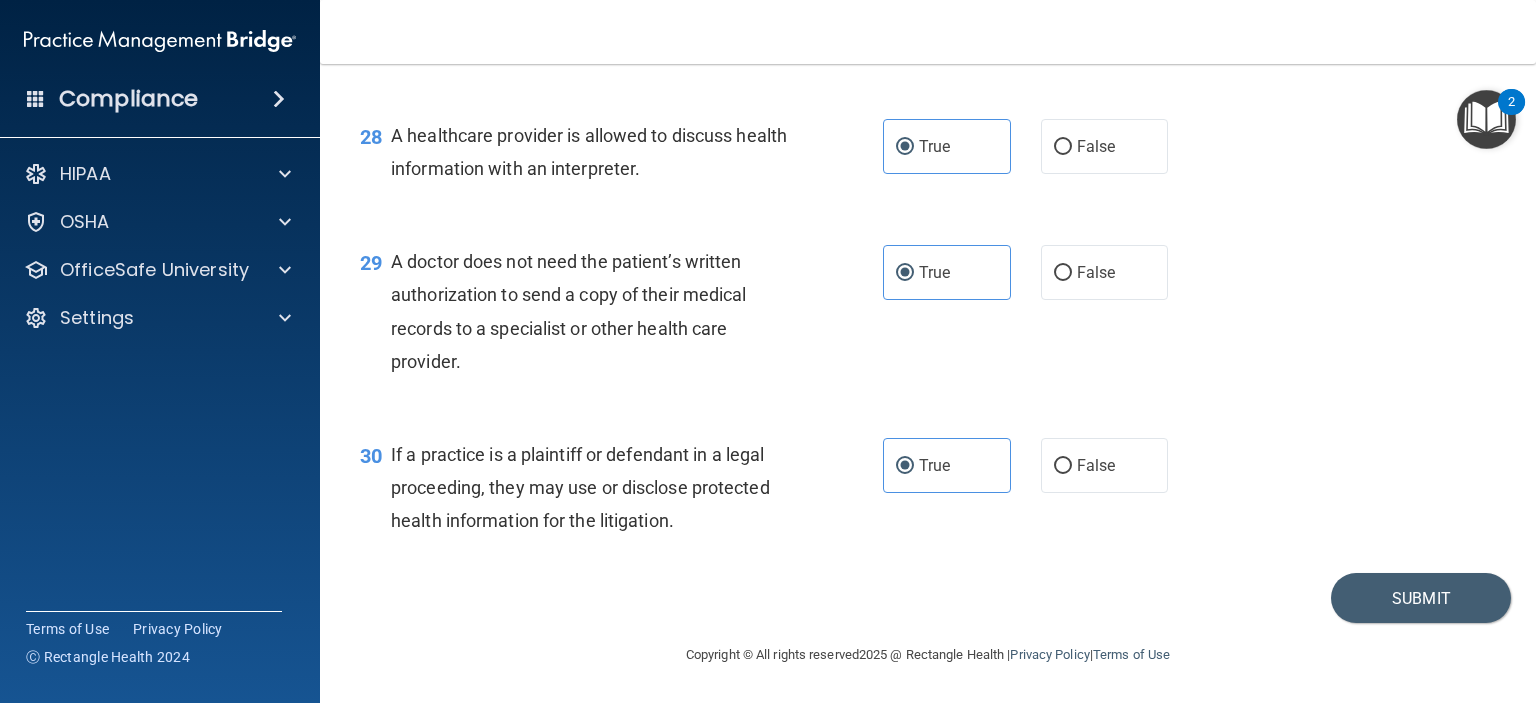 scroll, scrollTop: 4816, scrollLeft: 0, axis: vertical 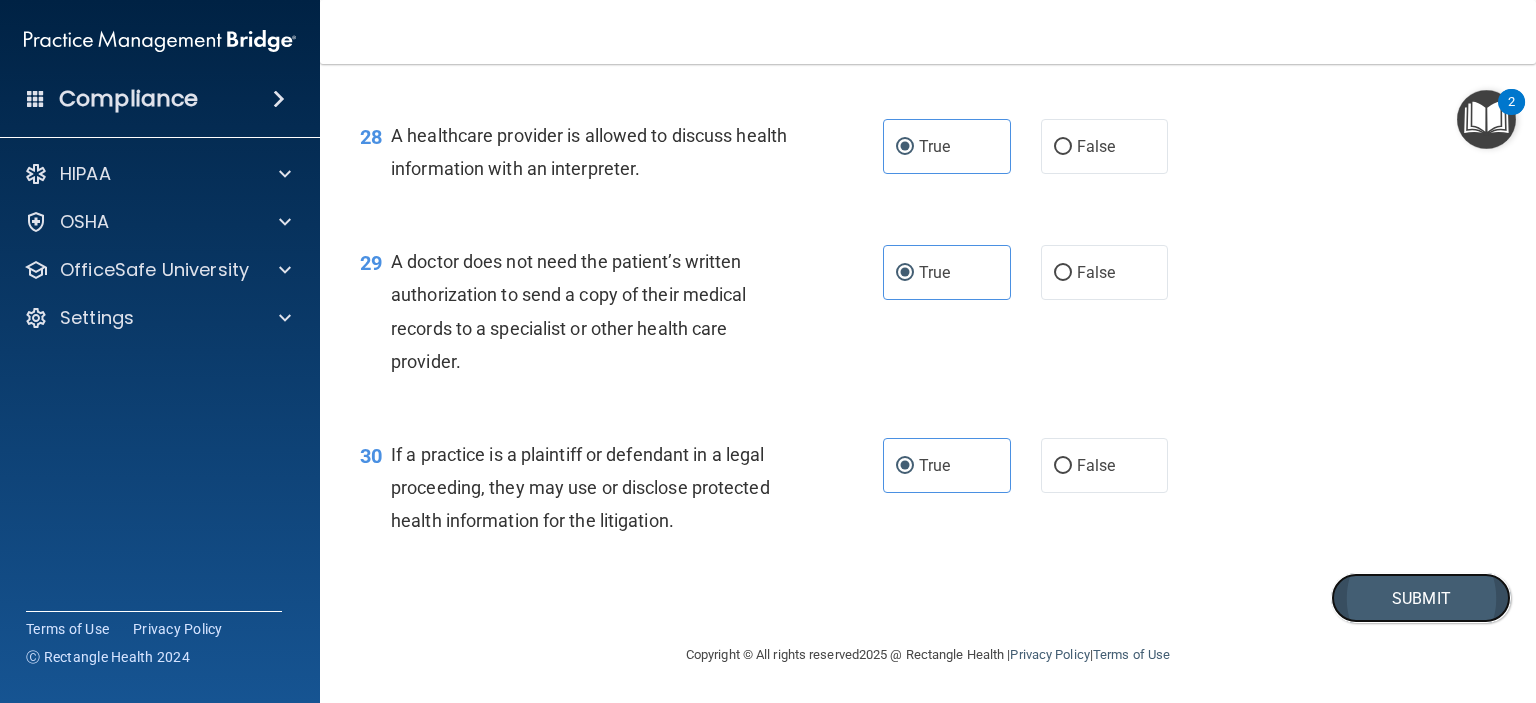 click on "Submit" at bounding box center [1421, 598] 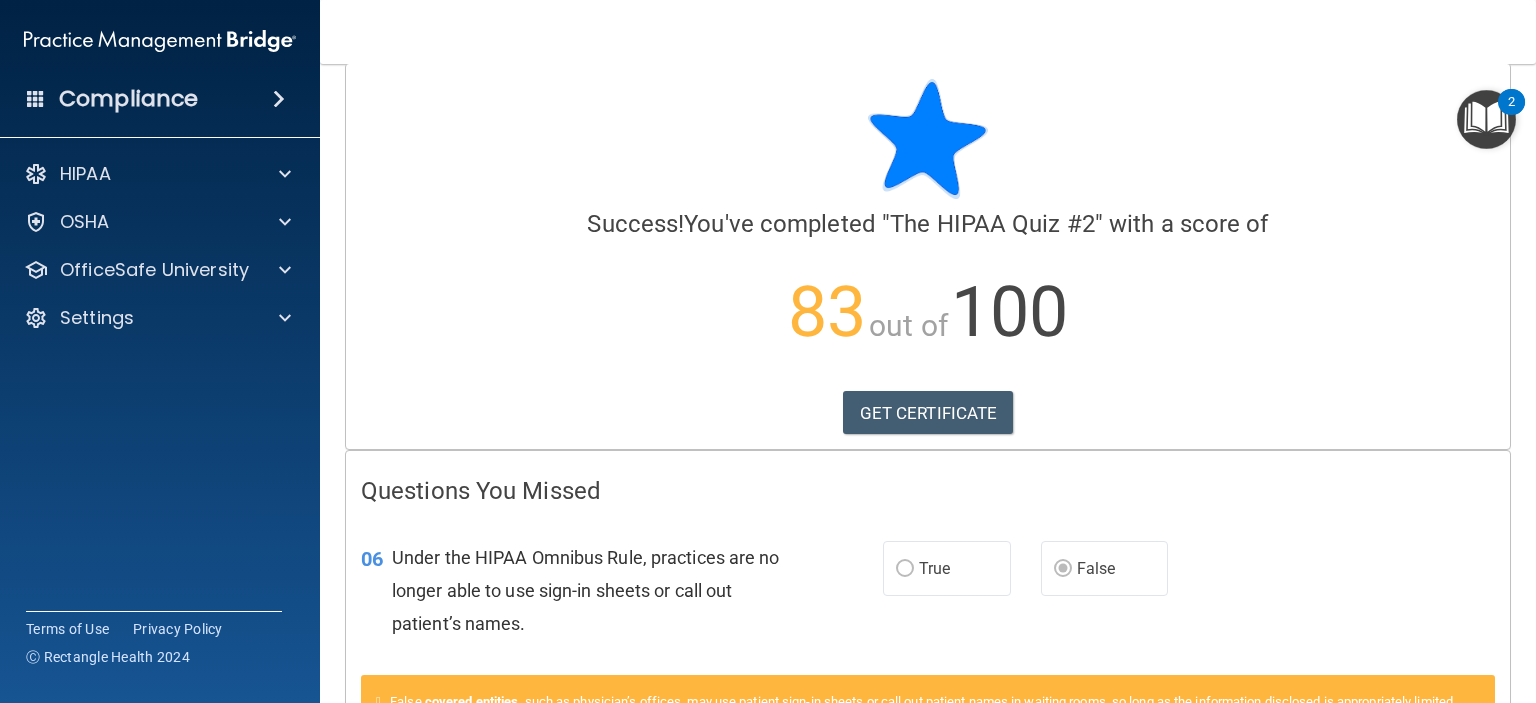 scroll, scrollTop: 0, scrollLeft: 0, axis: both 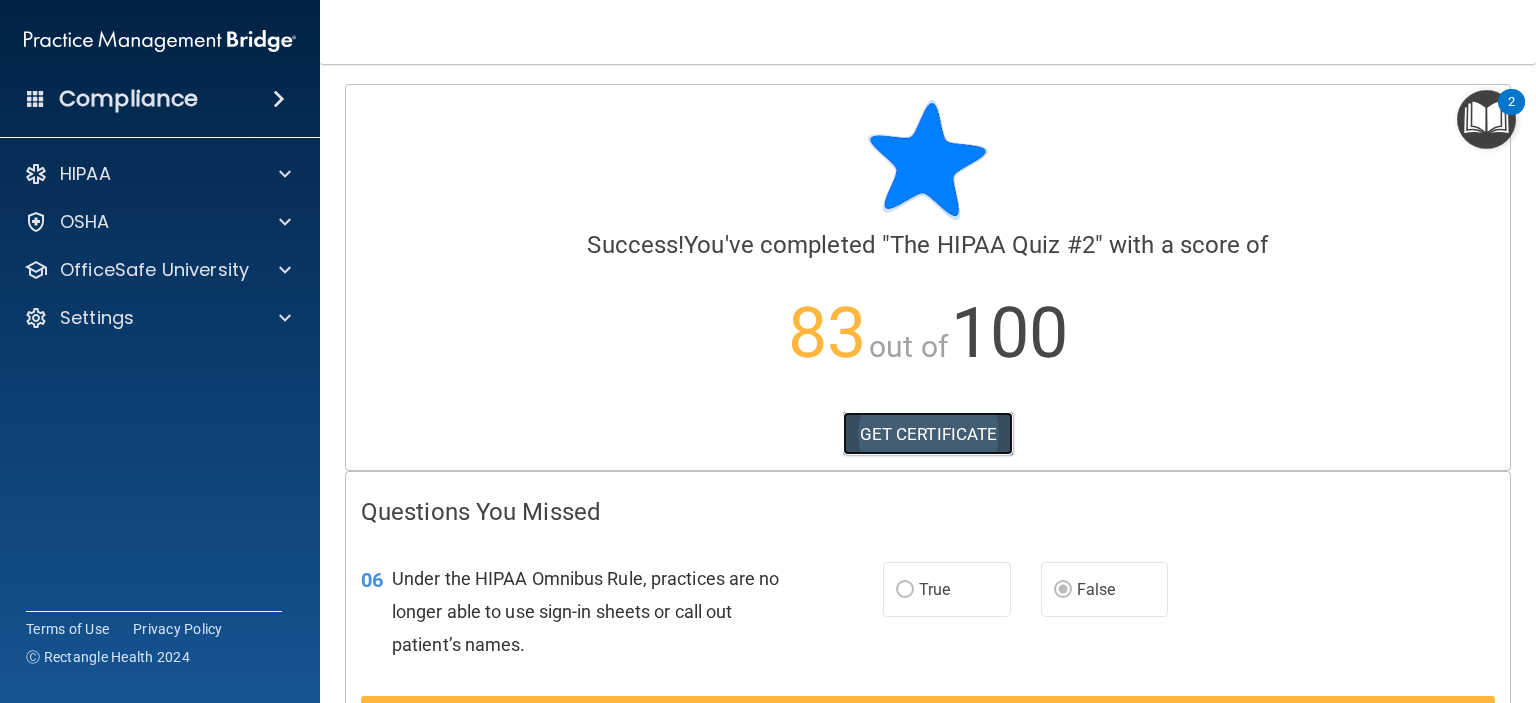 click on "GET CERTIFICATE" at bounding box center (928, 434) 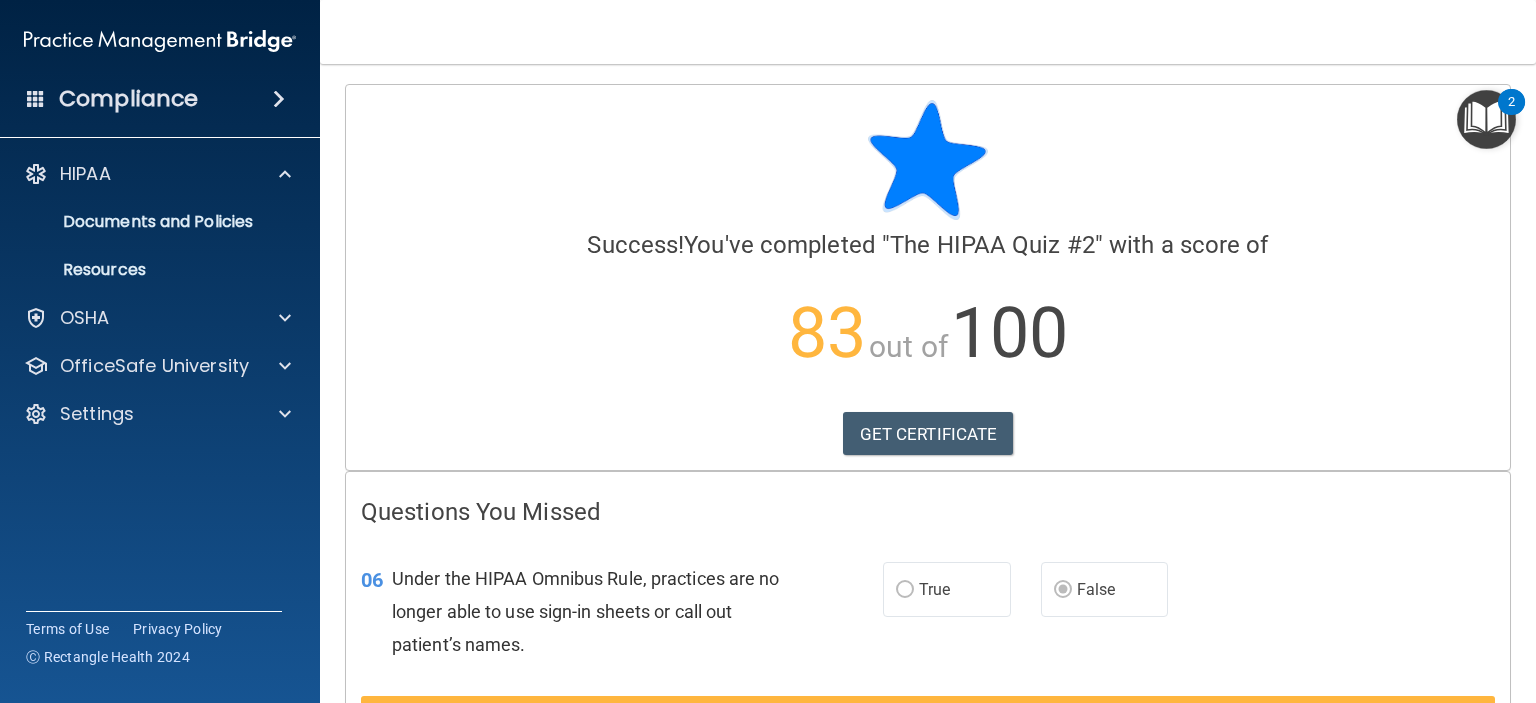 click on "Compliance" at bounding box center (128, 99) 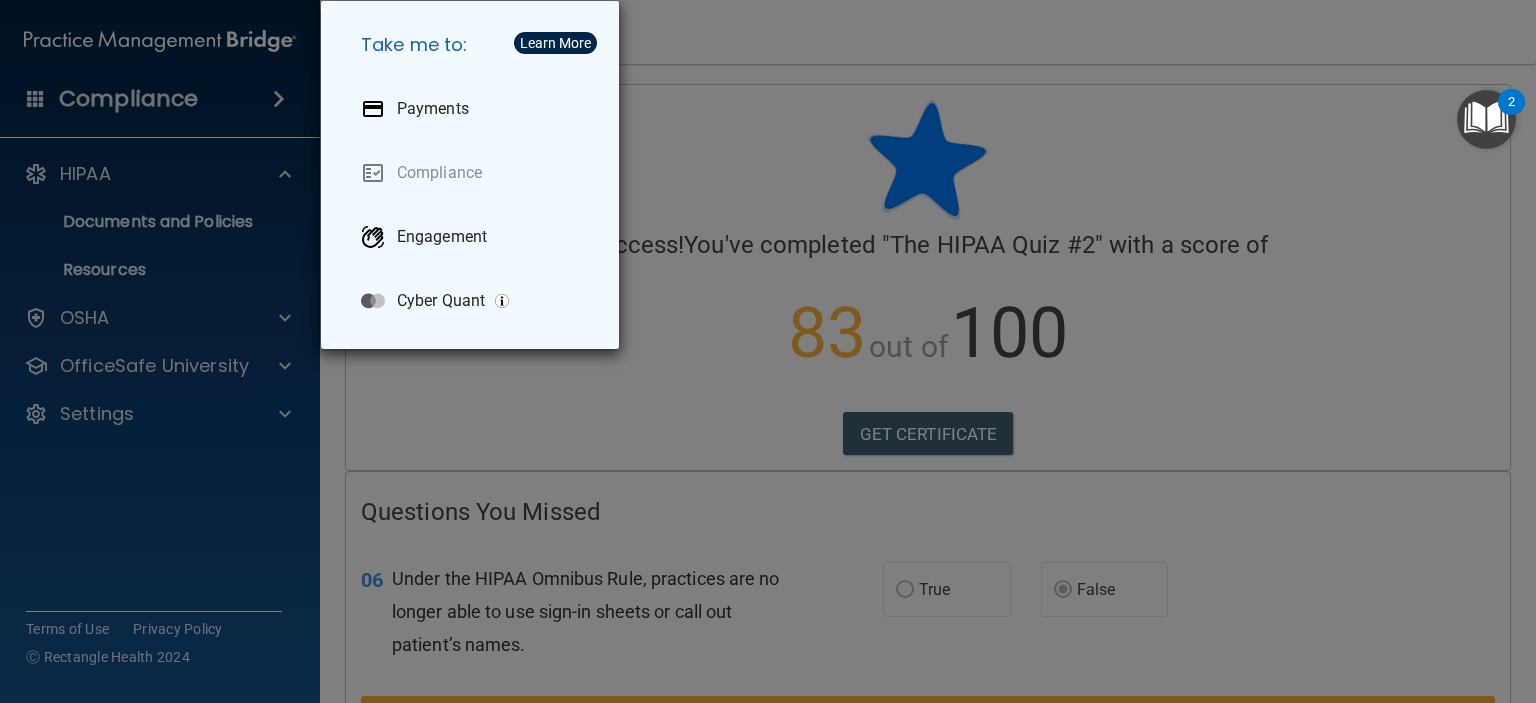 click on "Take me to:             Payments                   Compliance                     Engagement                     Cyber Quant" at bounding box center (768, 351) 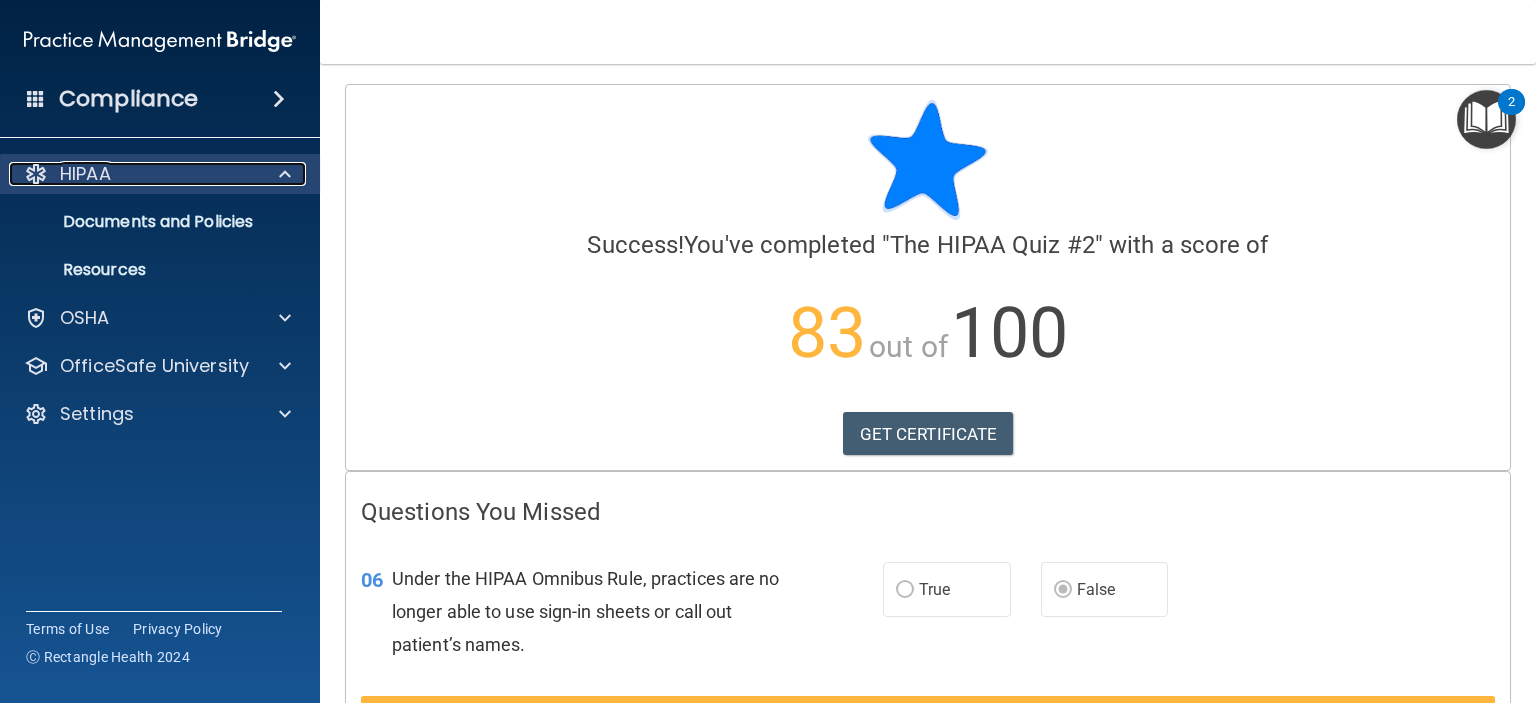 click at bounding box center (285, 174) 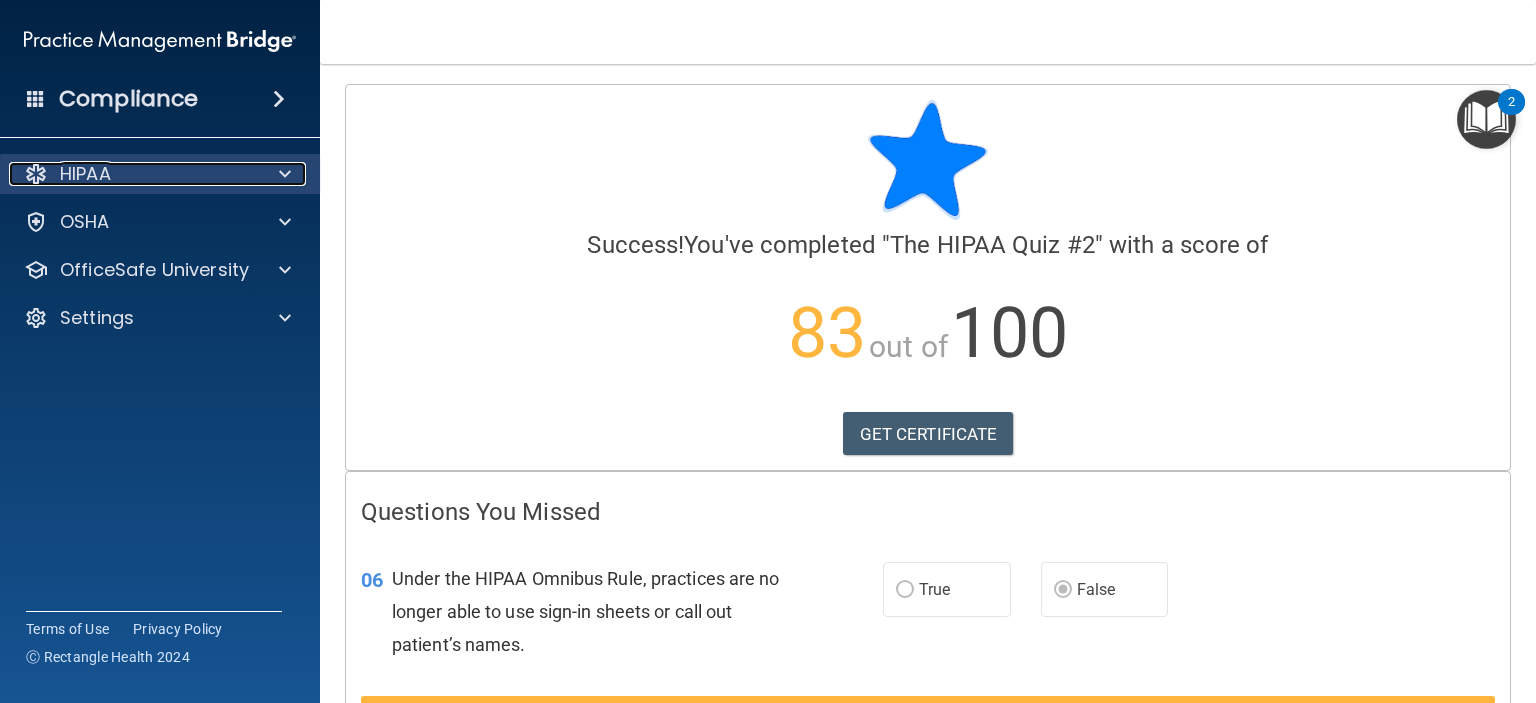click on "HIPAA" at bounding box center [133, 174] 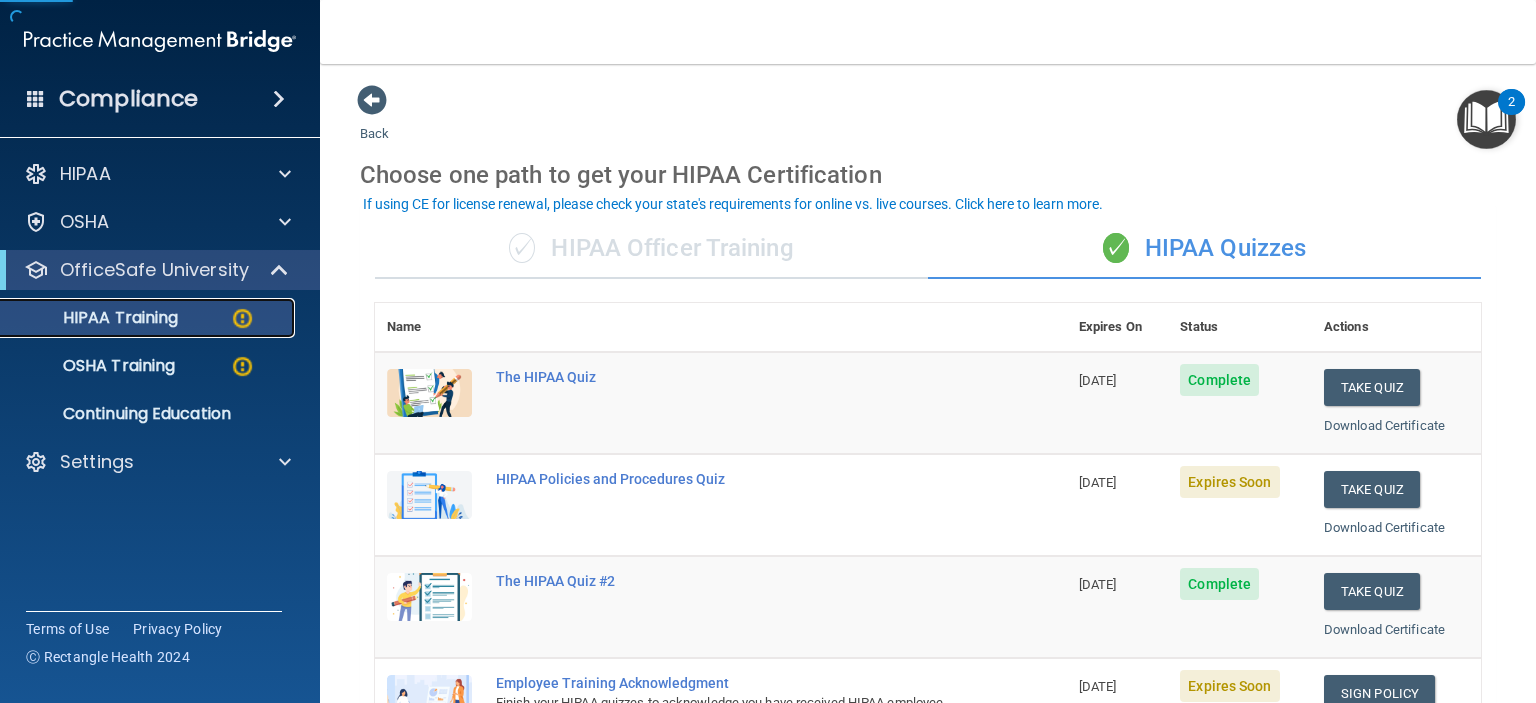 click on "HIPAA Training" at bounding box center [149, 318] 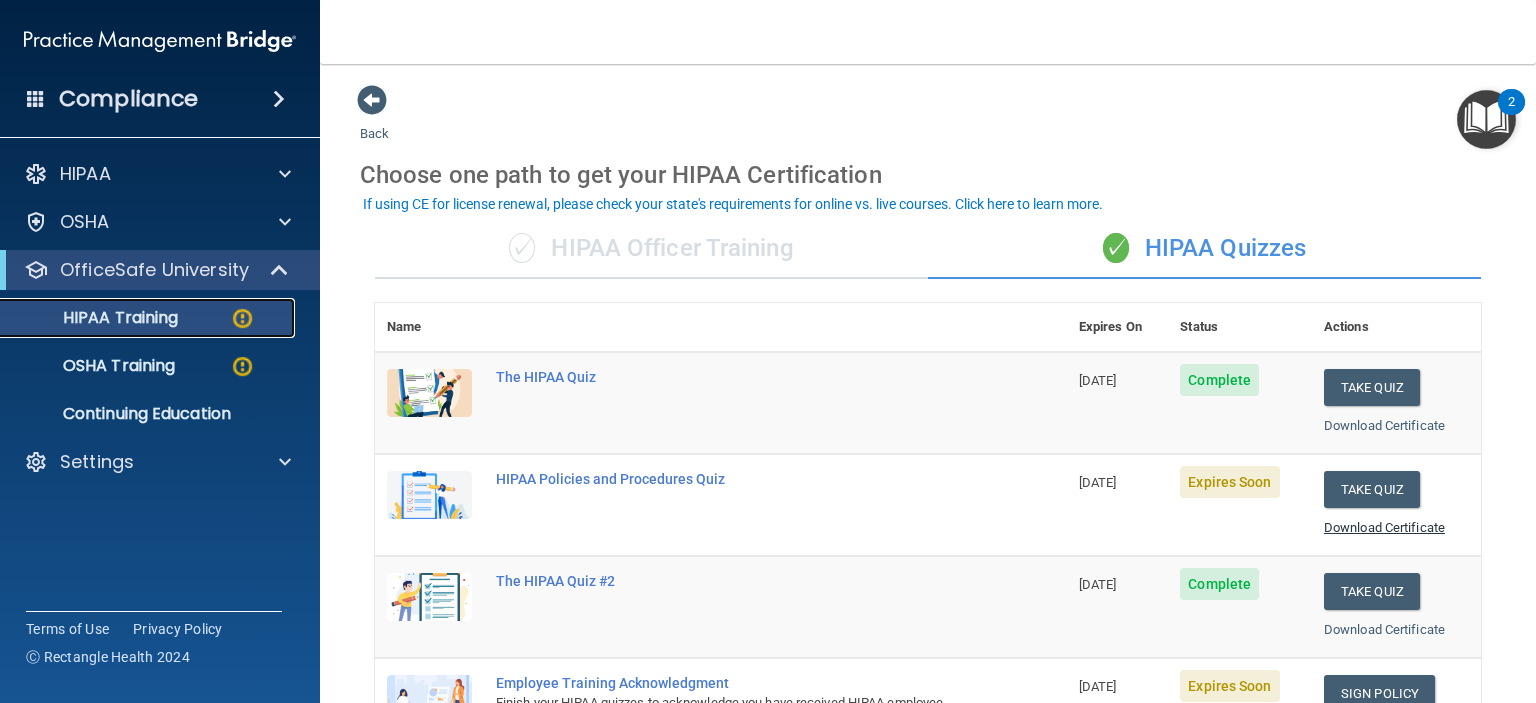scroll, scrollTop: 200, scrollLeft: 0, axis: vertical 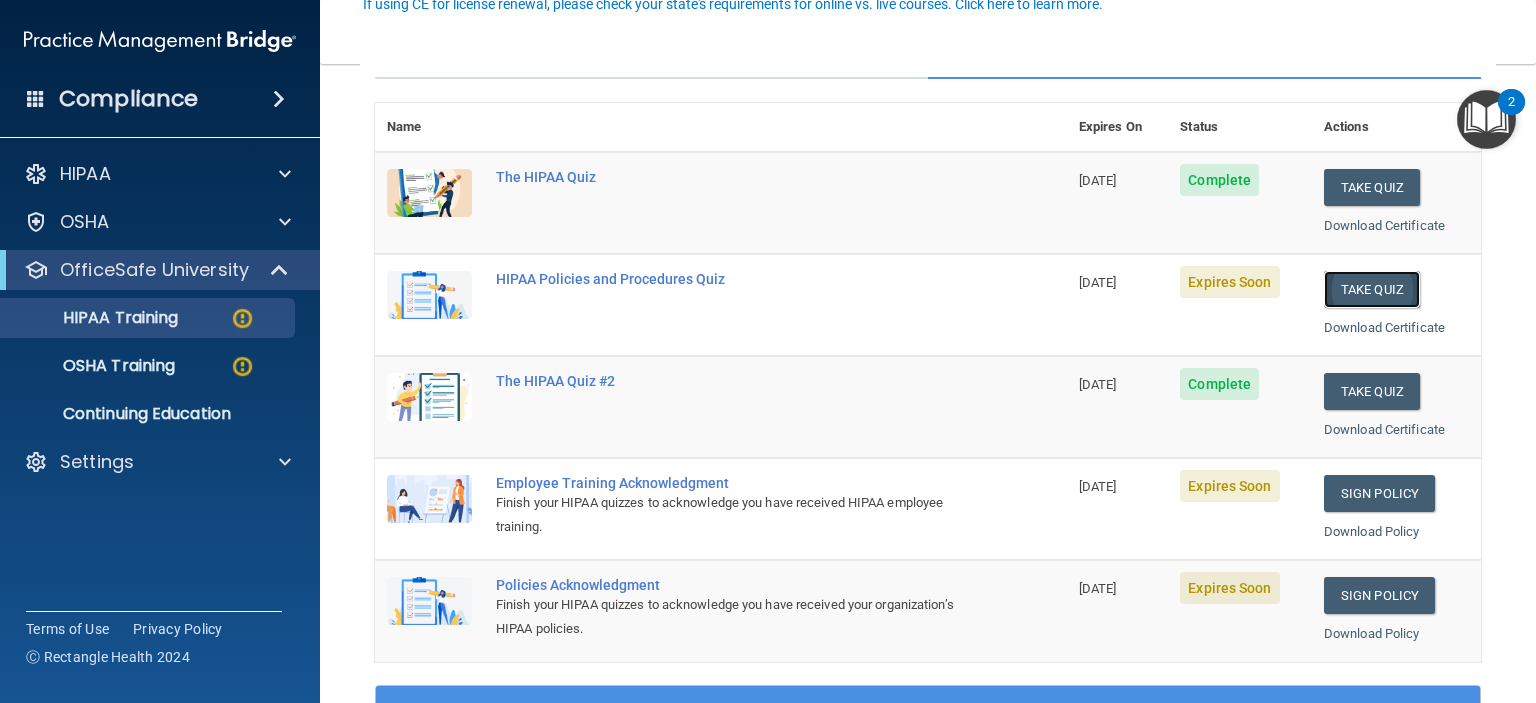 click on "Take Quiz" at bounding box center [1372, 289] 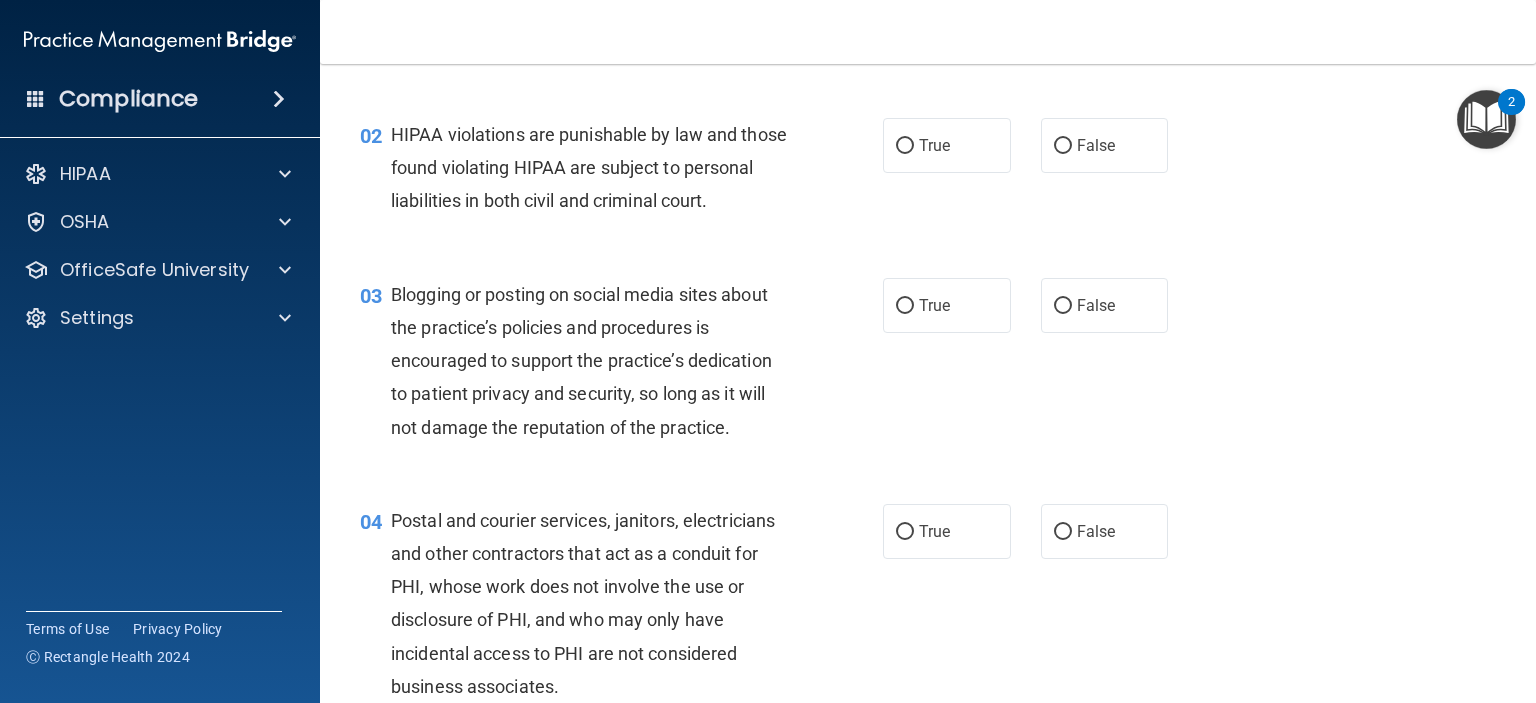 scroll, scrollTop: 0, scrollLeft: 0, axis: both 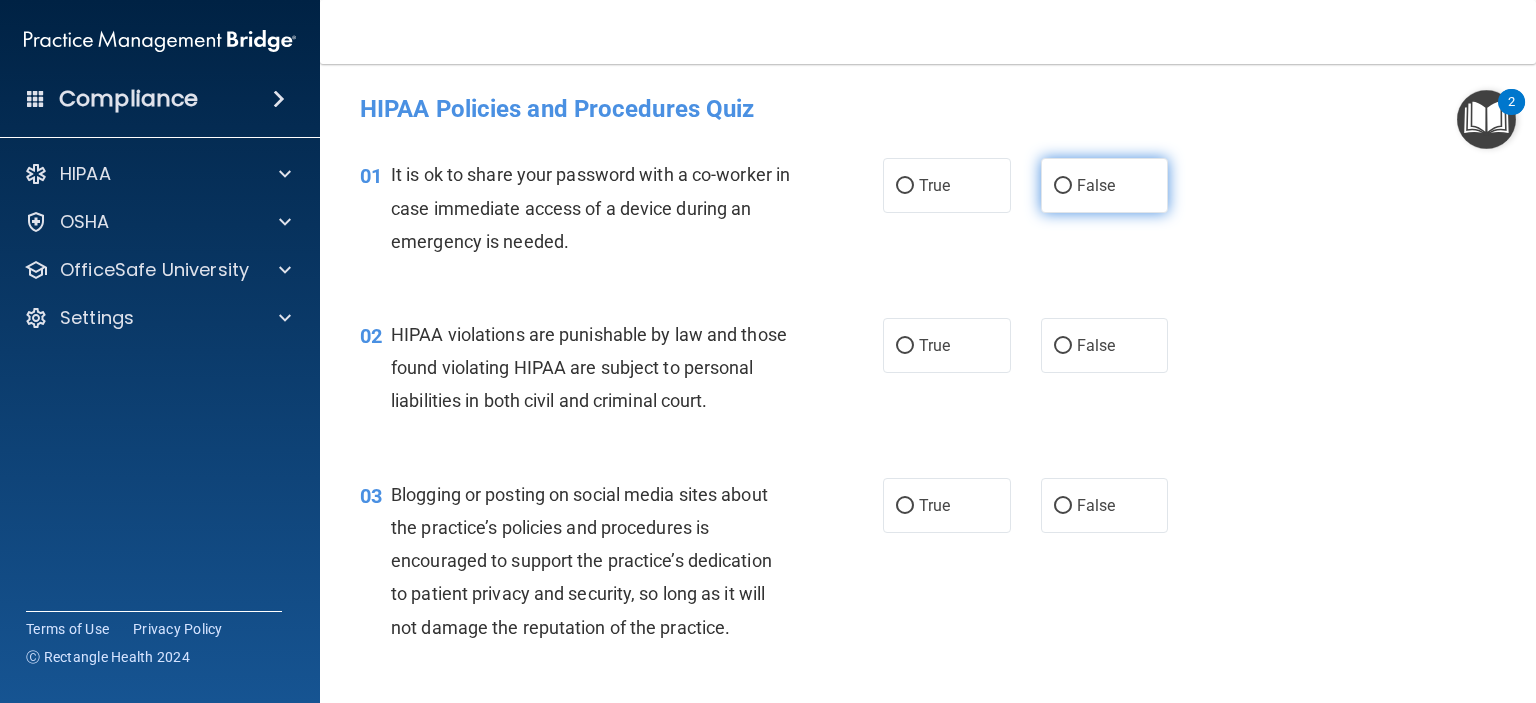 click on "False" at bounding box center (1105, 185) 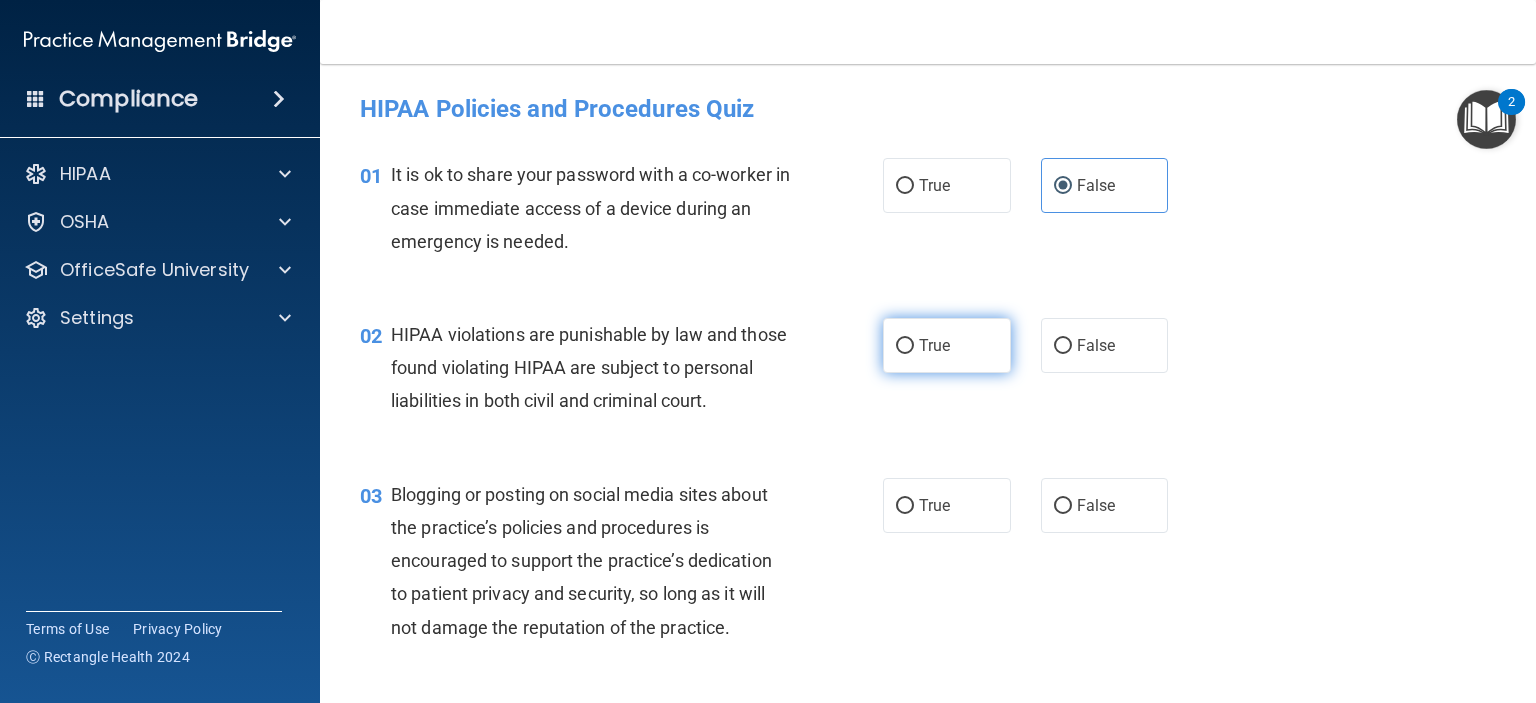 click on "True" at bounding box center [934, 345] 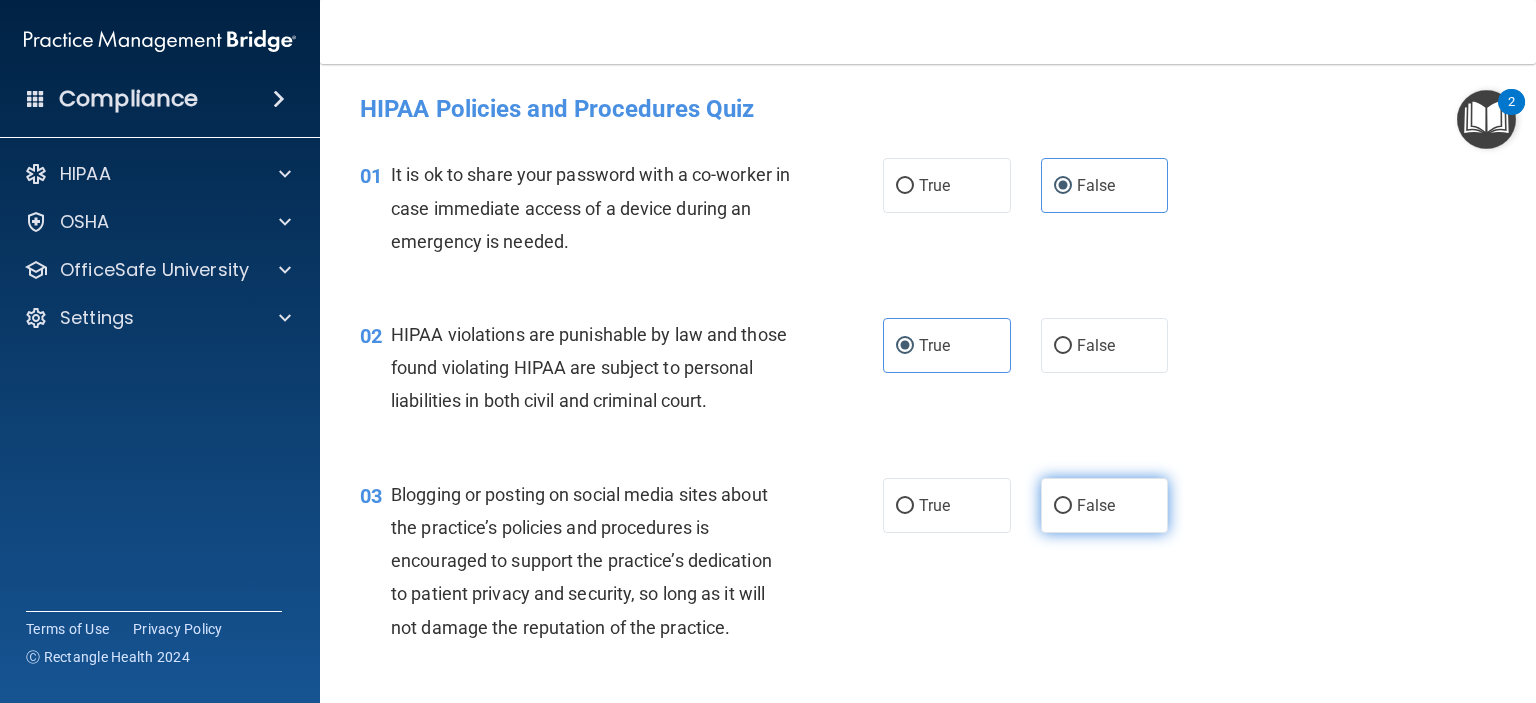 click on "False" at bounding box center [1105, 505] 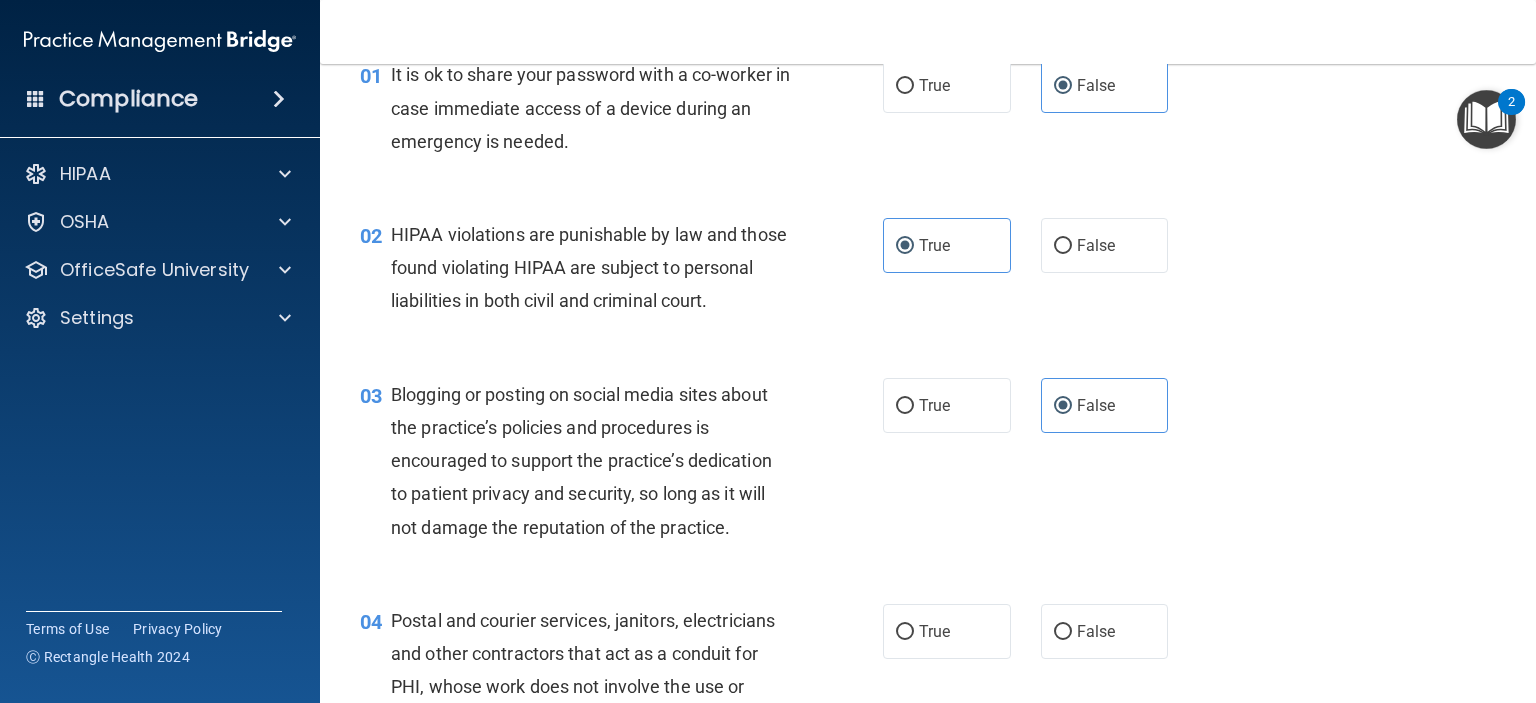 scroll, scrollTop: 500, scrollLeft: 0, axis: vertical 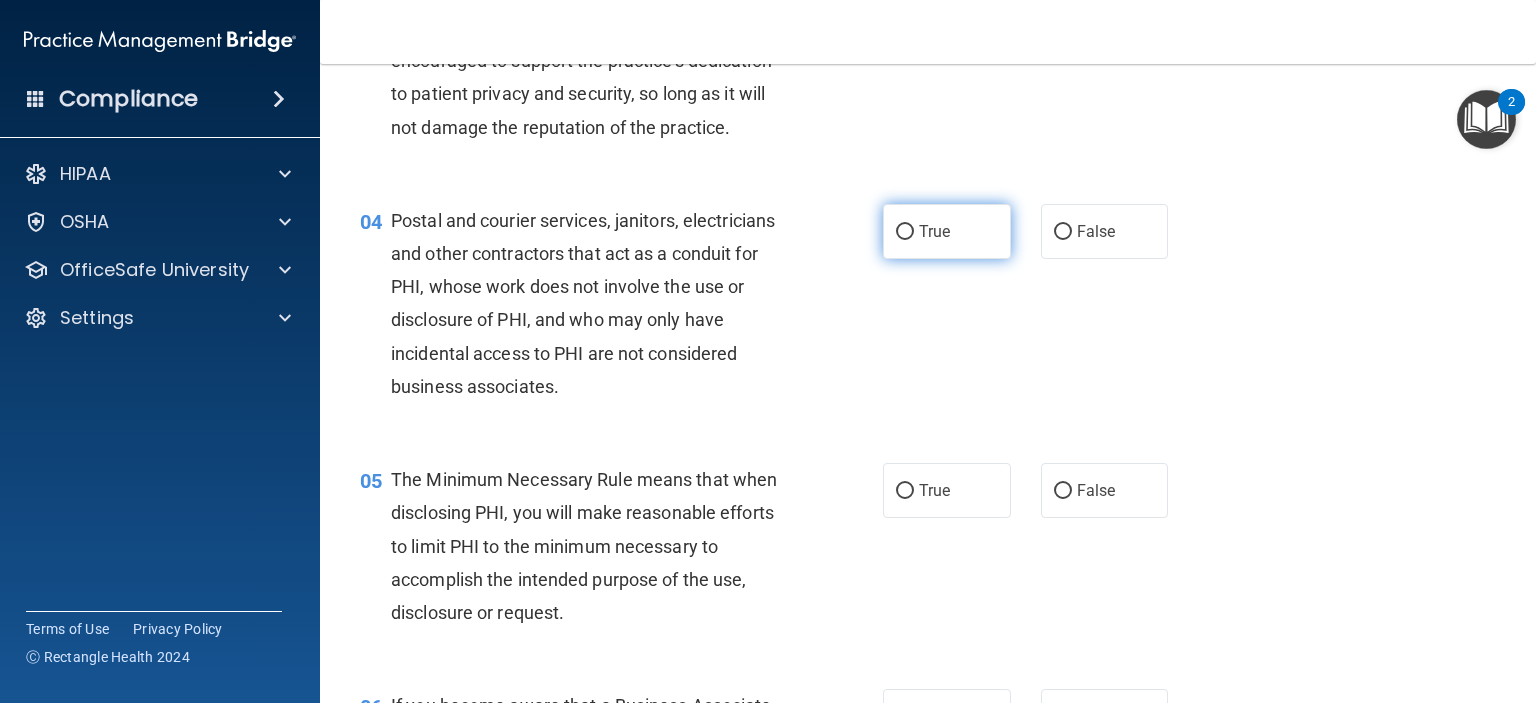 click on "True" at bounding box center [934, 231] 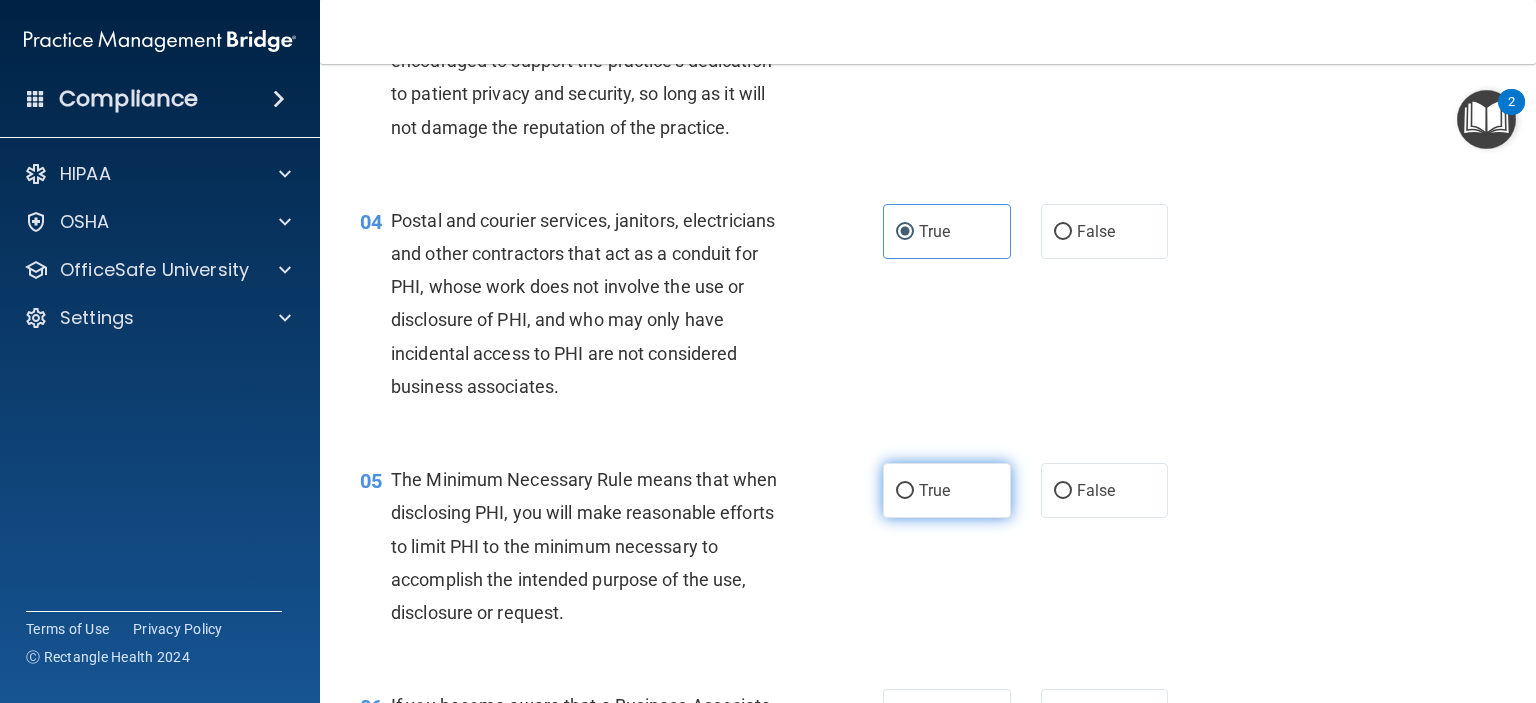 click on "True" at bounding box center (947, 490) 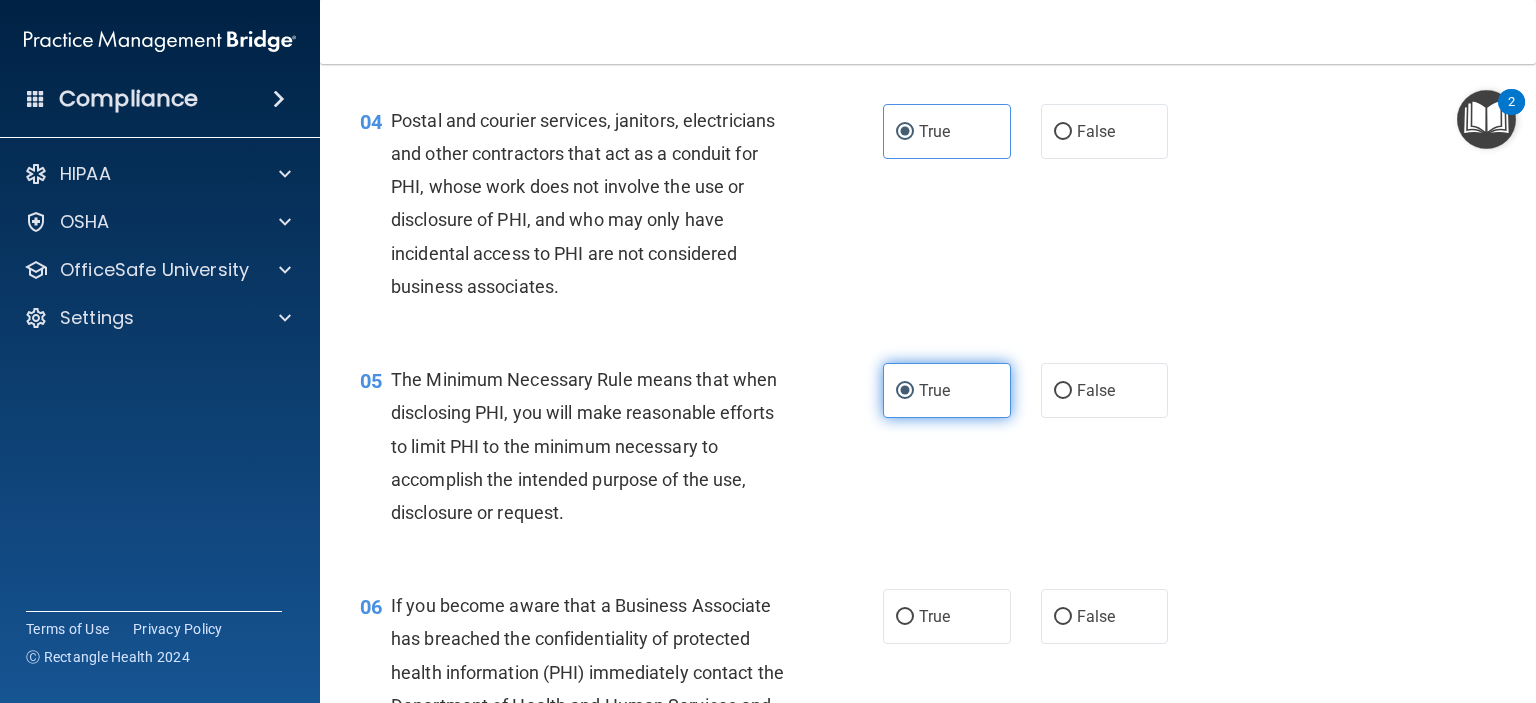 scroll, scrollTop: 700, scrollLeft: 0, axis: vertical 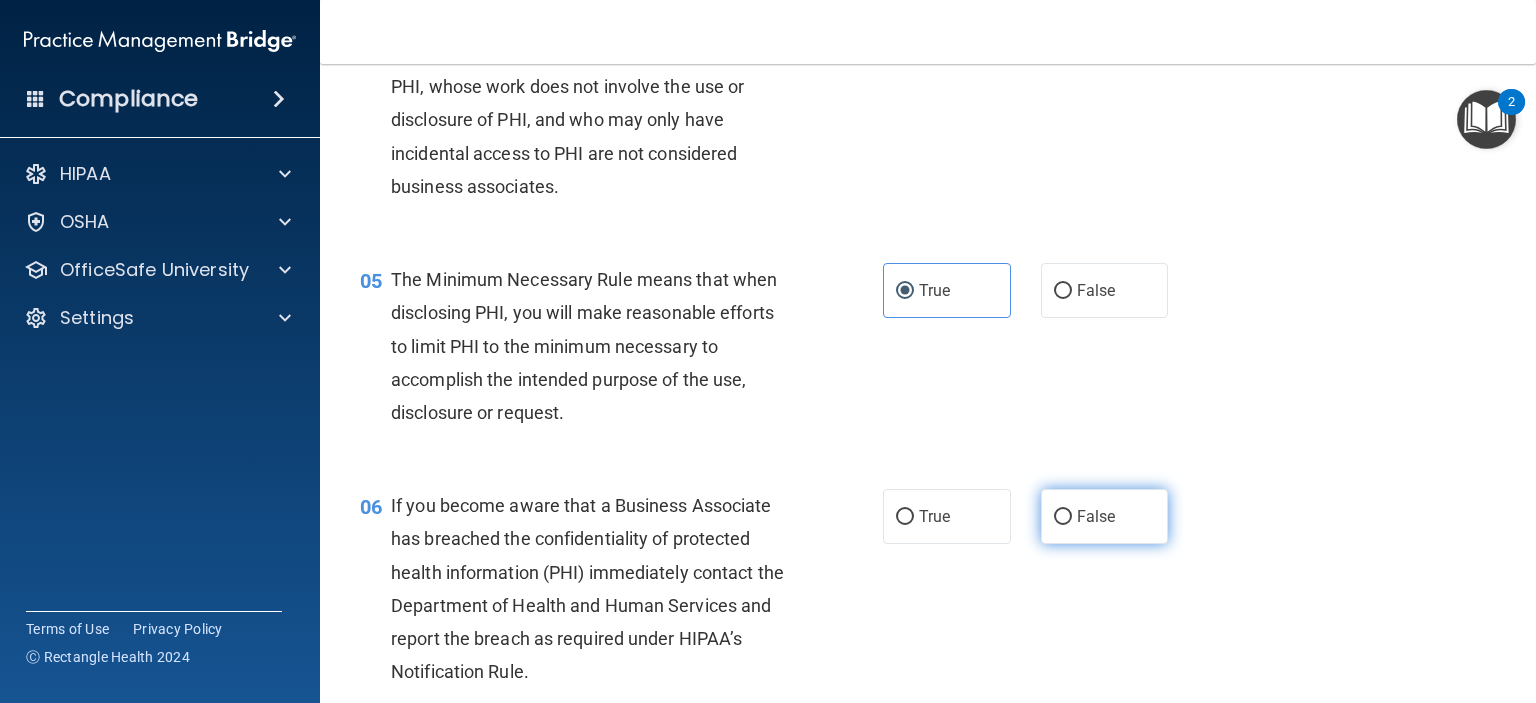 click on "False" at bounding box center (1096, 516) 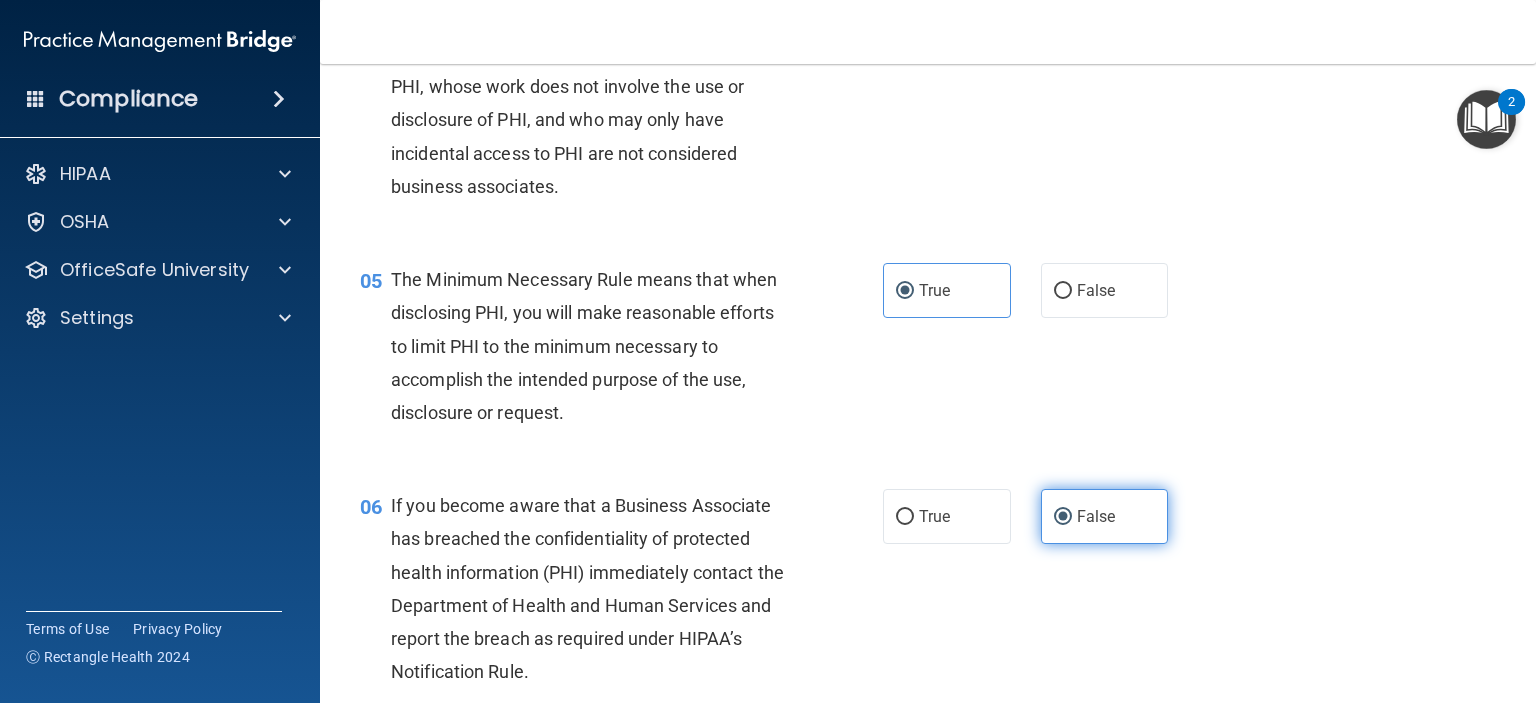 scroll, scrollTop: 900, scrollLeft: 0, axis: vertical 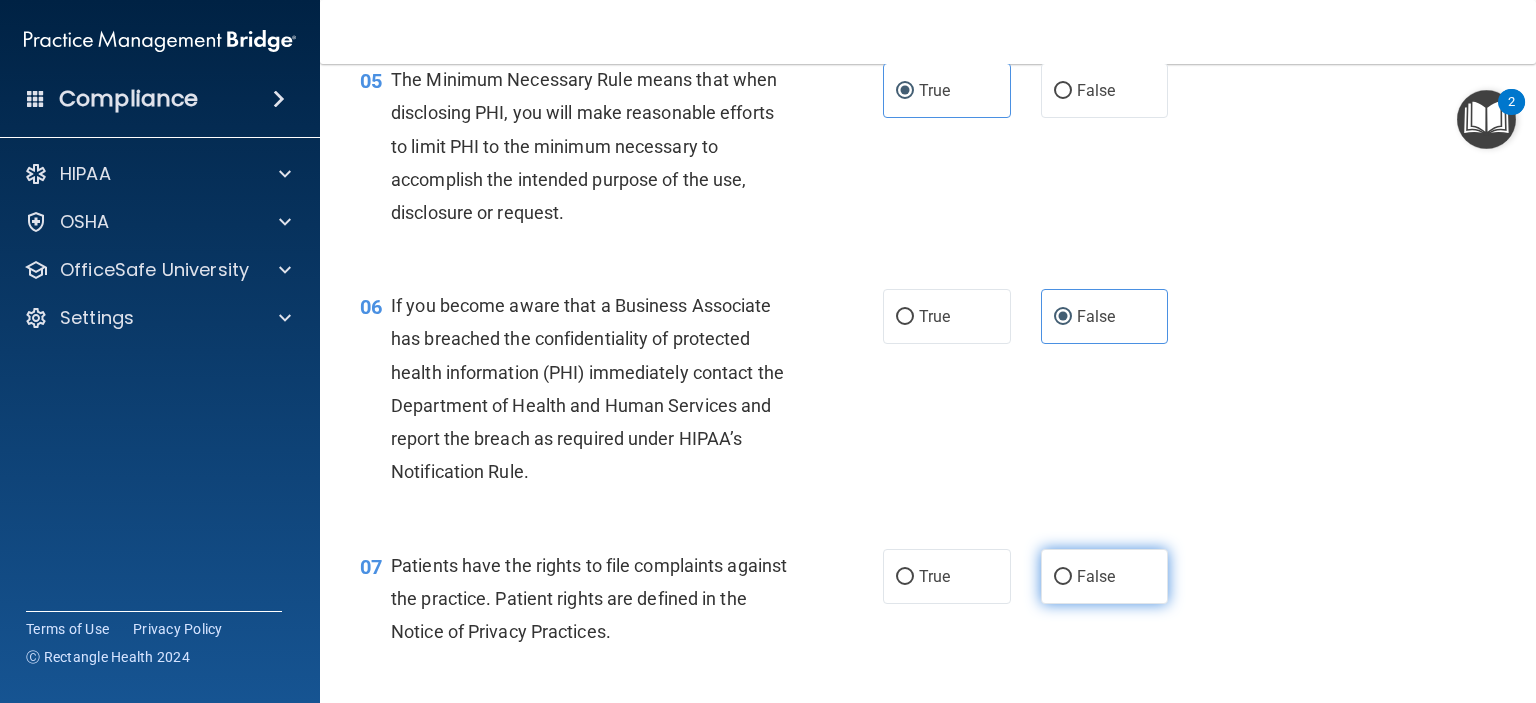 click on "False" at bounding box center [1105, 576] 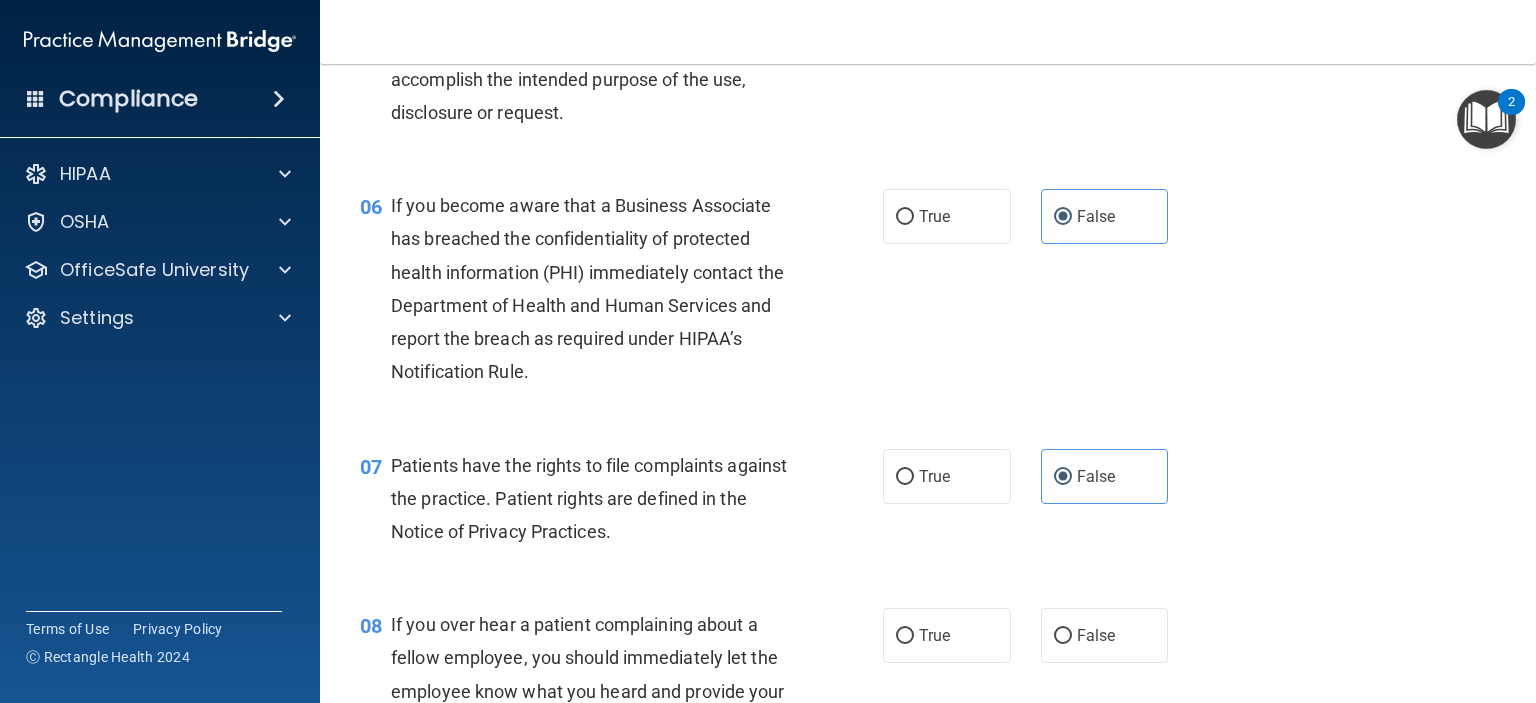 scroll, scrollTop: 1300, scrollLeft: 0, axis: vertical 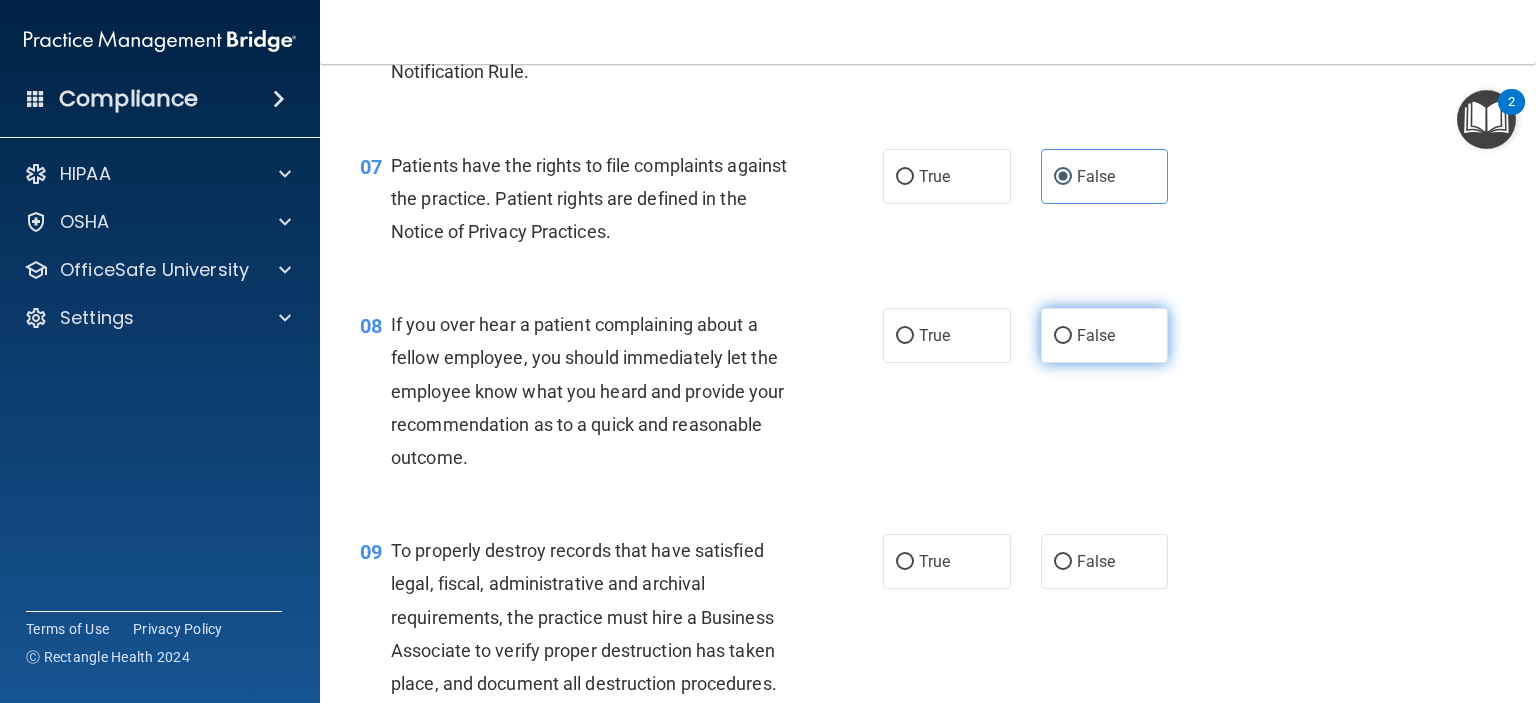 click on "False" at bounding box center [1105, 335] 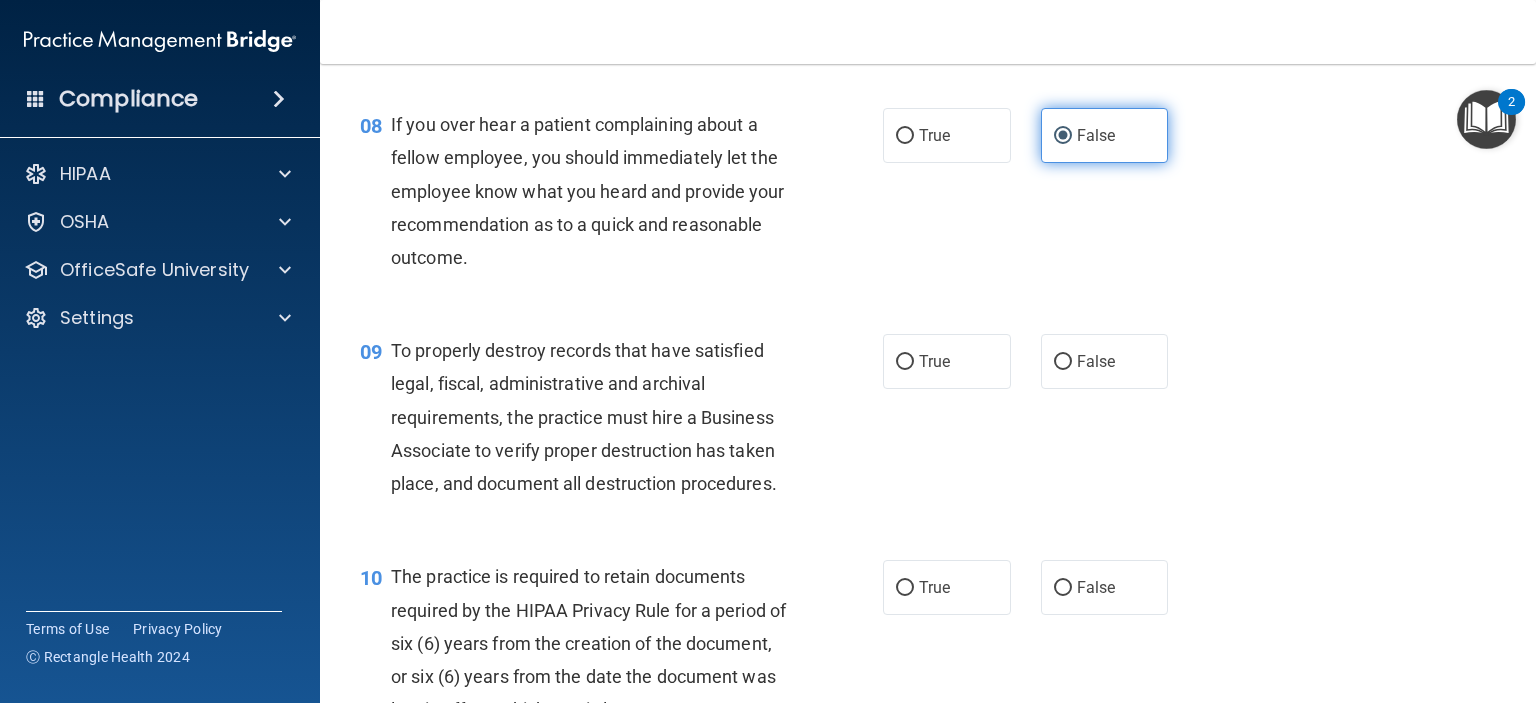 scroll, scrollTop: 1600, scrollLeft: 0, axis: vertical 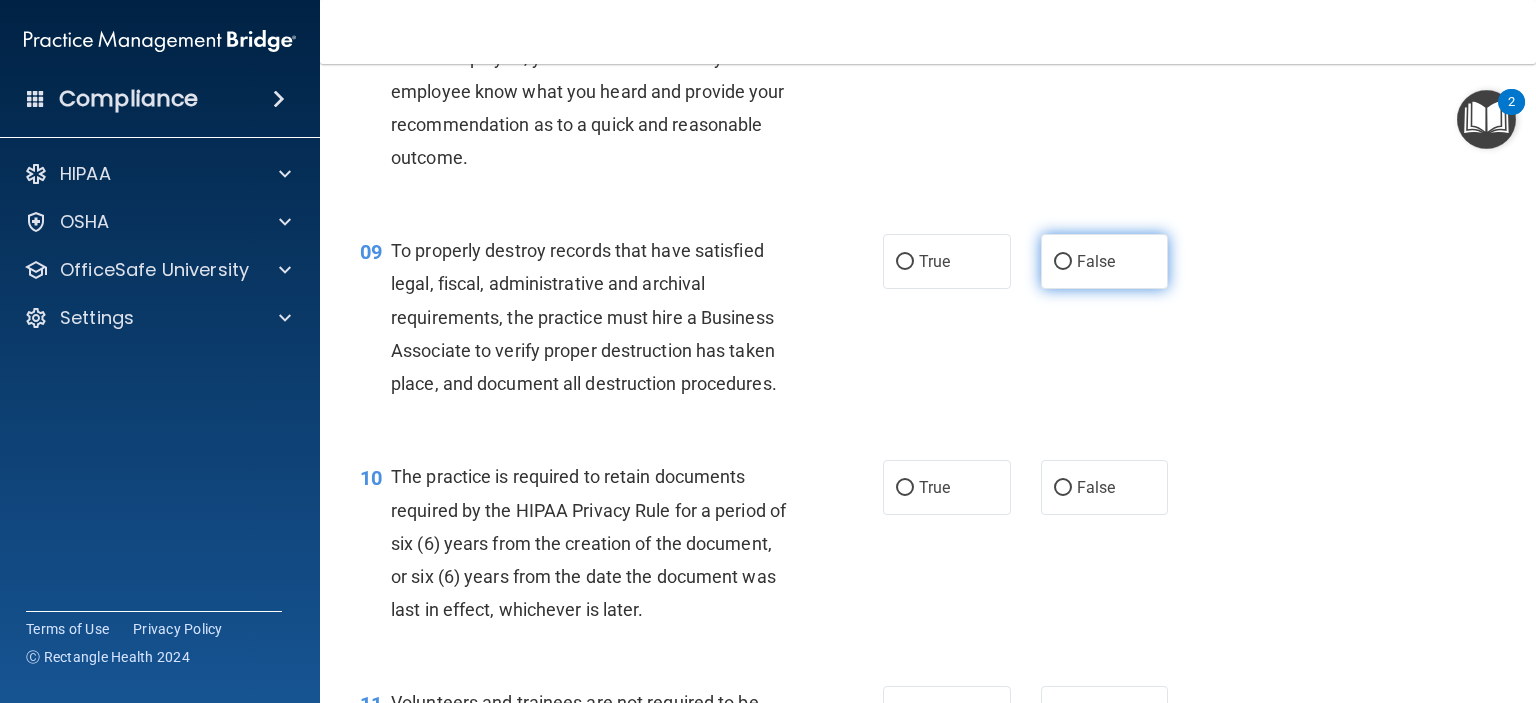 click on "False" at bounding box center (1105, 261) 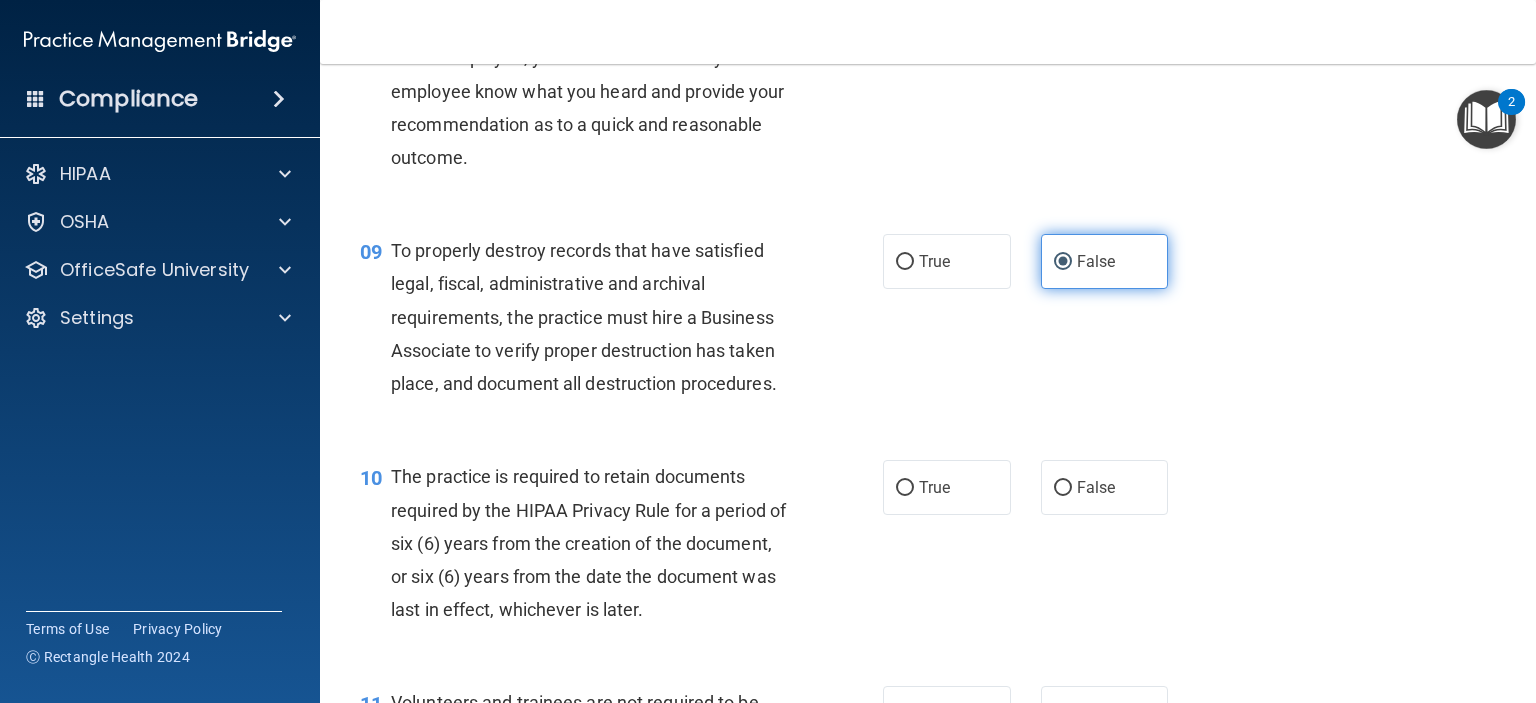 scroll, scrollTop: 1800, scrollLeft: 0, axis: vertical 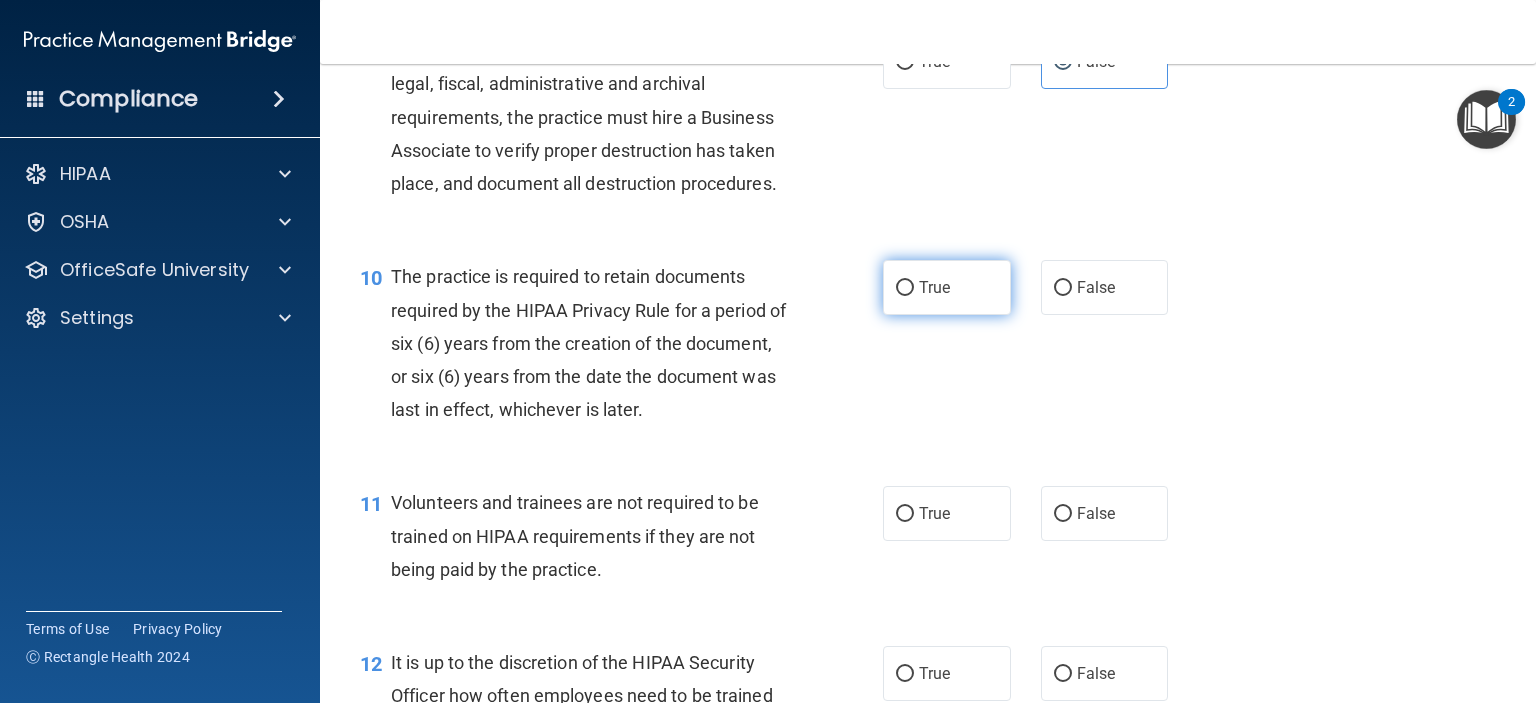 click on "True" at bounding box center [934, 287] 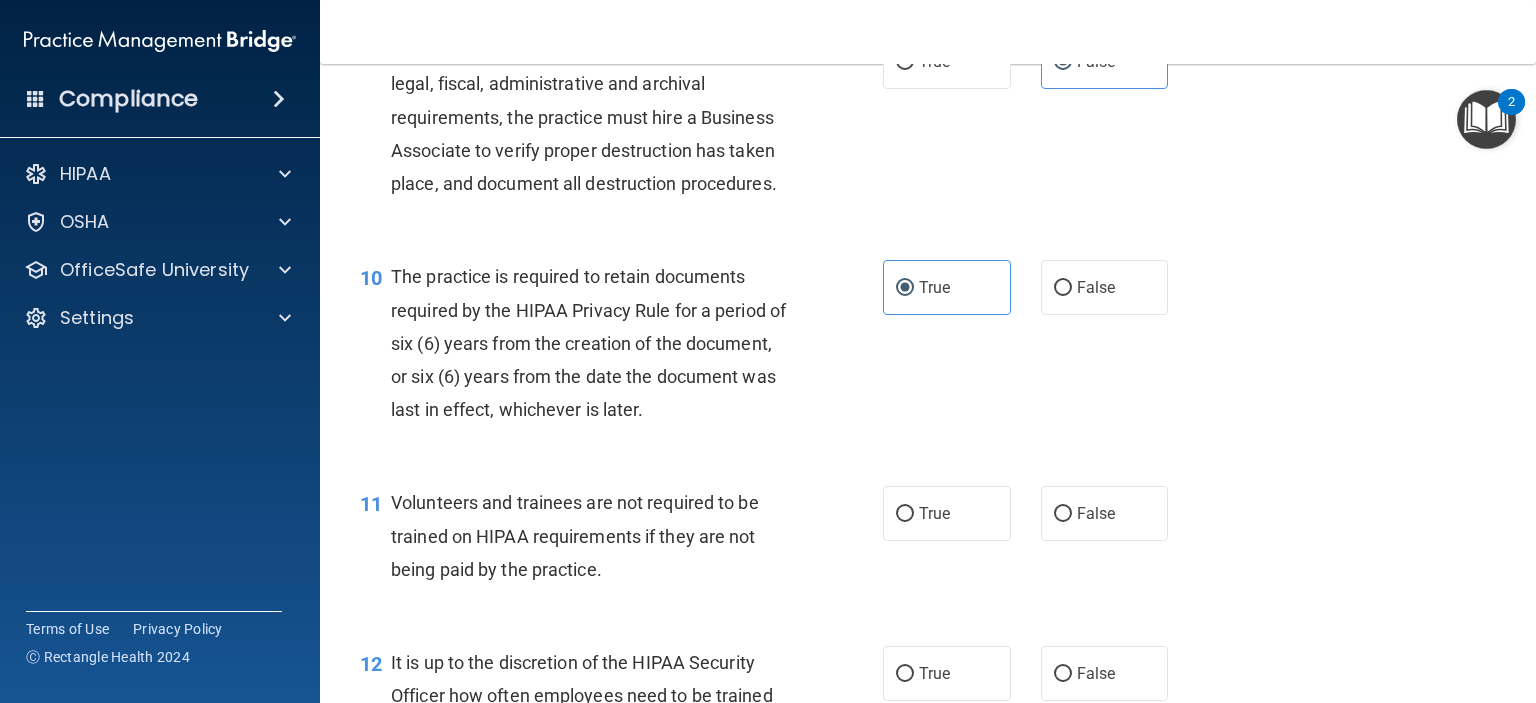 click on "11       Volunteers and trainees are not required to be trained on HIPAA requirements if they are not being paid by the practice.                 True           False" at bounding box center [928, 541] 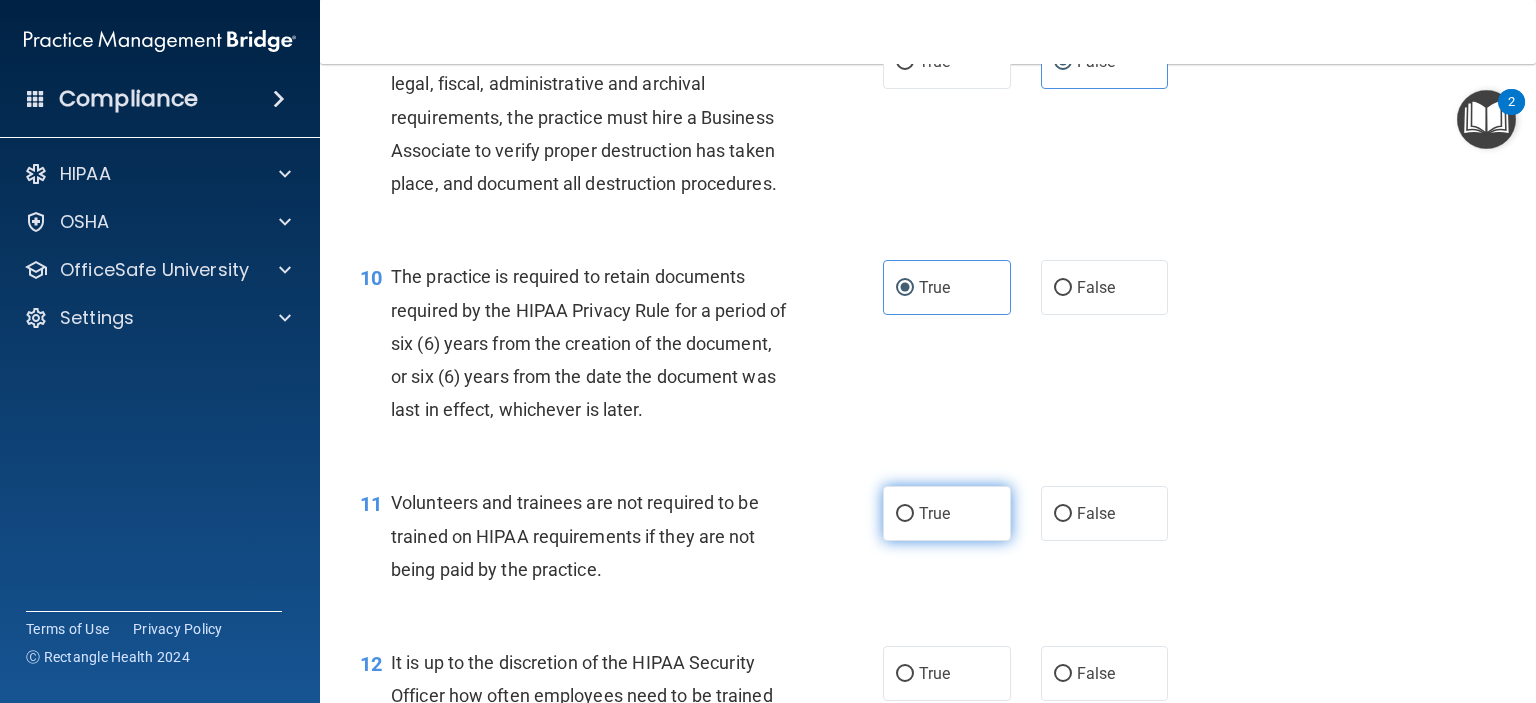 click on "True" at bounding box center (934, 513) 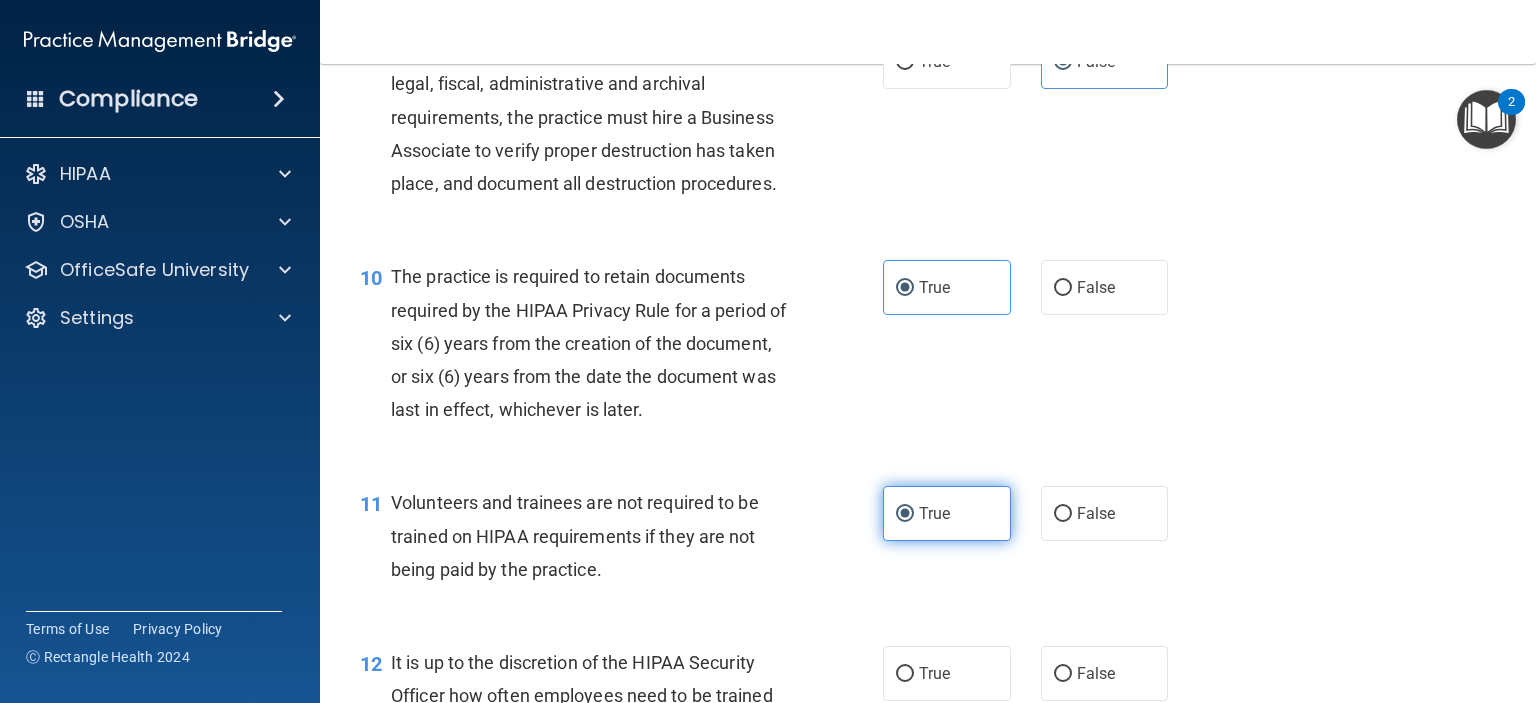 scroll, scrollTop: 2000, scrollLeft: 0, axis: vertical 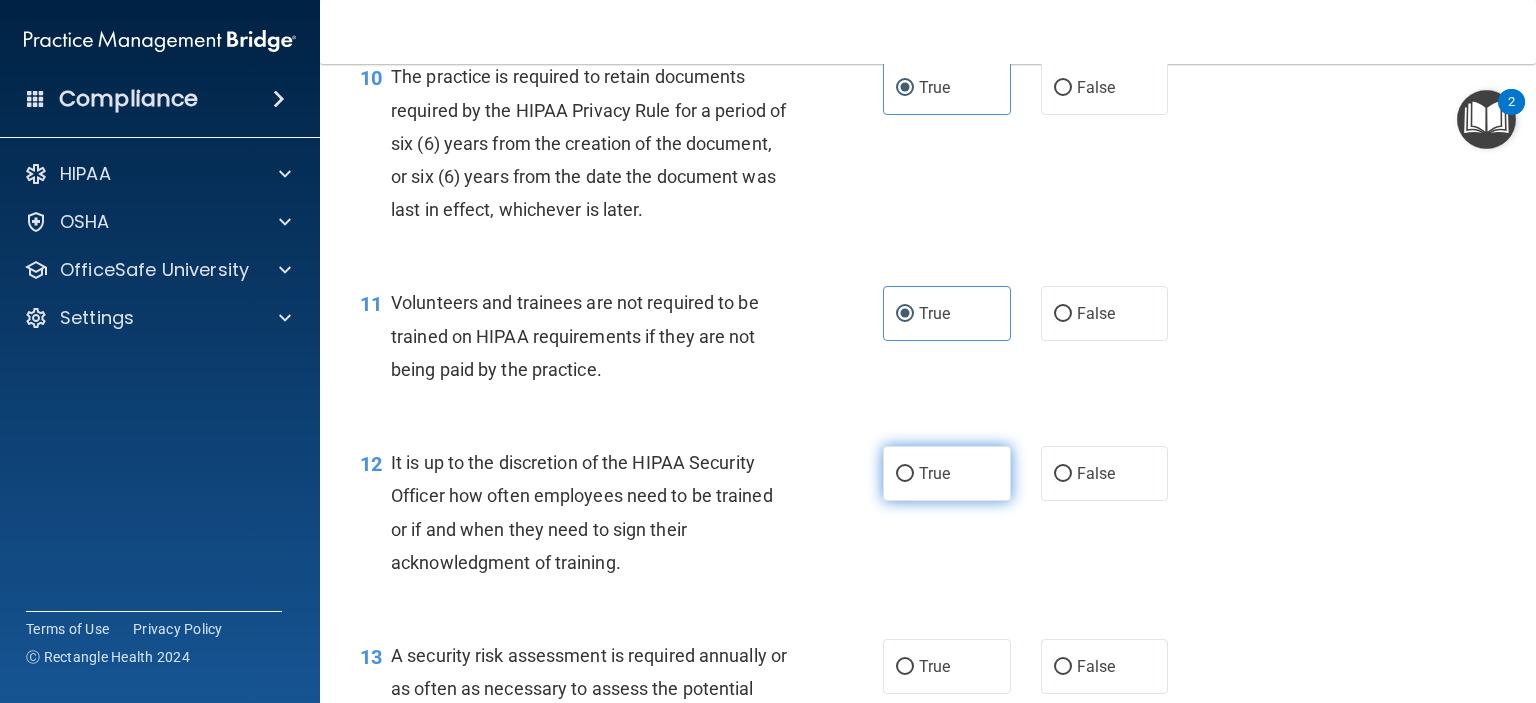 click on "True" at bounding box center (947, 473) 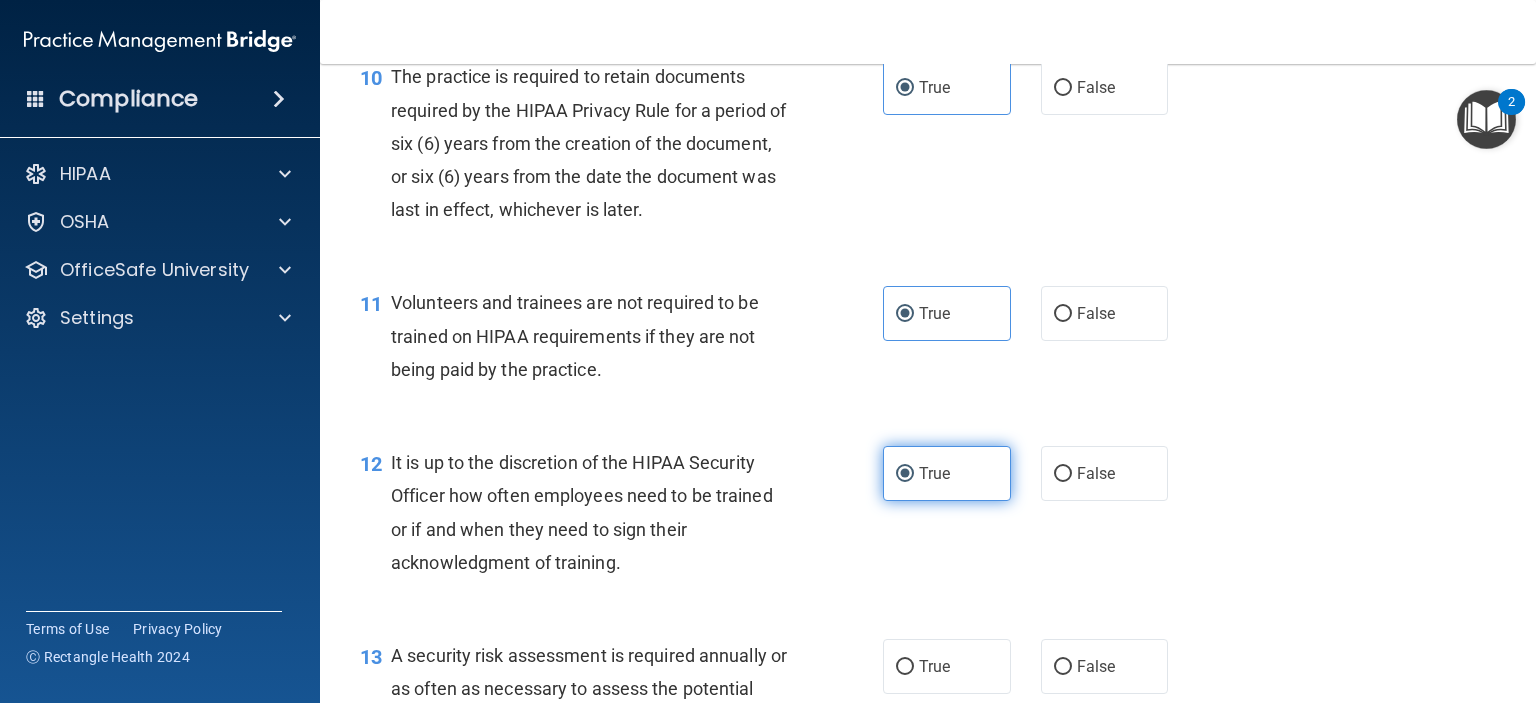scroll, scrollTop: 2300, scrollLeft: 0, axis: vertical 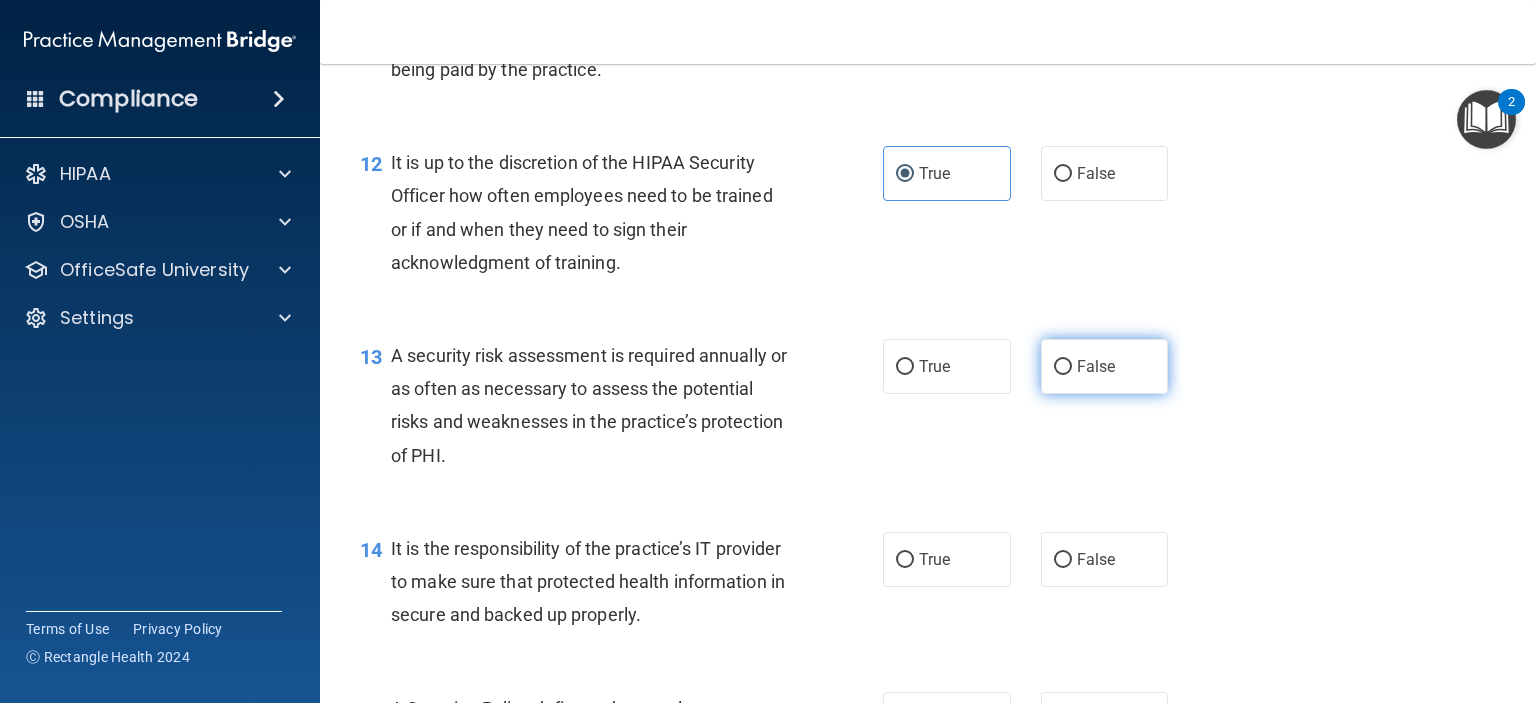 click on "False" at bounding box center [1096, 366] 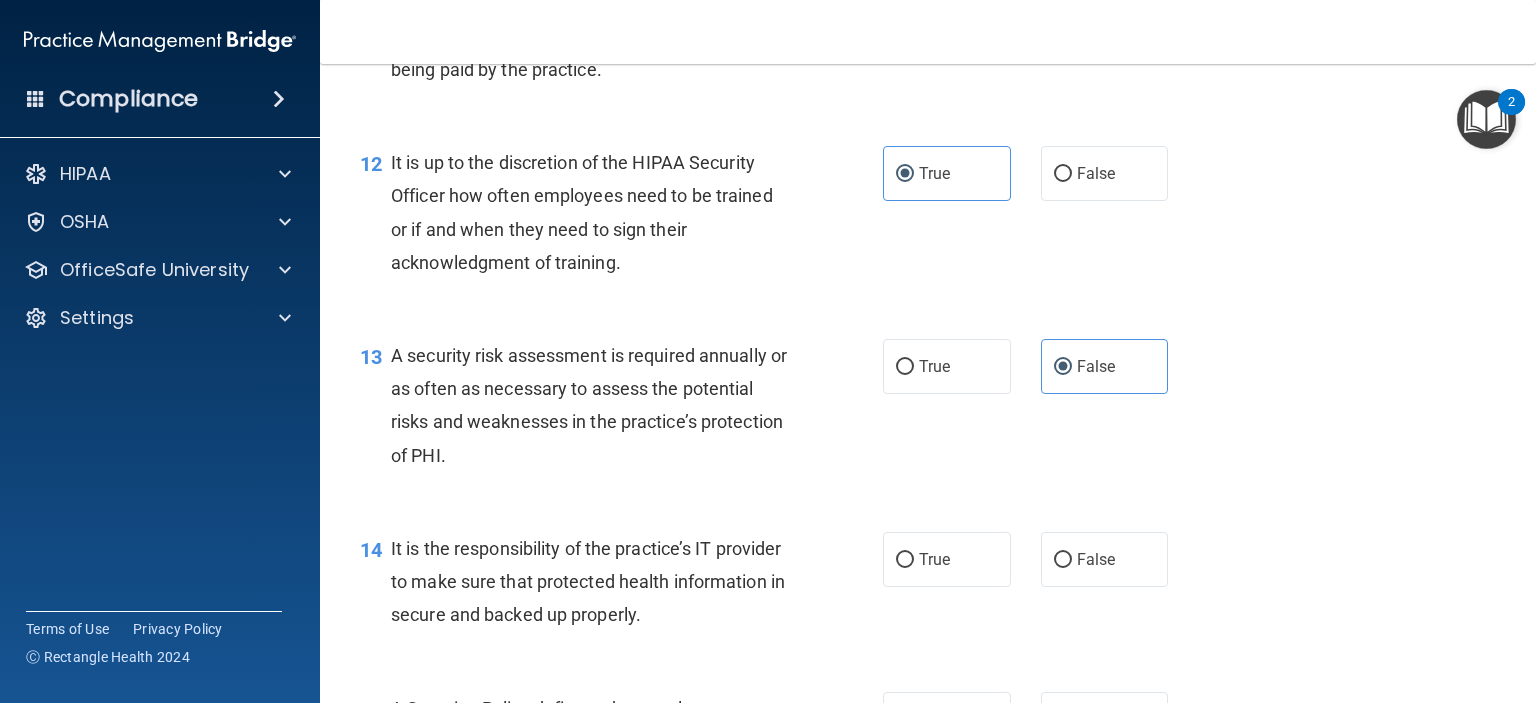 scroll, scrollTop: 2500, scrollLeft: 0, axis: vertical 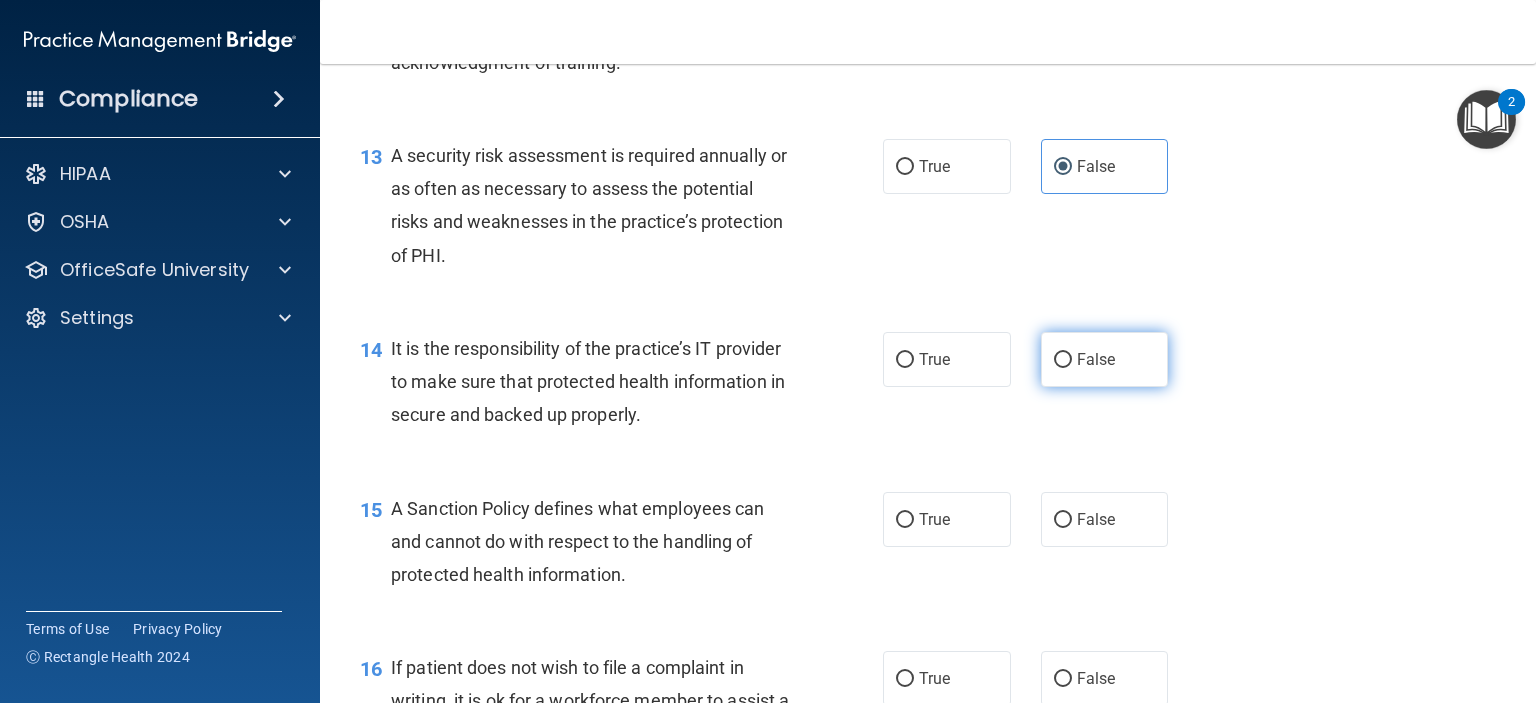 click on "False" at bounding box center [1096, 359] 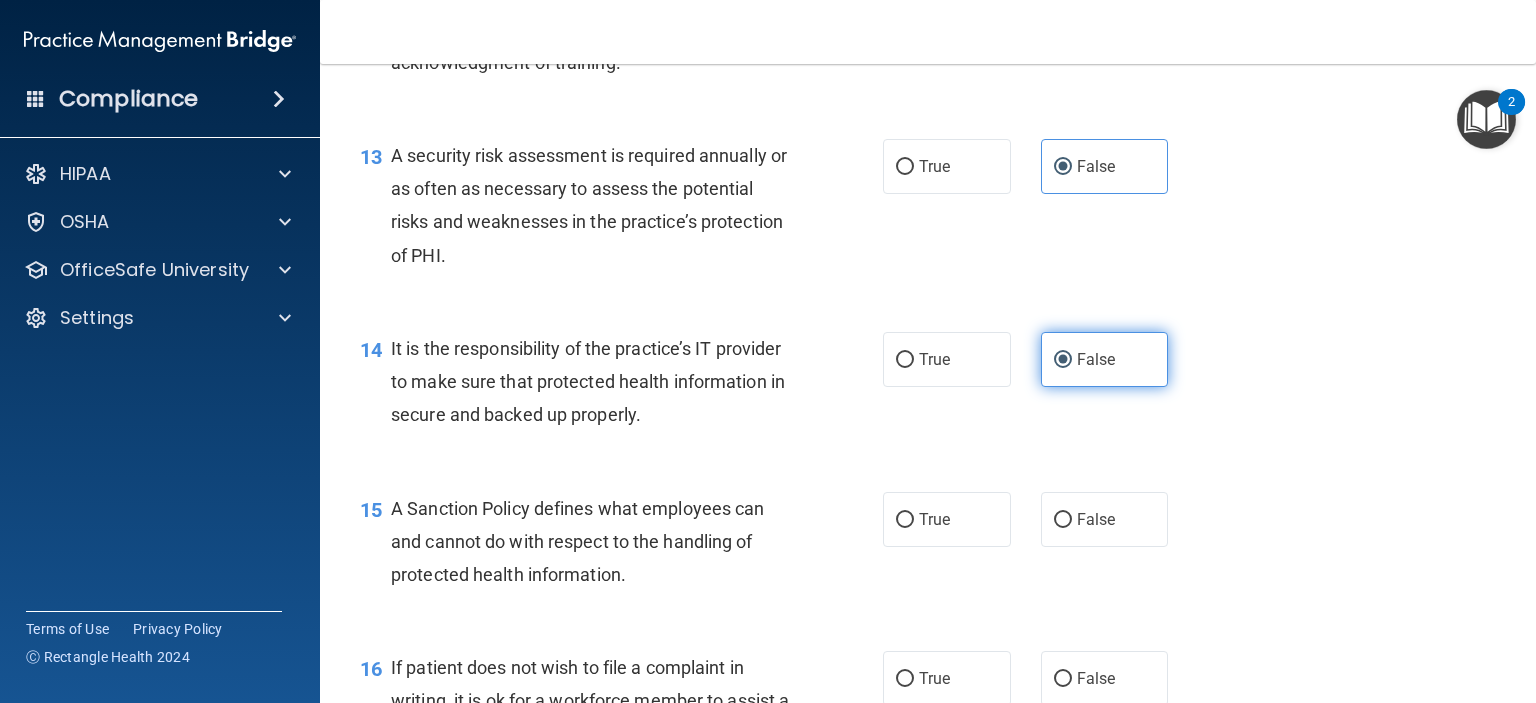 scroll, scrollTop: 2700, scrollLeft: 0, axis: vertical 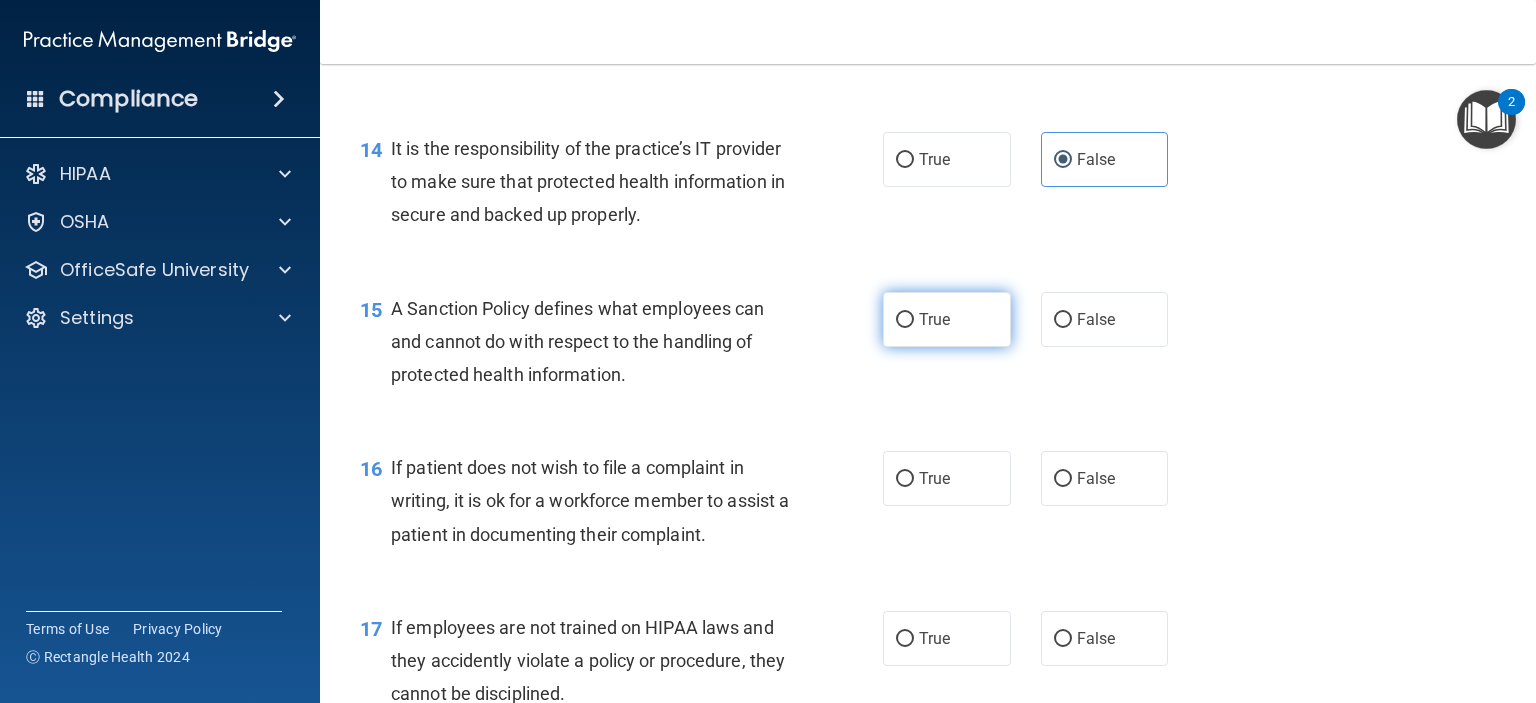 click on "True" at bounding box center [947, 319] 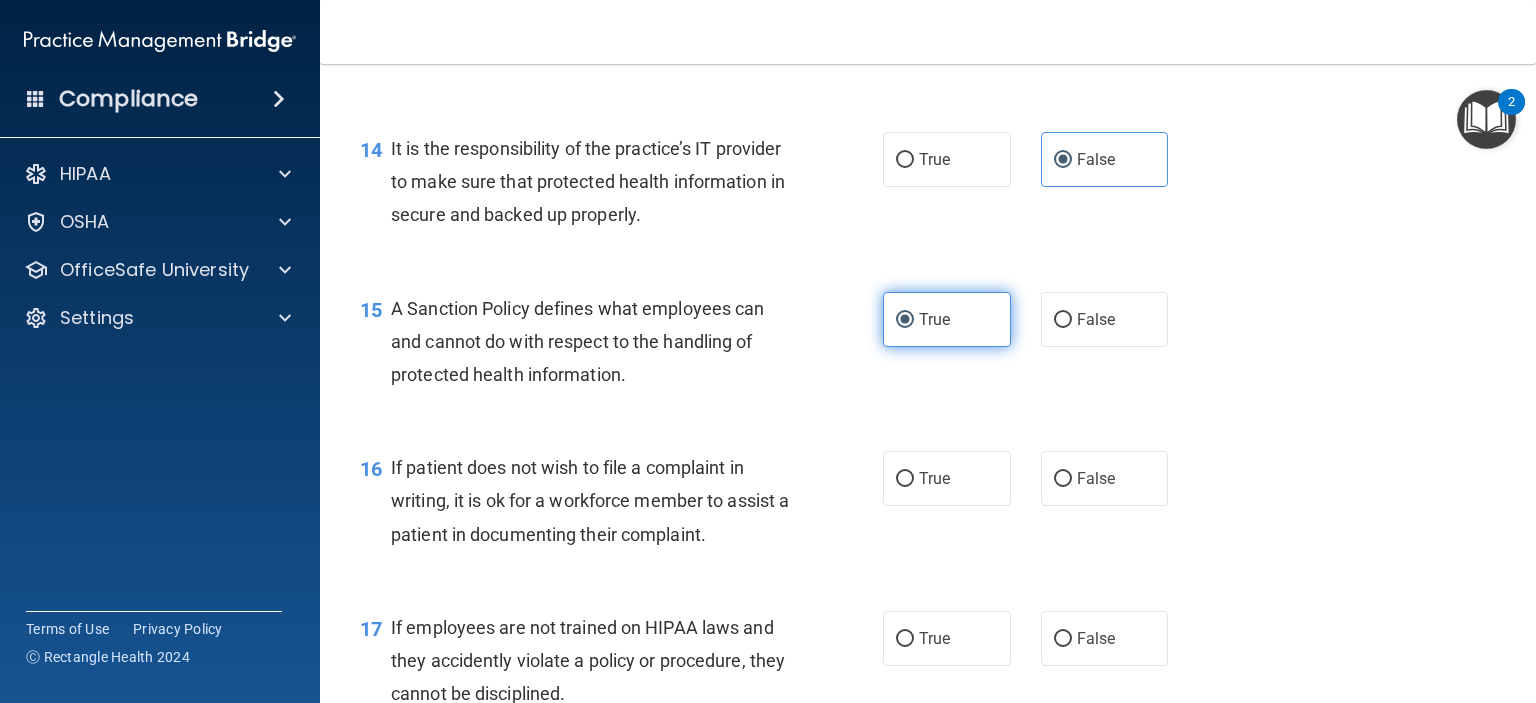 scroll, scrollTop: 2900, scrollLeft: 0, axis: vertical 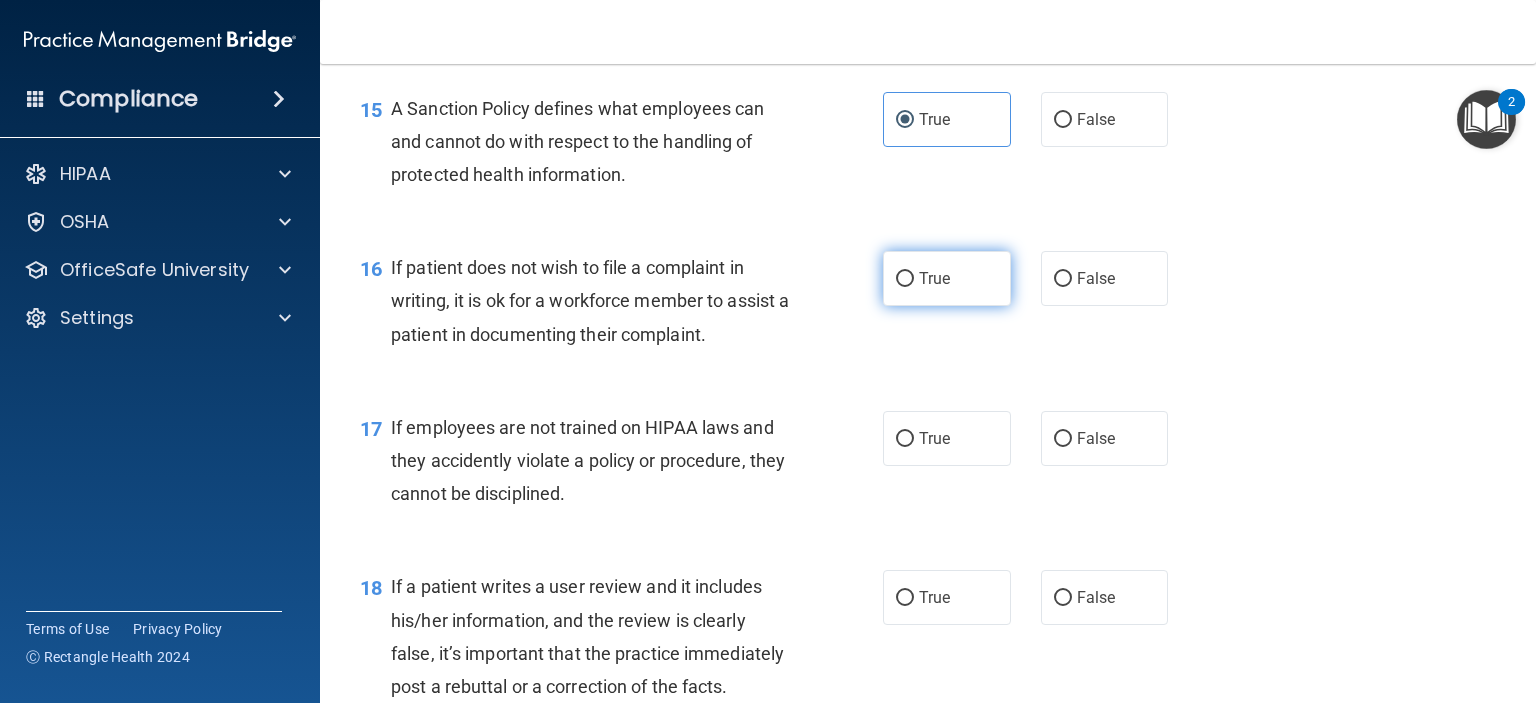 click on "True" at bounding box center (934, 278) 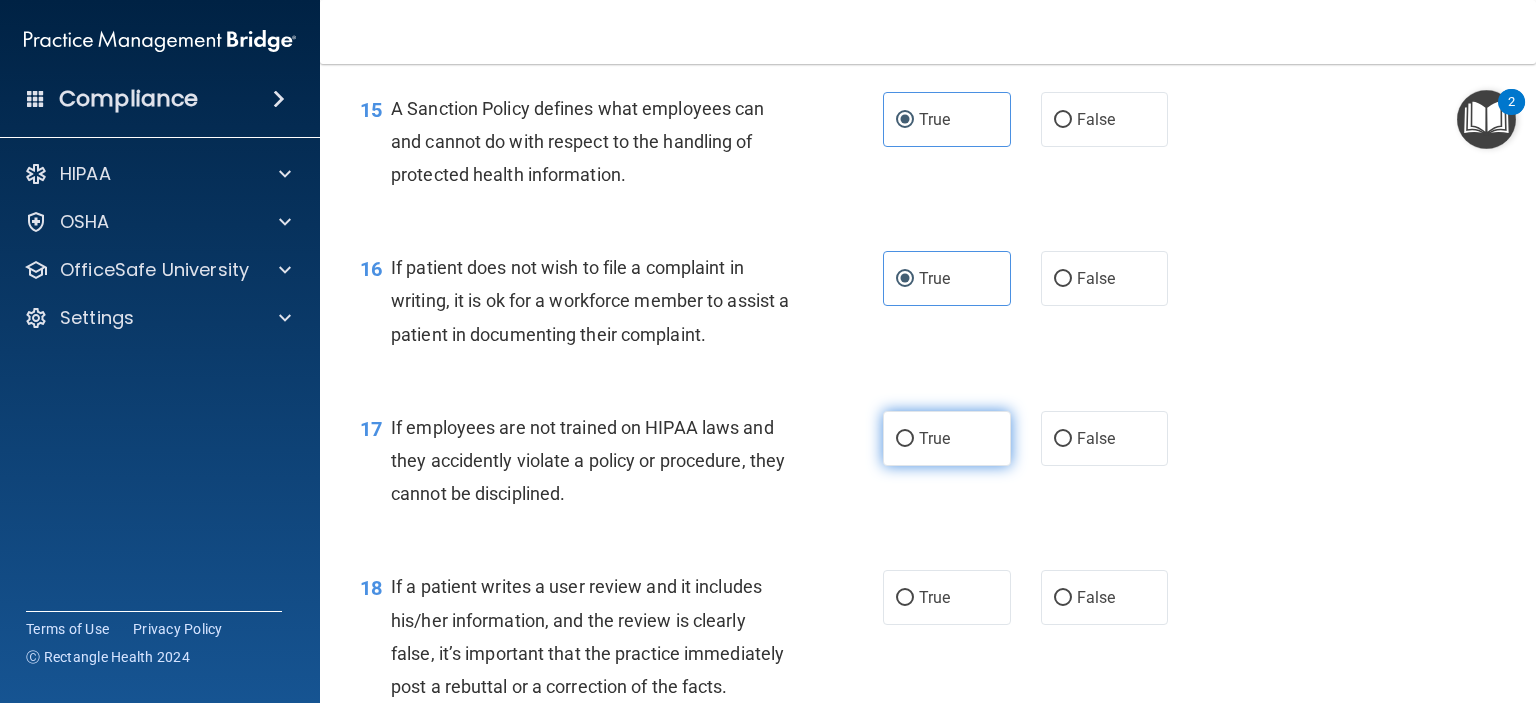 click on "True" at bounding box center (947, 438) 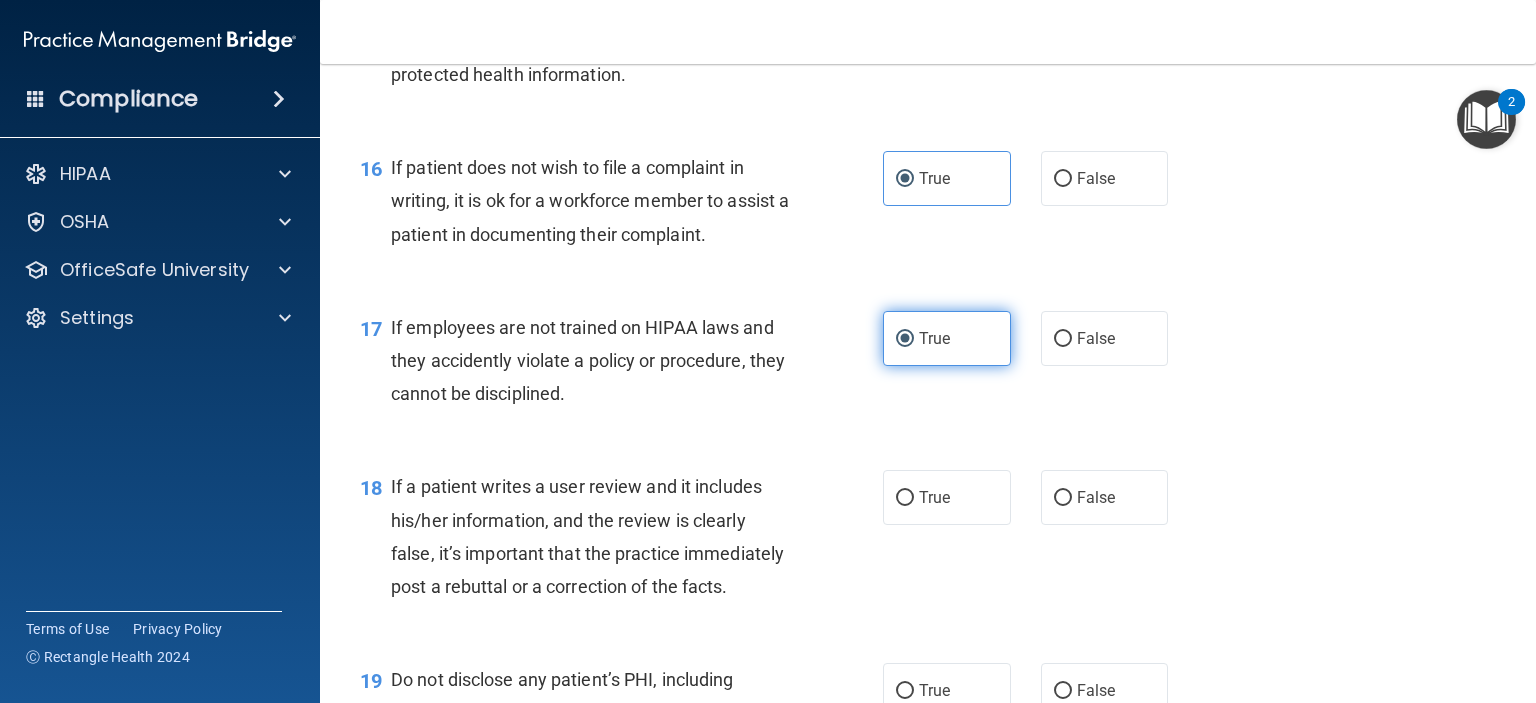 scroll, scrollTop: 3100, scrollLeft: 0, axis: vertical 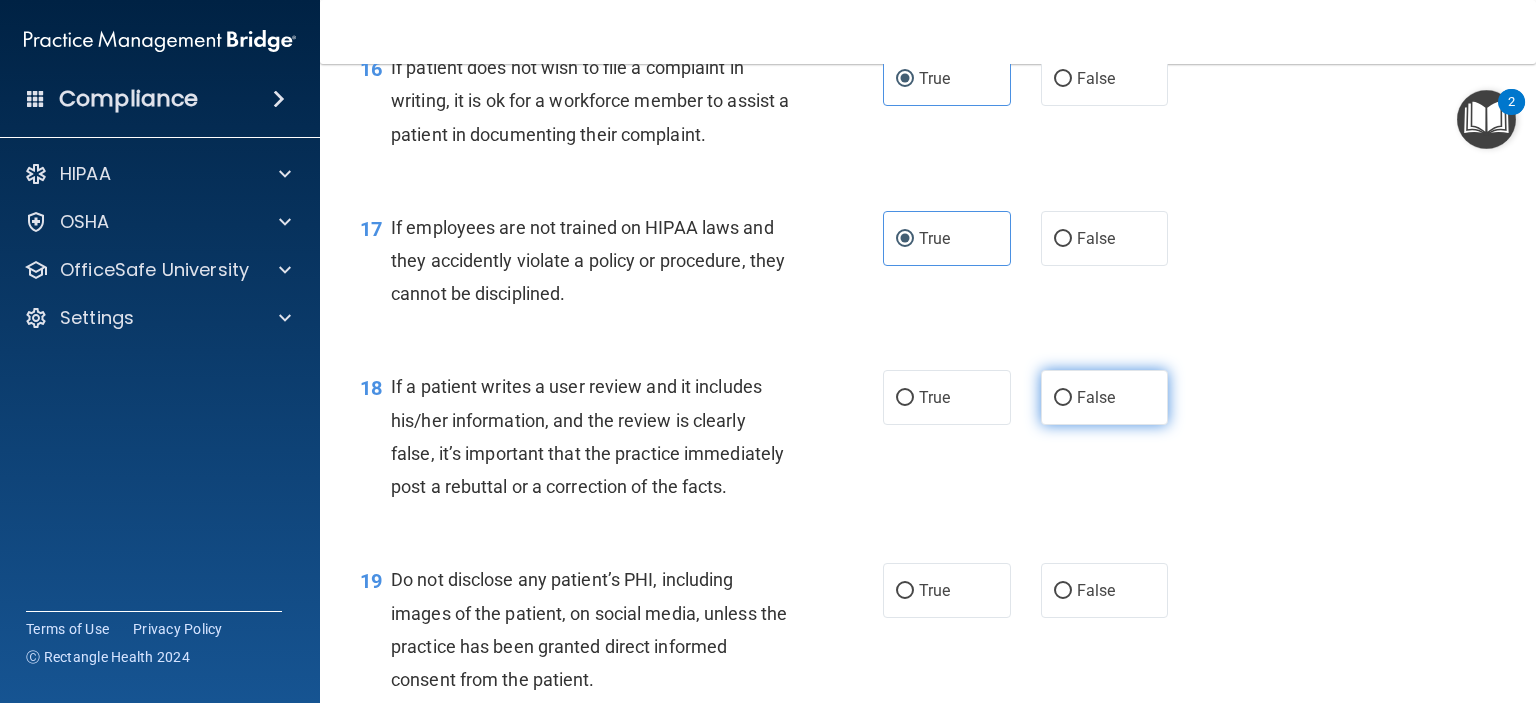 click on "False" at bounding box center [1105, 397] 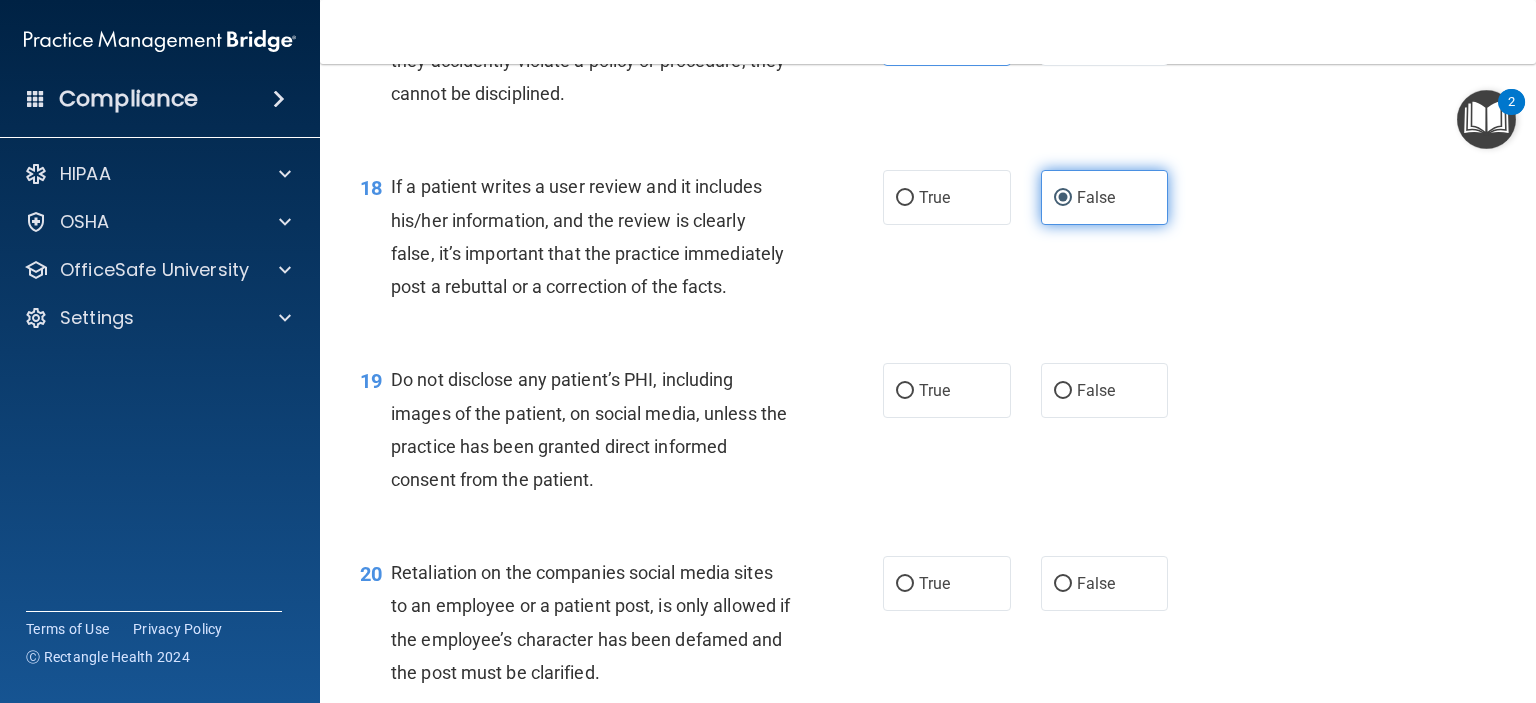 scroll, scrollTop: 3400, scrollLeft: 0, axis: vertical 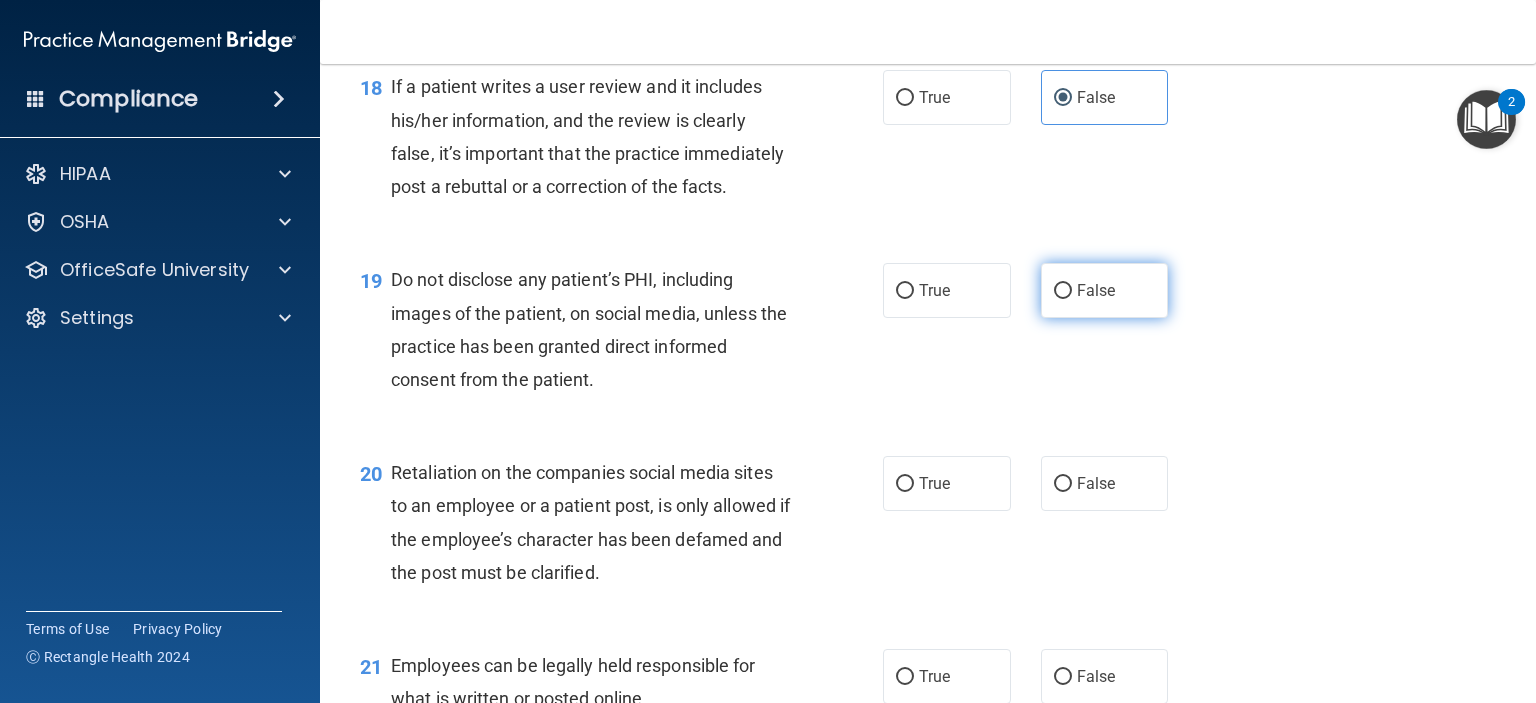 click on "False" at bounding box center (1096, 290) 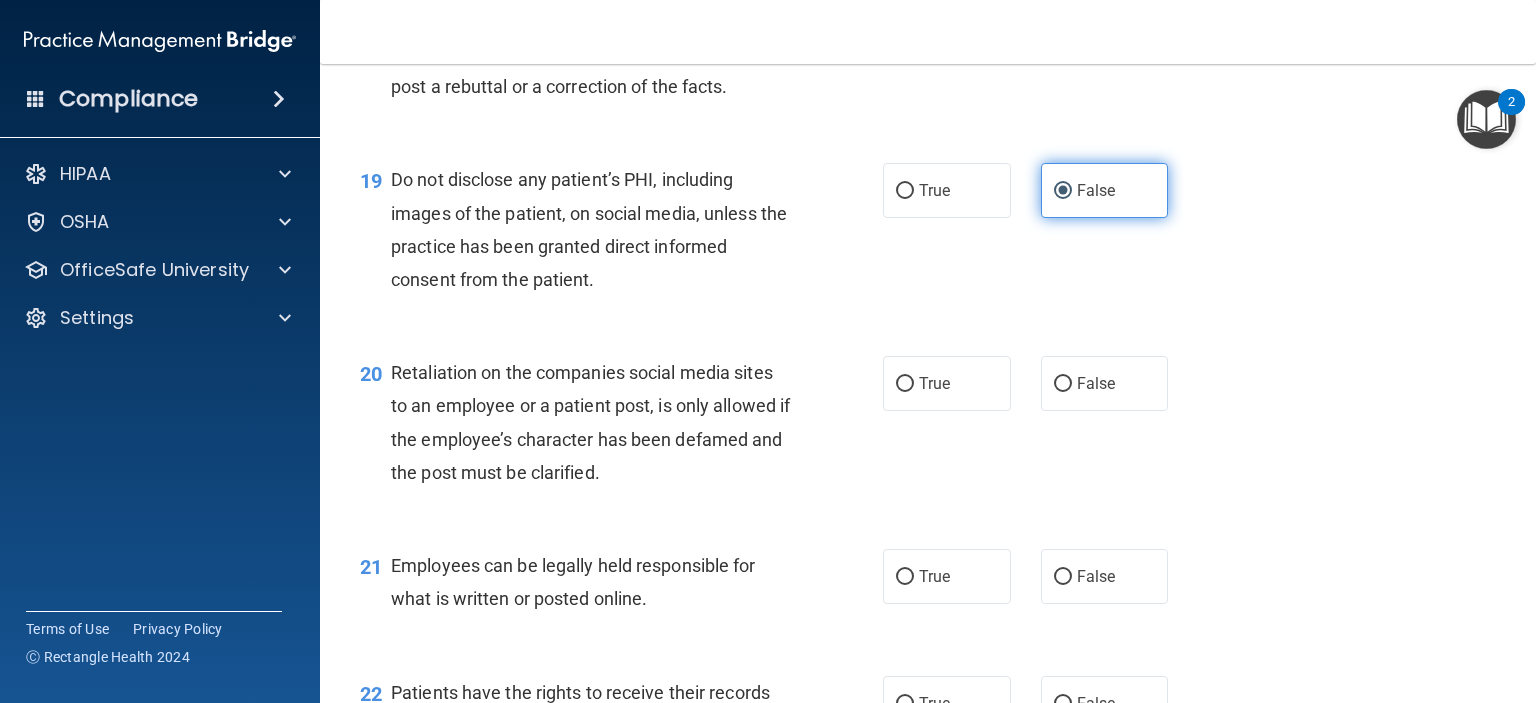 scroll, scrollTop: 3600, scrollLeft: 0, axis: vertical 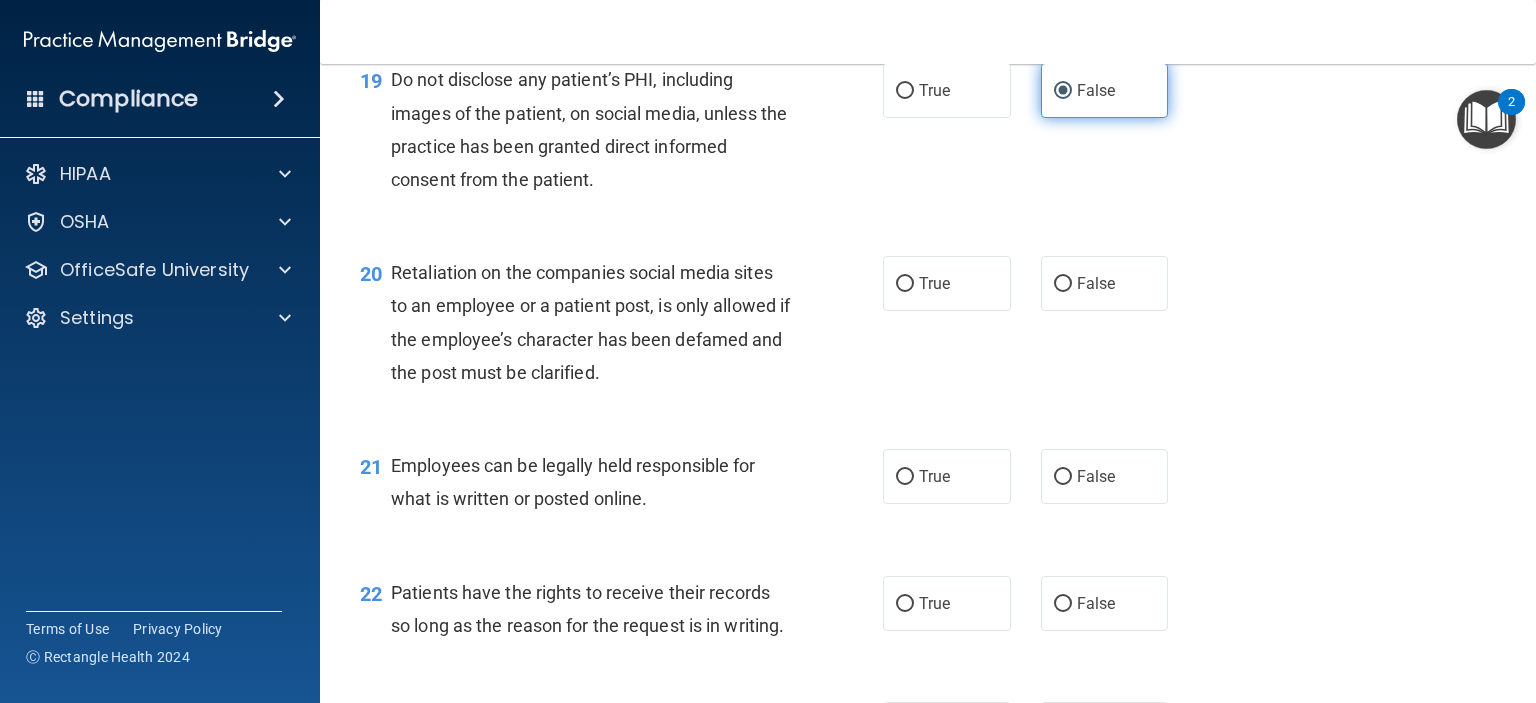 click on "False" at bounding box center (1105, 283) 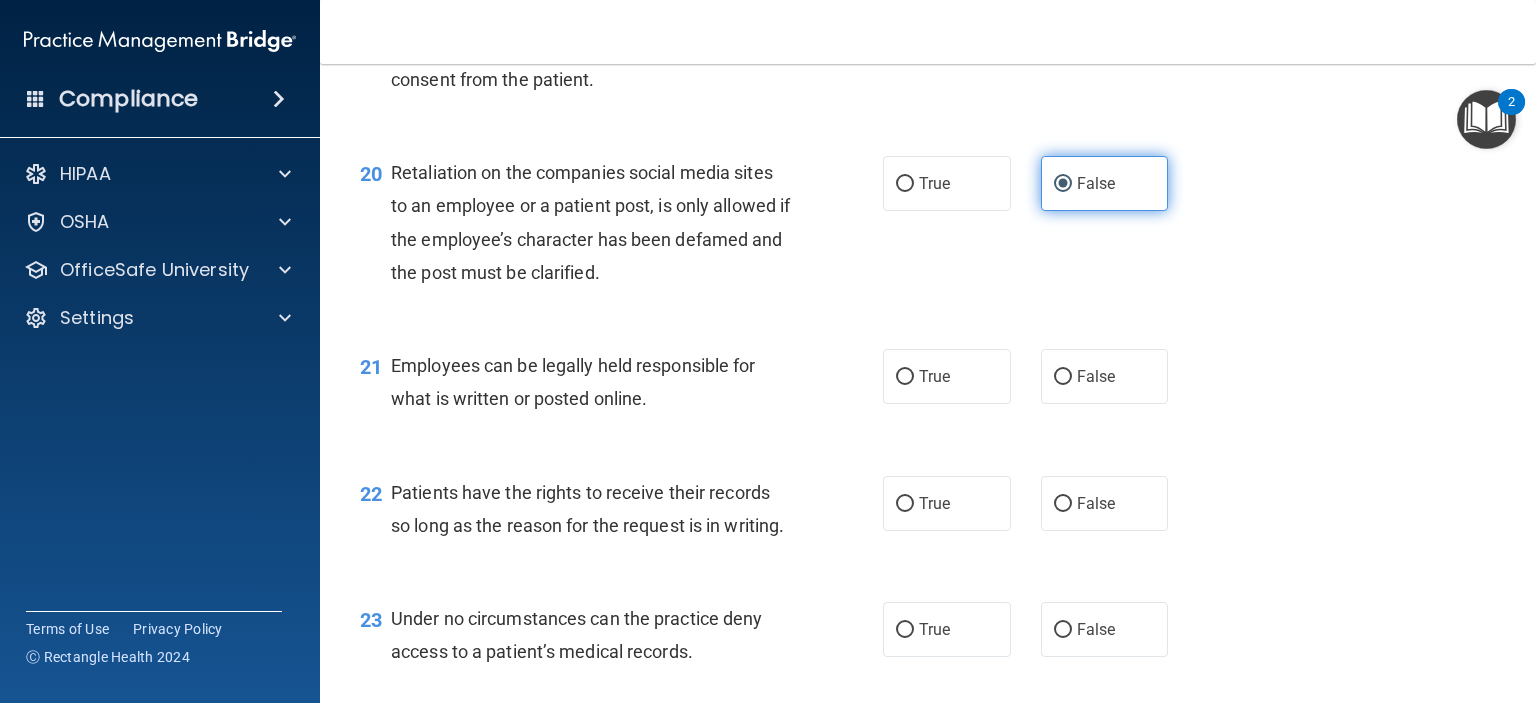 scroll, scrollTop: 3800, scrollLeft: 0, axis: vertical 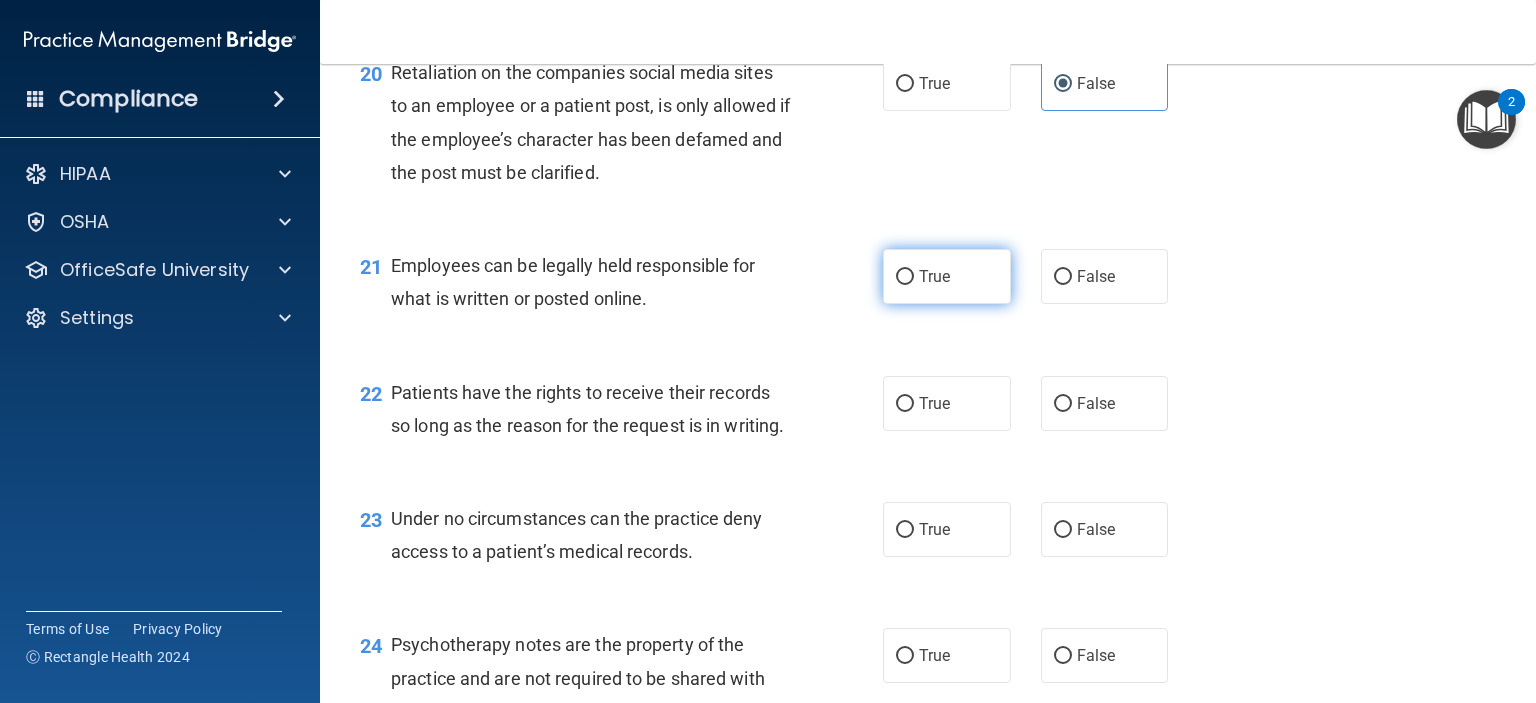 click on "True" at bounding box center [947, 276] 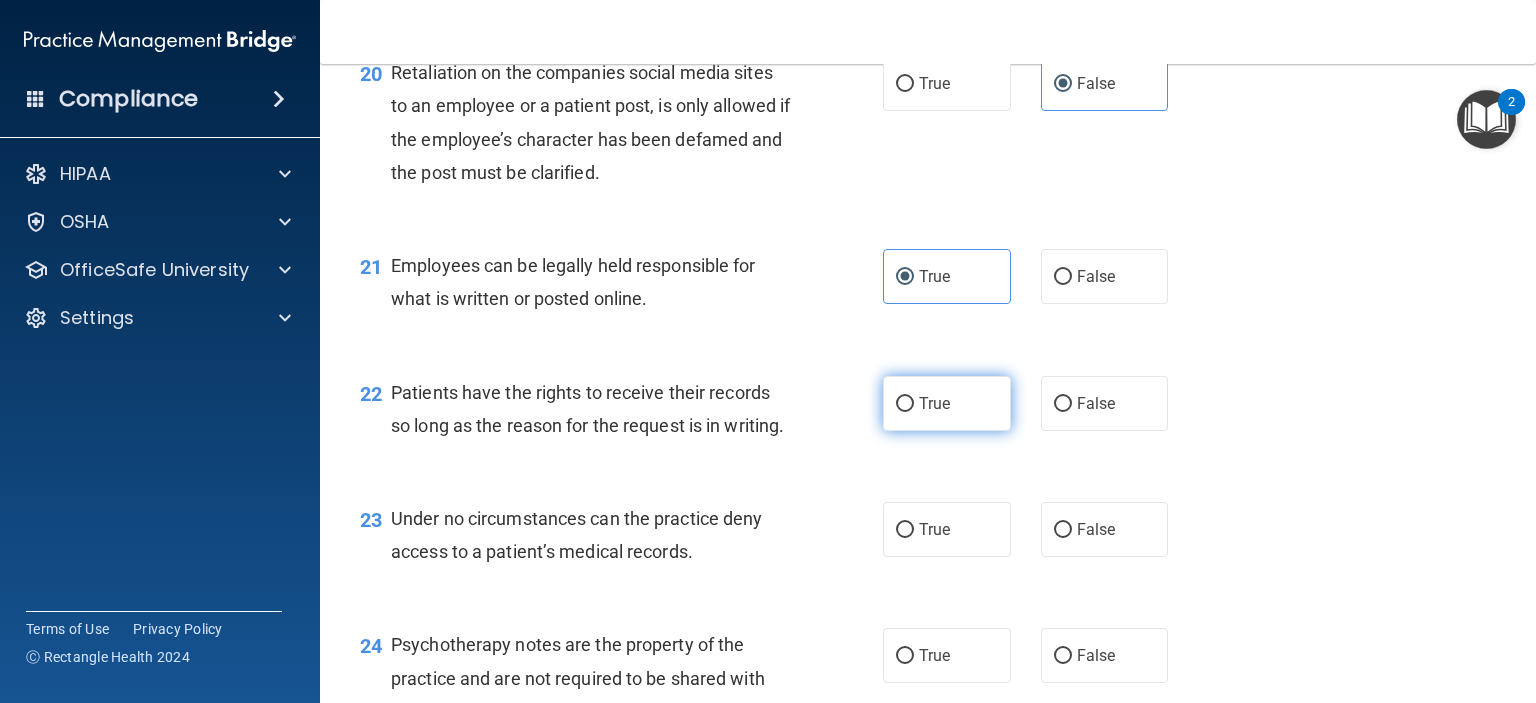click on "True" at bounding box center (947, 403) 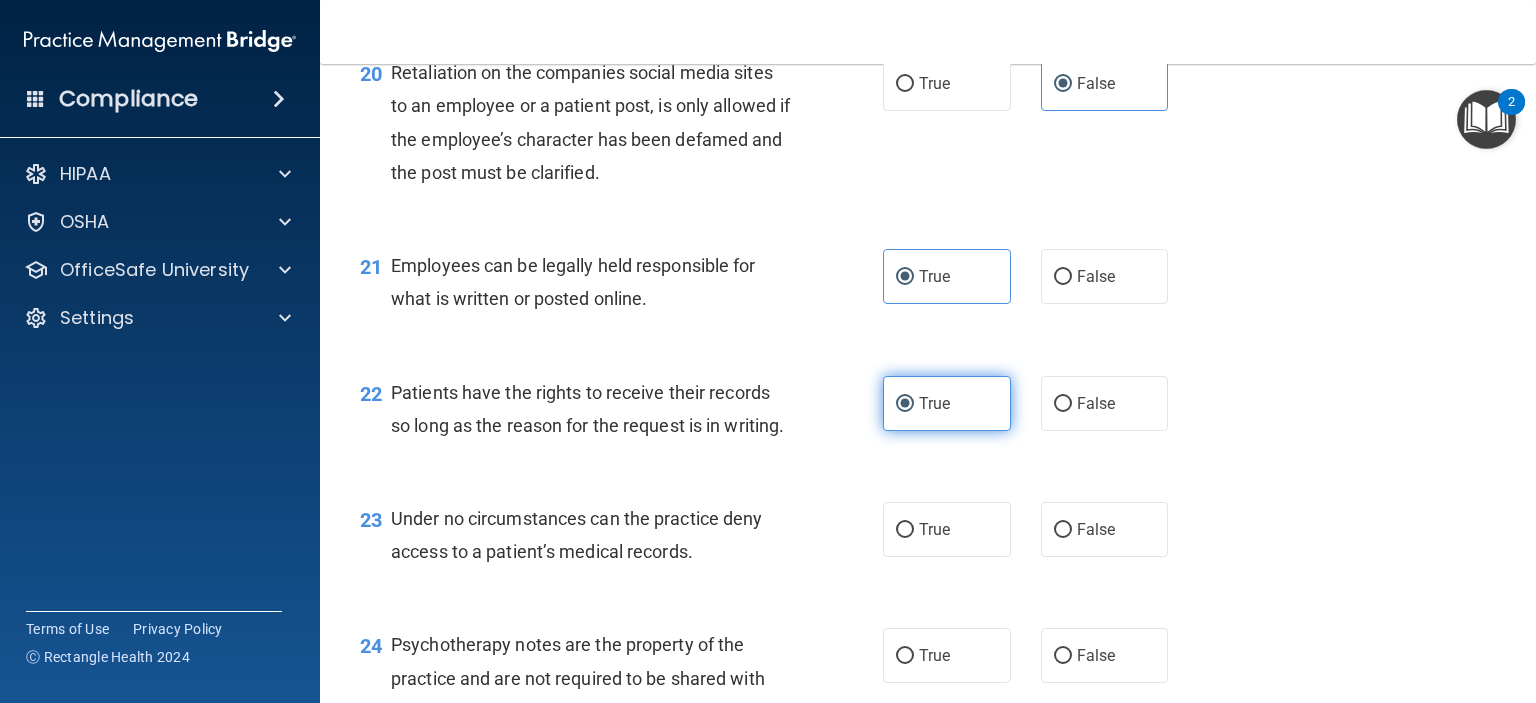 scroll, scrollTop: 4200, scrollLeft: 0, axis: vertical 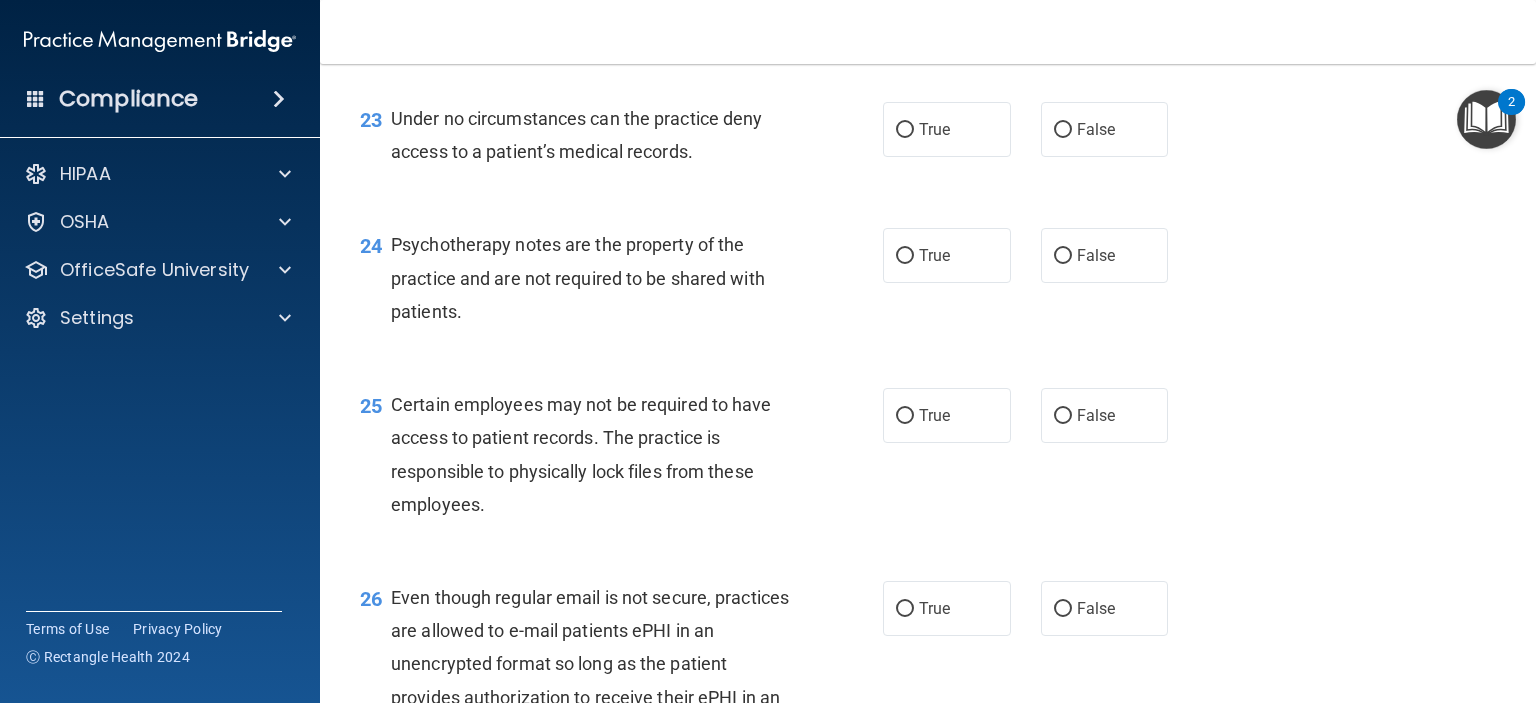 click on "23       Under no circumstances can the practice deny access to a patient’s medical records.                 True           False" at bounding box center (928, 140) 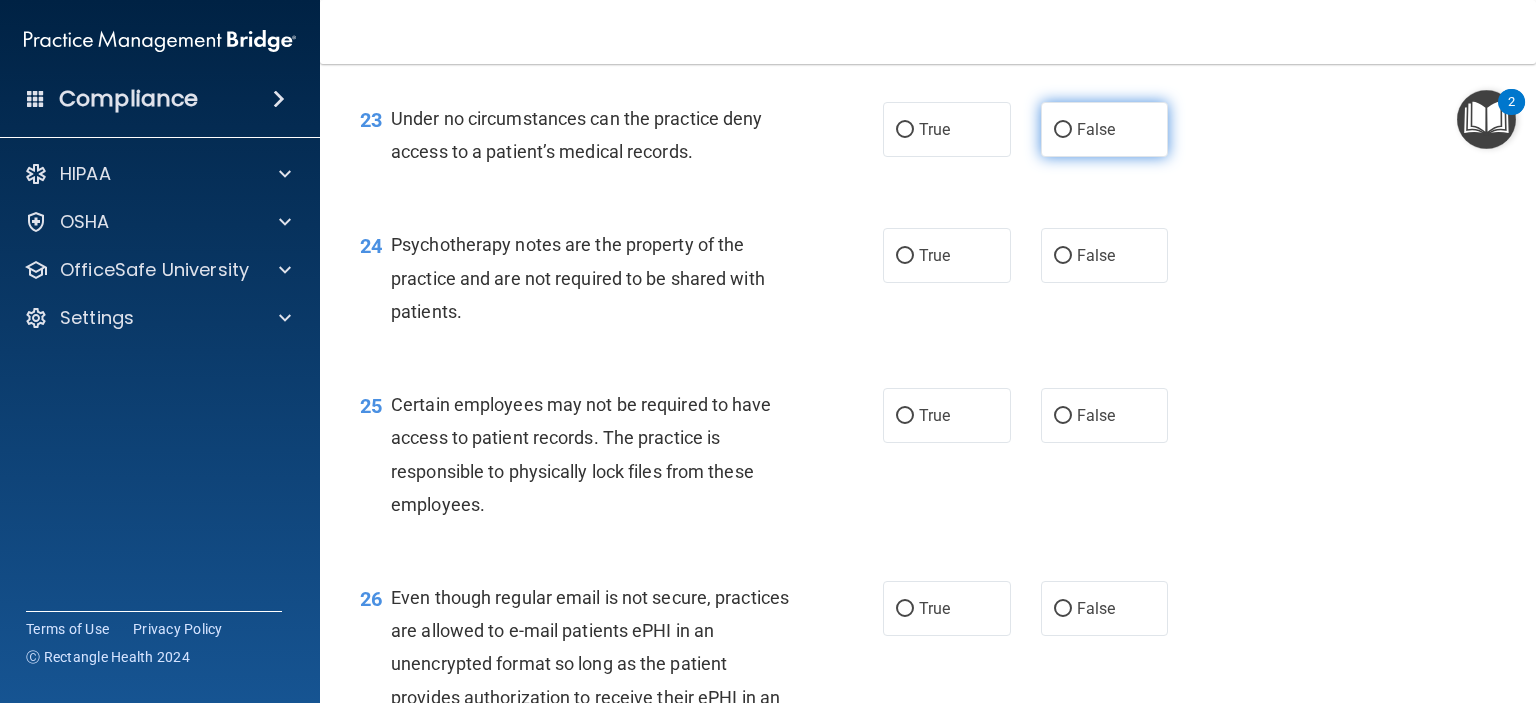 click on "False" at bounding box center [1096, 129] 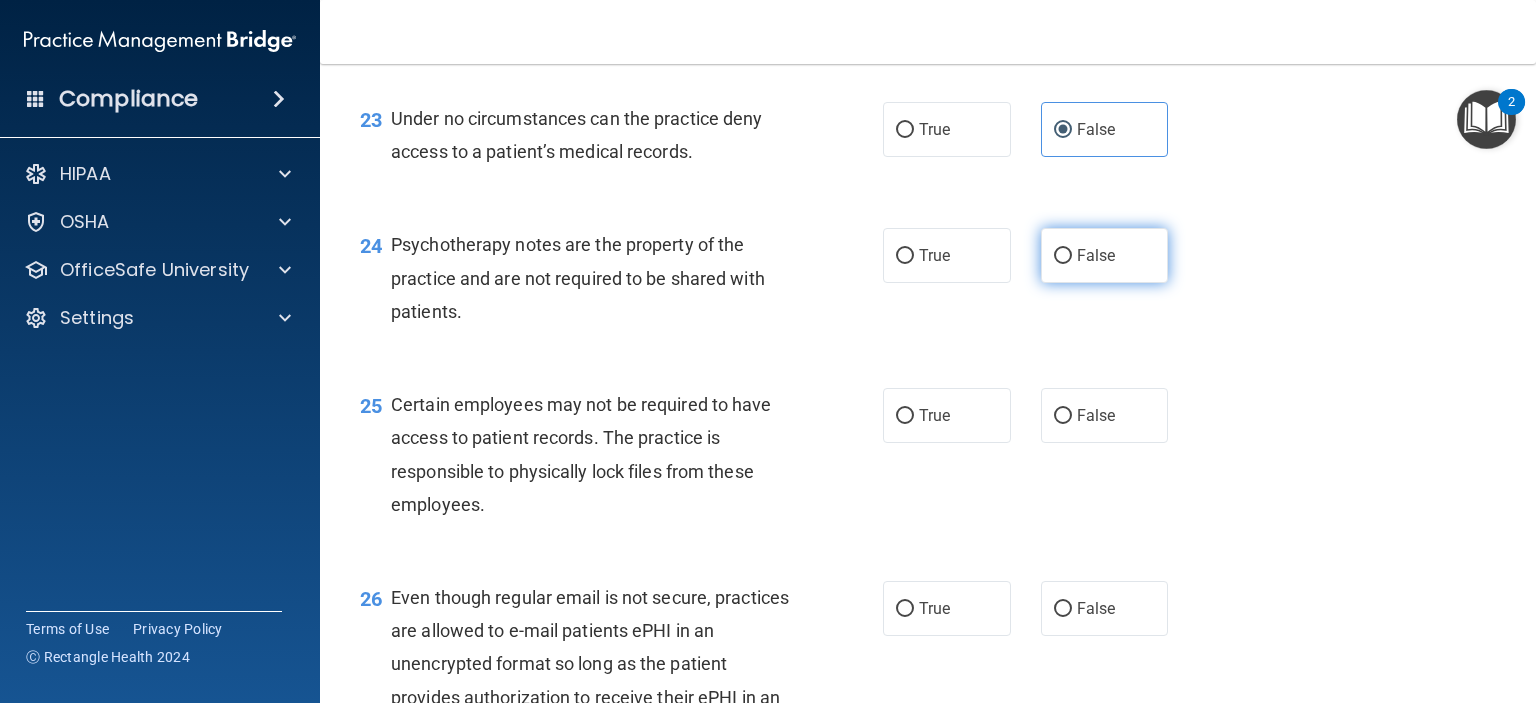 click on "False" at bounding box center (1096, 255) 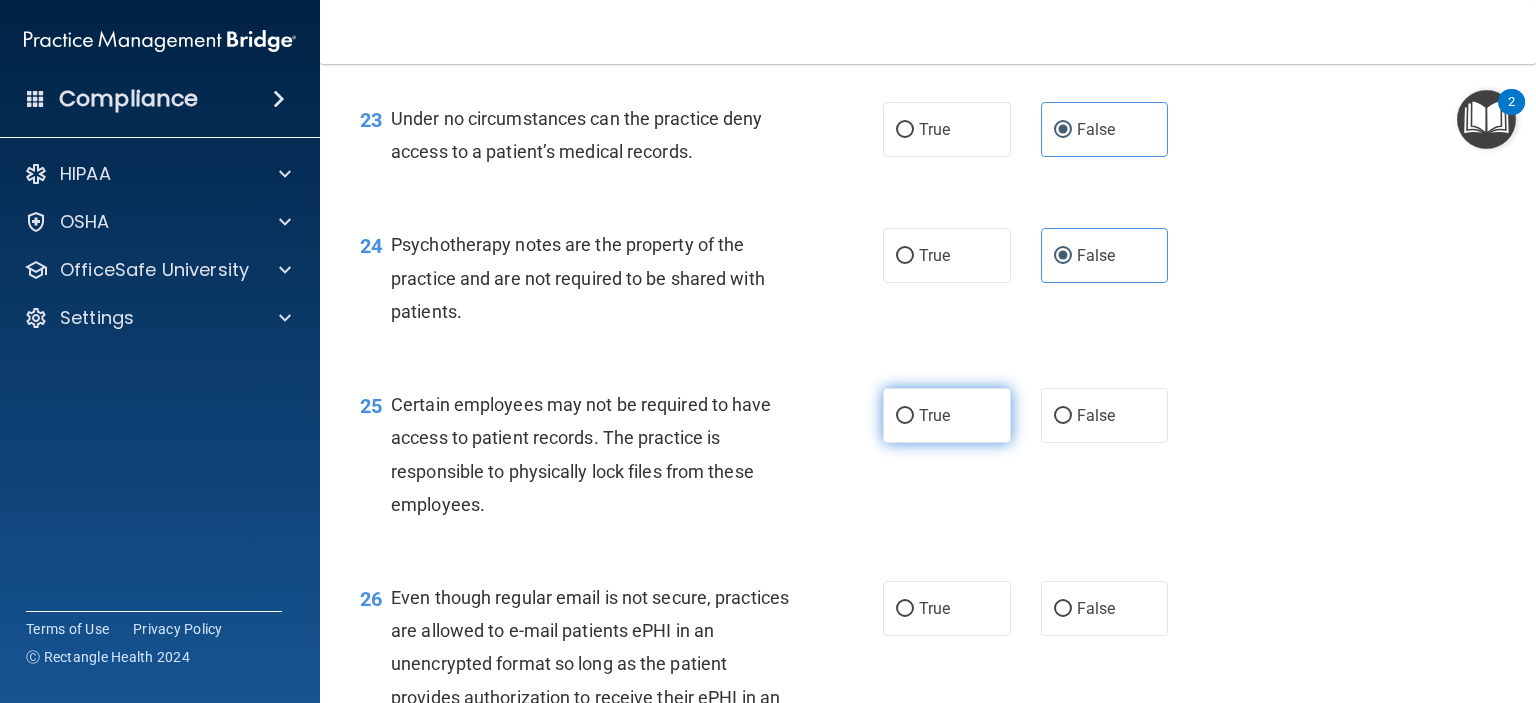 click on "True" at bounding box center [947, 415] 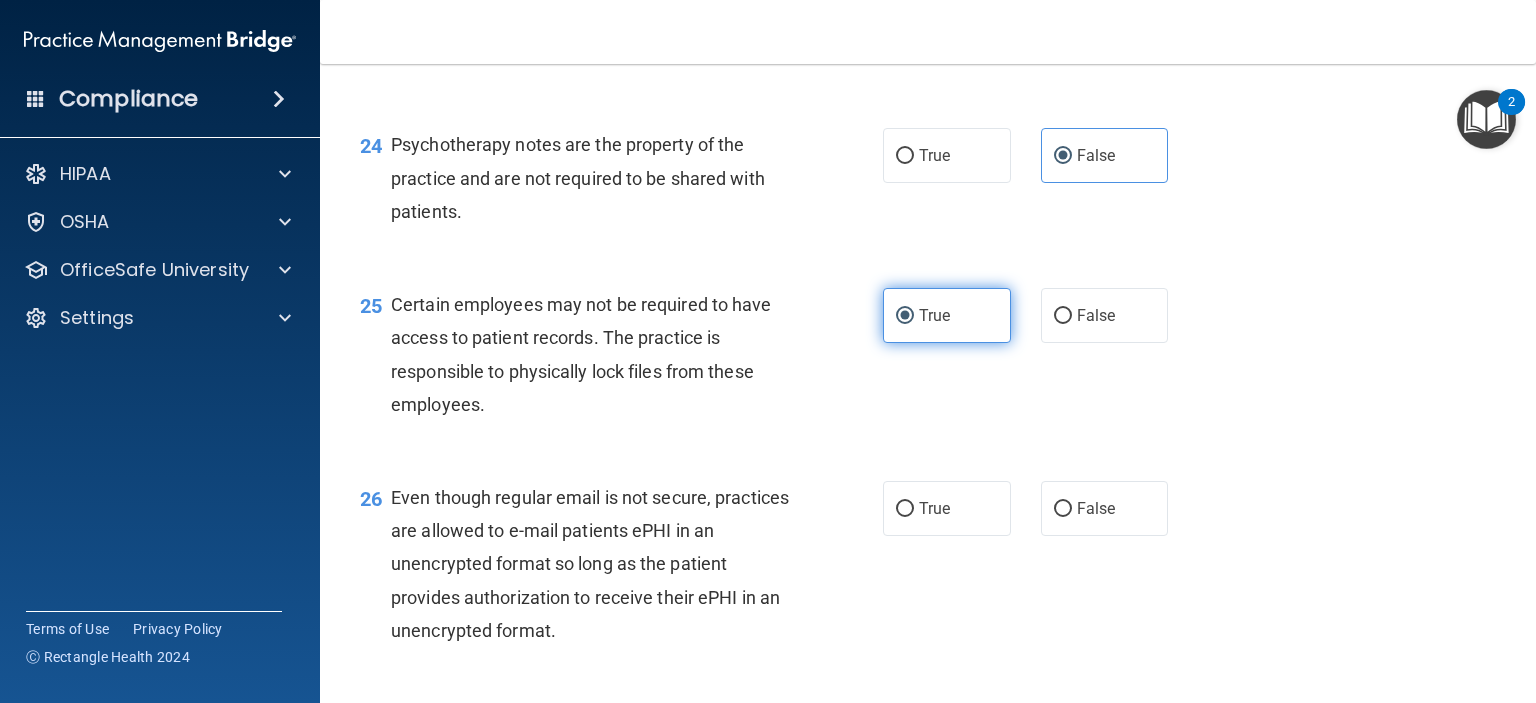 scroll, scrollTop: 4600, scrollLeft: 0, axis: vertical 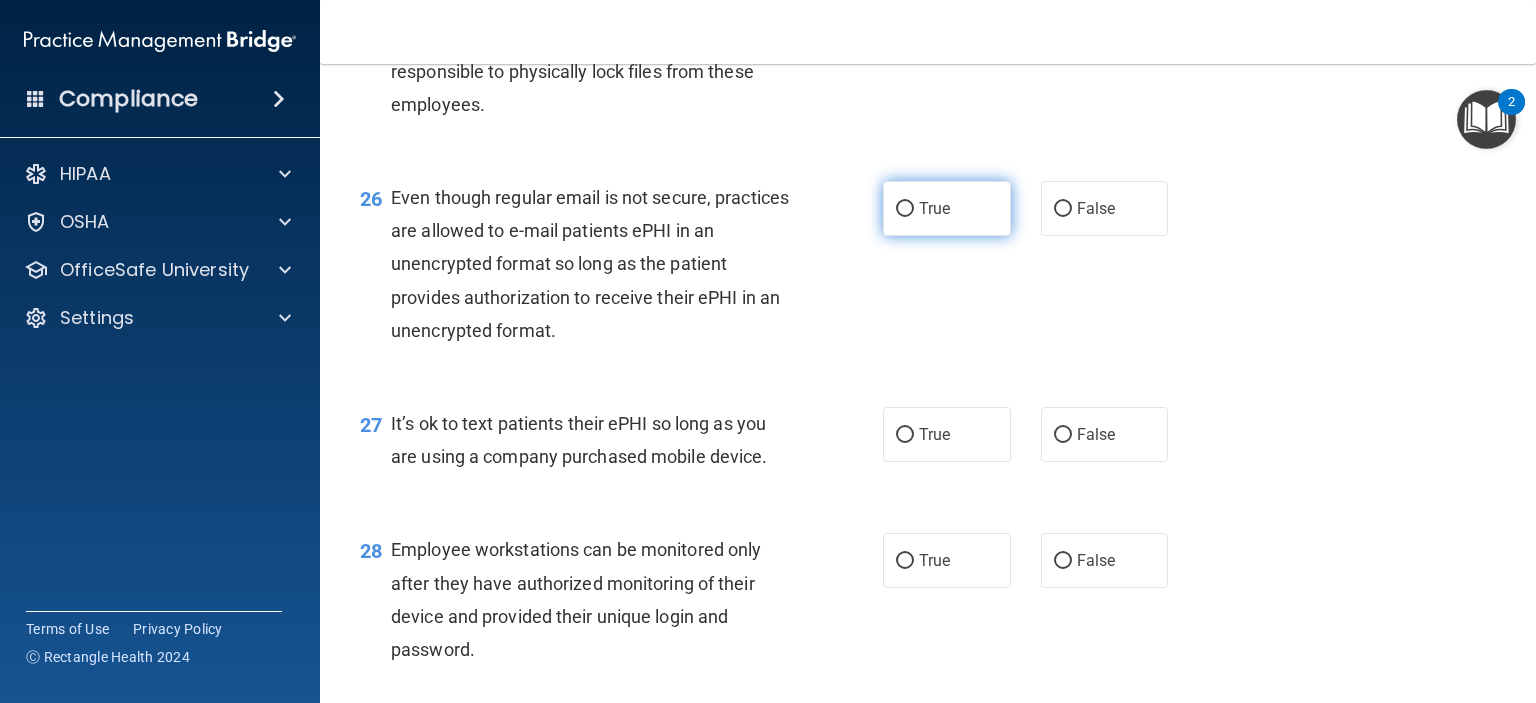 click on "True" at bounding box center (934, 208) 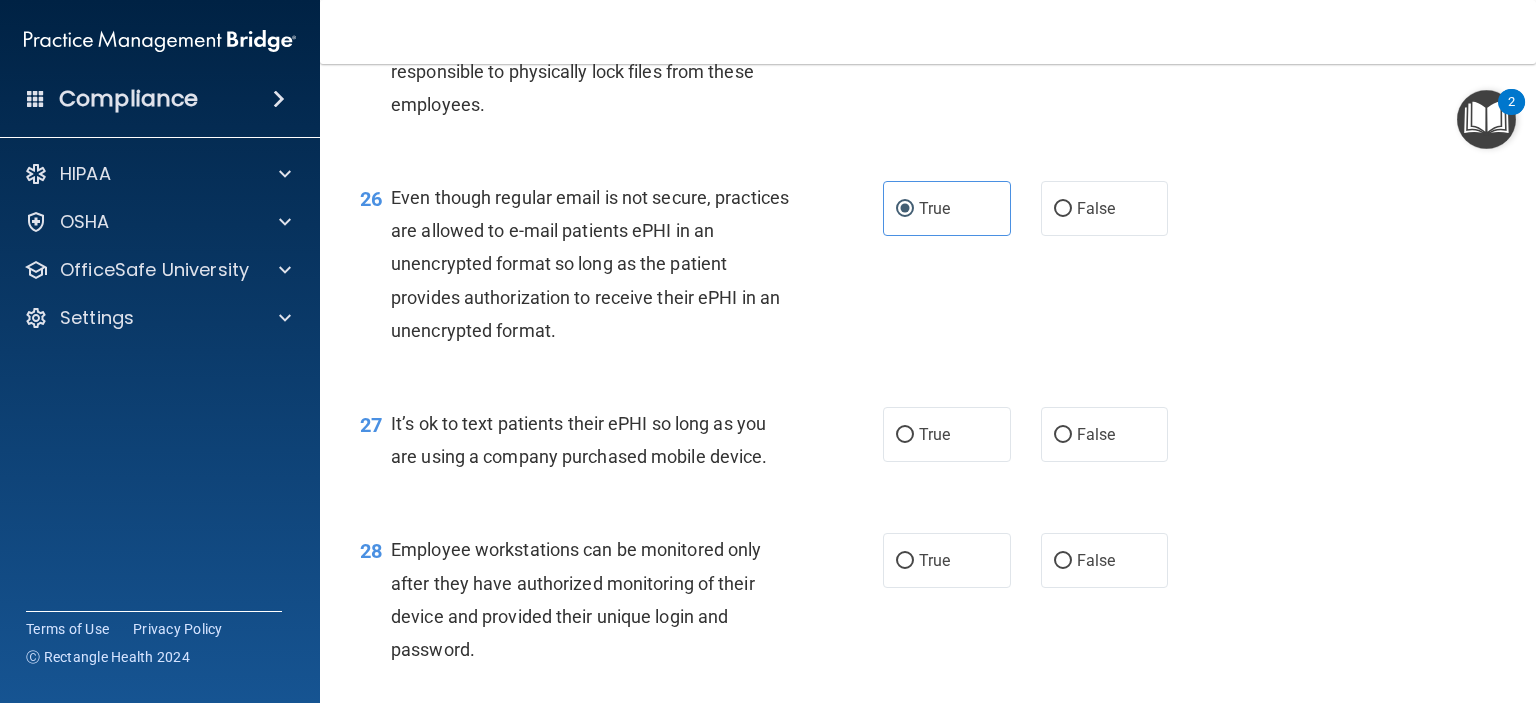 scroll, scrollTop: 4800, scrollLeft: 0, axis: vertical 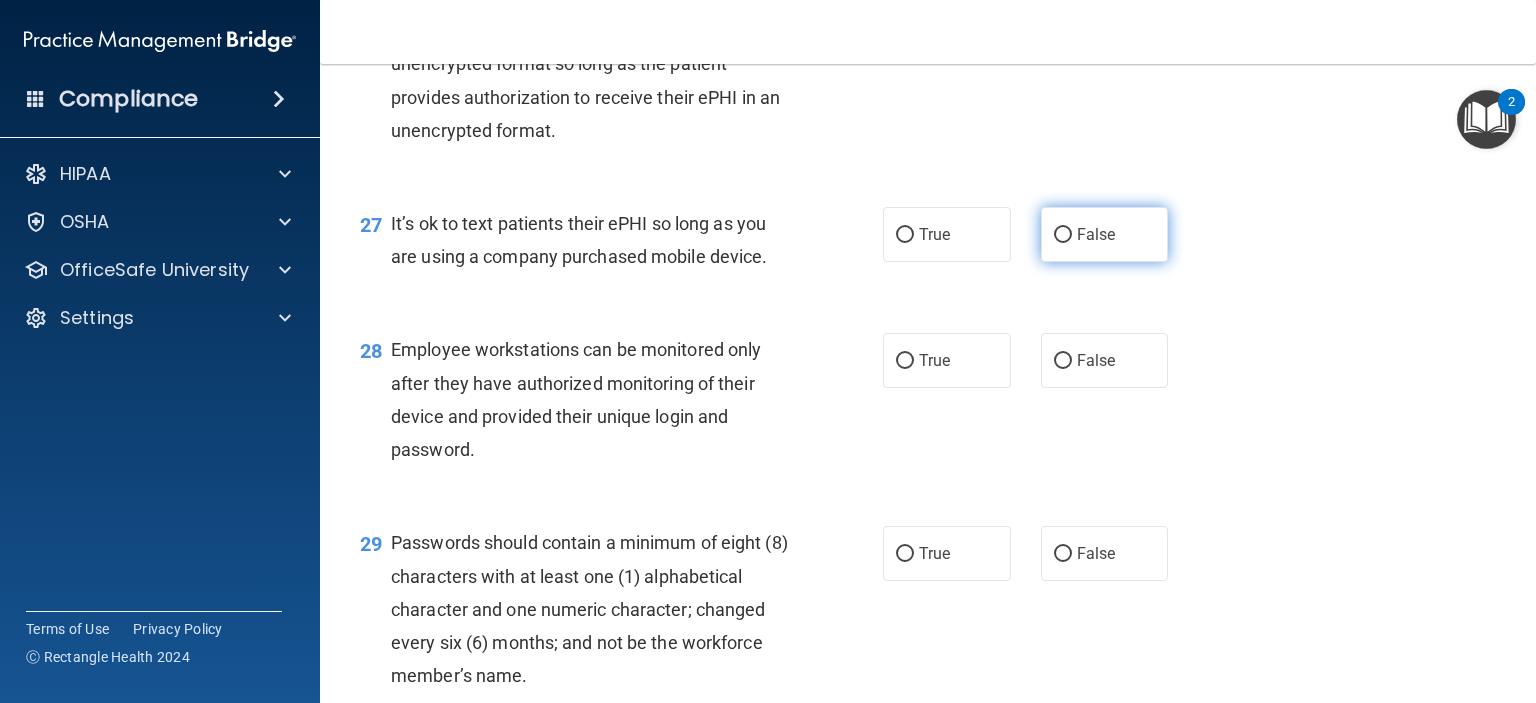 click on "False" at bounding box center (1096, 234) 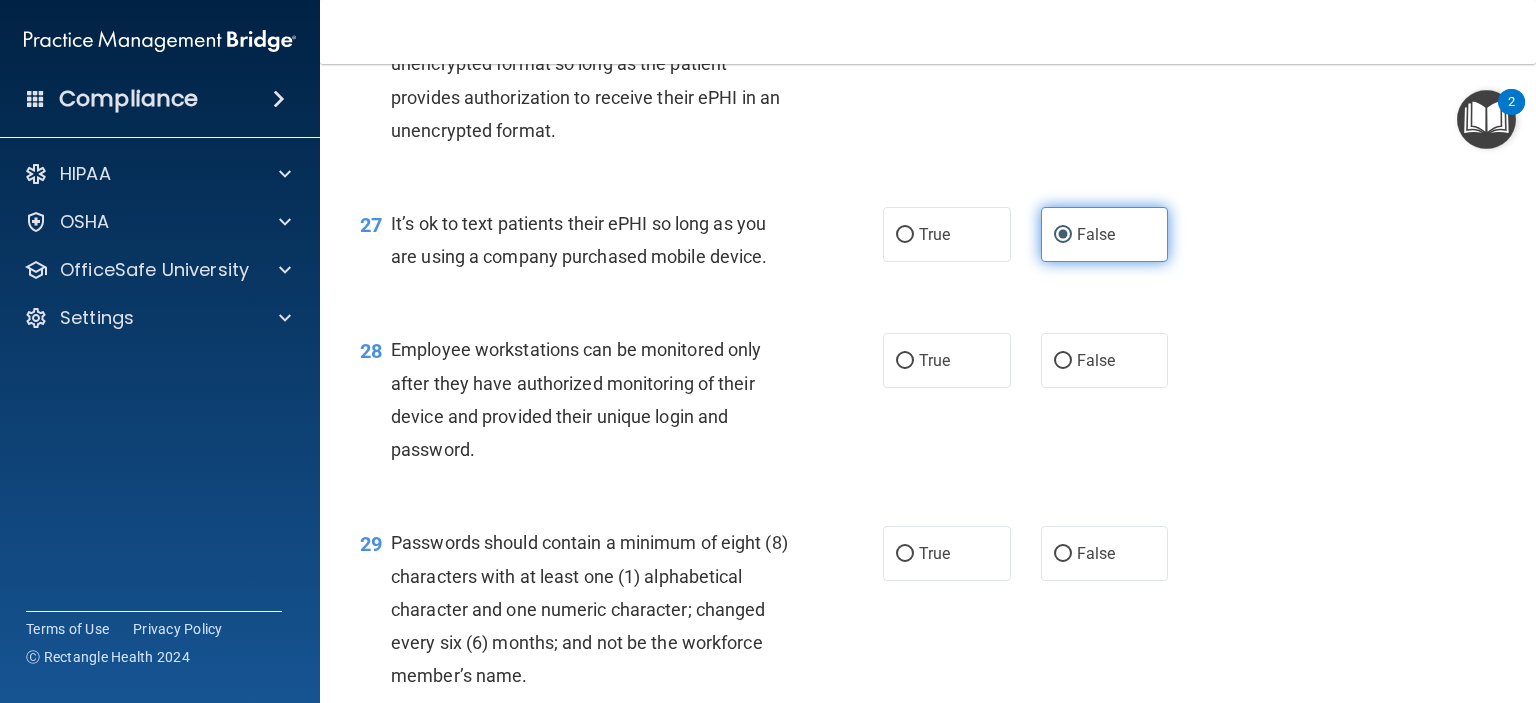 scroll, scrollTop: 5000, scrollLeft: 0, axis: vertical 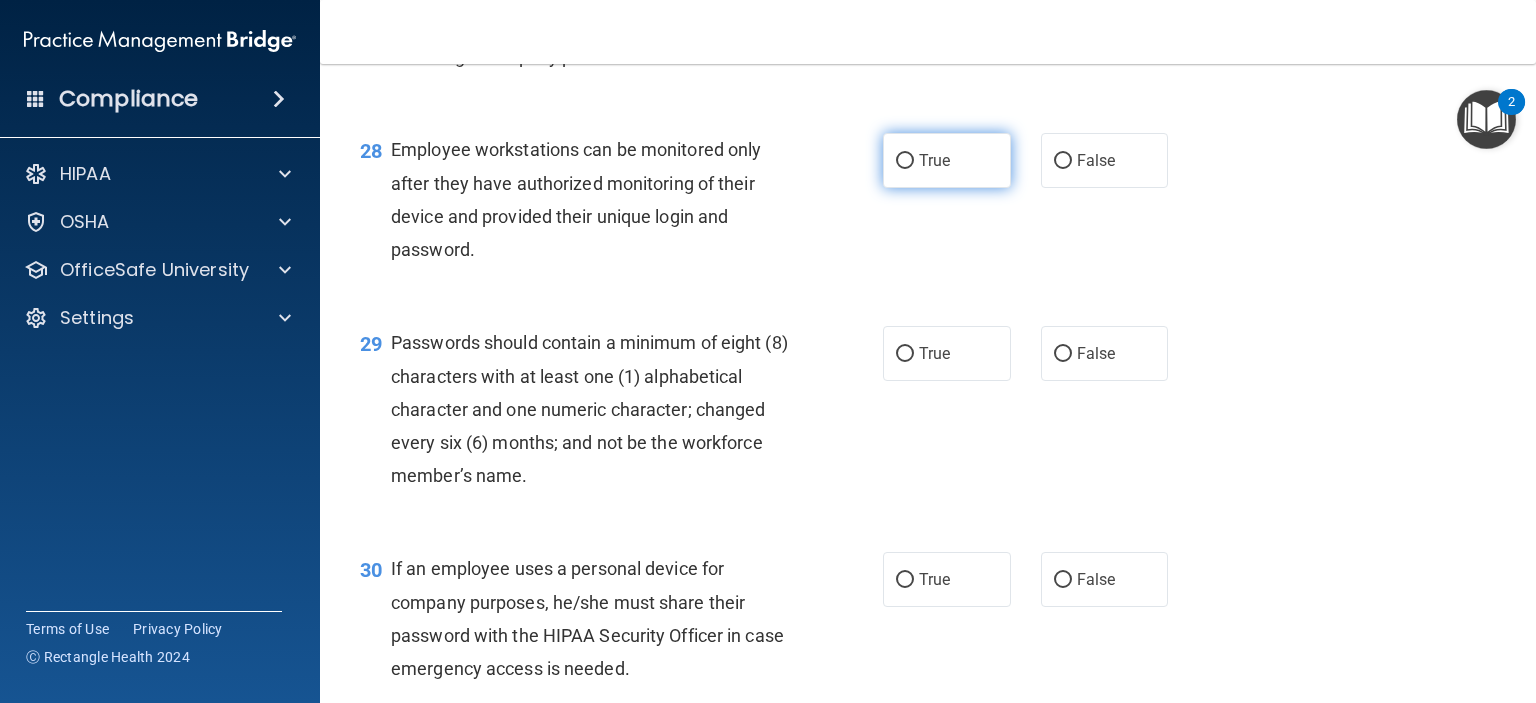 click on "True" at bounding box center (947, 160) 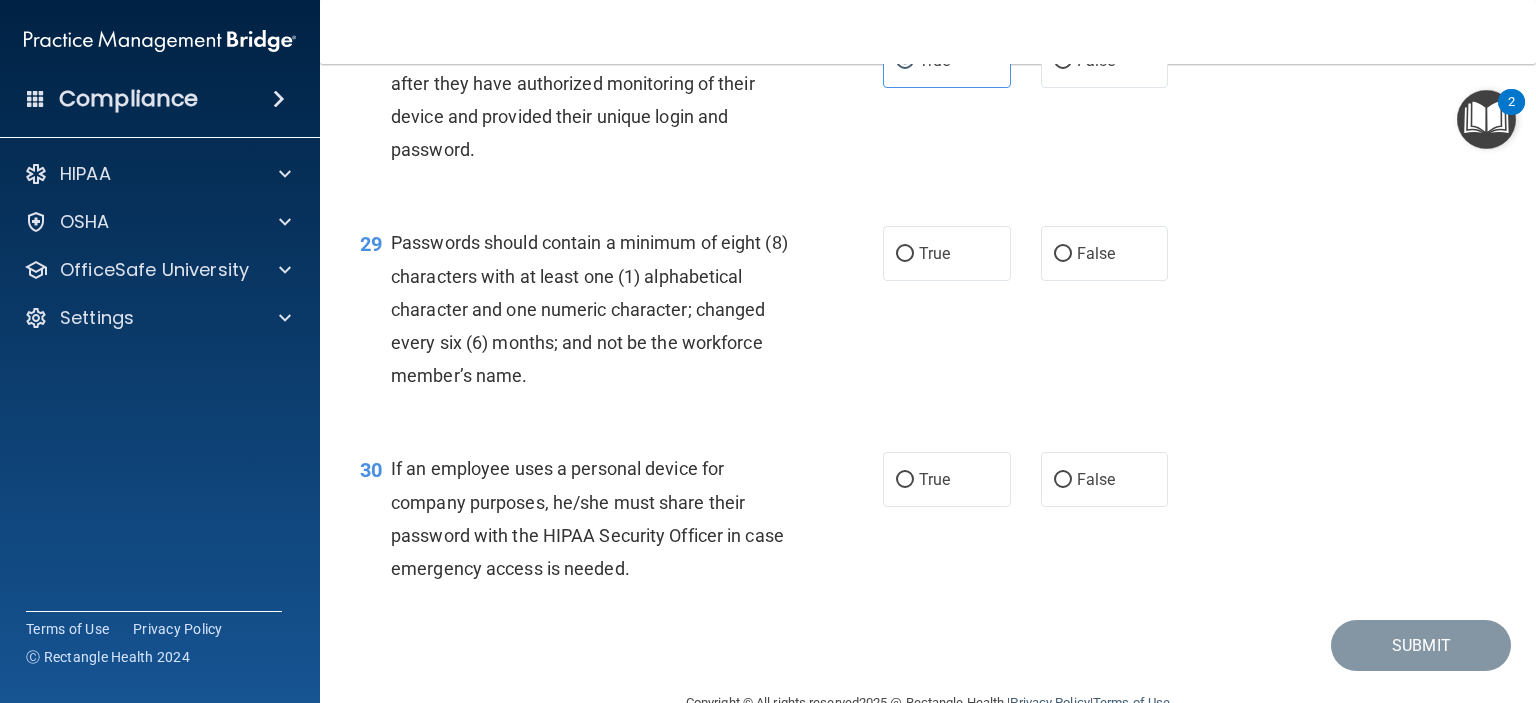 scroll, scrollTop: 5200, scrollLeft: 0, axis: vertical 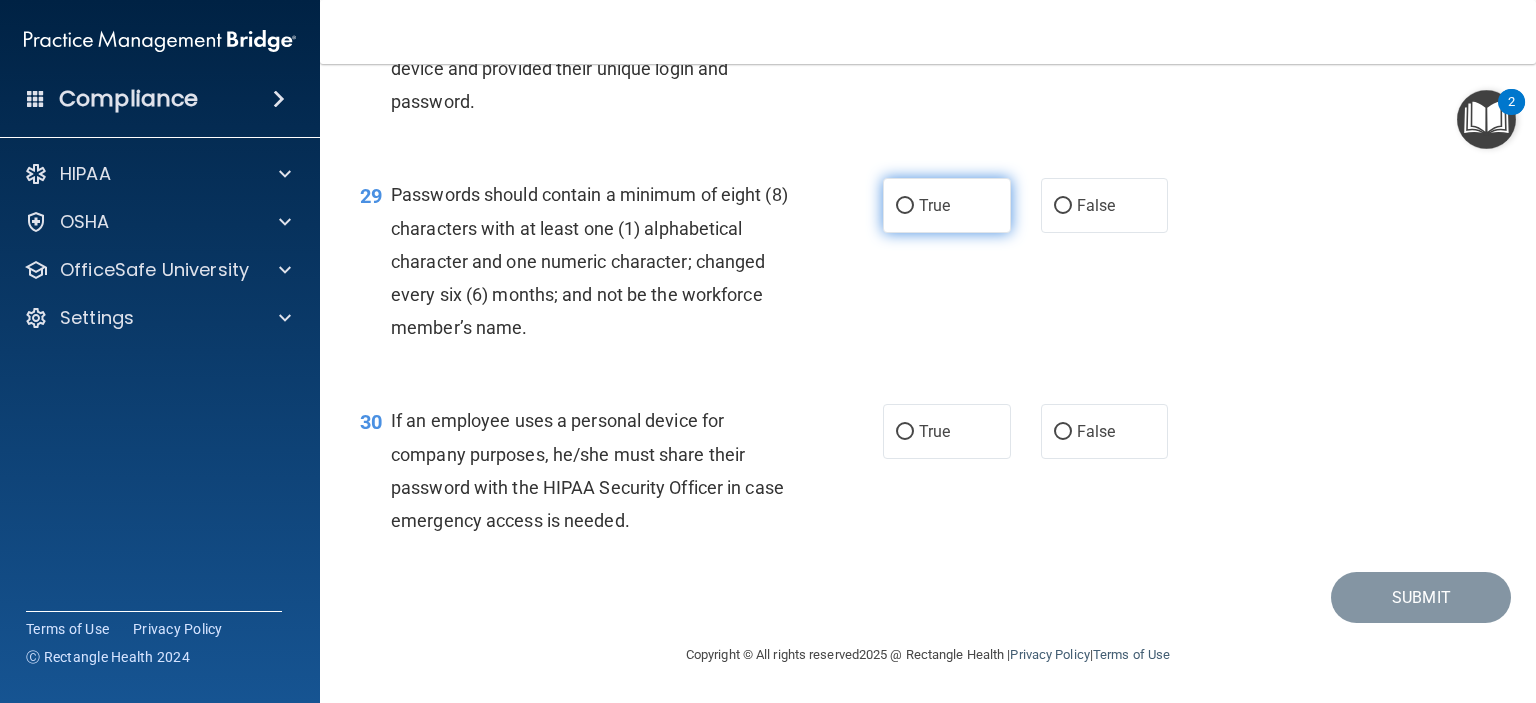 click on "True" at bounding box center [934, 205] 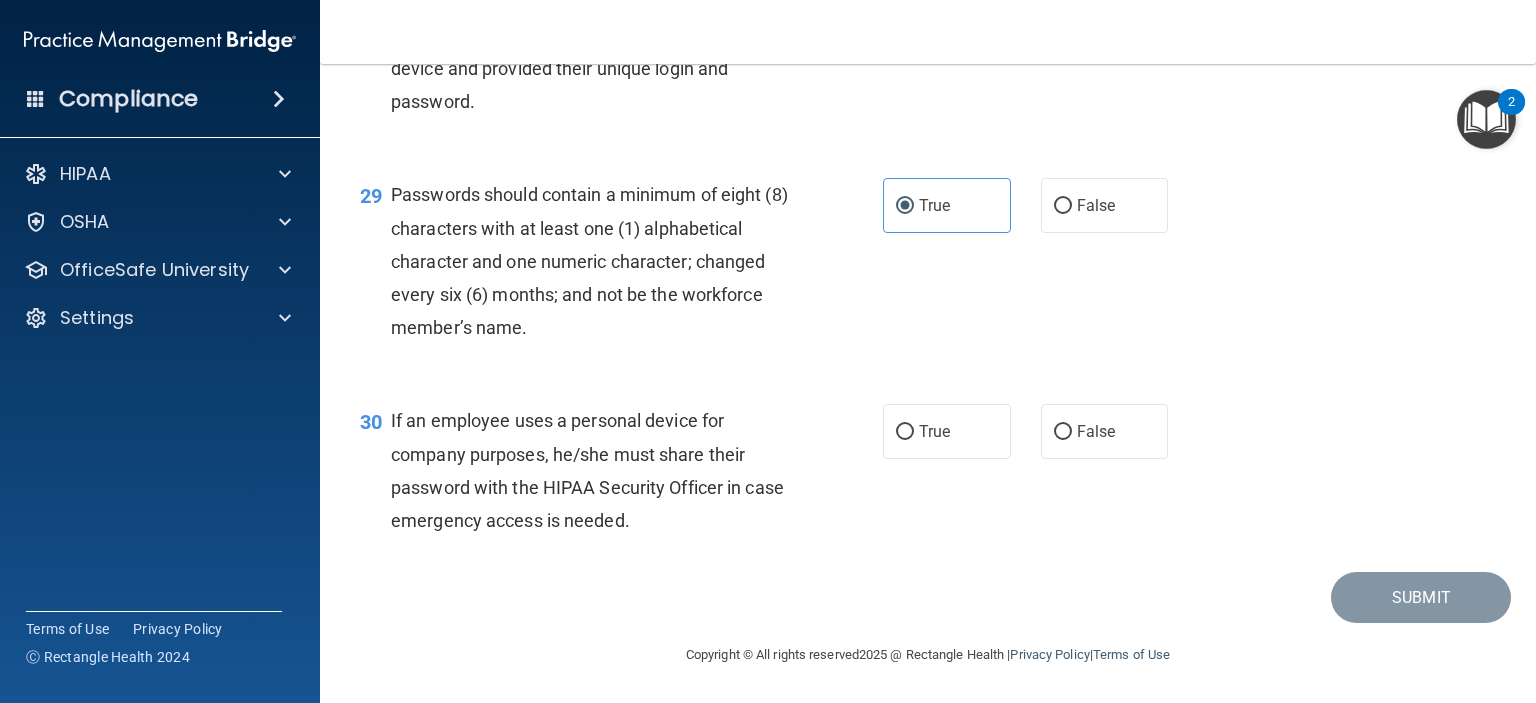 scroll, scrollTop: 5248, scrollLeft: 0, axis: vertical 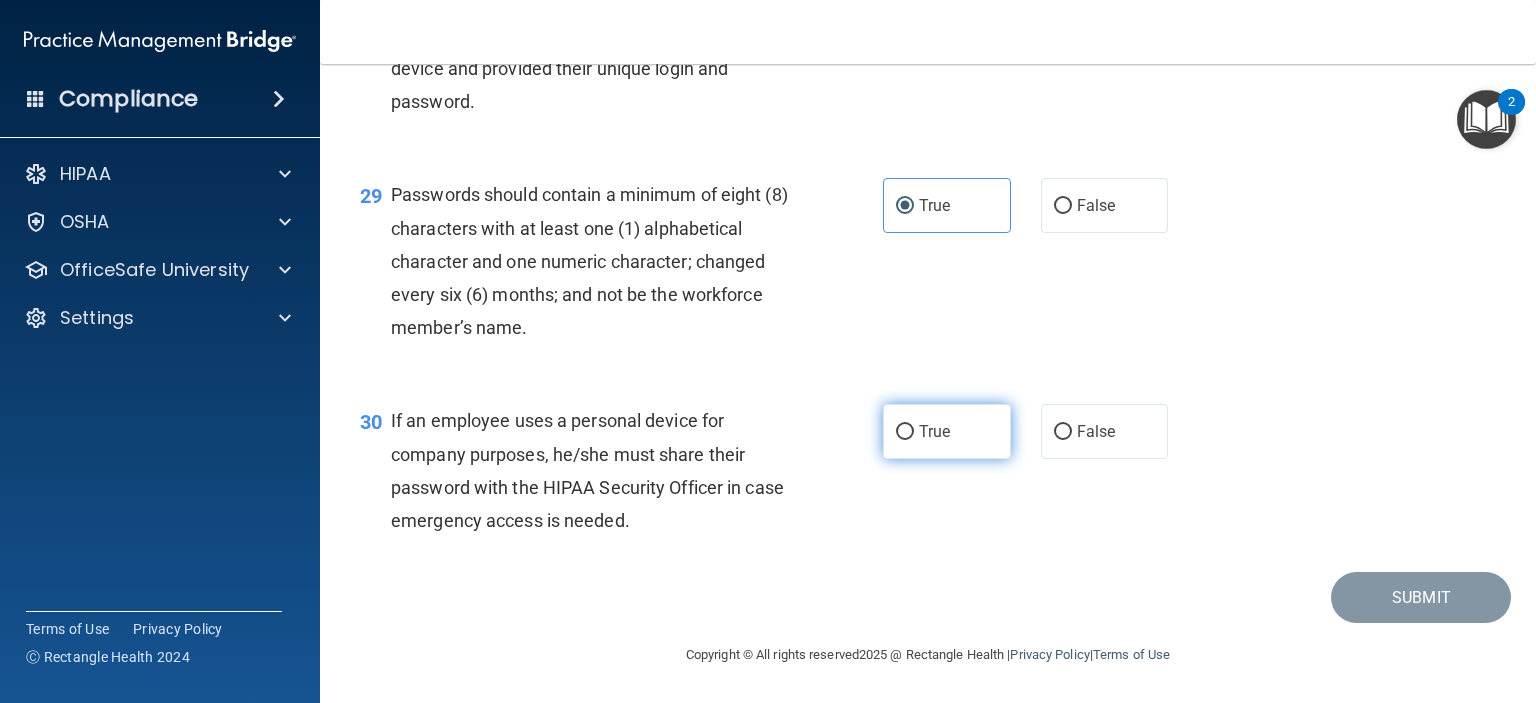 click on "True" at bounding box center [934, 431] 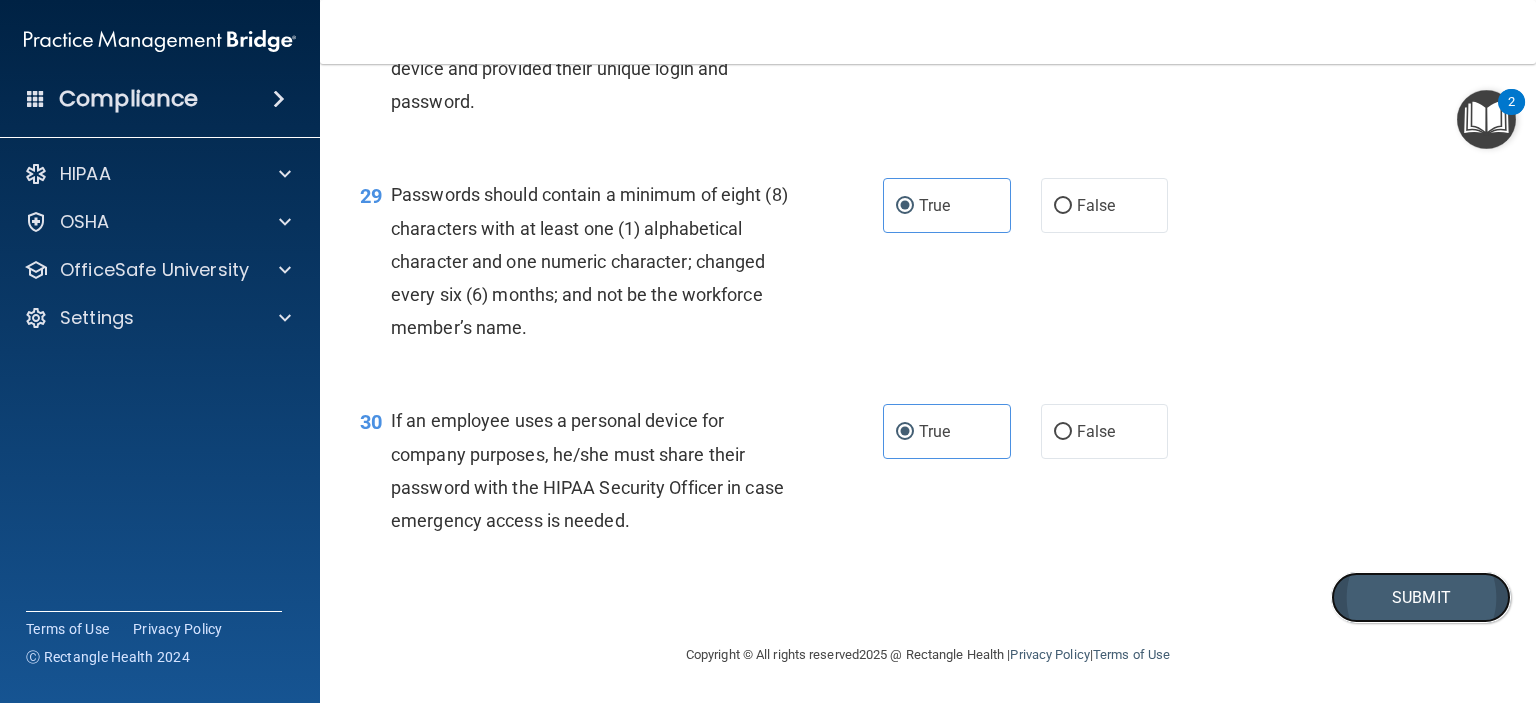 click on "Submit" at bounding box center (1421, 597) 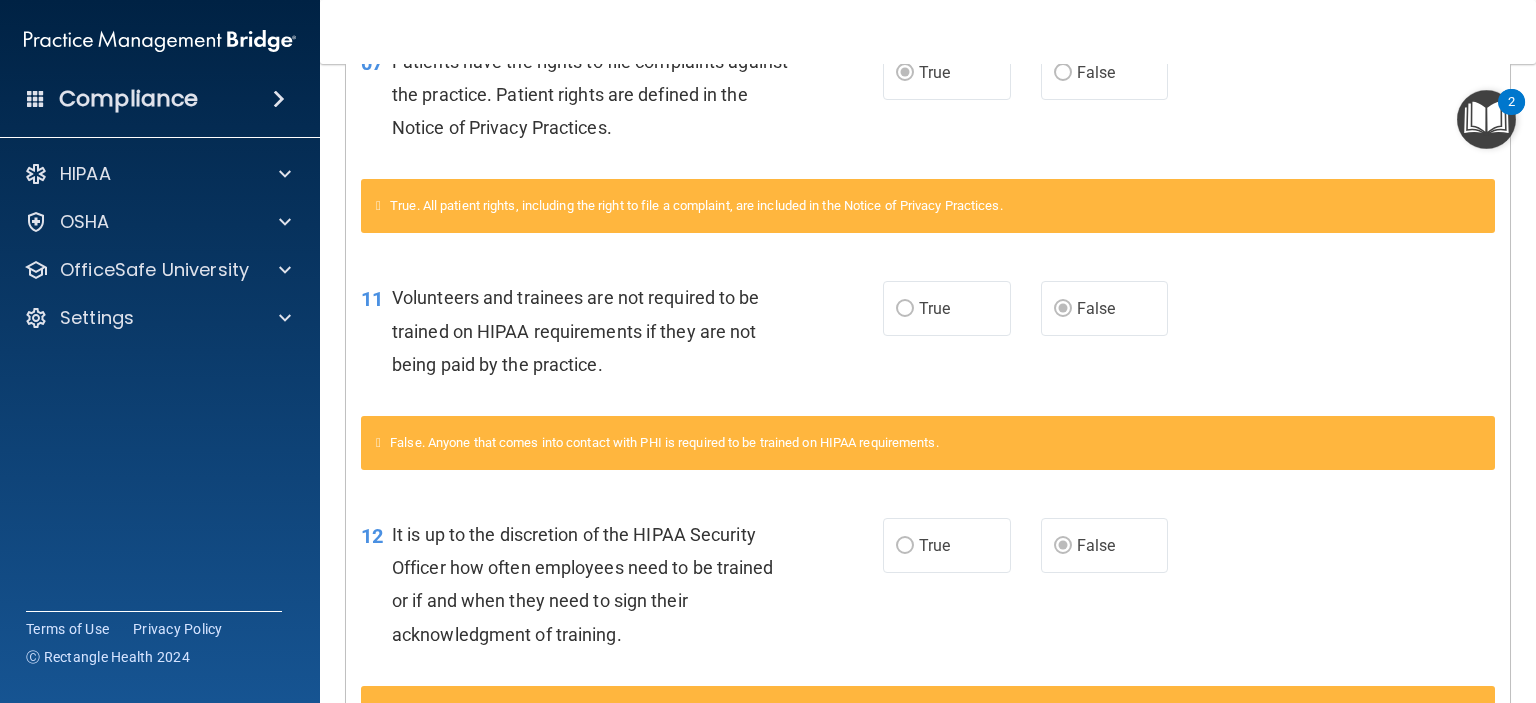 scroll, scrollTop: 0, scrollLeft: 0, axis: both 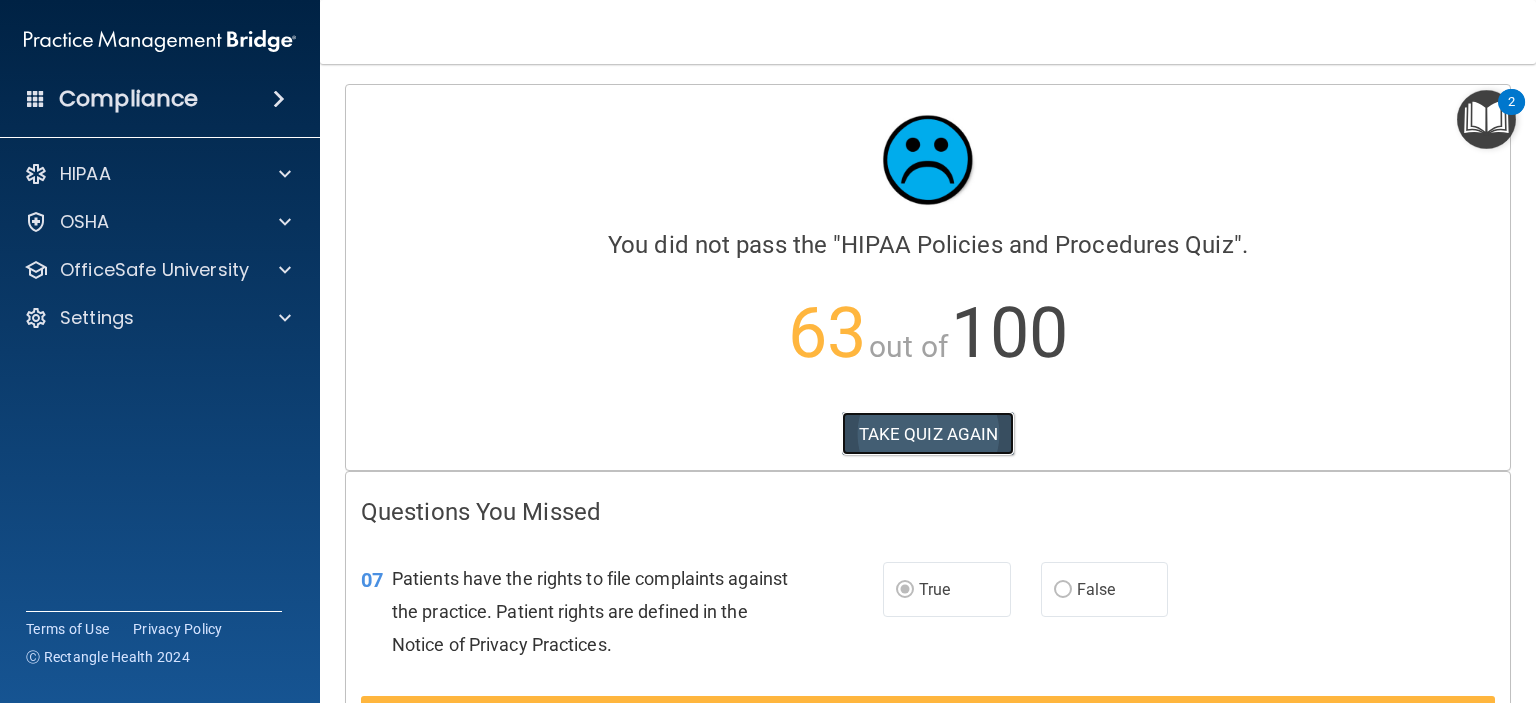 click on "TAKE QUIZ AGAIN" at bounding box center (928, 434) 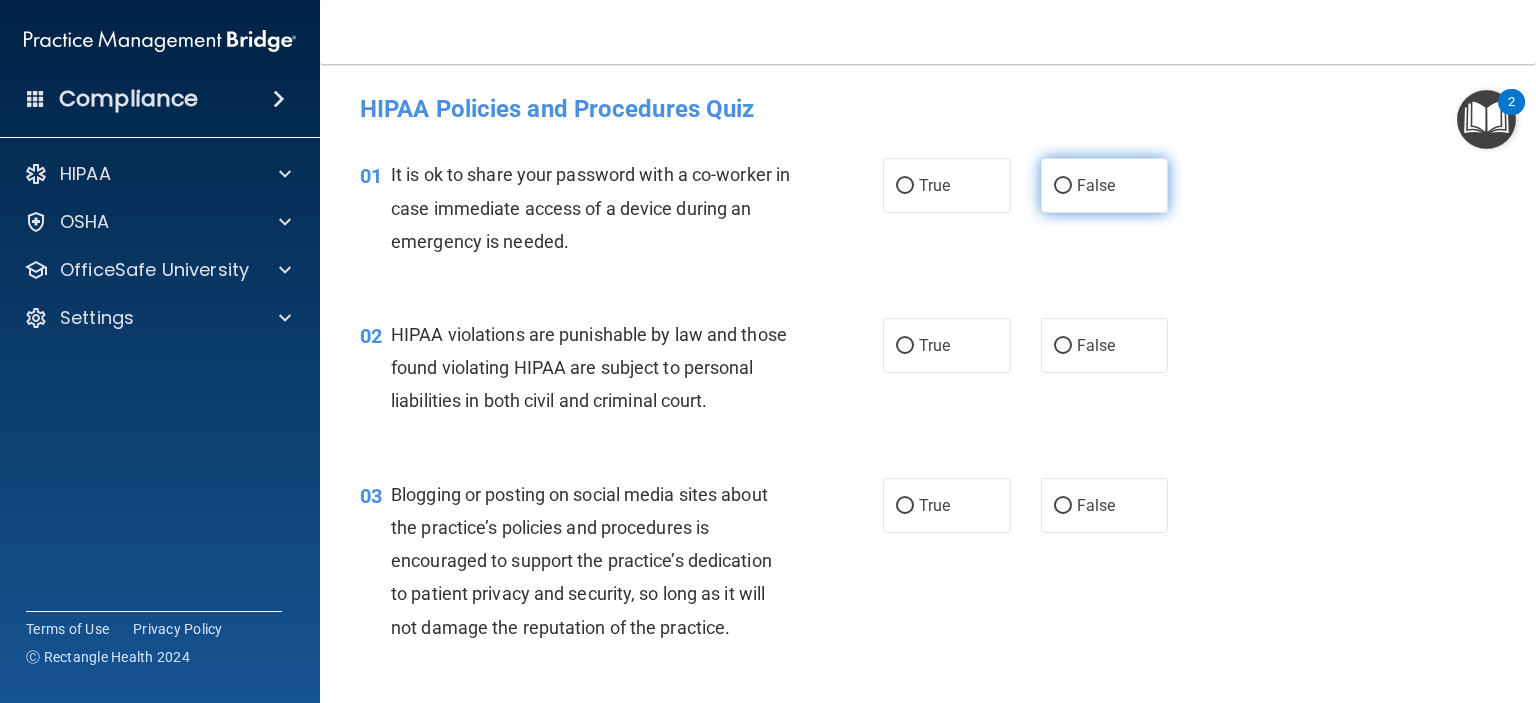 click on "False" at bounding box center [1096, 185] 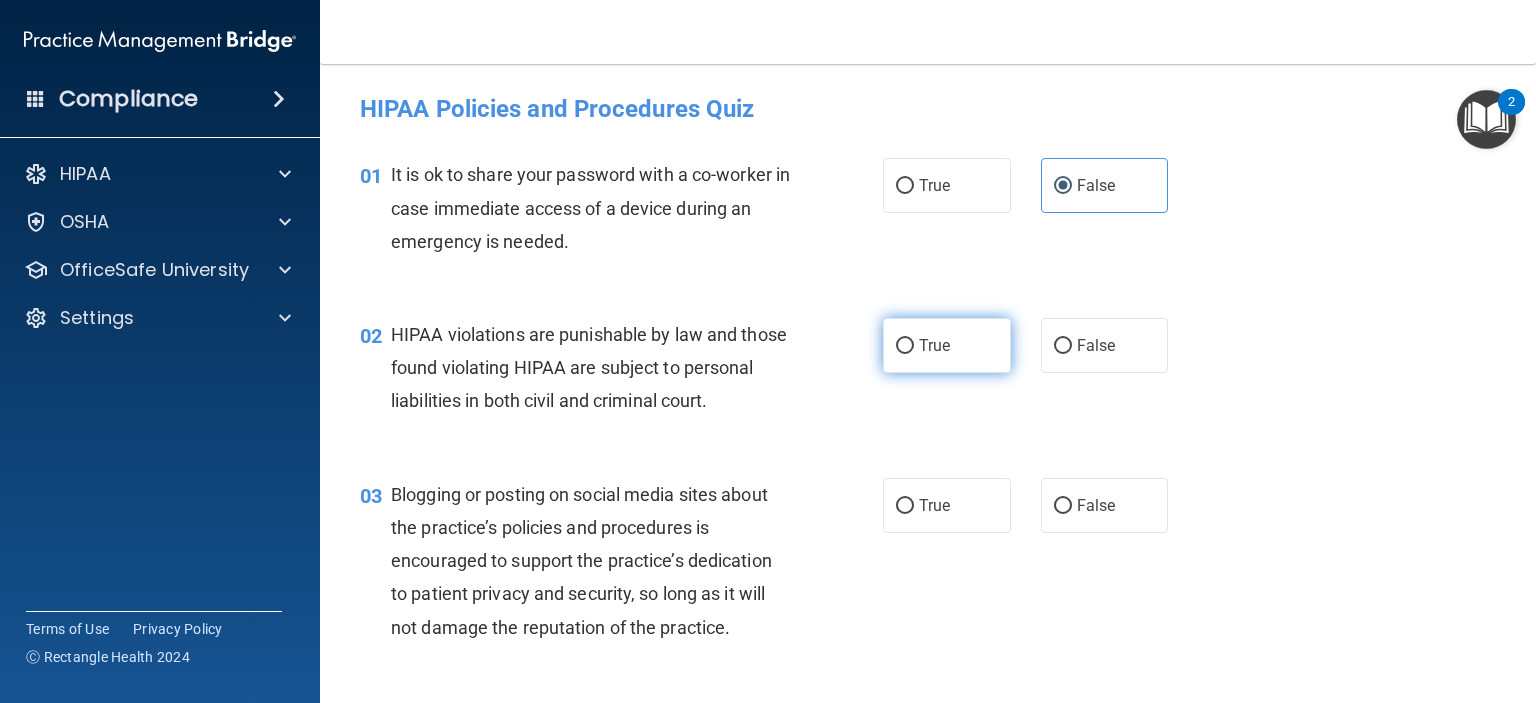 click on "True" at bounding box center [934, 345] 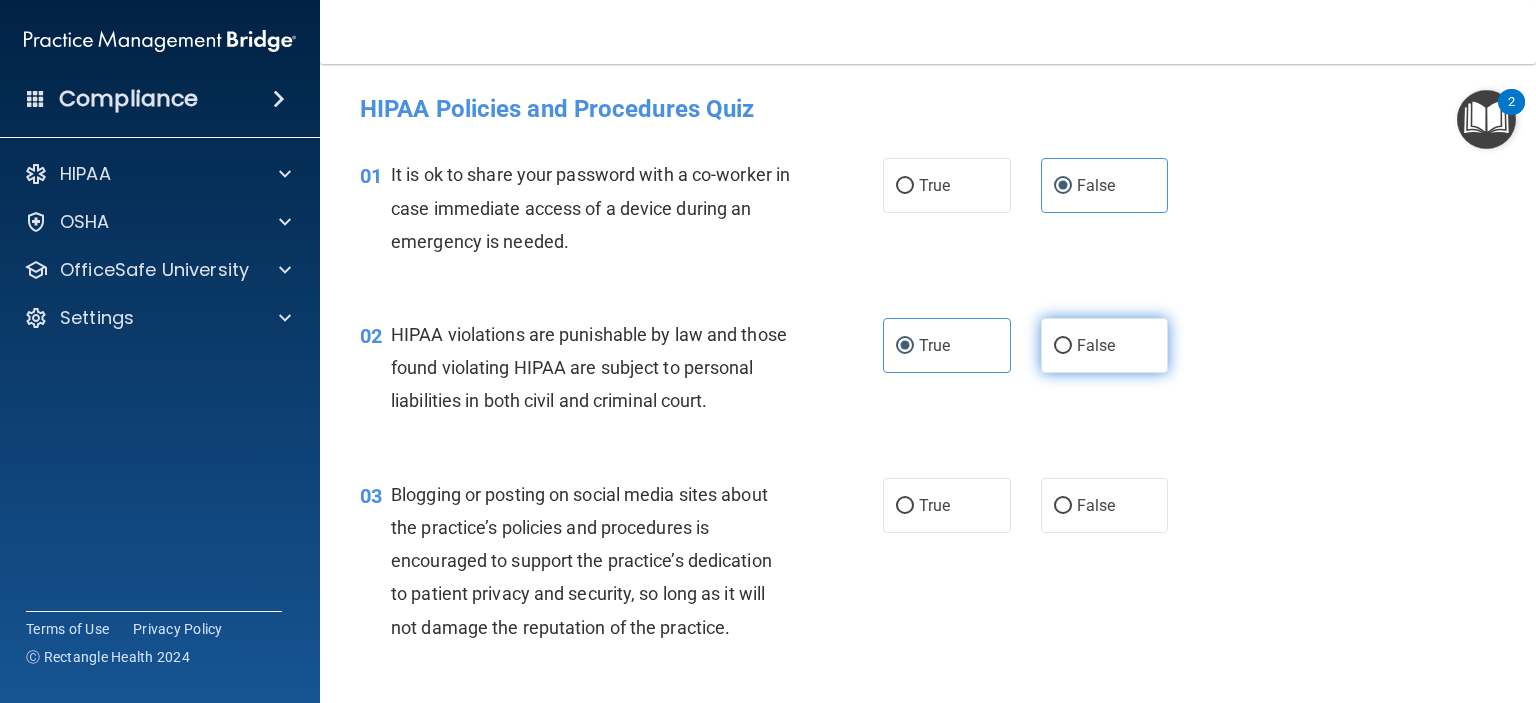 click on "False" at bounding box center (1096, 345) 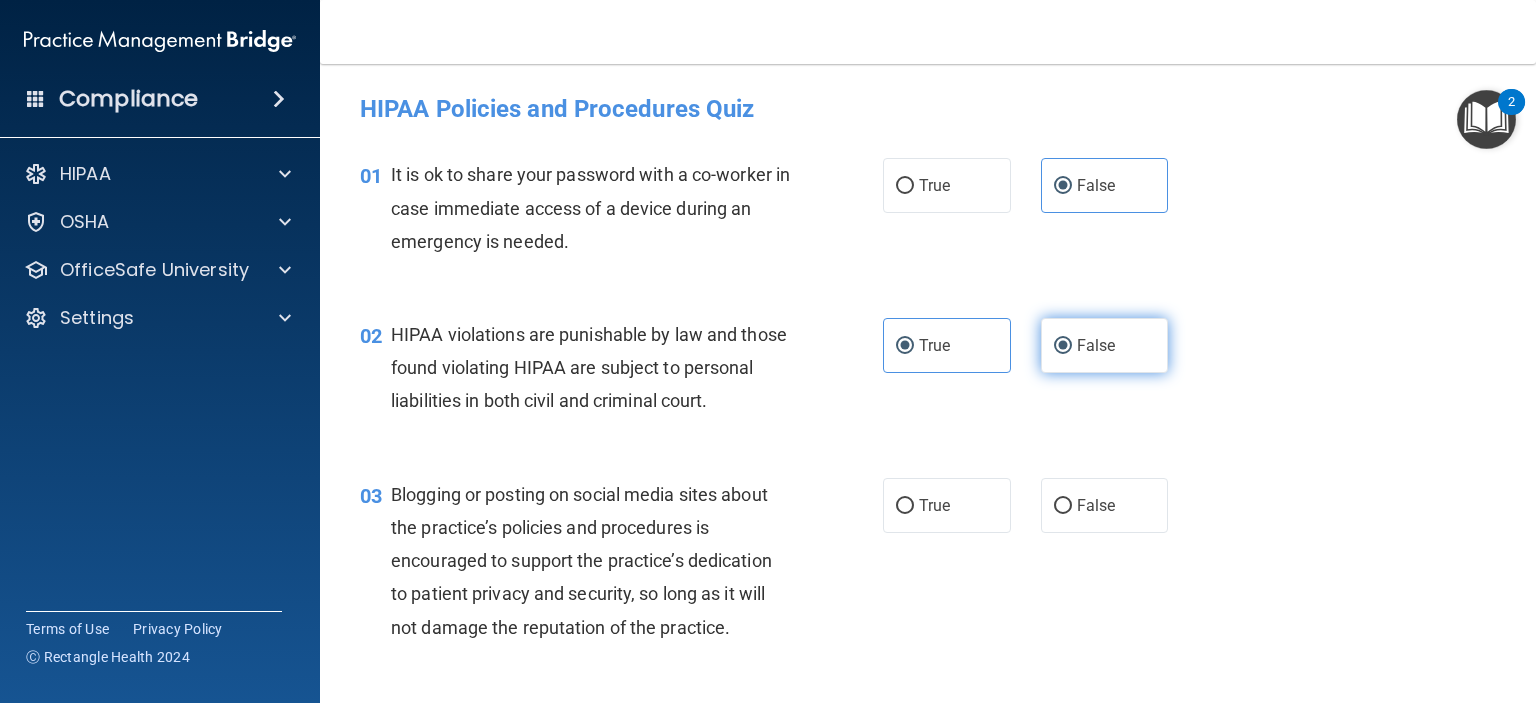 radio on "false" 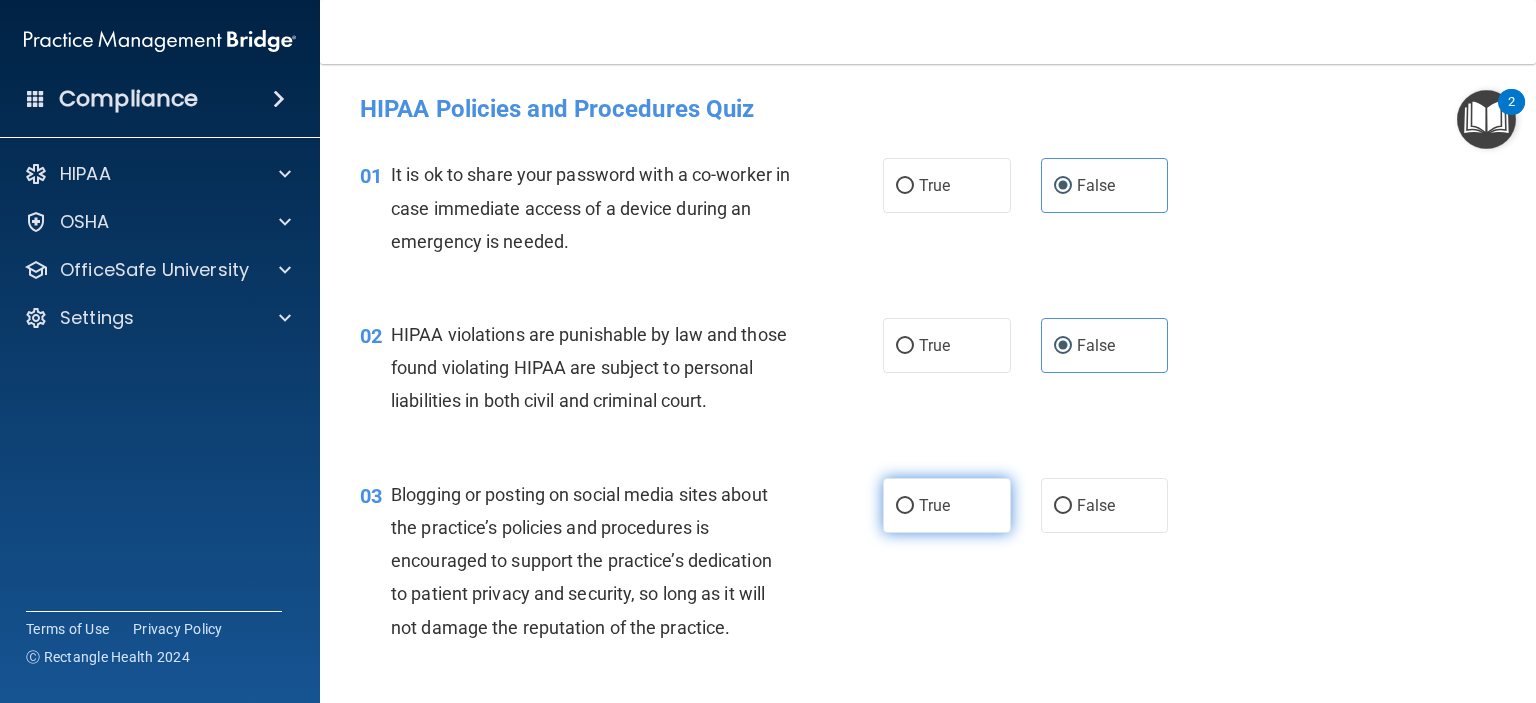 click on "True" at bounding box center [934, 505] 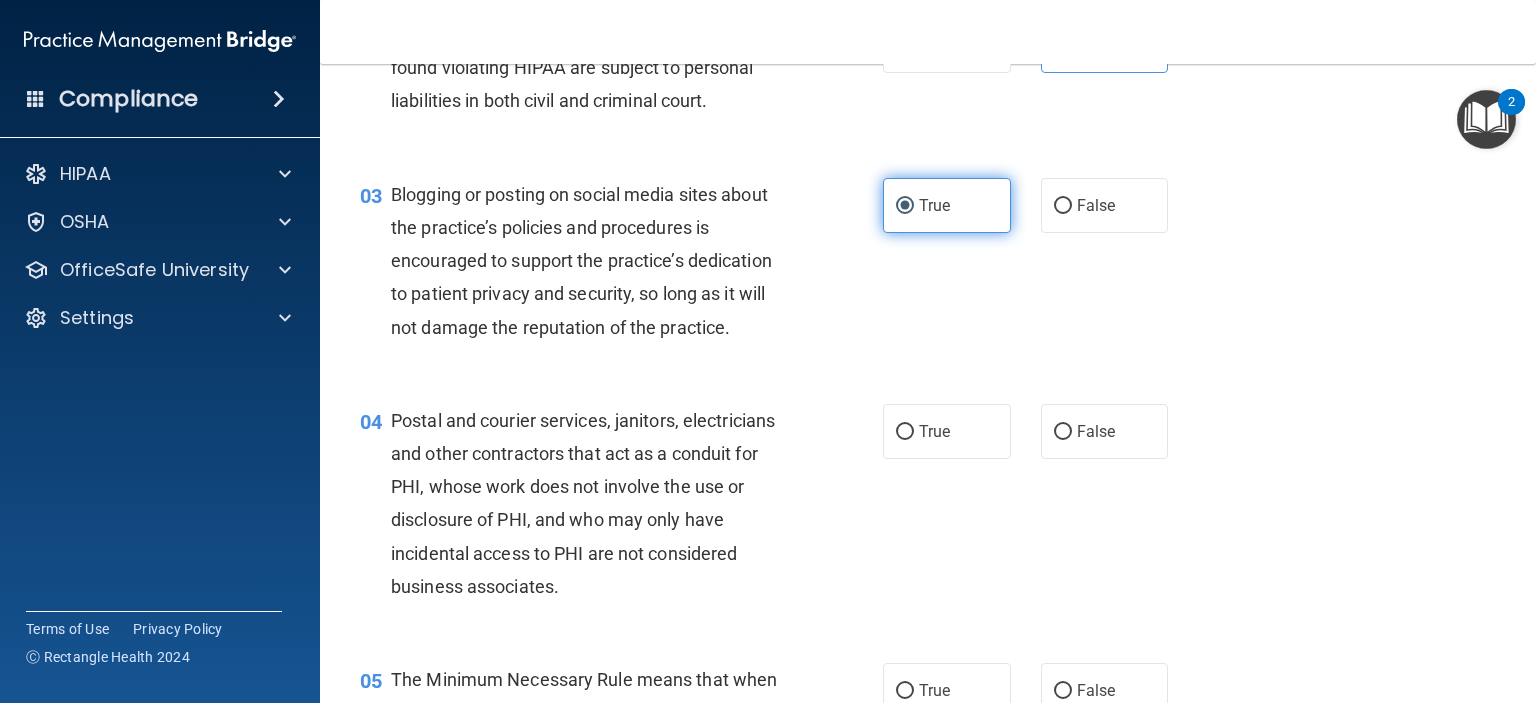 scroll, scrollTop: 400, scrollLeft: 0, axis: vertical 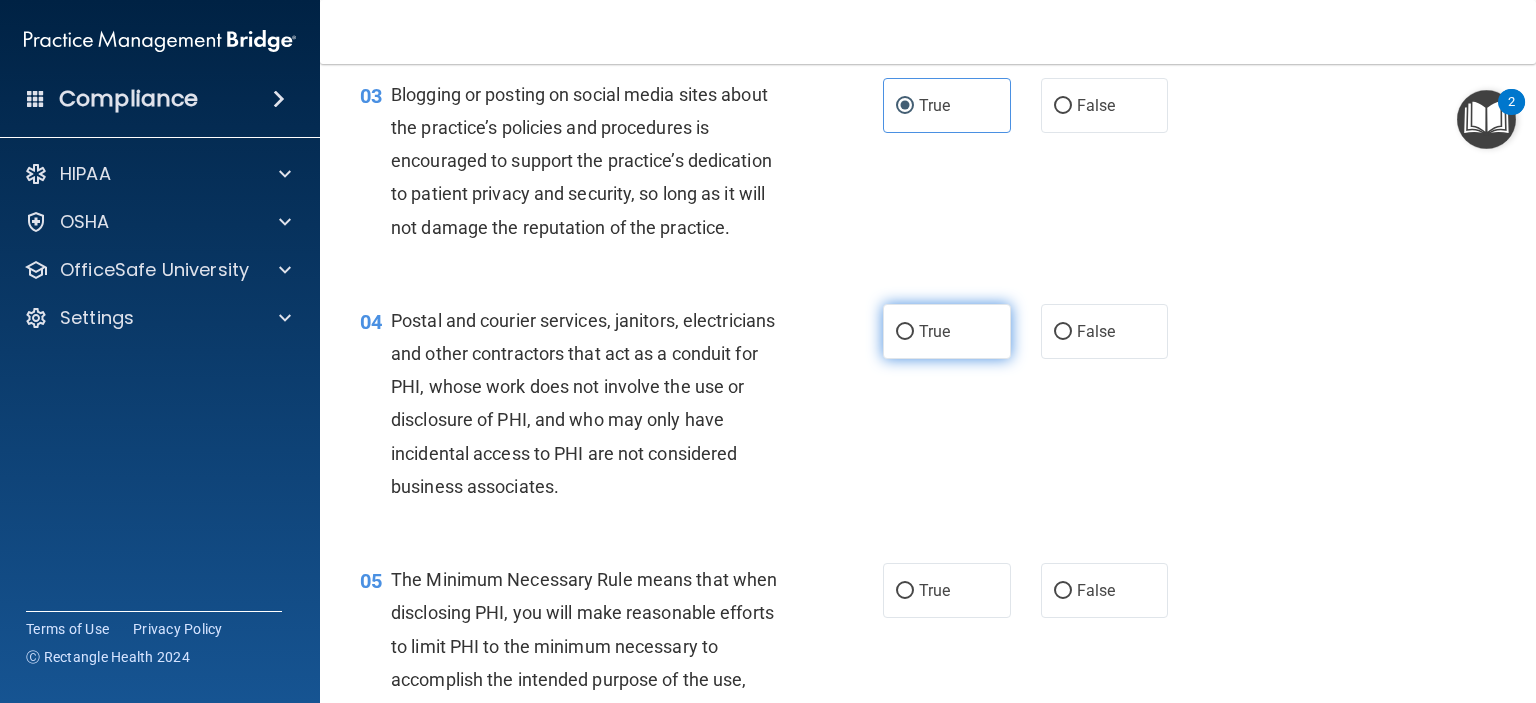 click on "True" at bounding box center (947, 331) 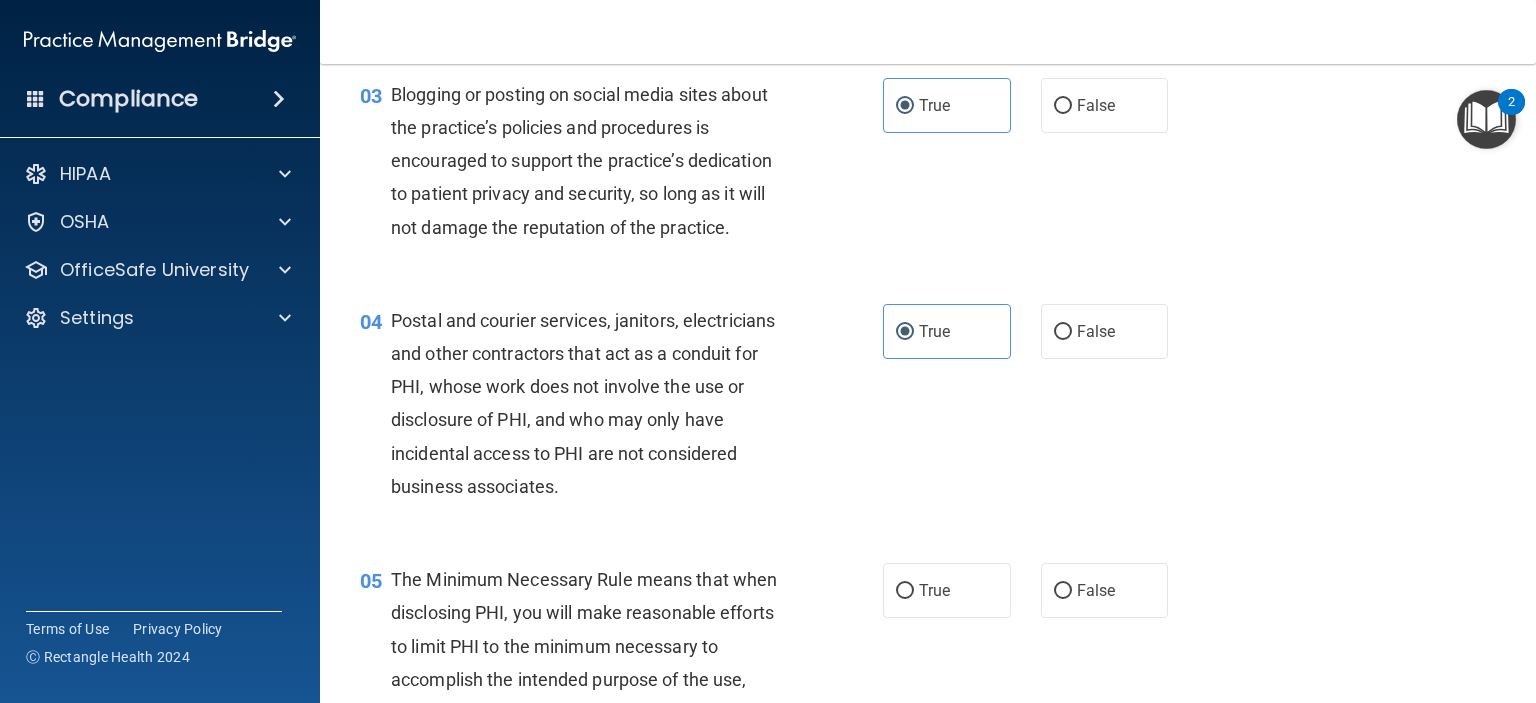 scroll, scrollTop: 700, scrollLeft: 0, axis: vertical 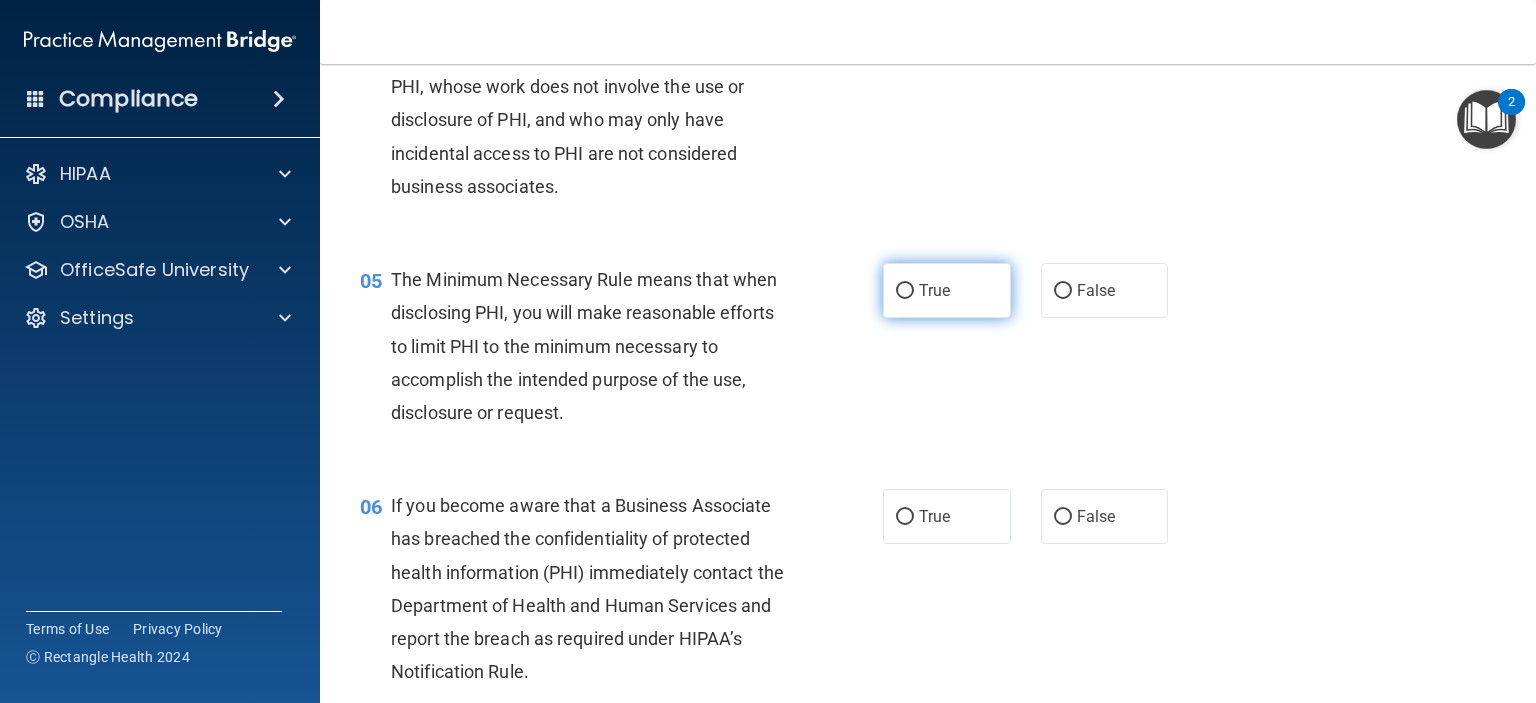 click on "True" at bounding box center (947, 290) 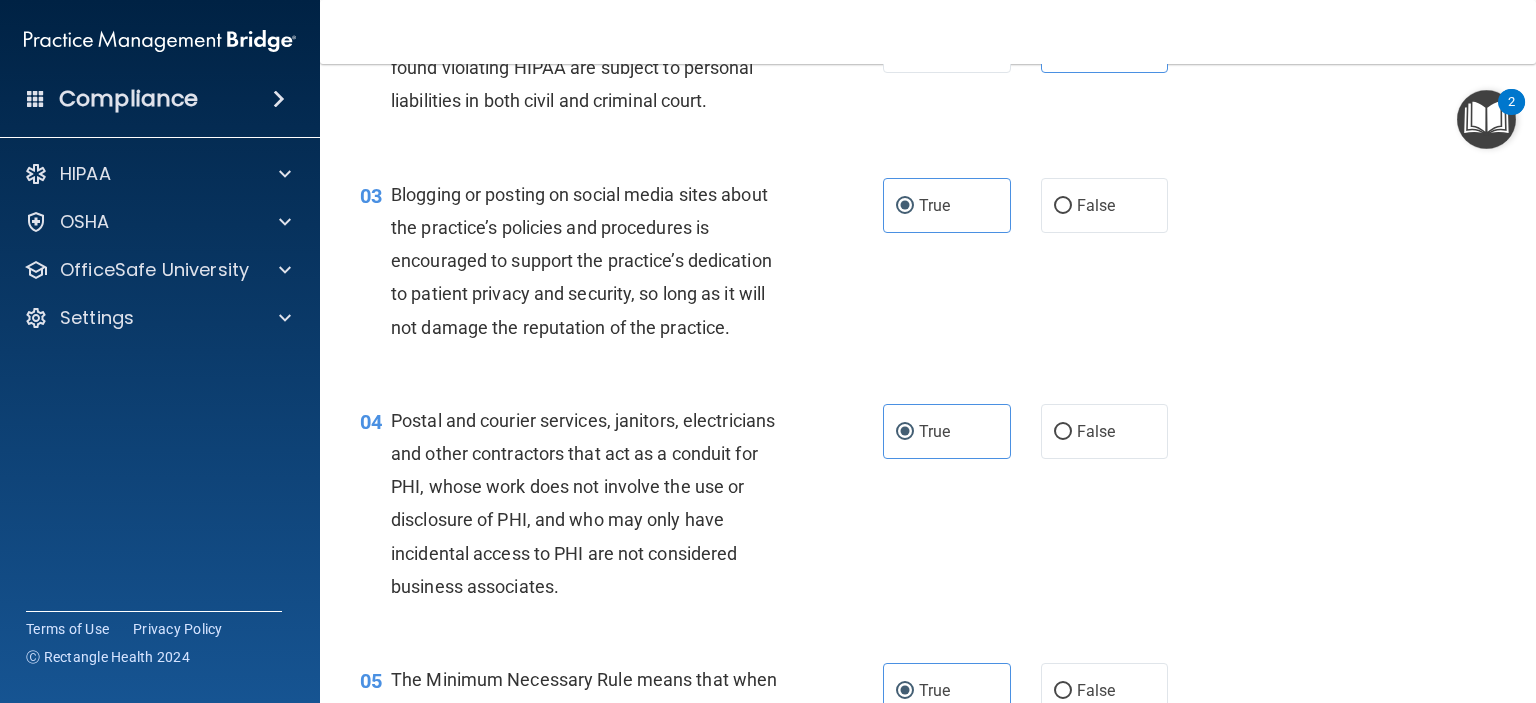 scroll, scrollTop: 0, scrollLeft: 0, axis: both 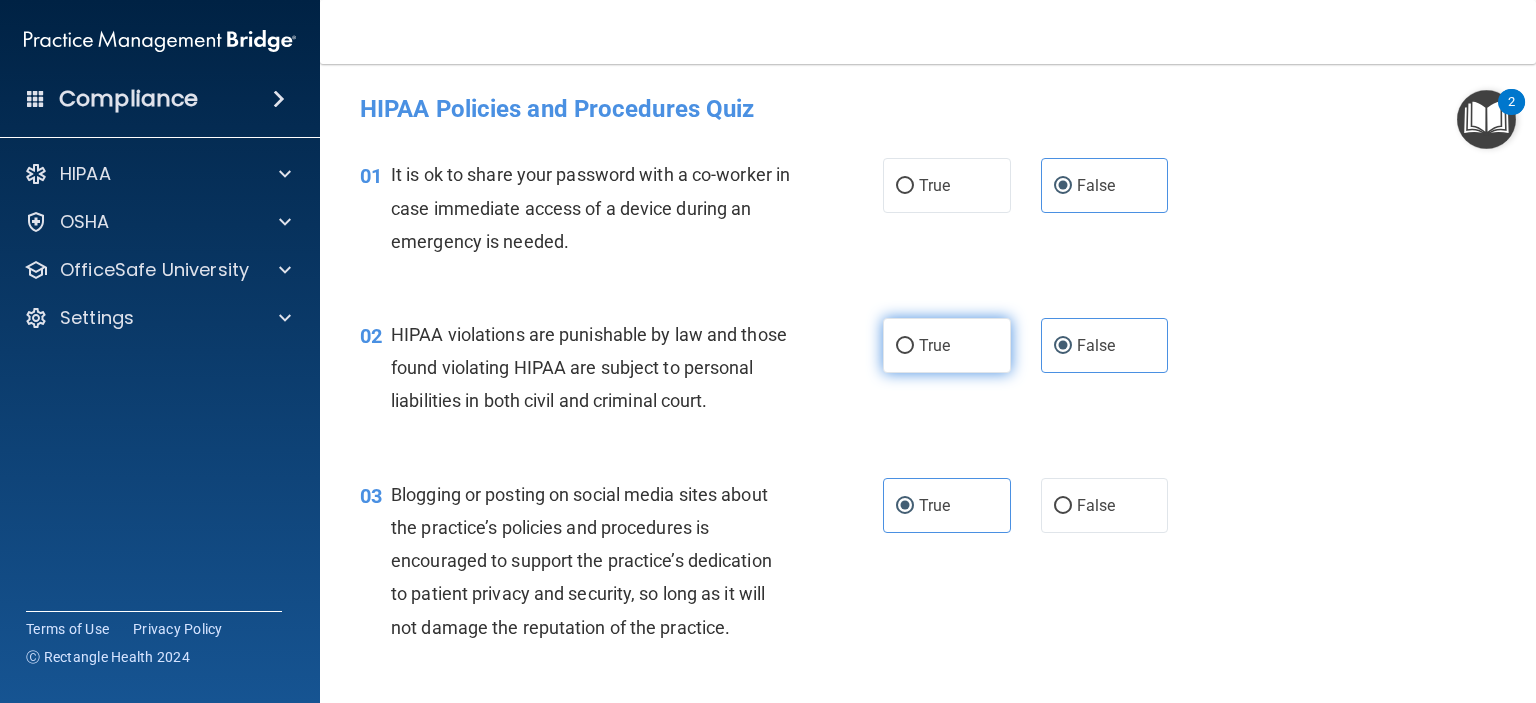 click on "True" at bounding box center (947, 345) 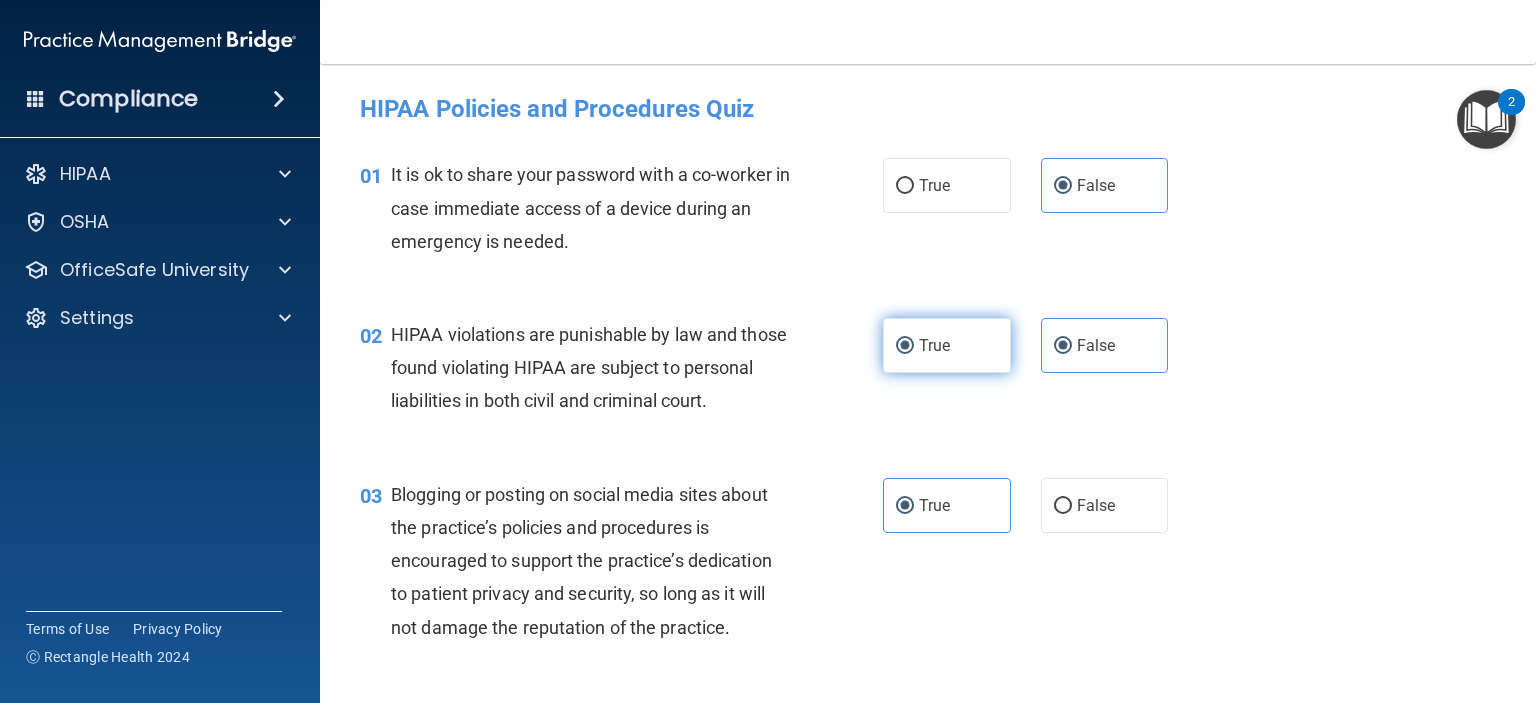 radio on "false" 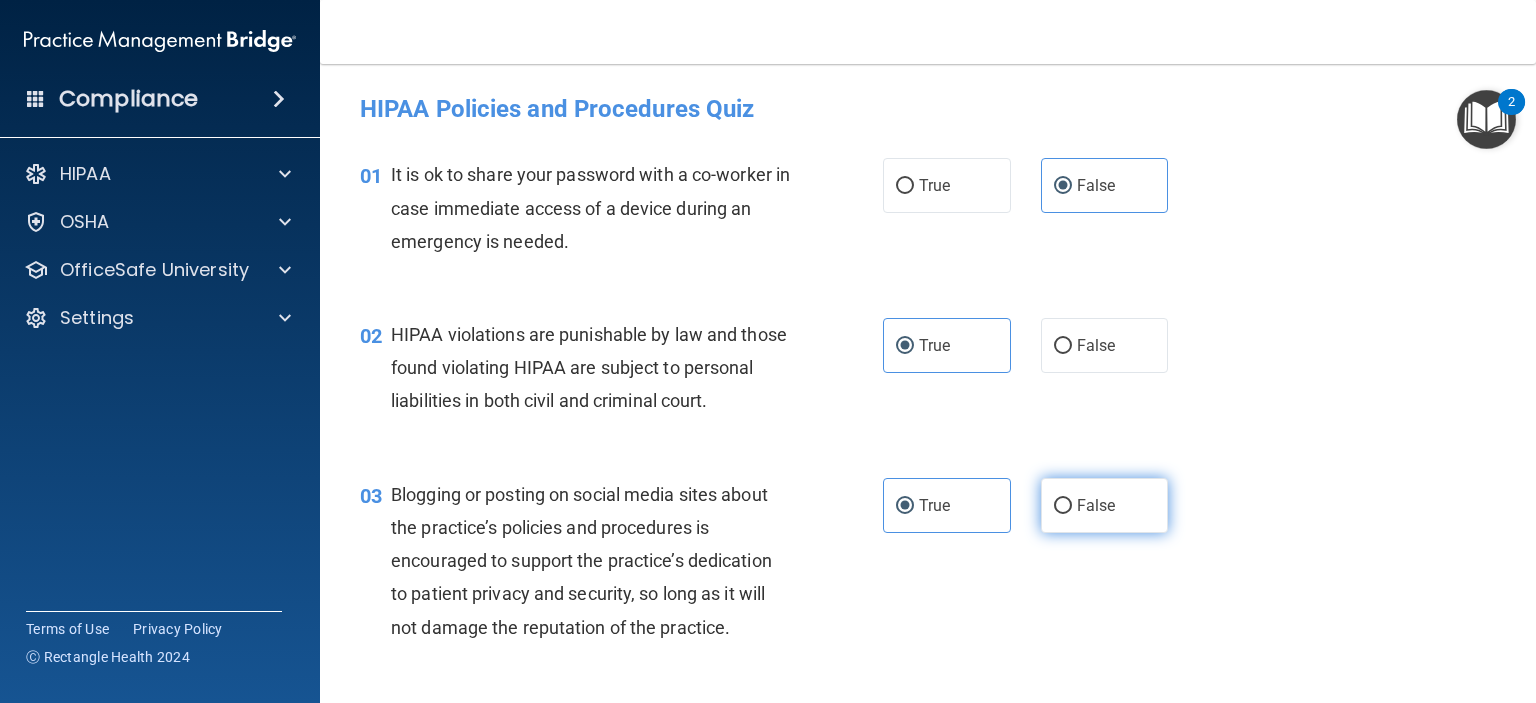 click on "False" at bounding box center [1105, 505] 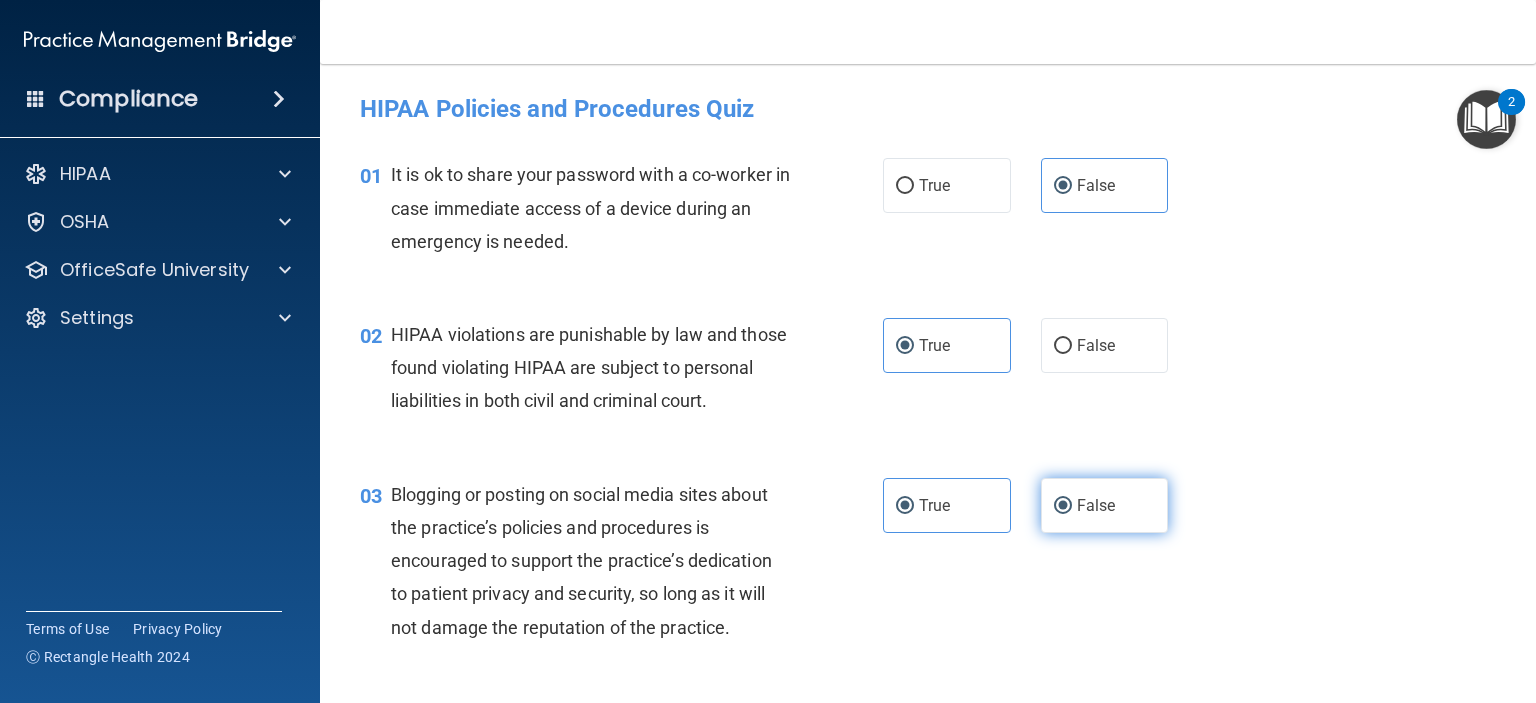 radio on "false" 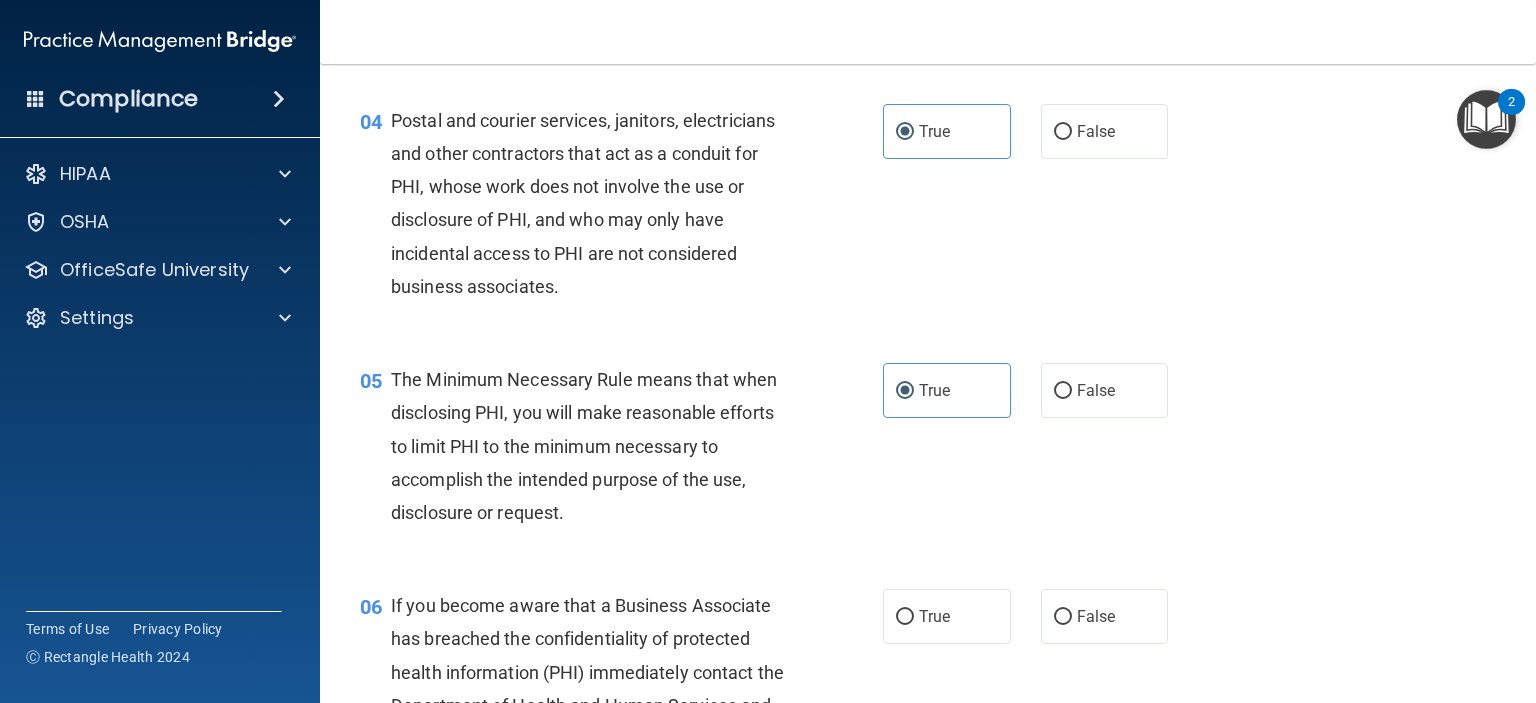 scroll, scrollTop: 700, scrollLeft: 0, axis: vertical 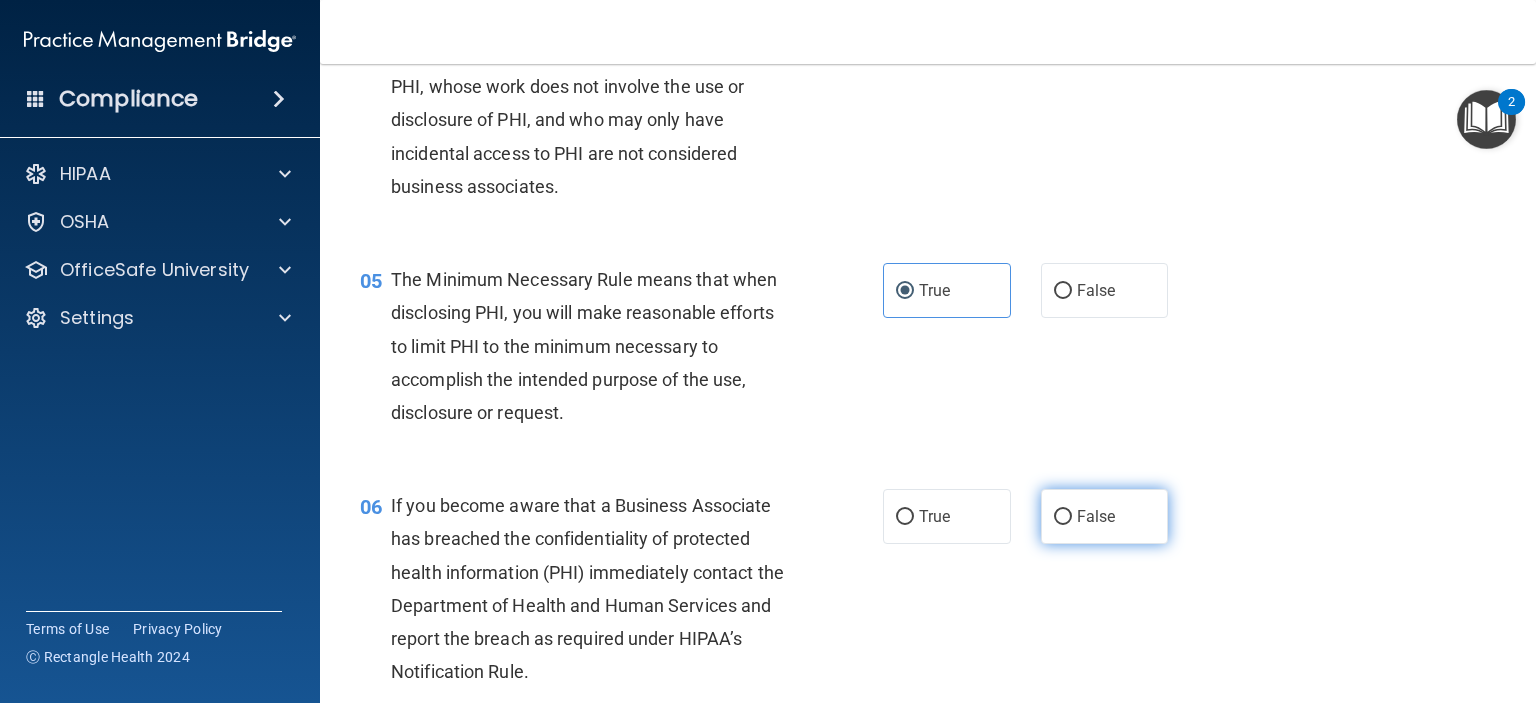 click on "False" at bounding box center (1105, 516) 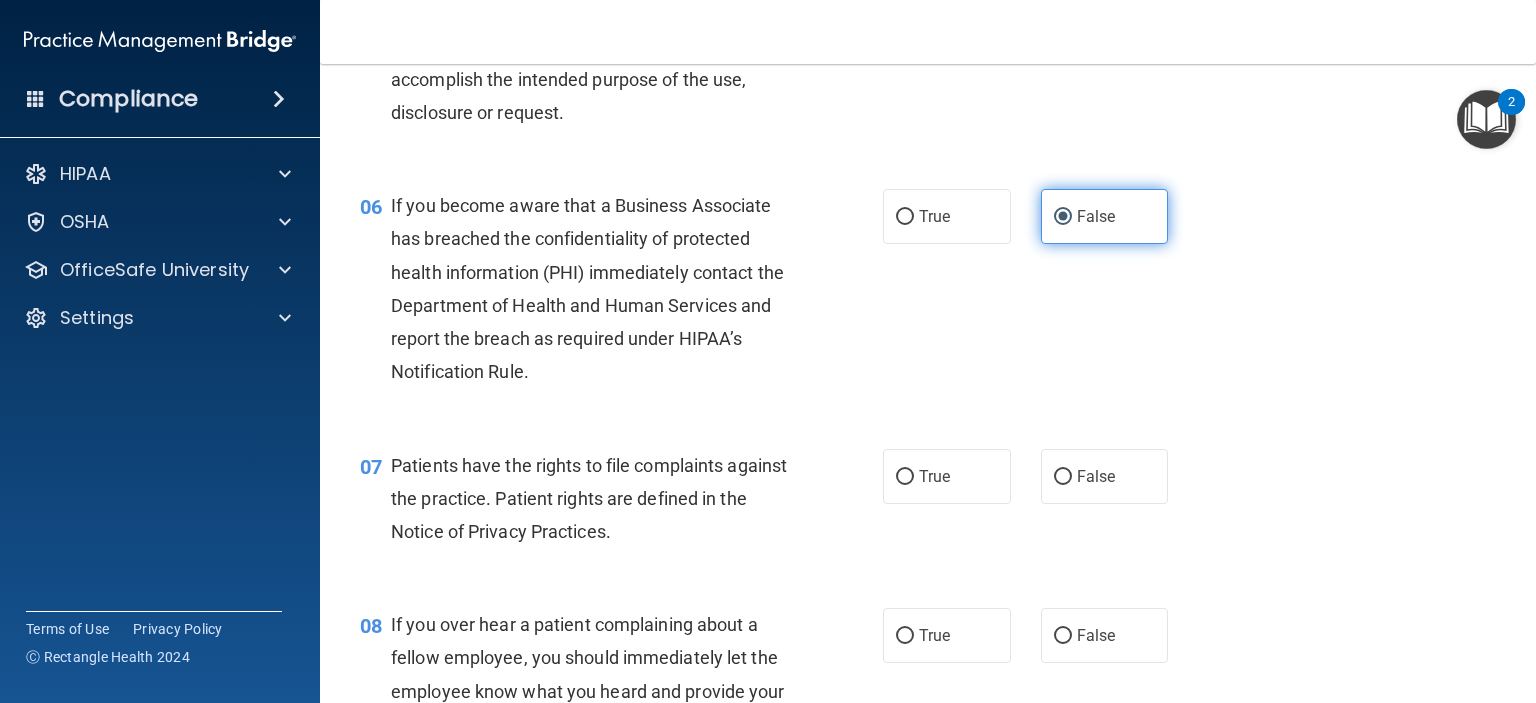 scroll, scrollTop: 1100, scrollLeft: 0, axis: vertical 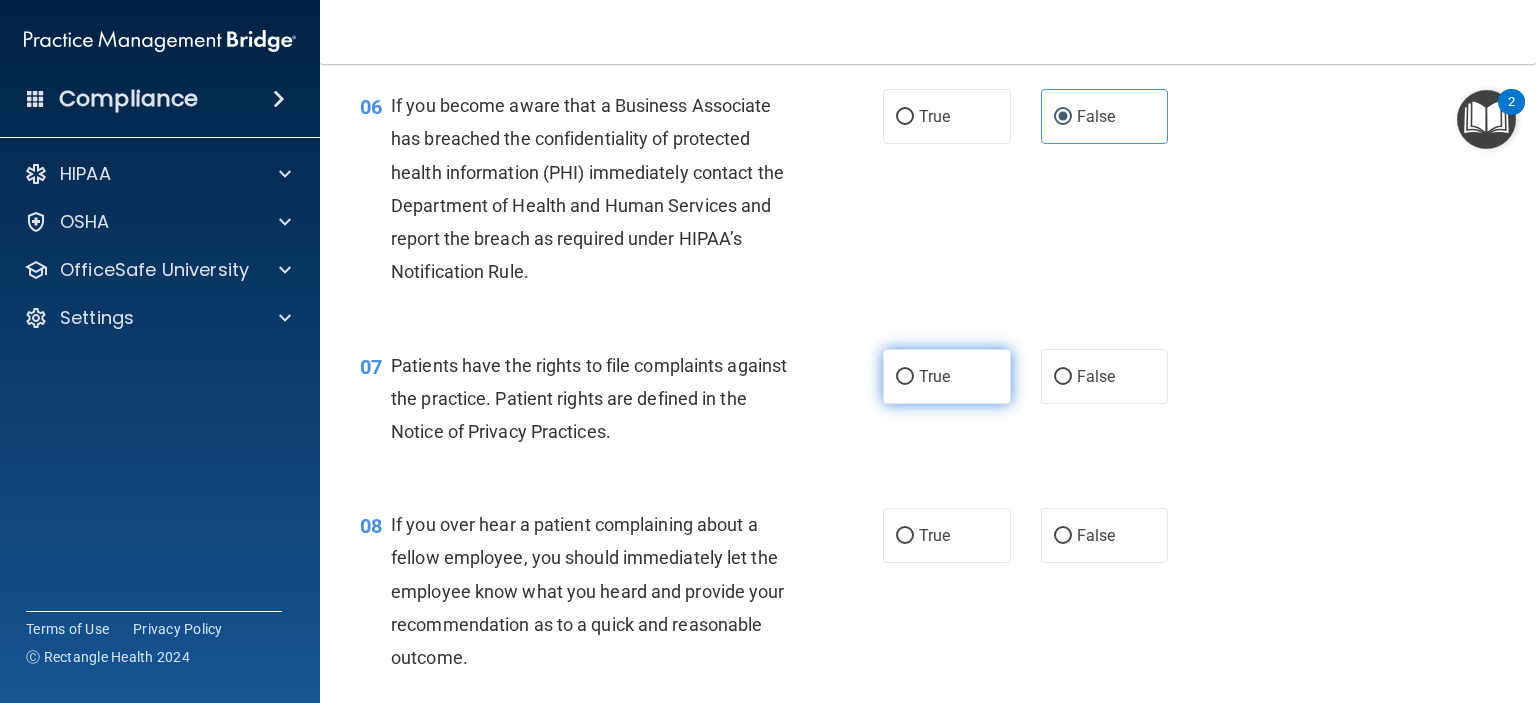 click on "True" at bounding box center [905, 377] 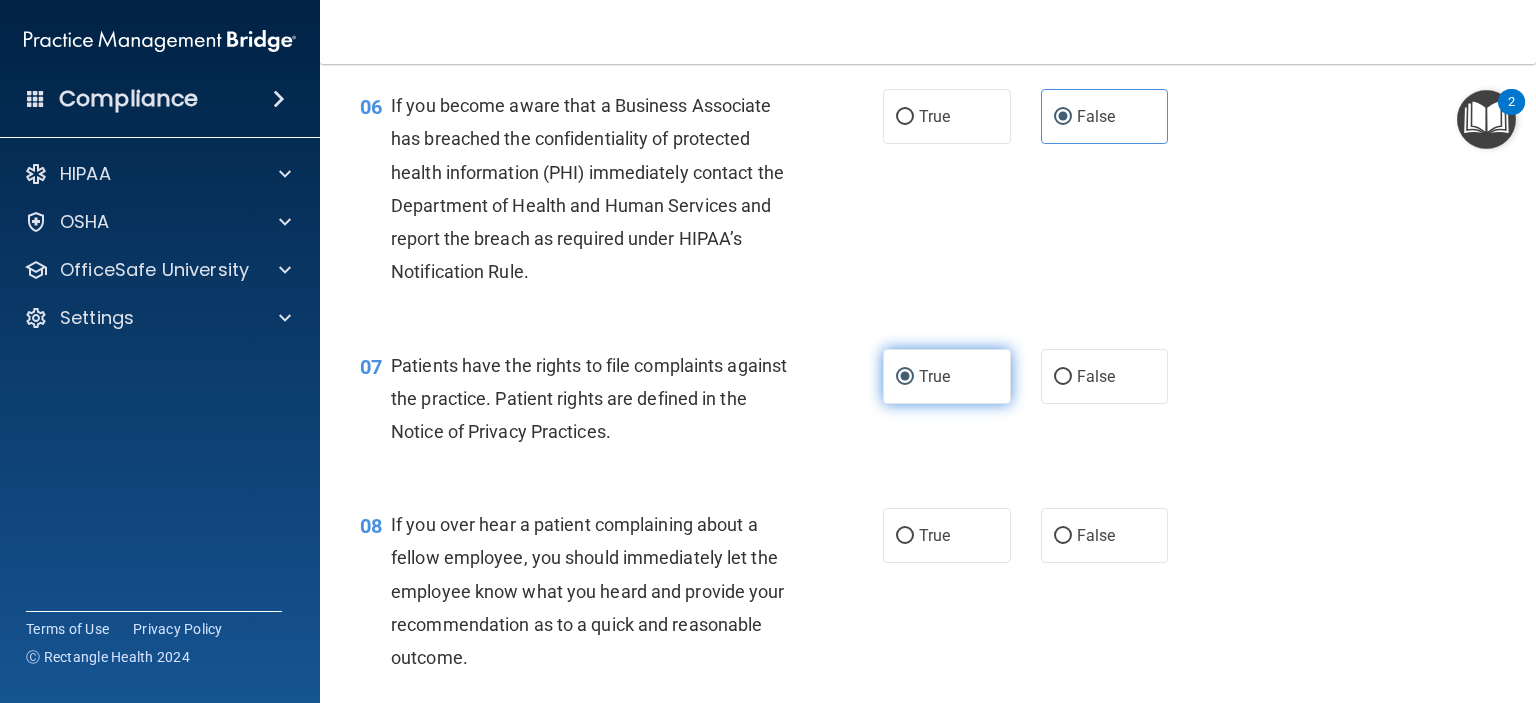 scroll, scrollTop: 1300, scrollLeft: 0, axis: vertical 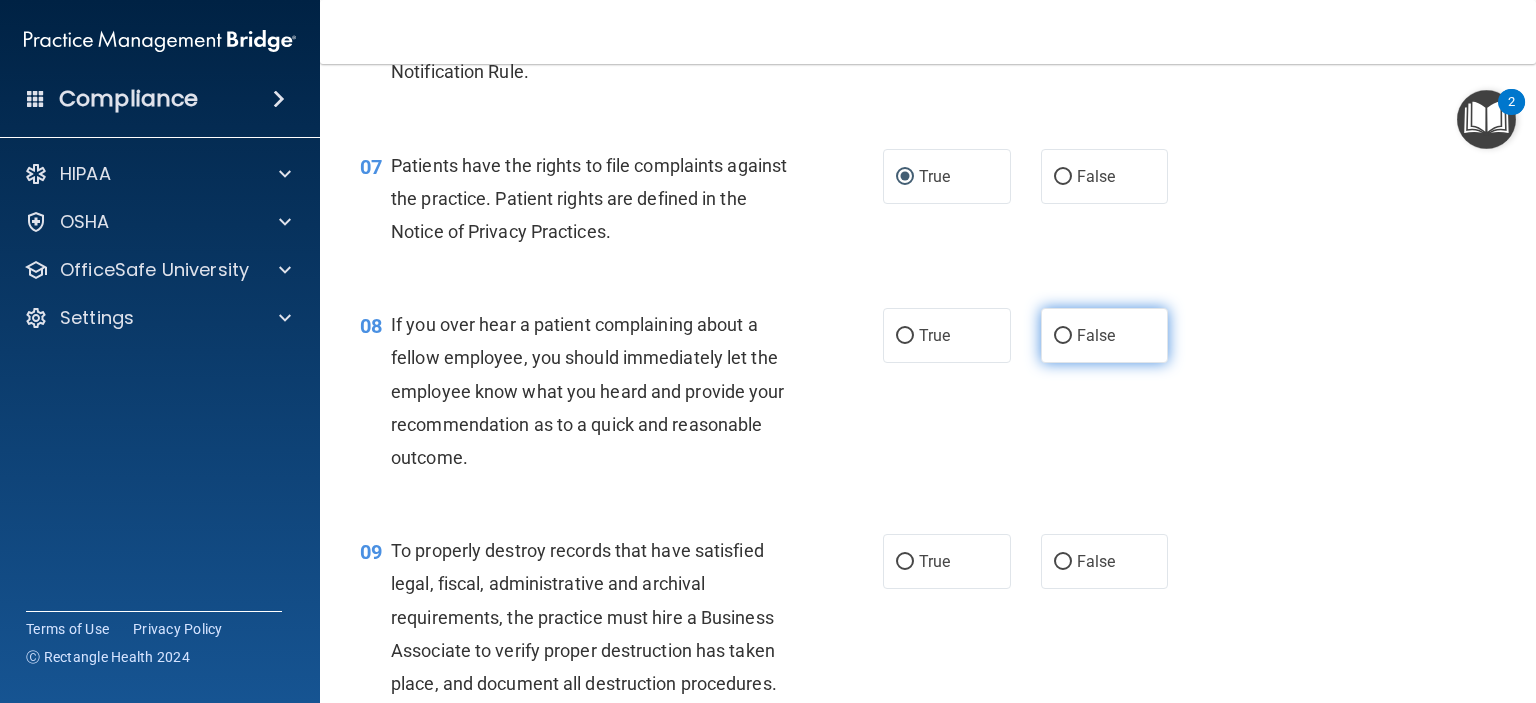 click on "False" at bounding box center (1105, 335) 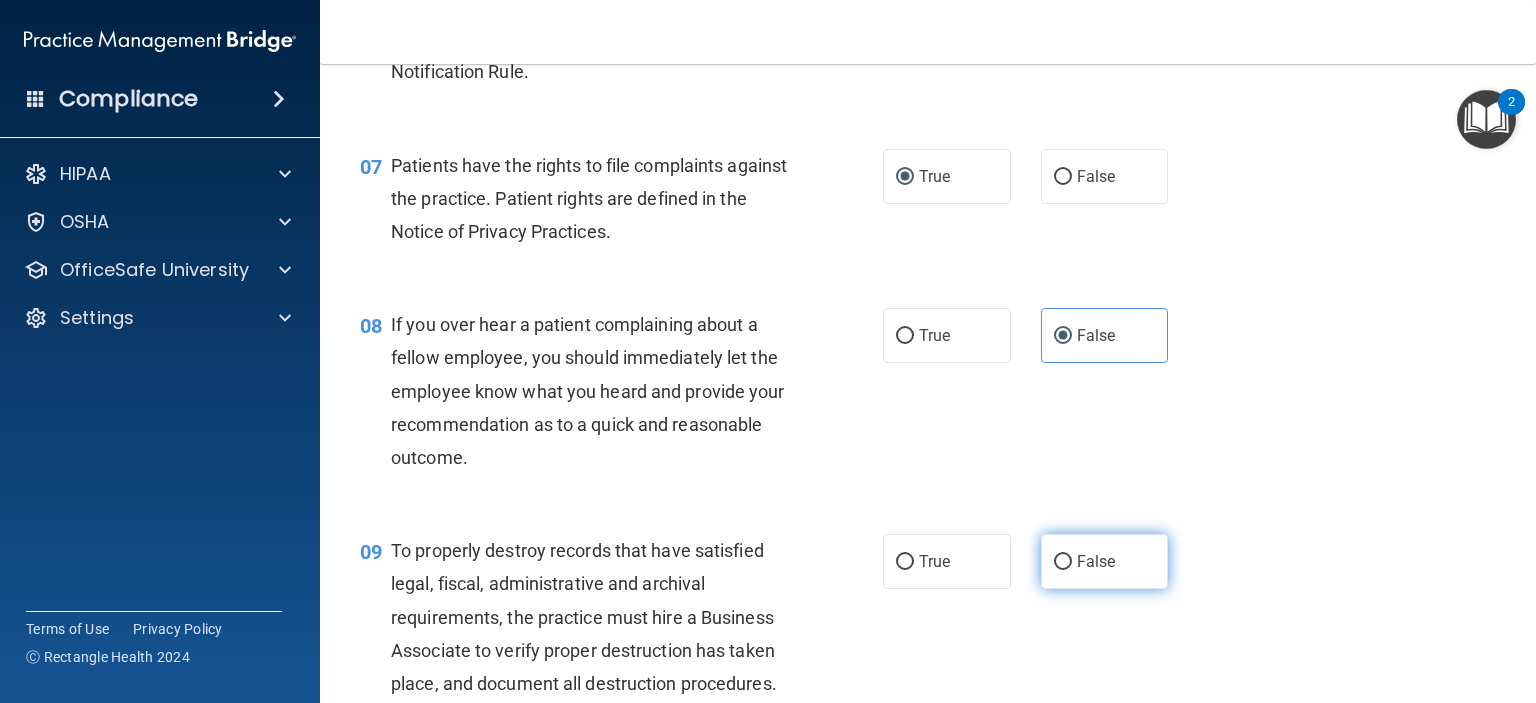 click on "False" at bounding box center (1096, 561) 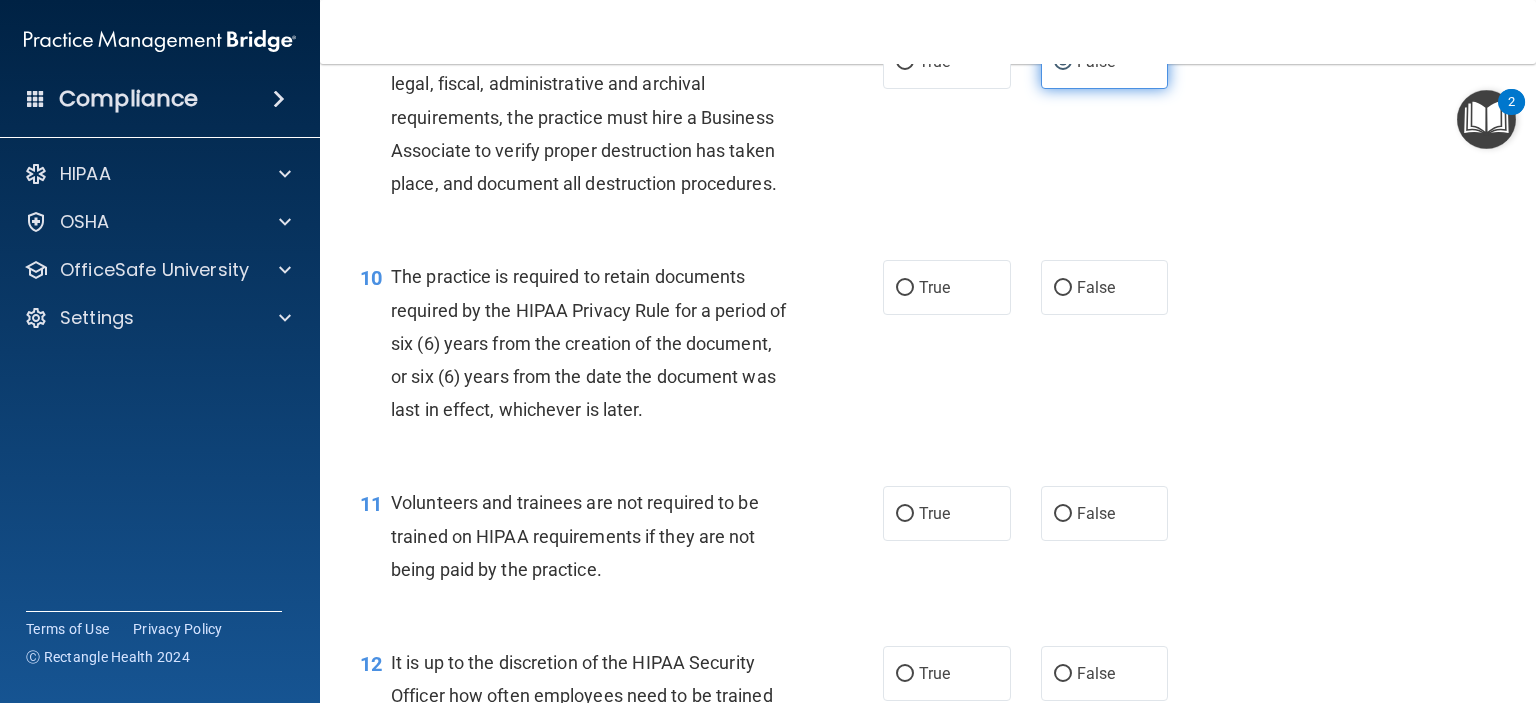 scroll, scrollTop: 1900, scrollLeft: 0, axis: vertical 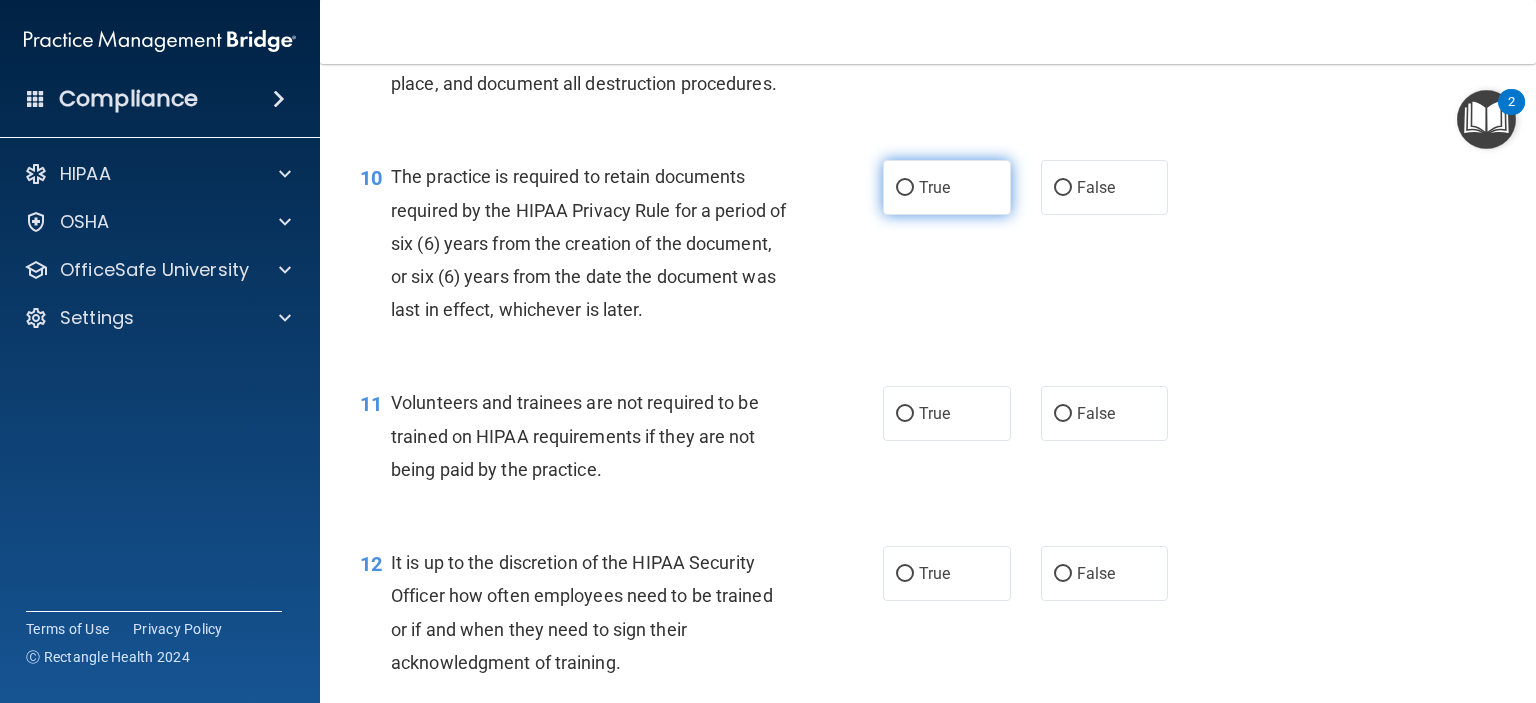 click on "True" at bounding box center [947, 187] 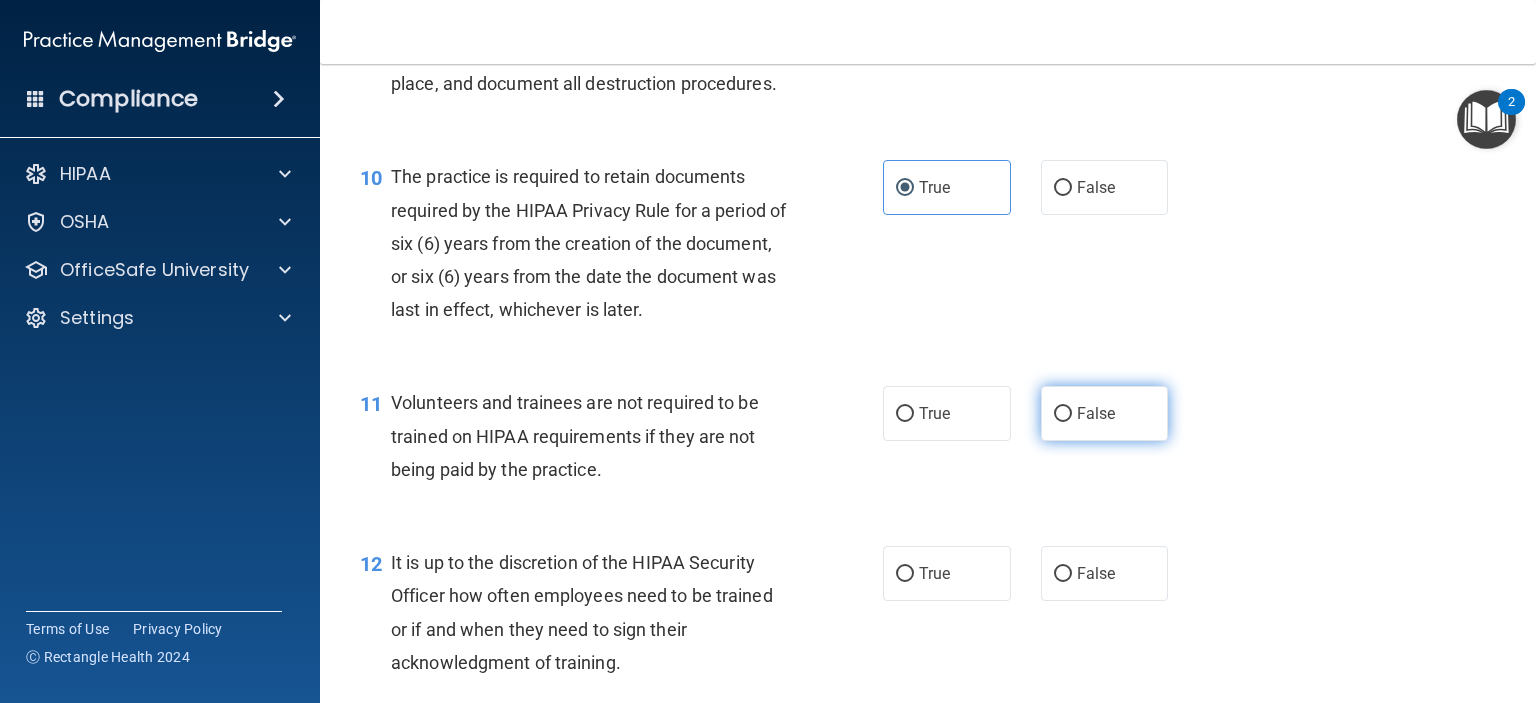 click on "False" at bounding box center [1105, 413] 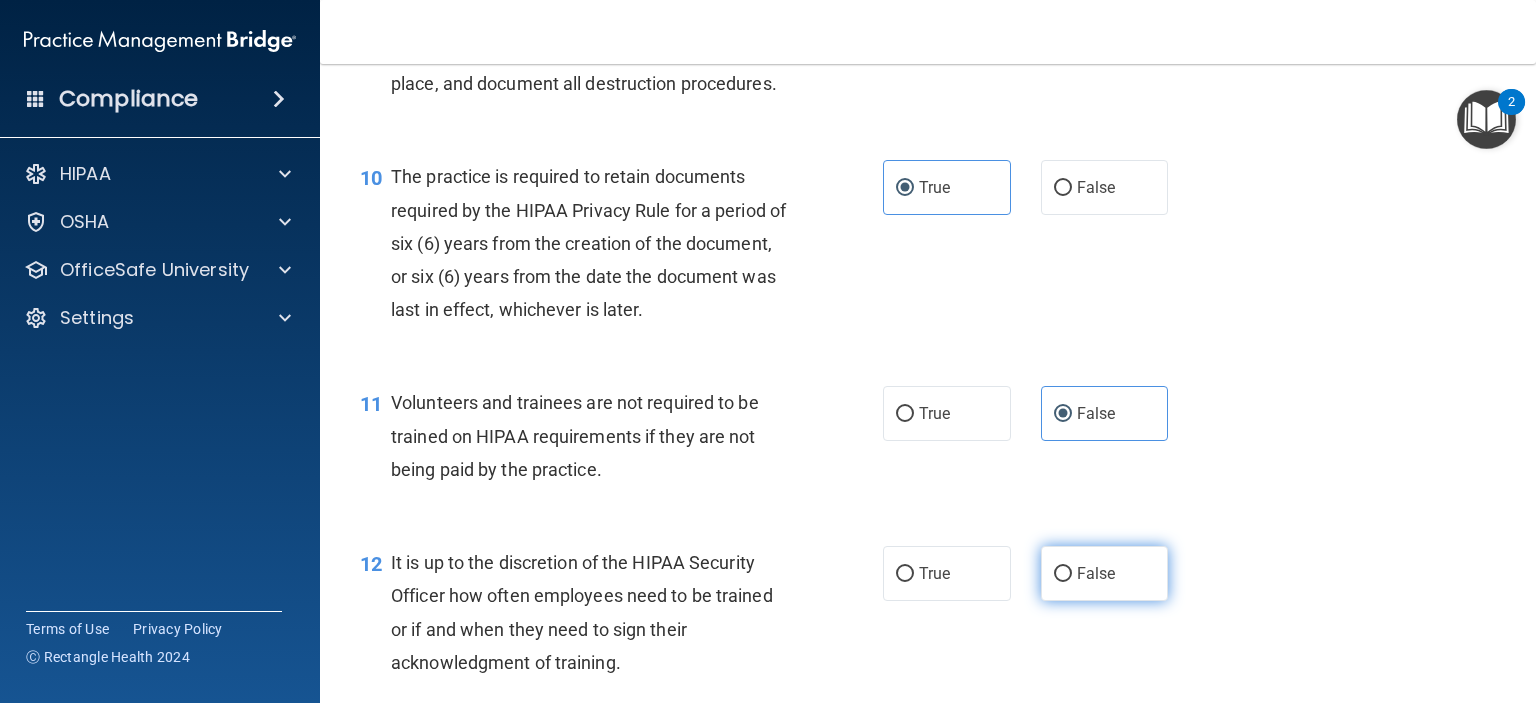 click on "False" at bounding box center [1105, 573] 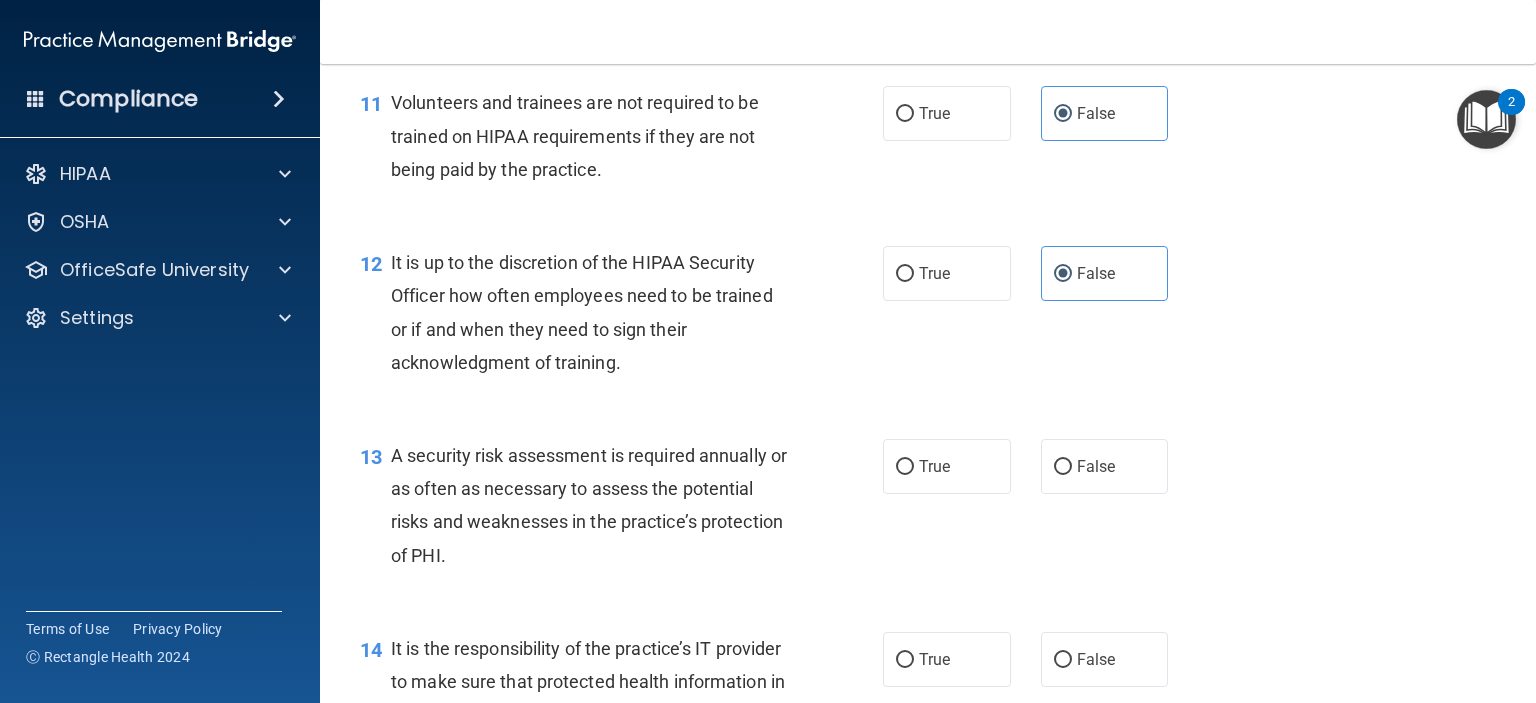 scroll, scrollTop: 2400, scrollLeft: 0, axis: vertical 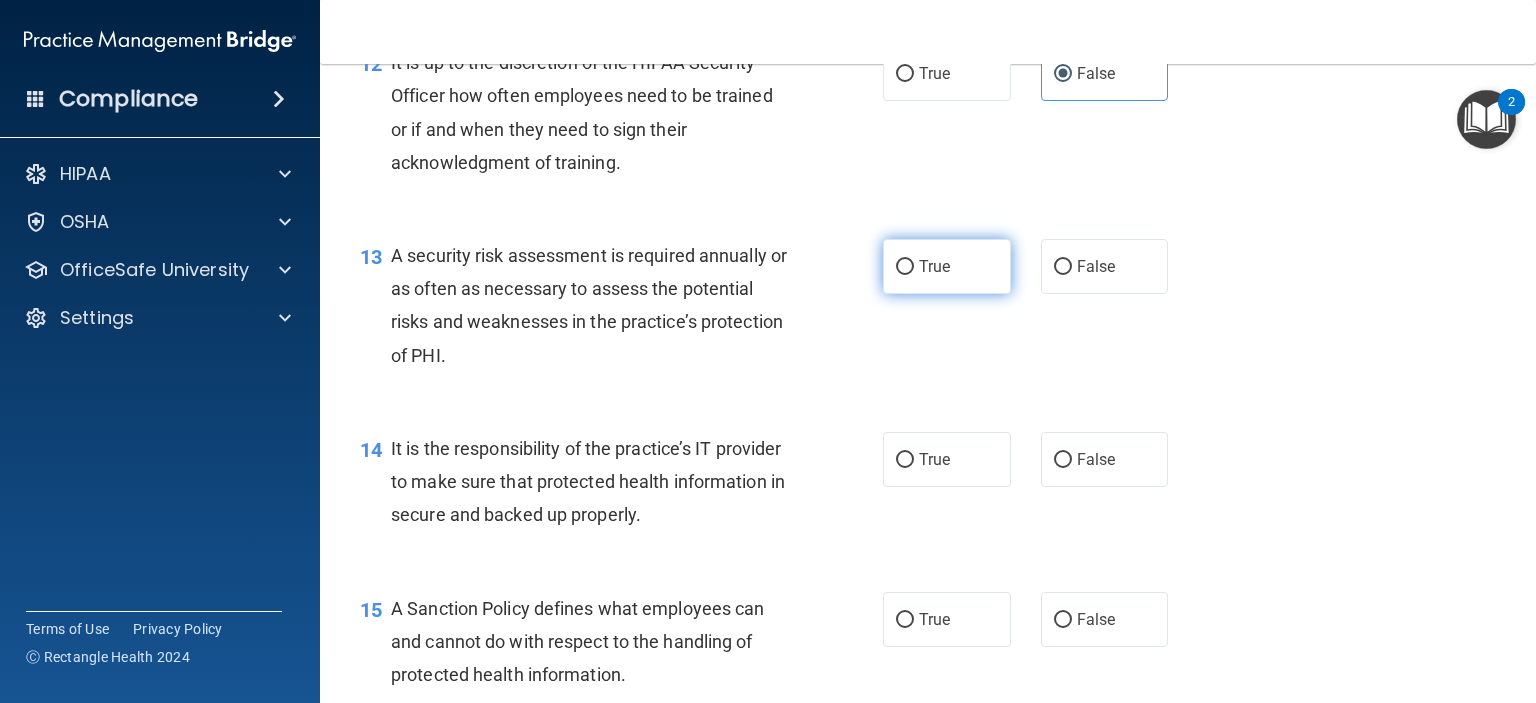 click on "True" at bounding box center [947, 266] 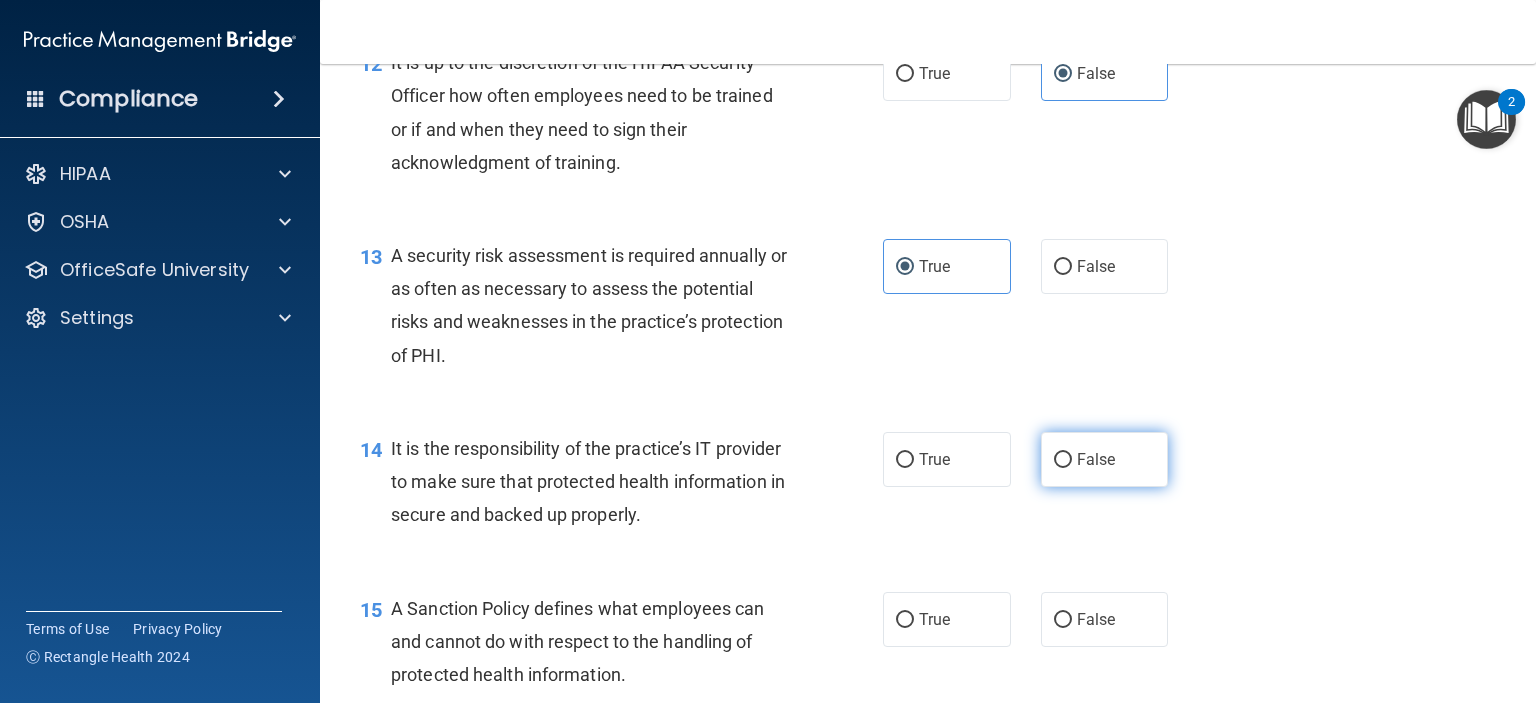click on "False" at bounding box center (1096, 459) 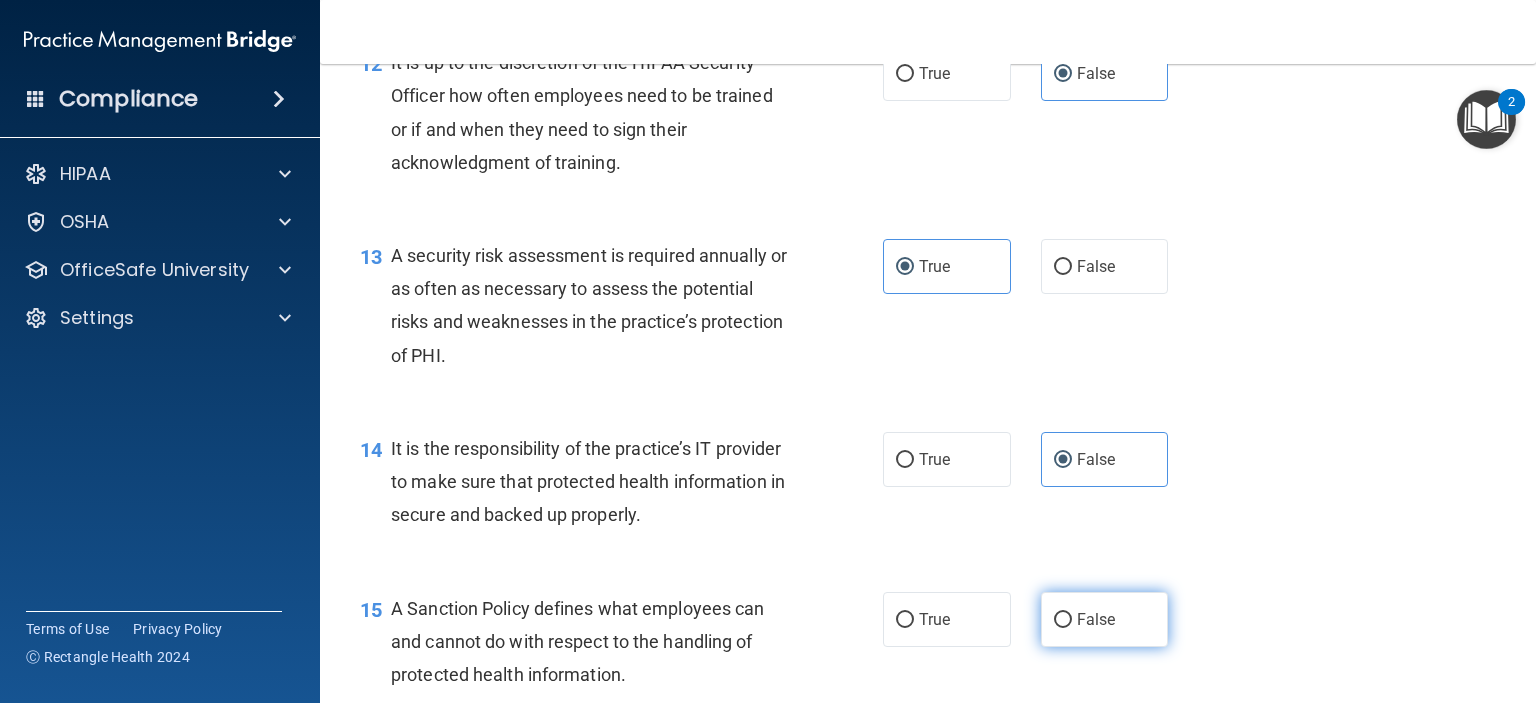 click on "False" at bounding box center [1063, 620] 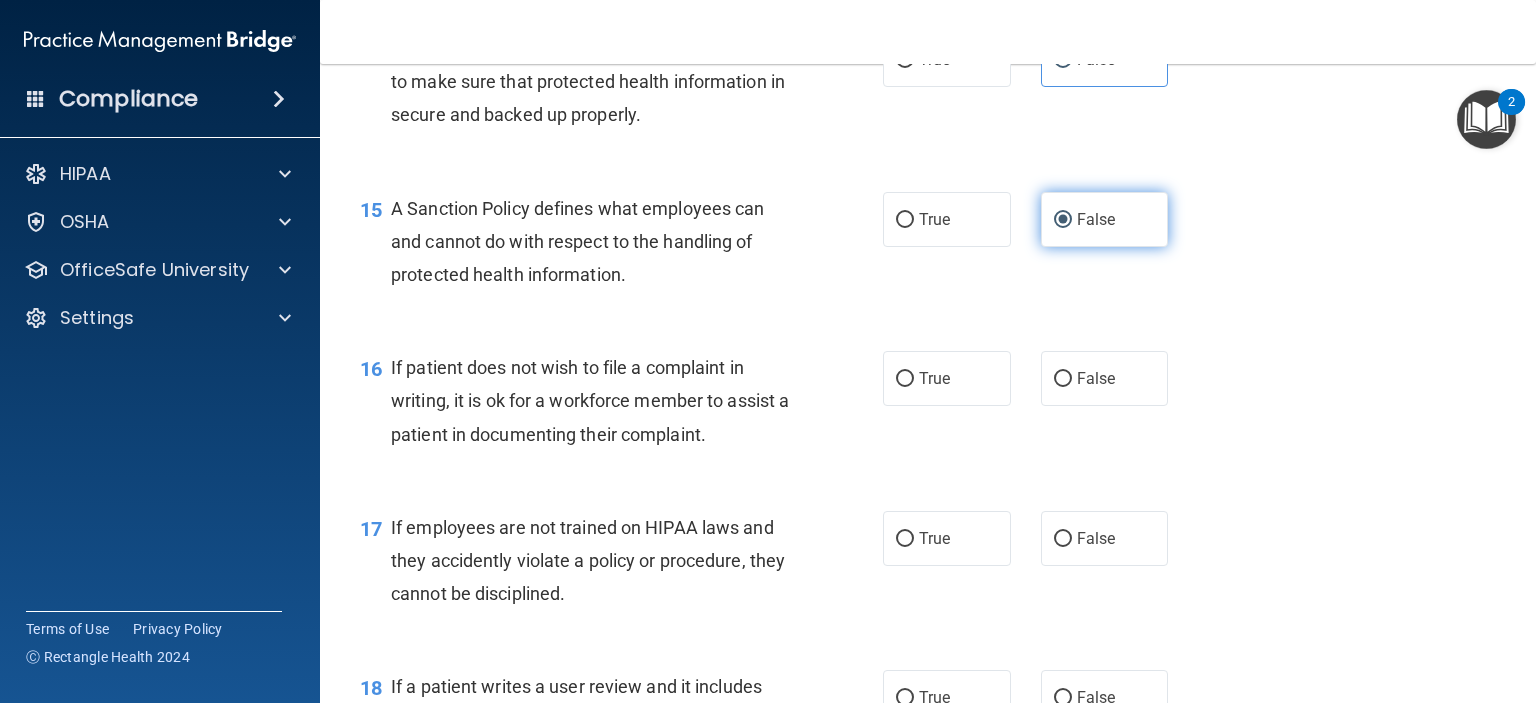 scroll, scrollTop: 2900, scrollLeft: 0, axis: vertical 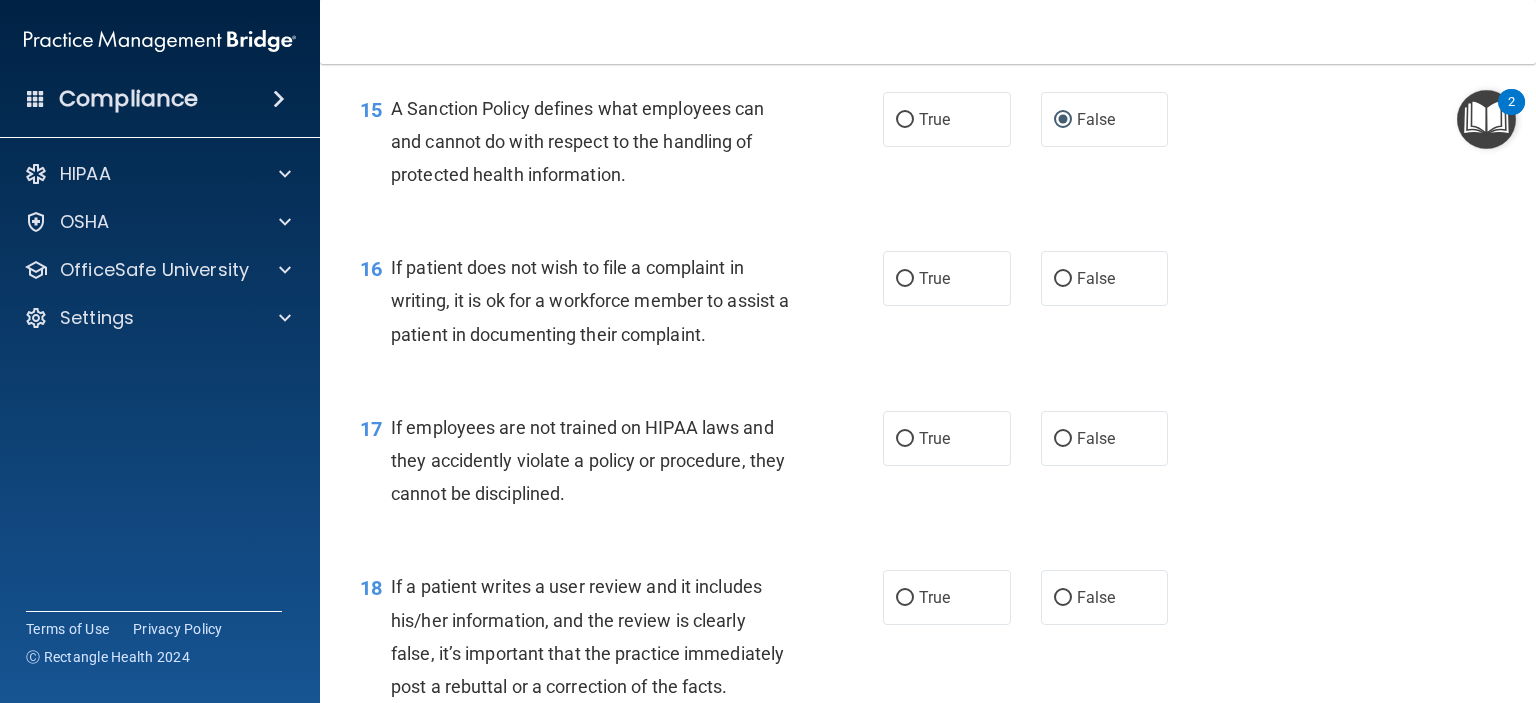 click on "16       If patient does not wish to file a complaint in writing, it is ok for a workforce member to assist a patient in documenting their complaint.                  True           False" at bounding box center (928, 306) 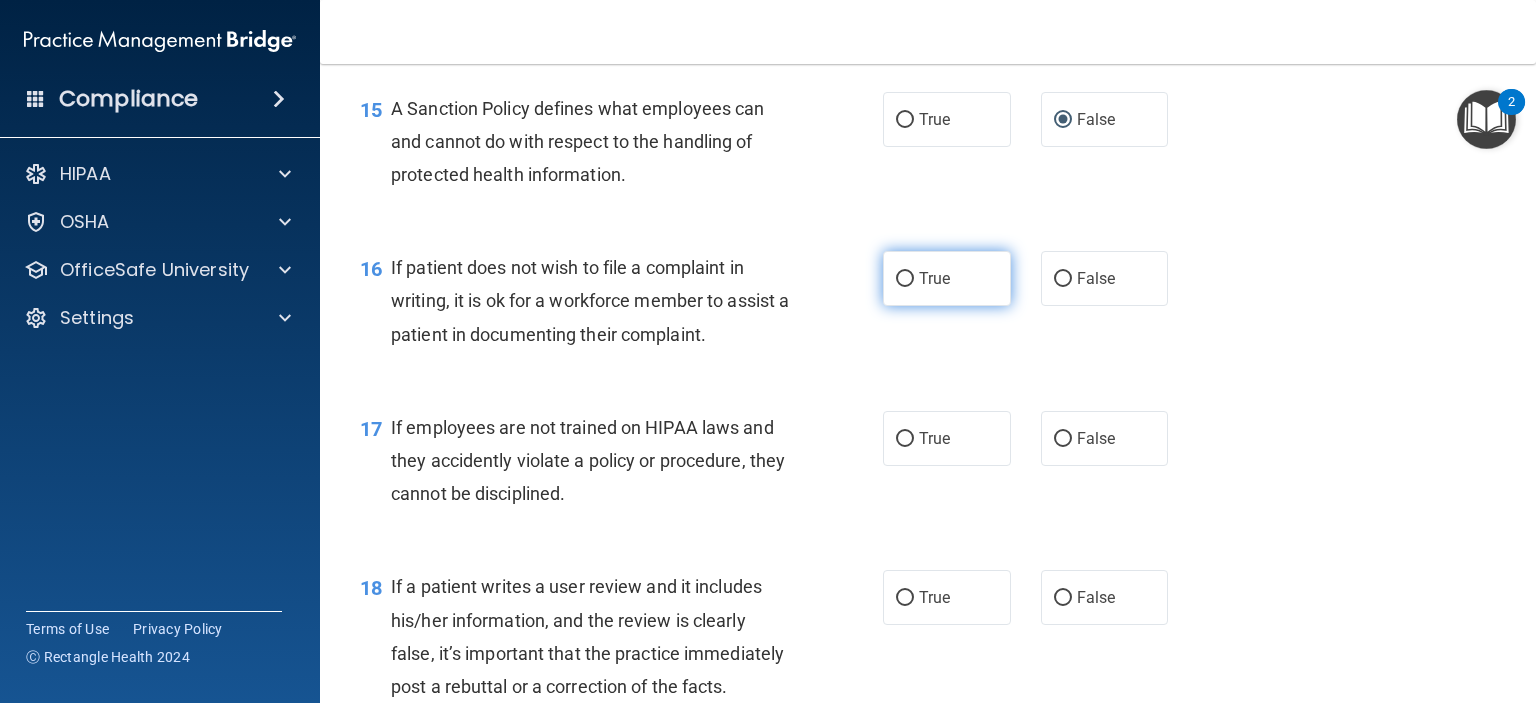 click on "True" at bounding box center (934, 278) 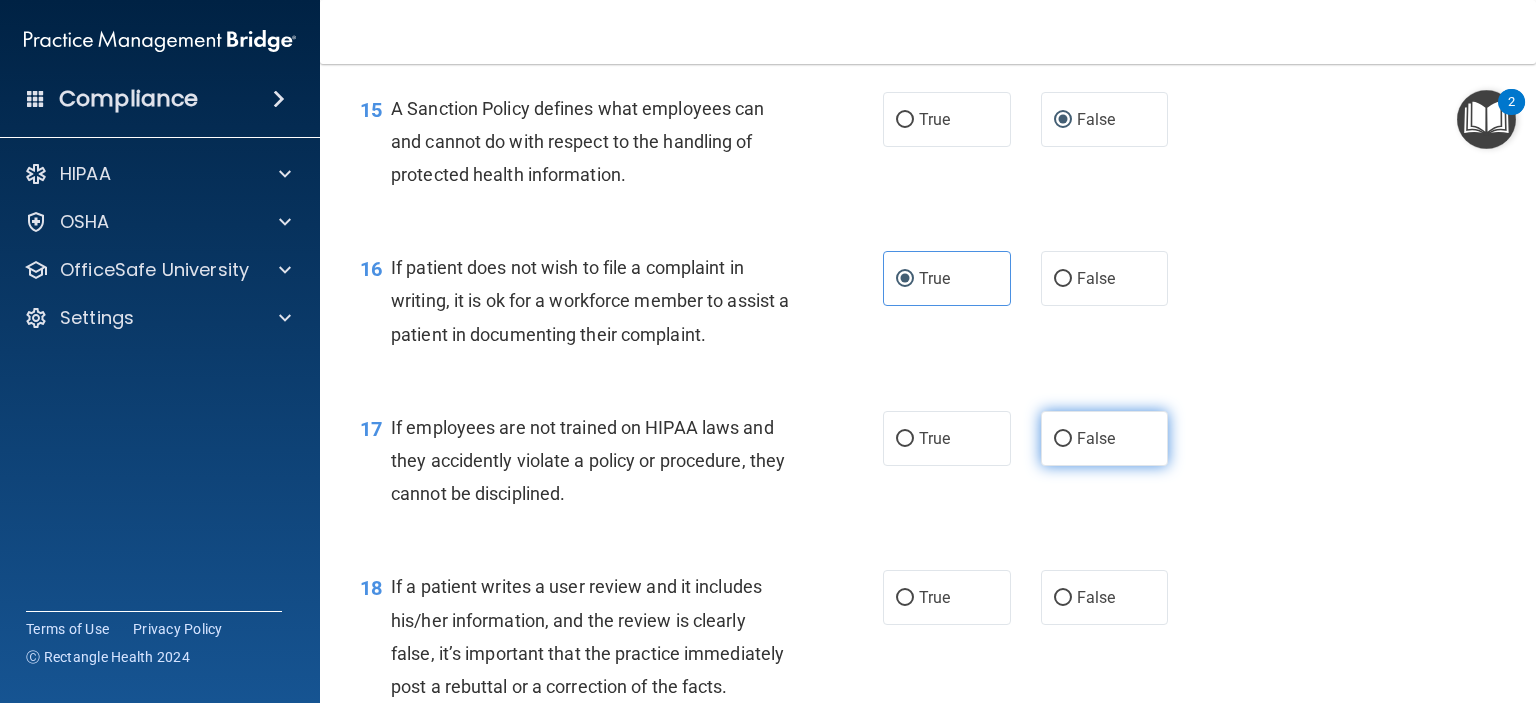 click on "False" at bounding box center [1105, 438] 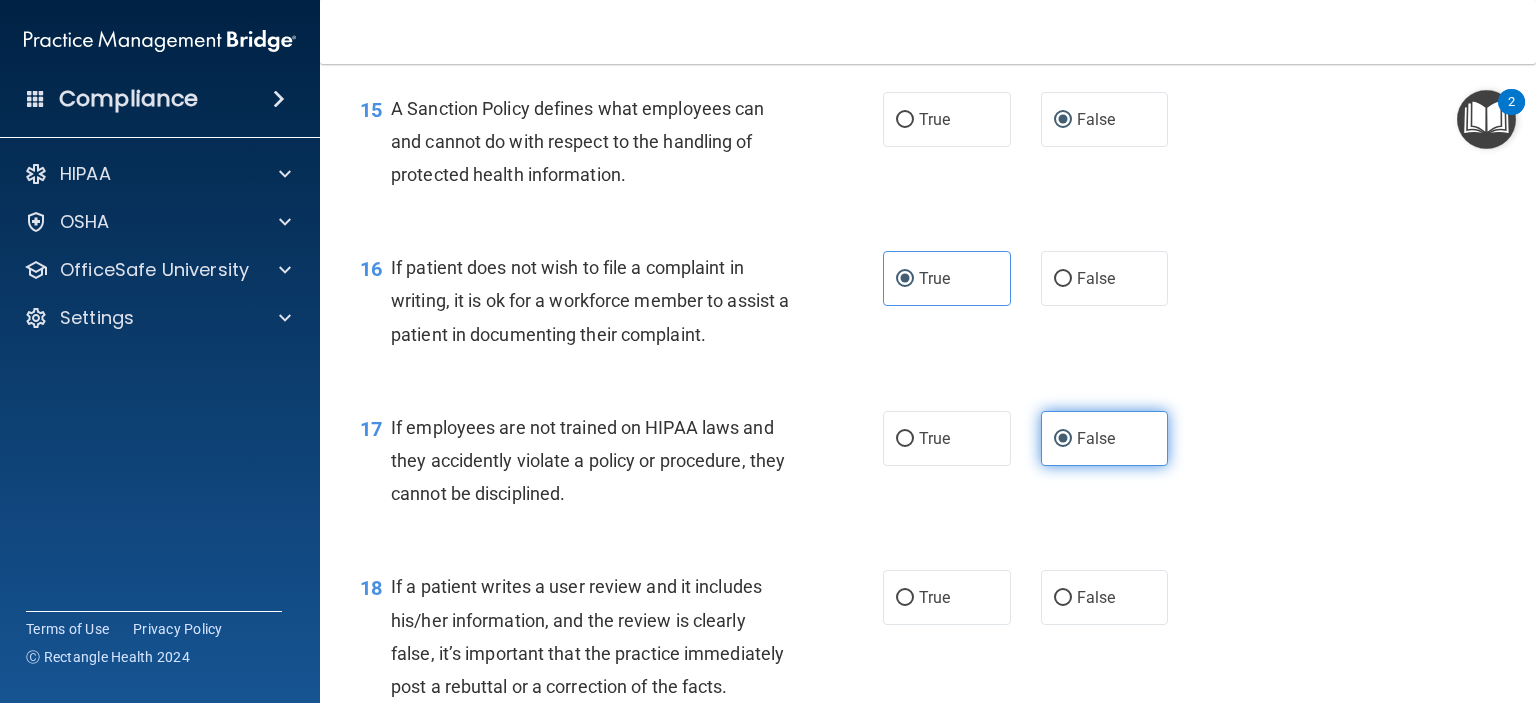 scroll, scrollTop: 3100, scrollLeft: 0, axis: vertical 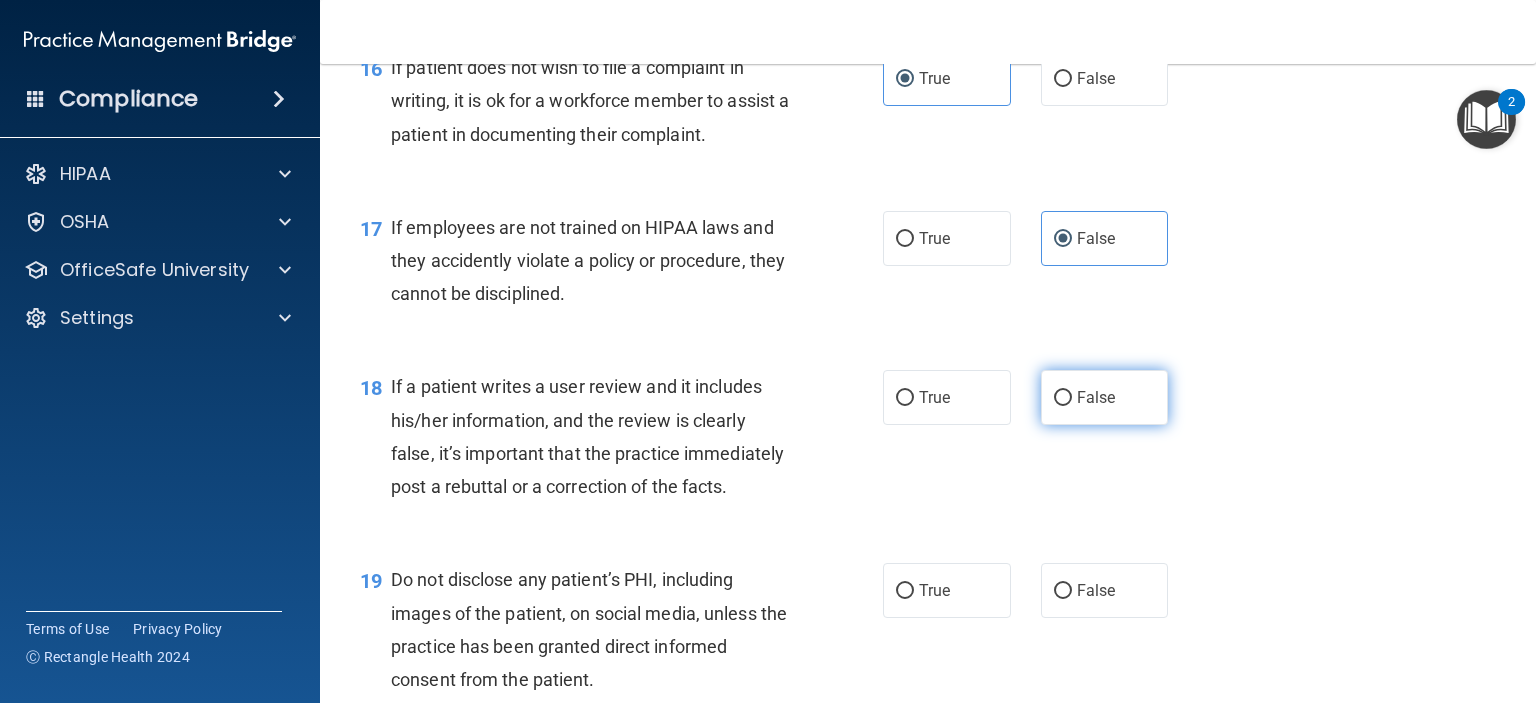 click on "False" at bounding box center [1105, 397] 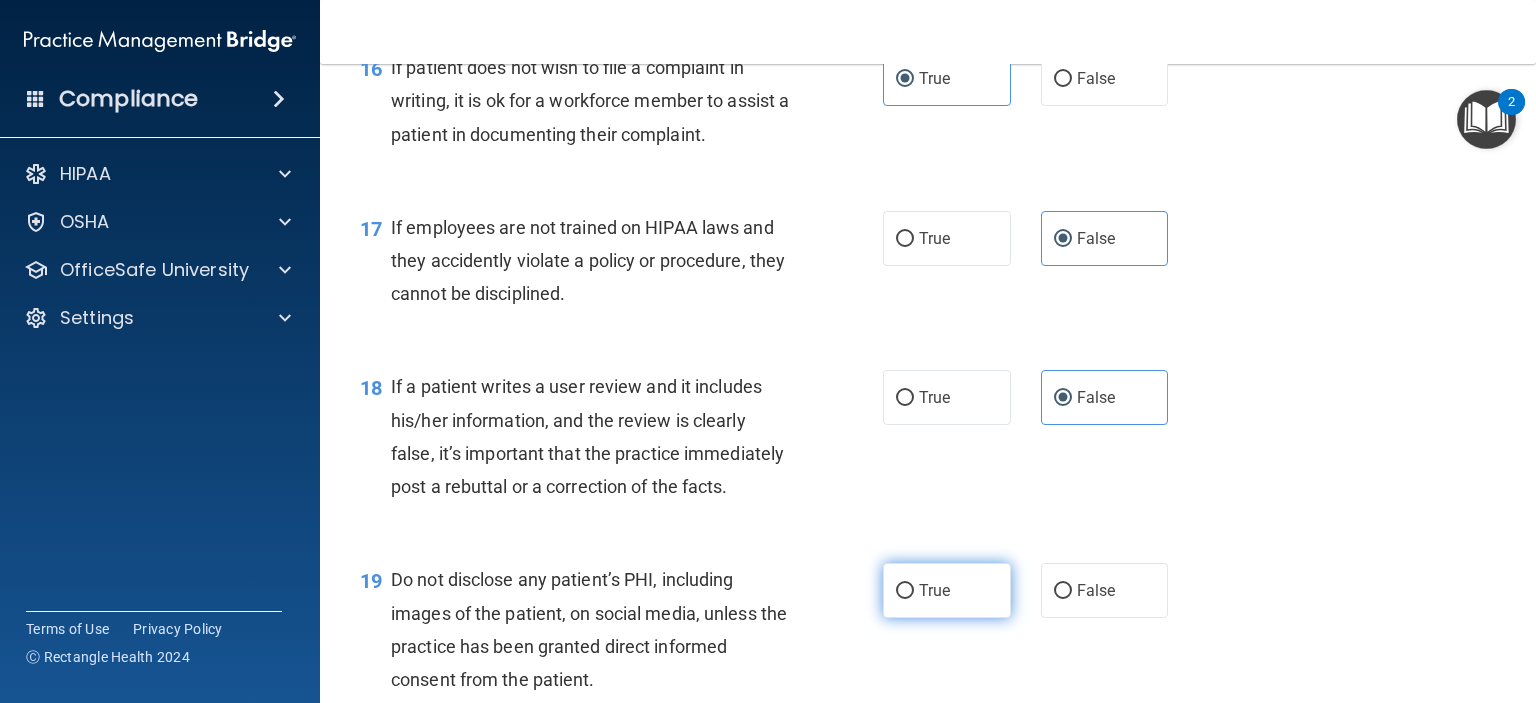 click on "True" at bounding box center [905, 591] 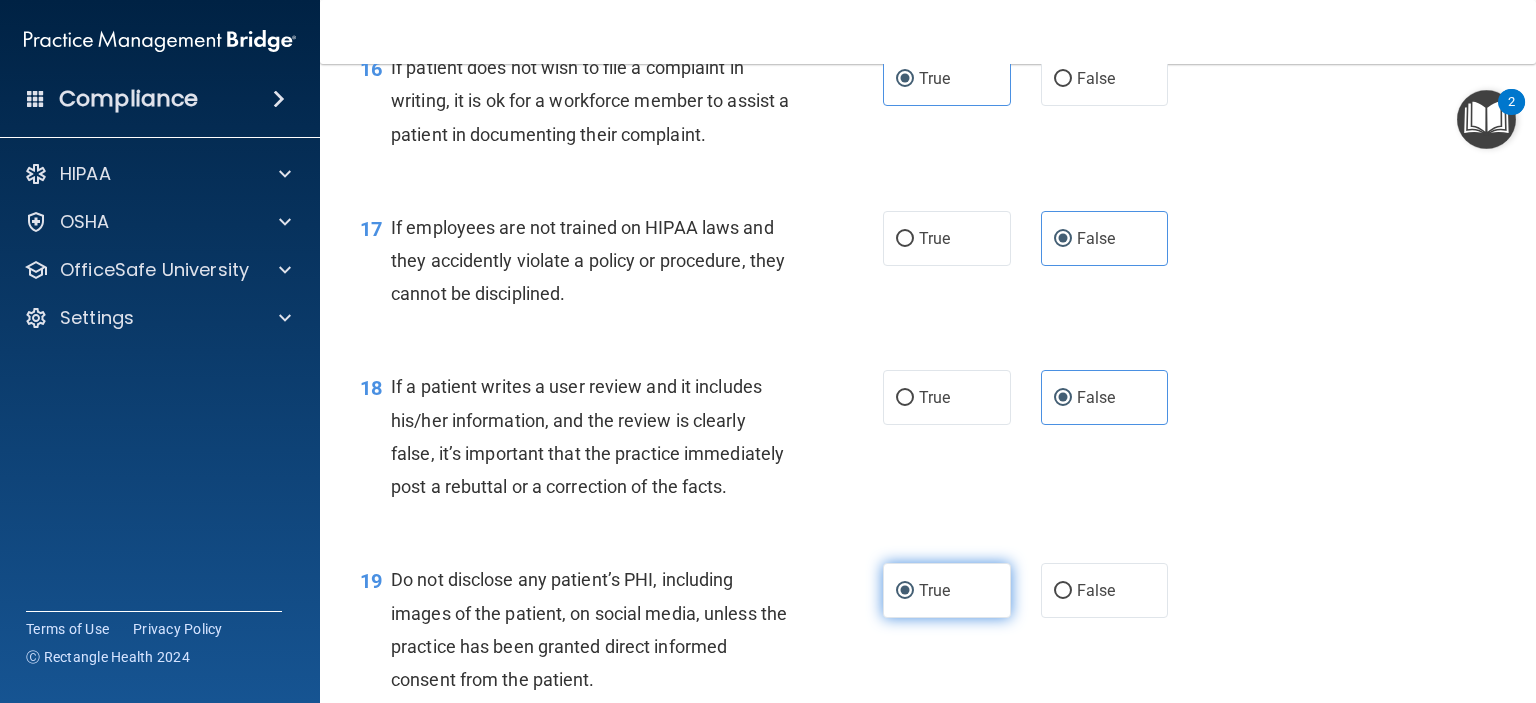 scroll, scrollTop: 3600, scrollLeft: 0, axis: vertical 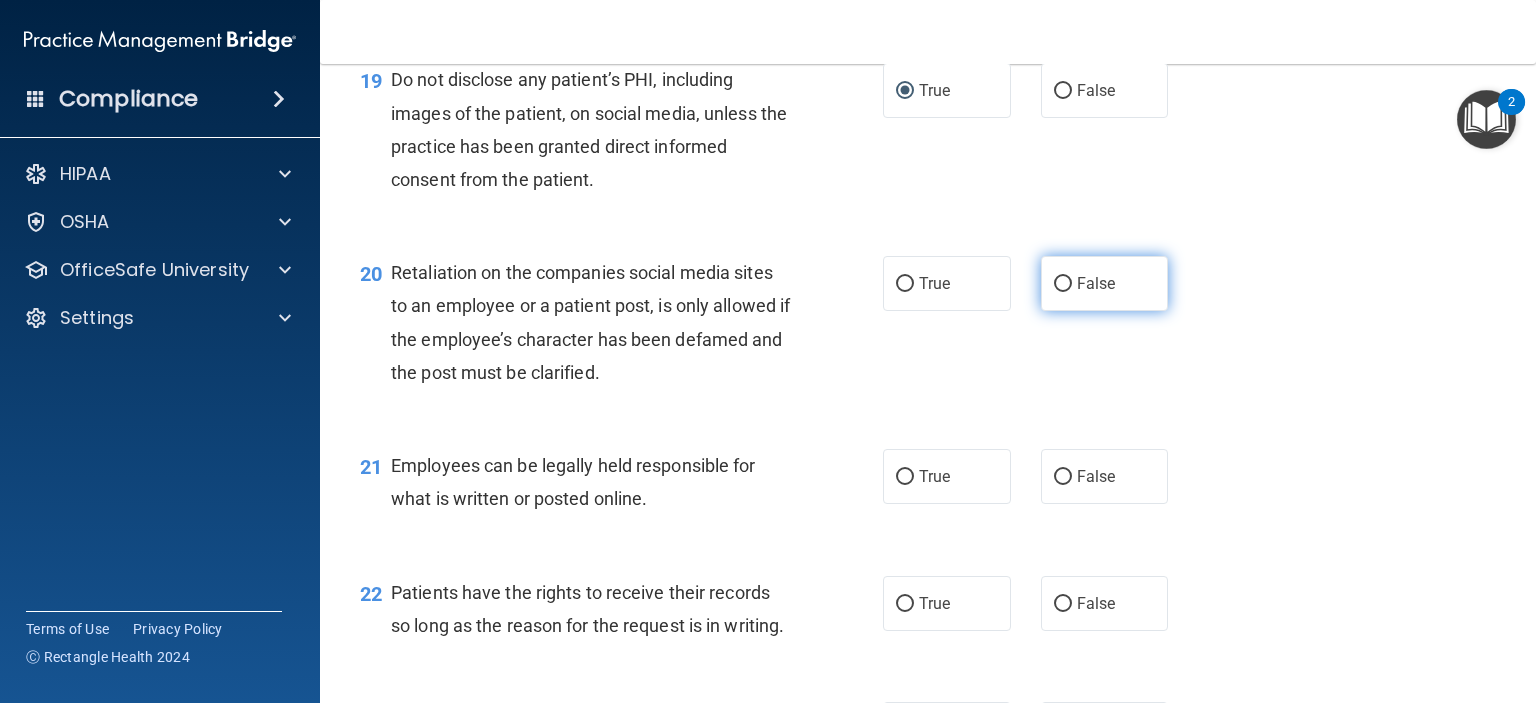 click on "False" at bounding box center (1096, 283) 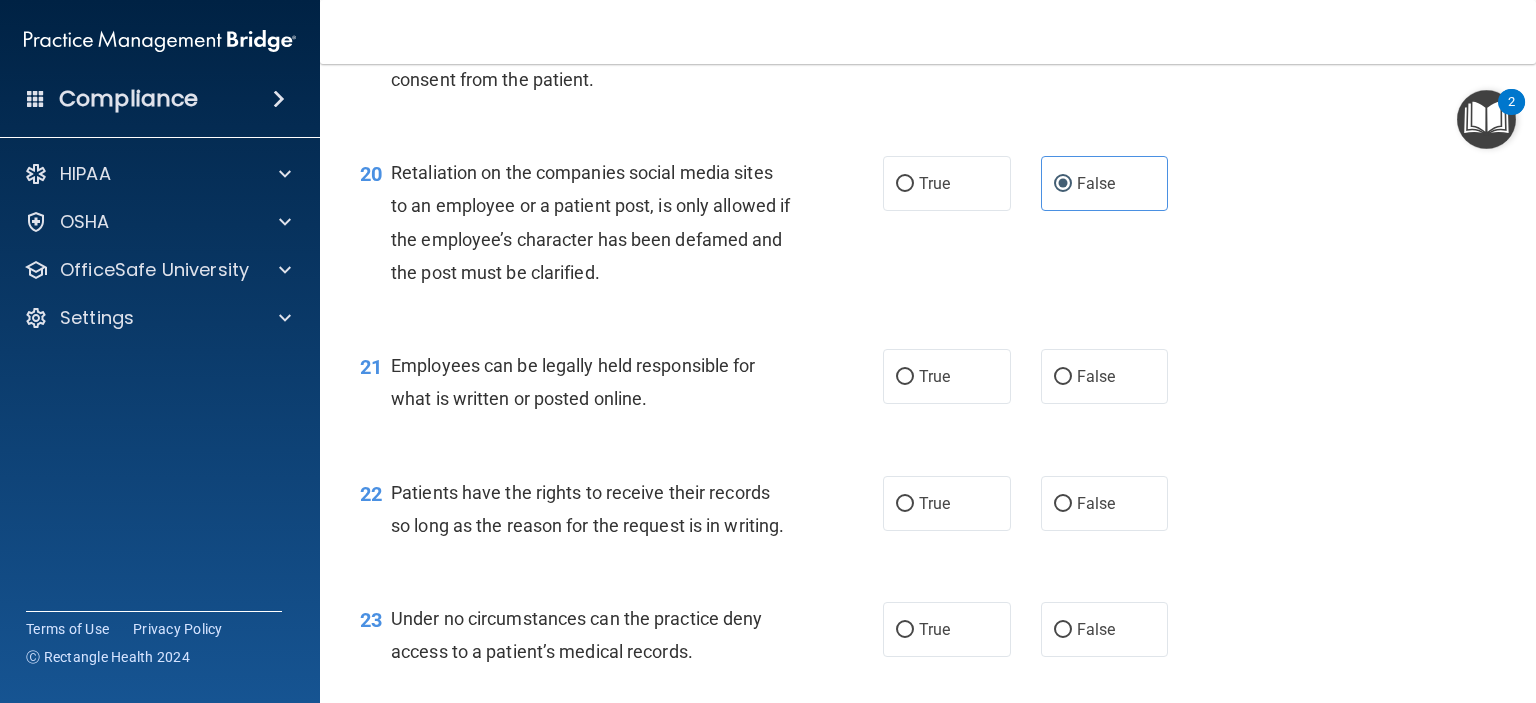 scroll, scrollTop: 3800, scrollLeft: 0, axis: vertical 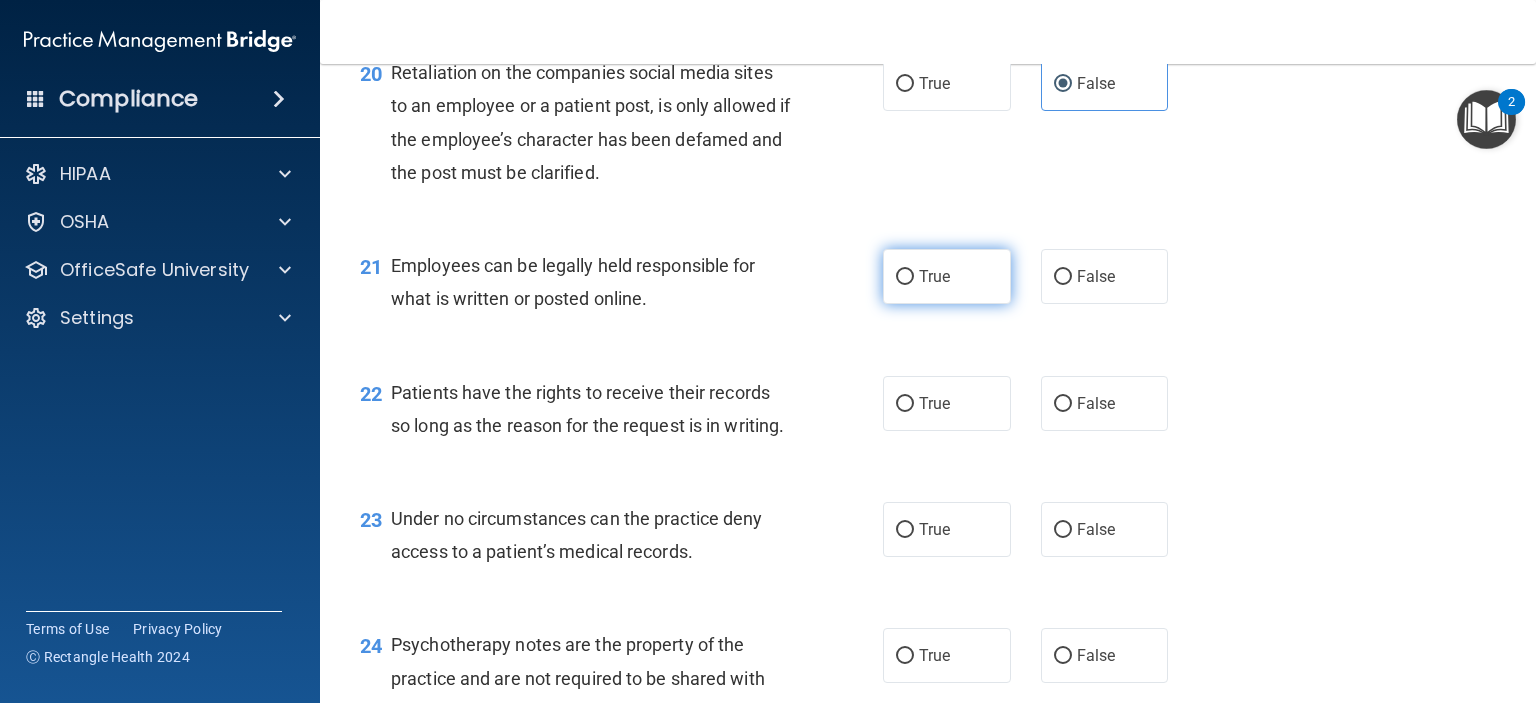 click on "True" at bounding box center (934, 276) 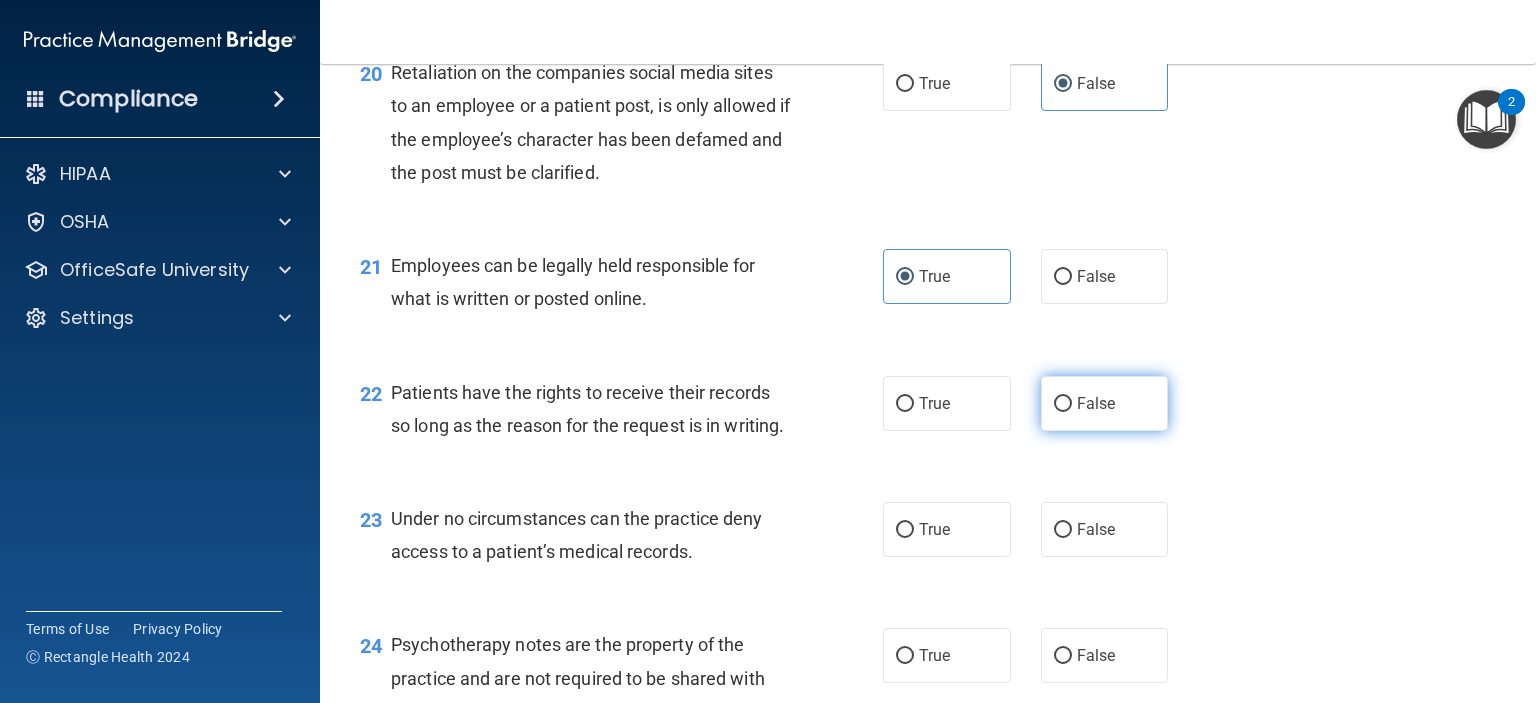 click on "False" at bounding box center (1105, 403) 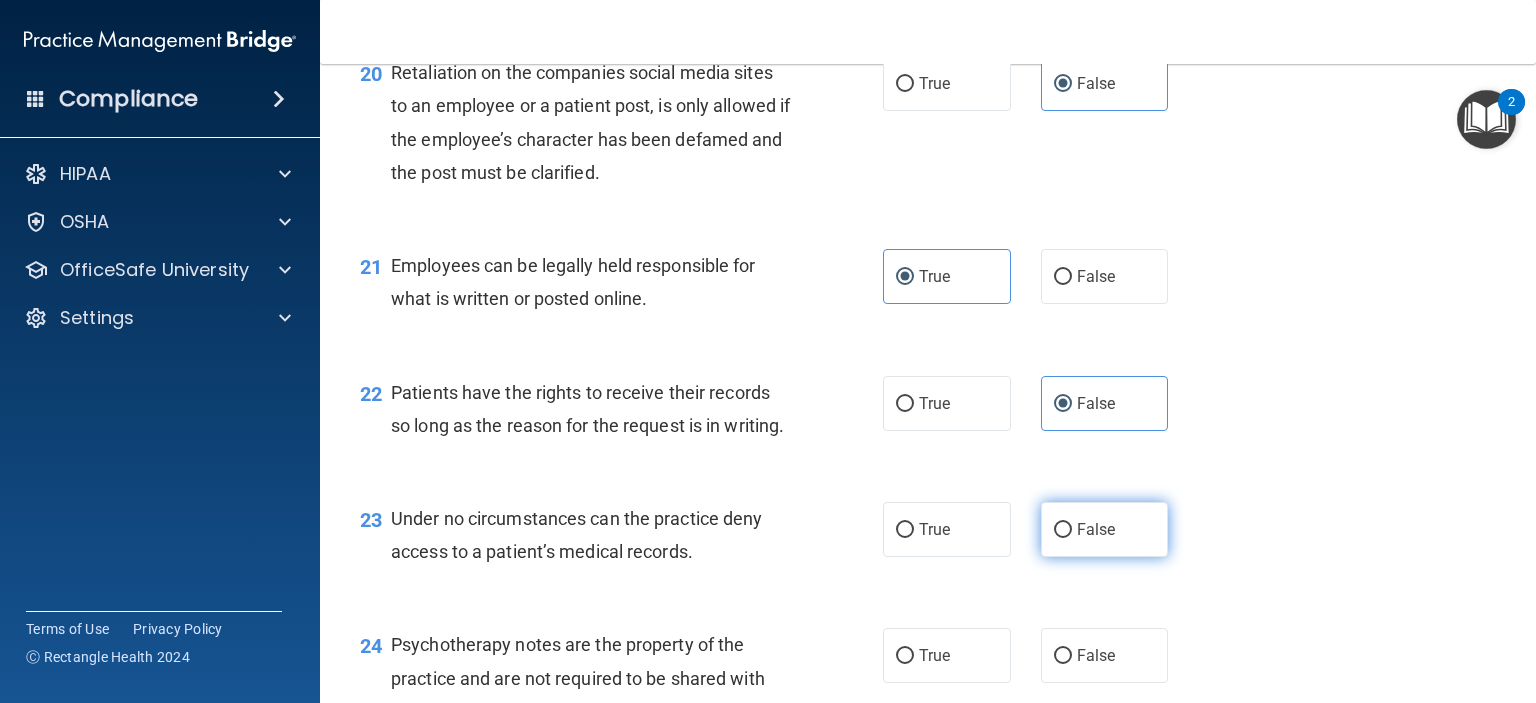 click on "False" at bounding box center [1096, 529] 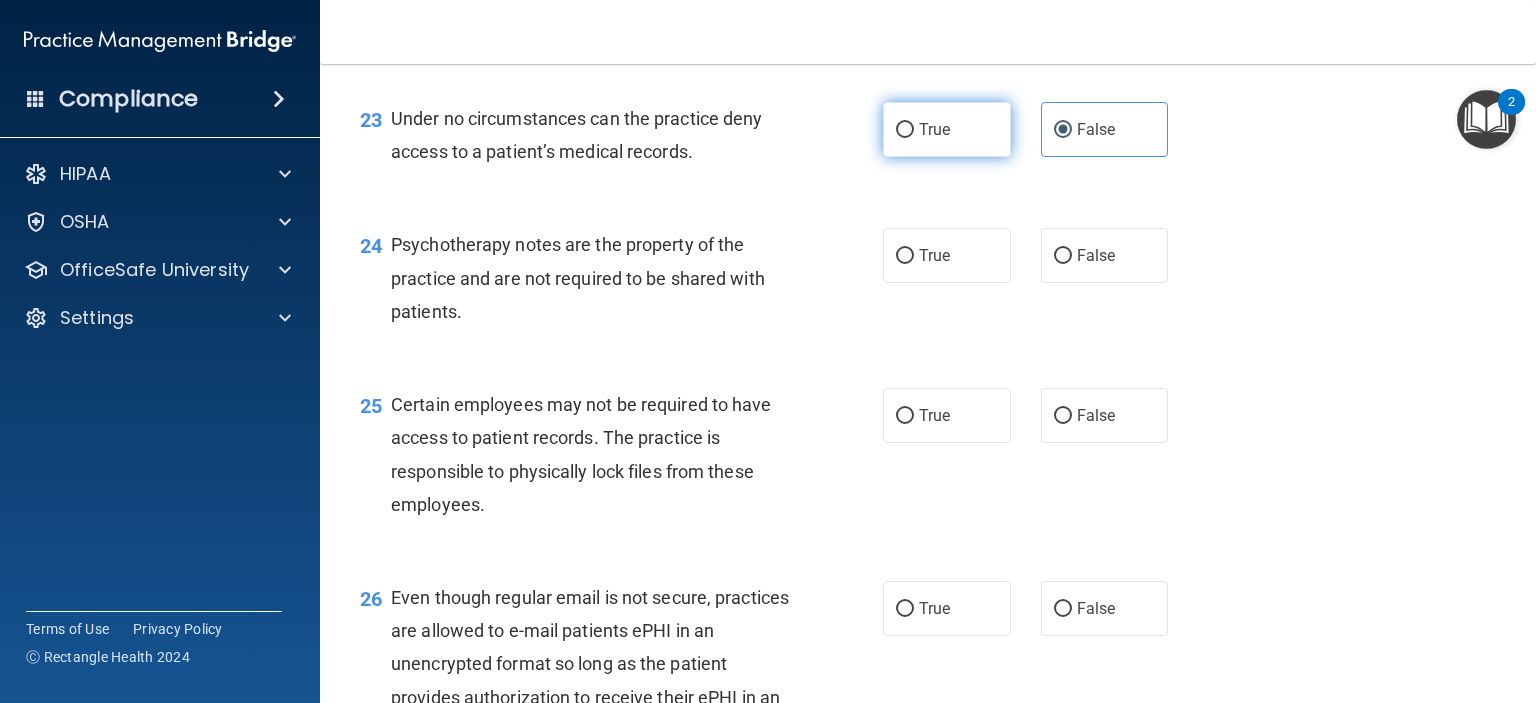 scroll, scrollTop: 4400, scrollLeft: 0, axis: vertical 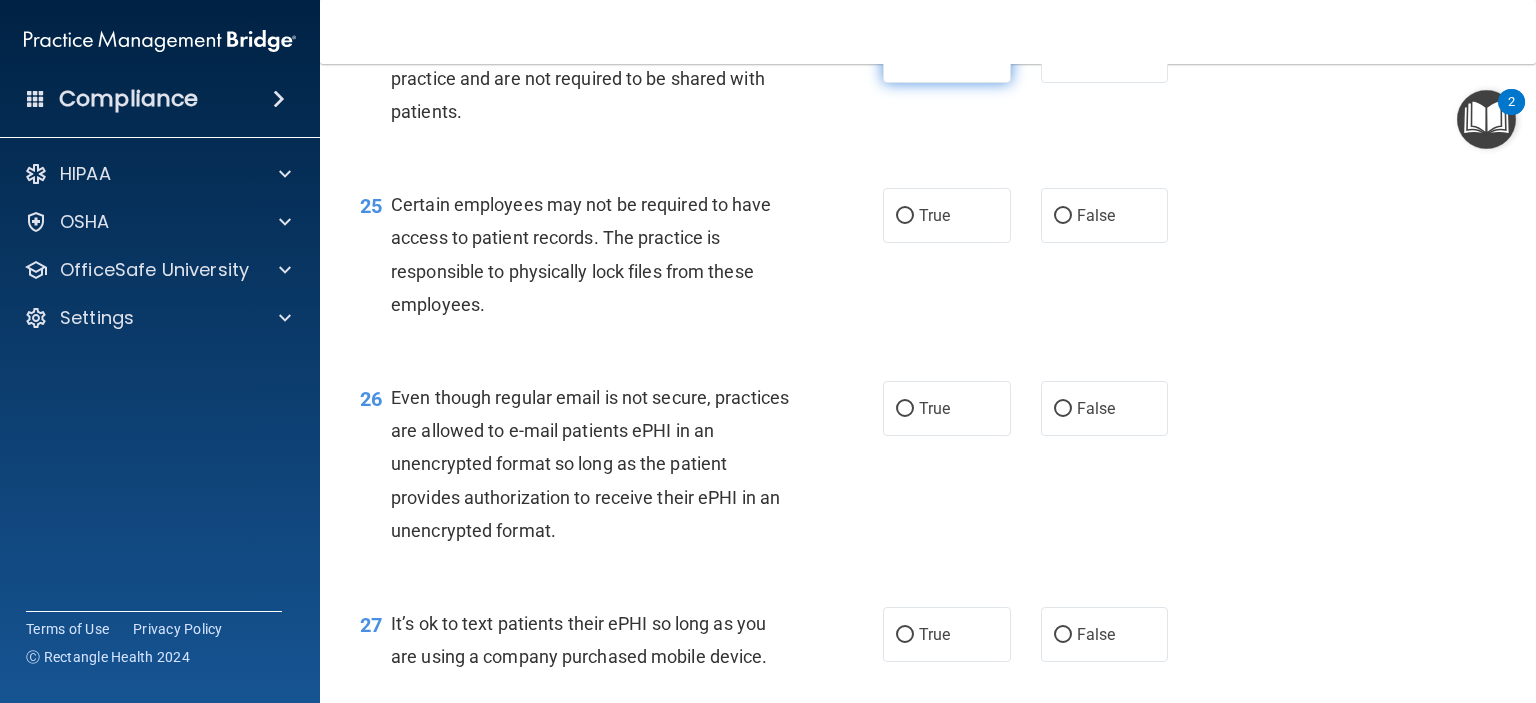 click on "True" at bounding box center [934, 55] 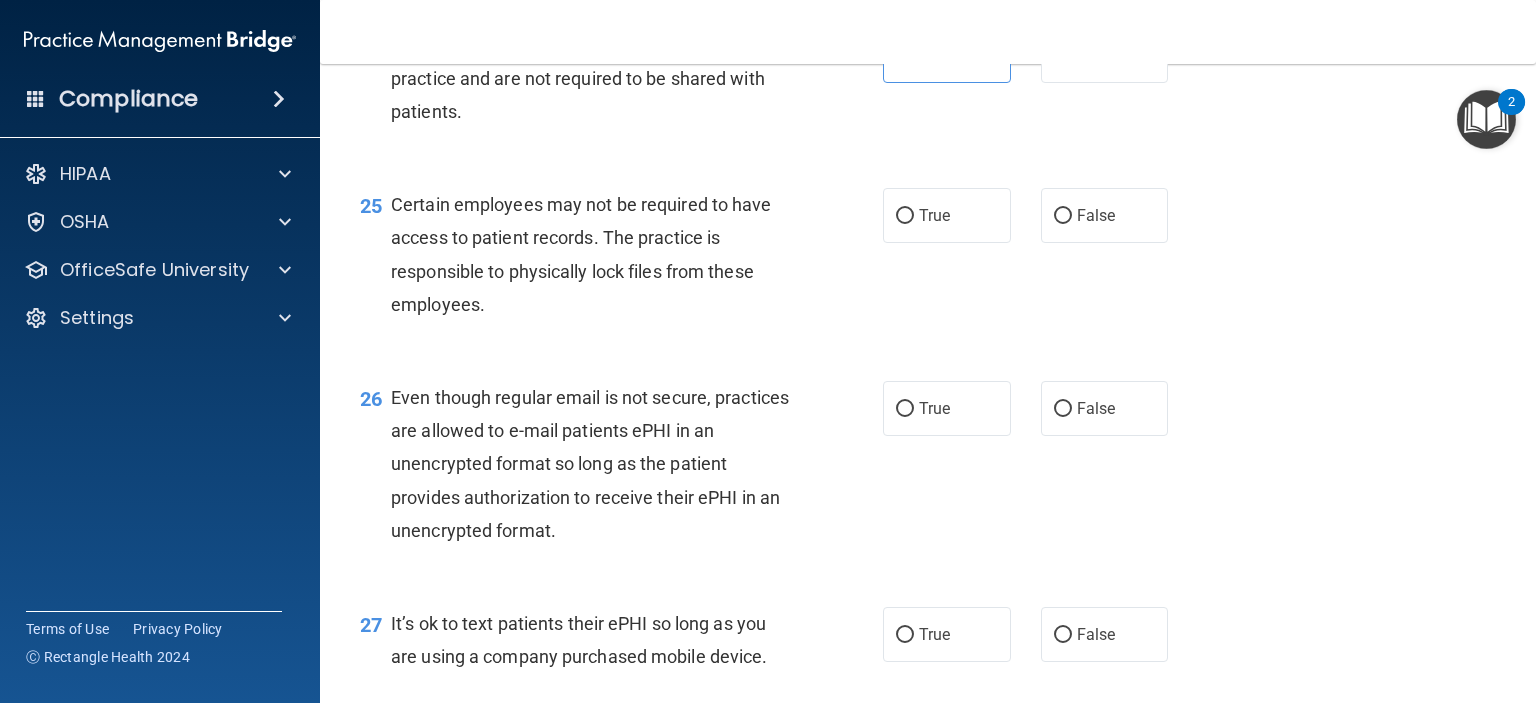 click on "25       Certain employees may not be required to have access to patient records.  The practice is responsible to physically lock files from these employees.                  True           False" at bounding box center (928, 259) 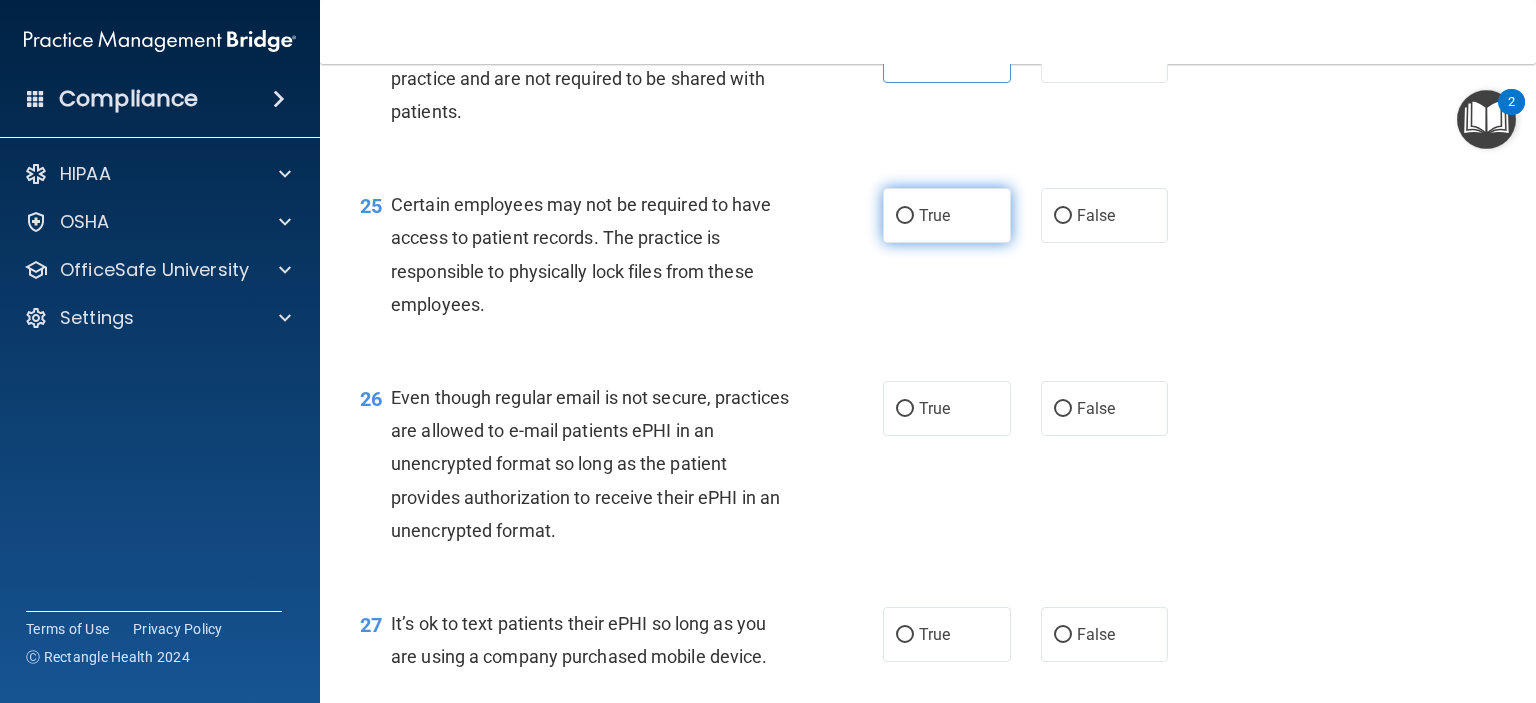 click on "True" at bounding box center [947, 215] 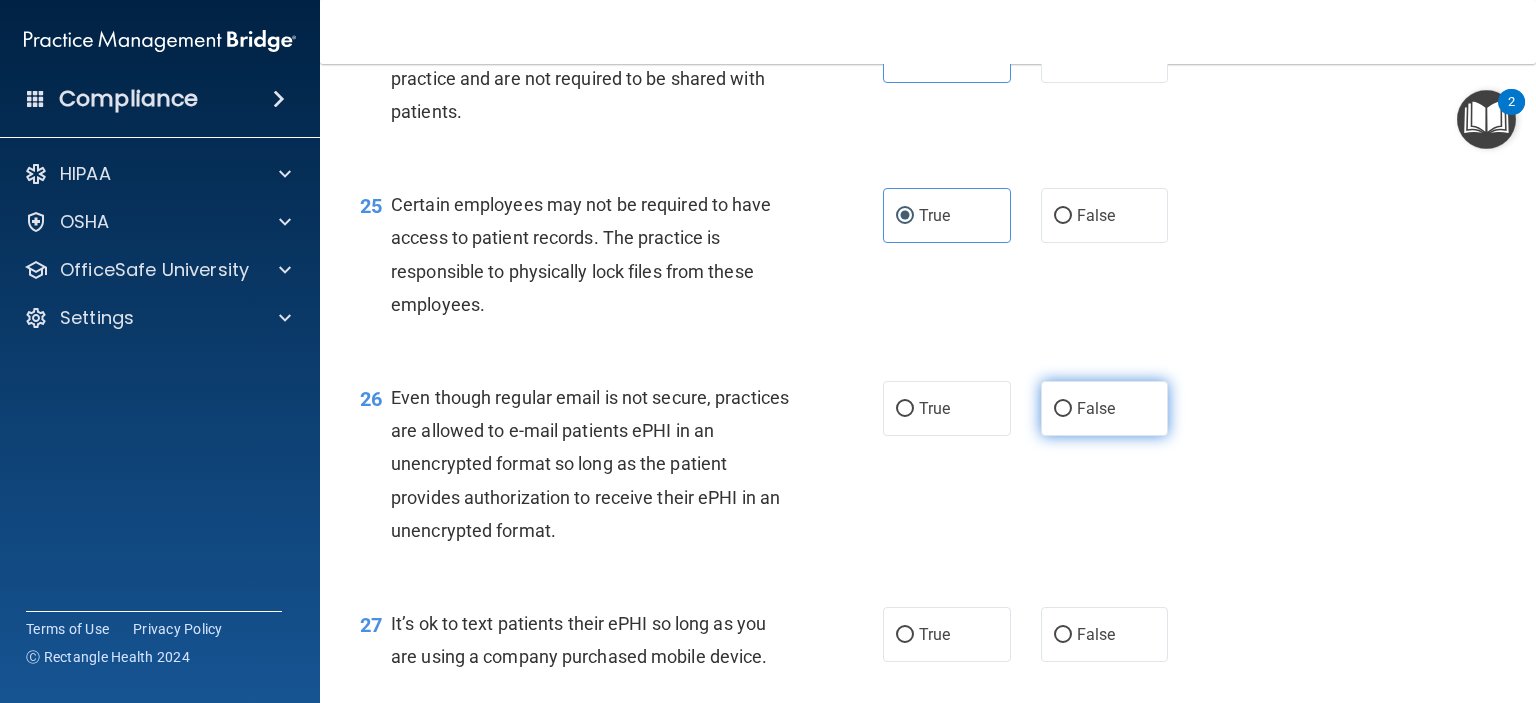 click on "False" at bounding box center [1105, 408] 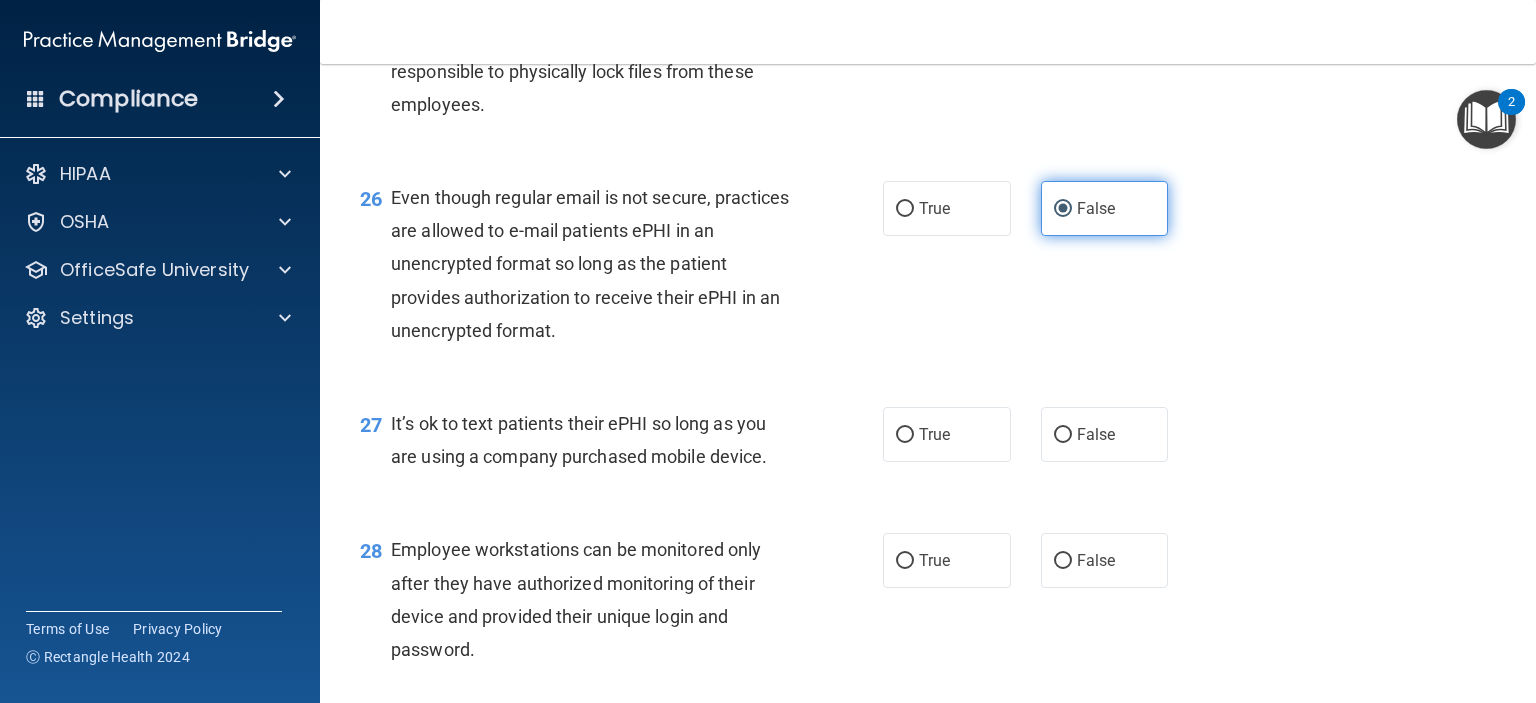 scroll, scrollTop: 4700, scrollLeft: 0, axis: vertical 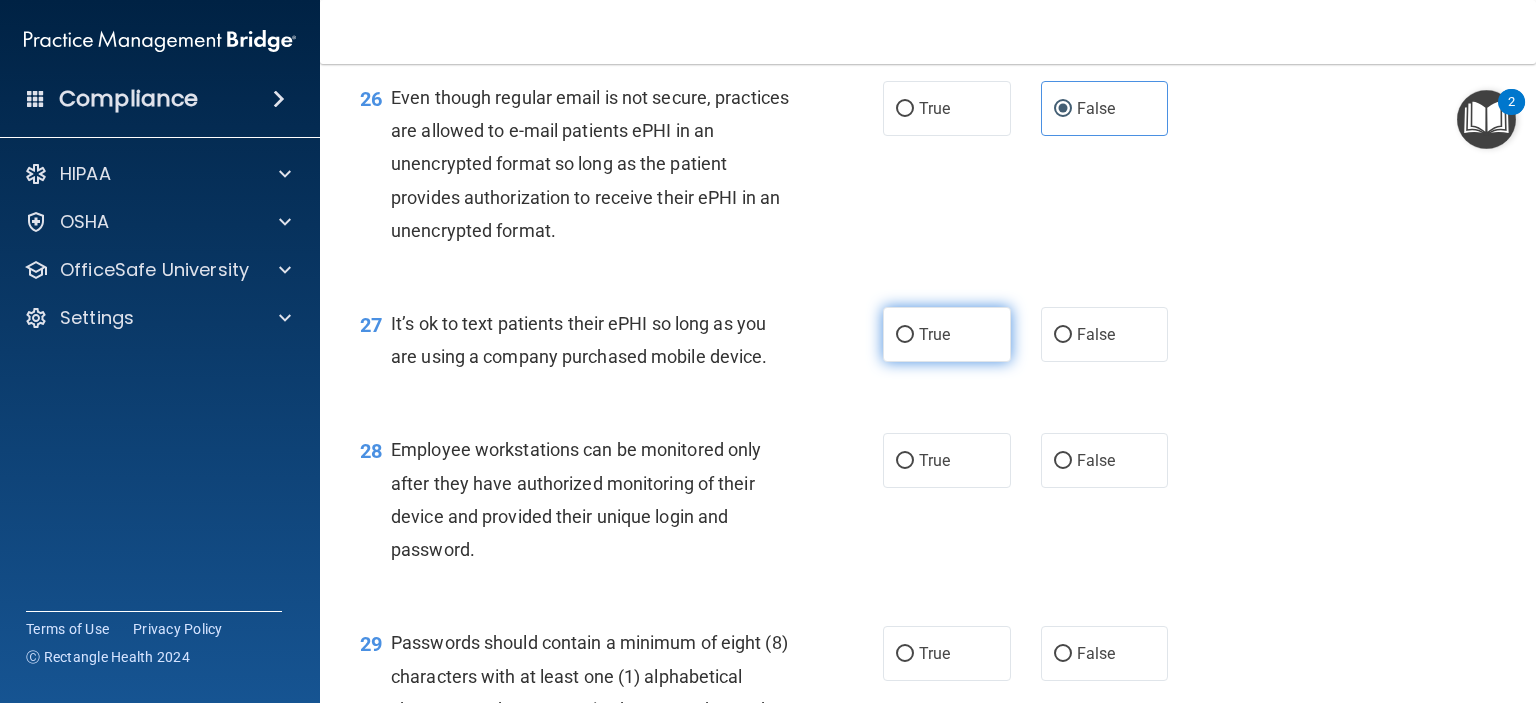 click on "True" at bounding box center (905, 335) 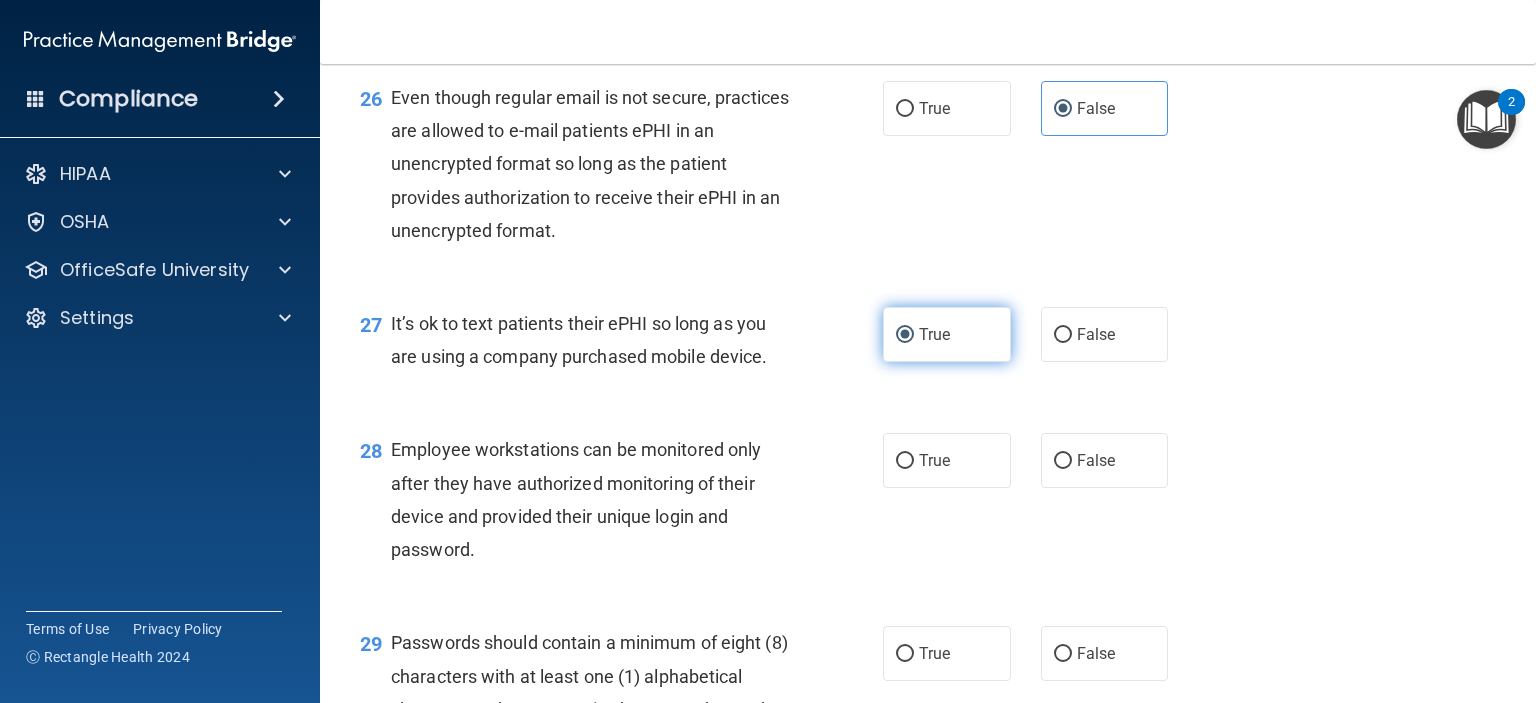scroll, scrollTop: 4900, scrollLeft: 0, axis: vertical 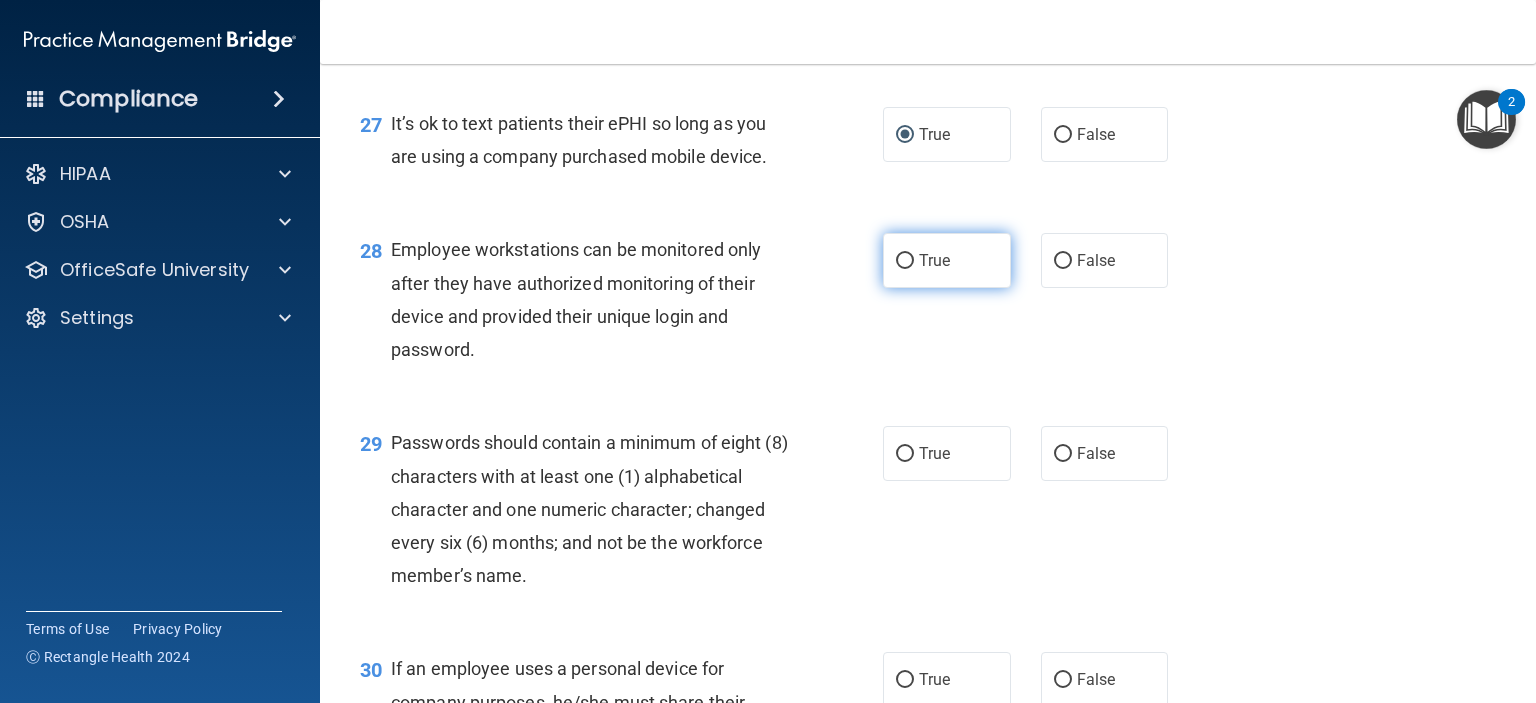 click on "True" at bounding box center (934, 260) 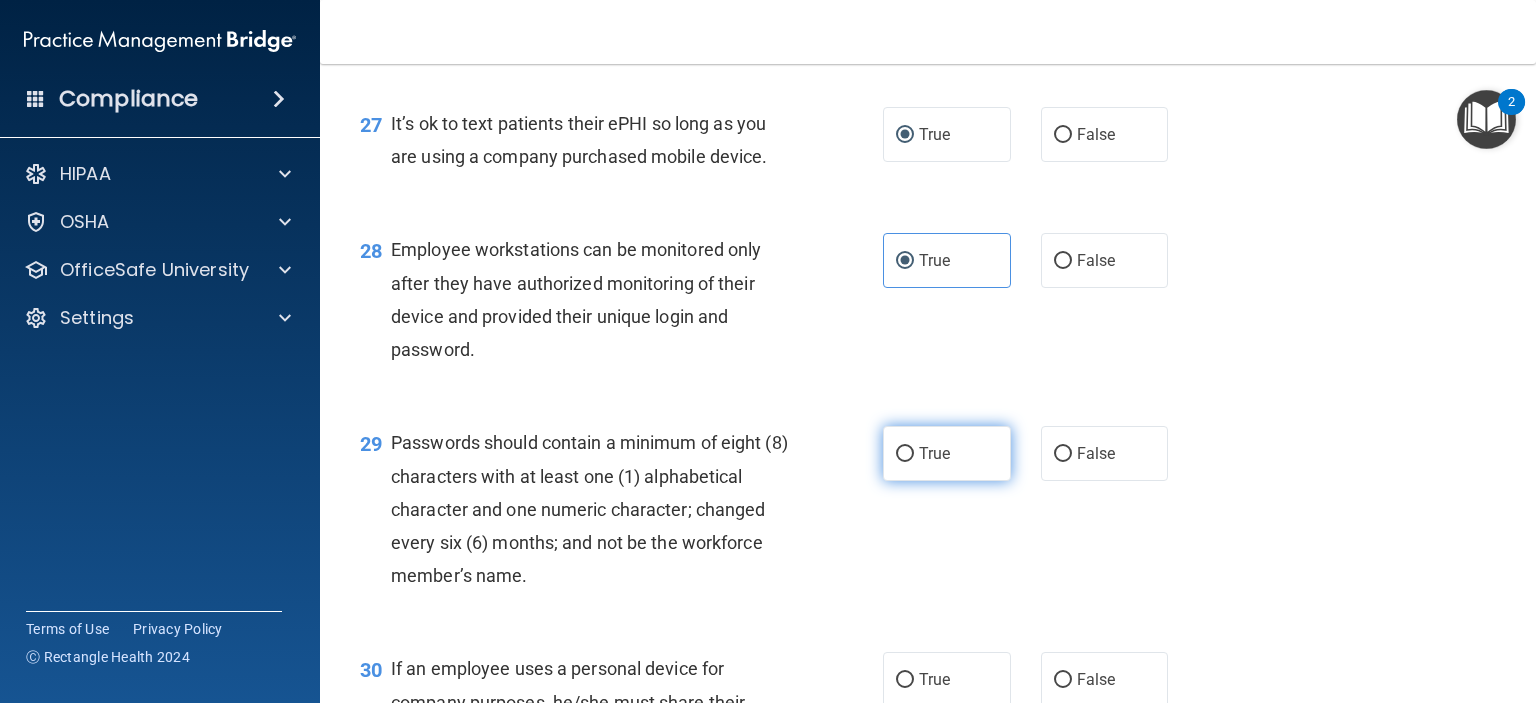 click on "True" at bounding box center (905, 454) 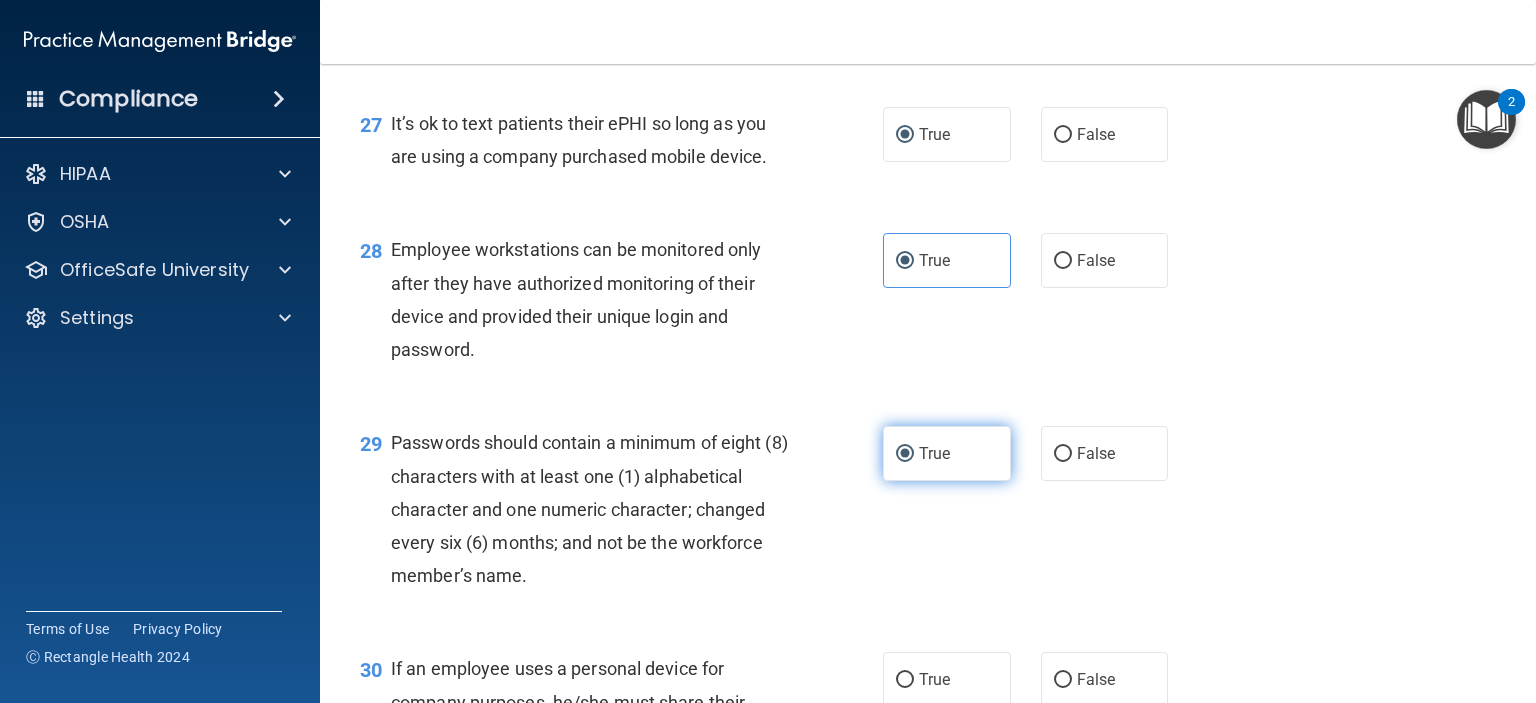click on "True" at bounding box center [905, 454] 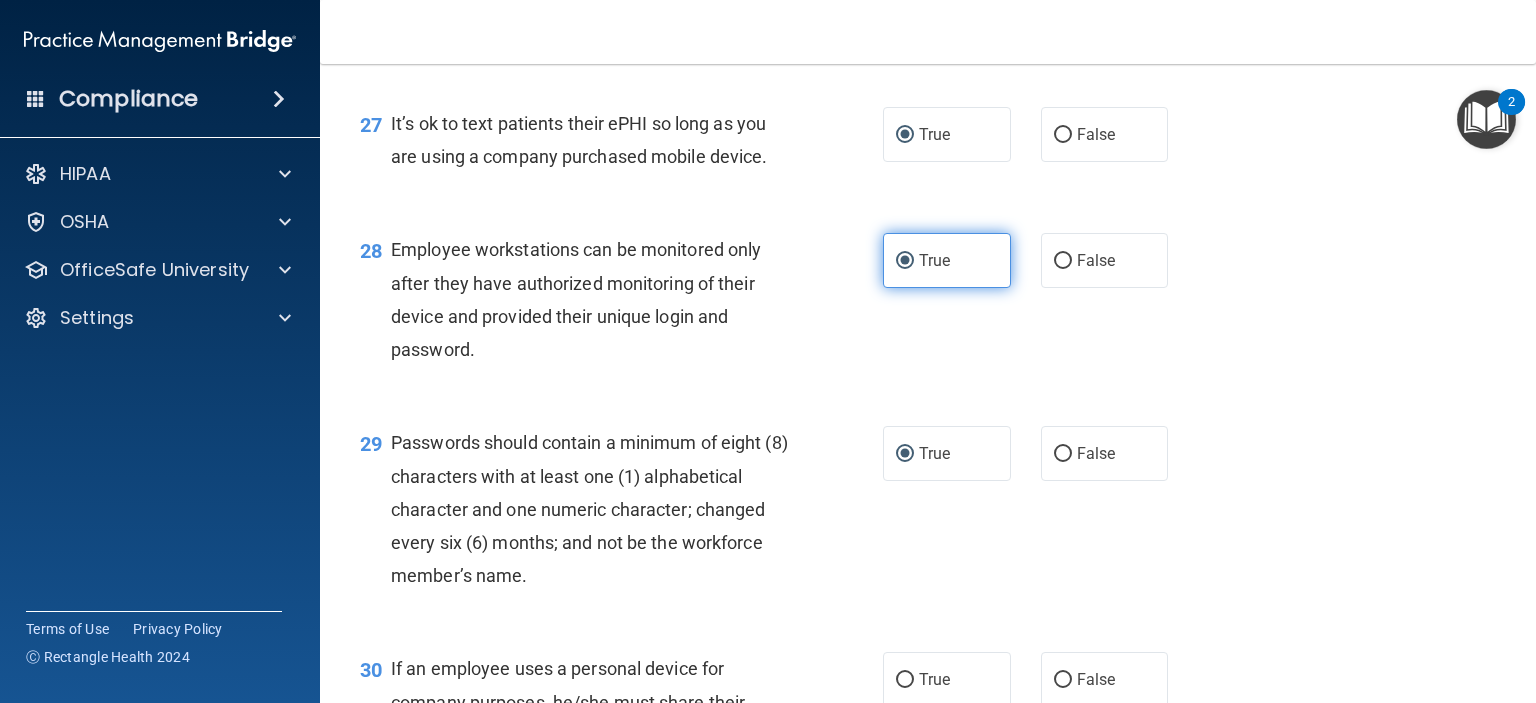 click on "True" at bounding box center (947, 260) 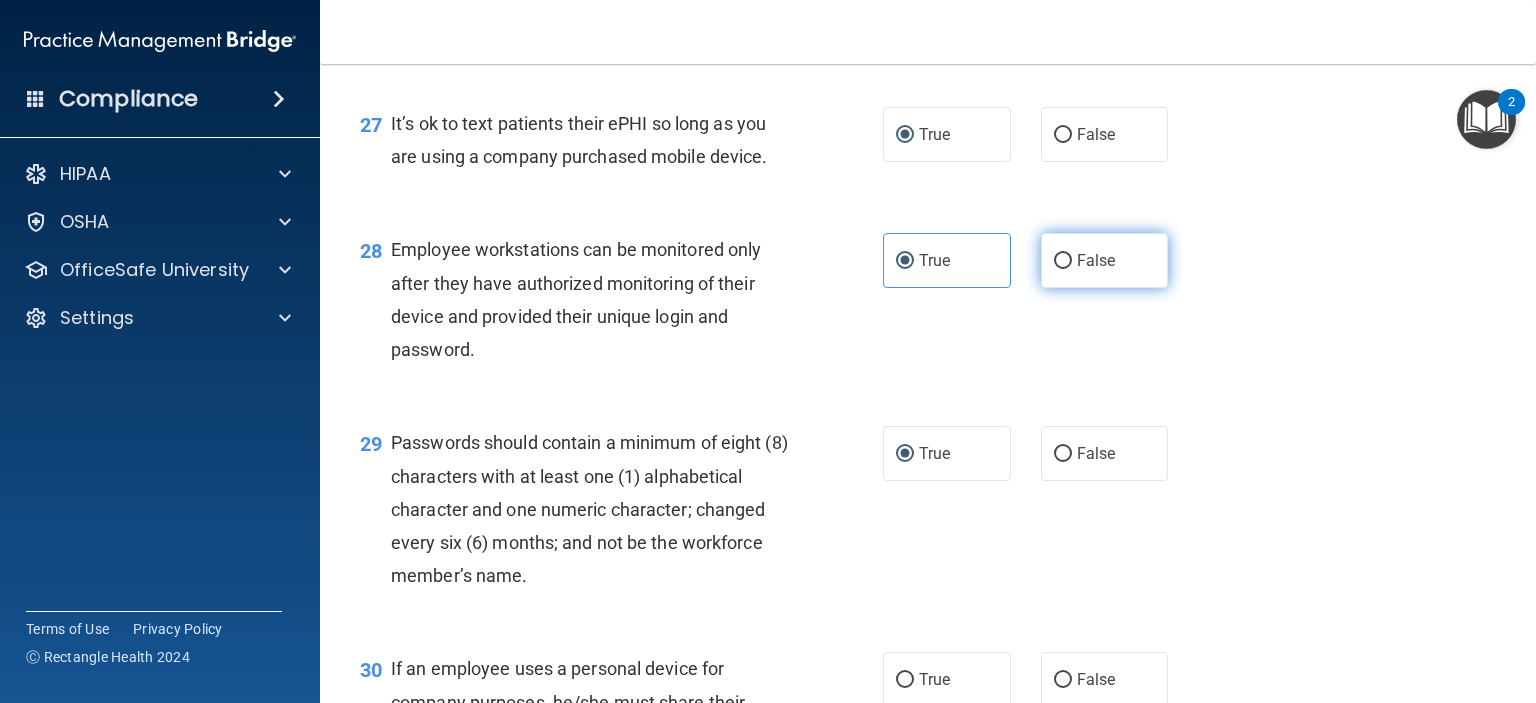 click on "False" at bounding box center (1096, 260) 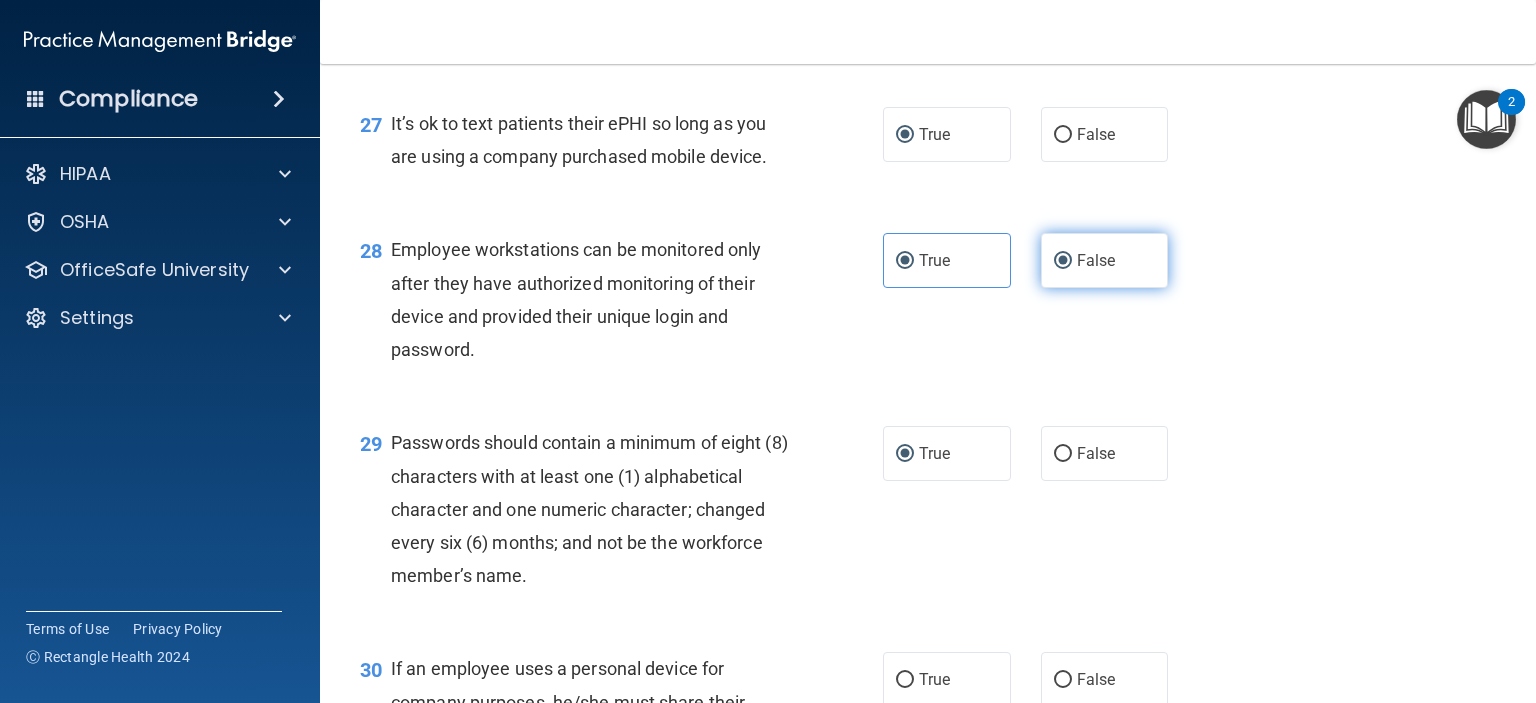 radio on "false" 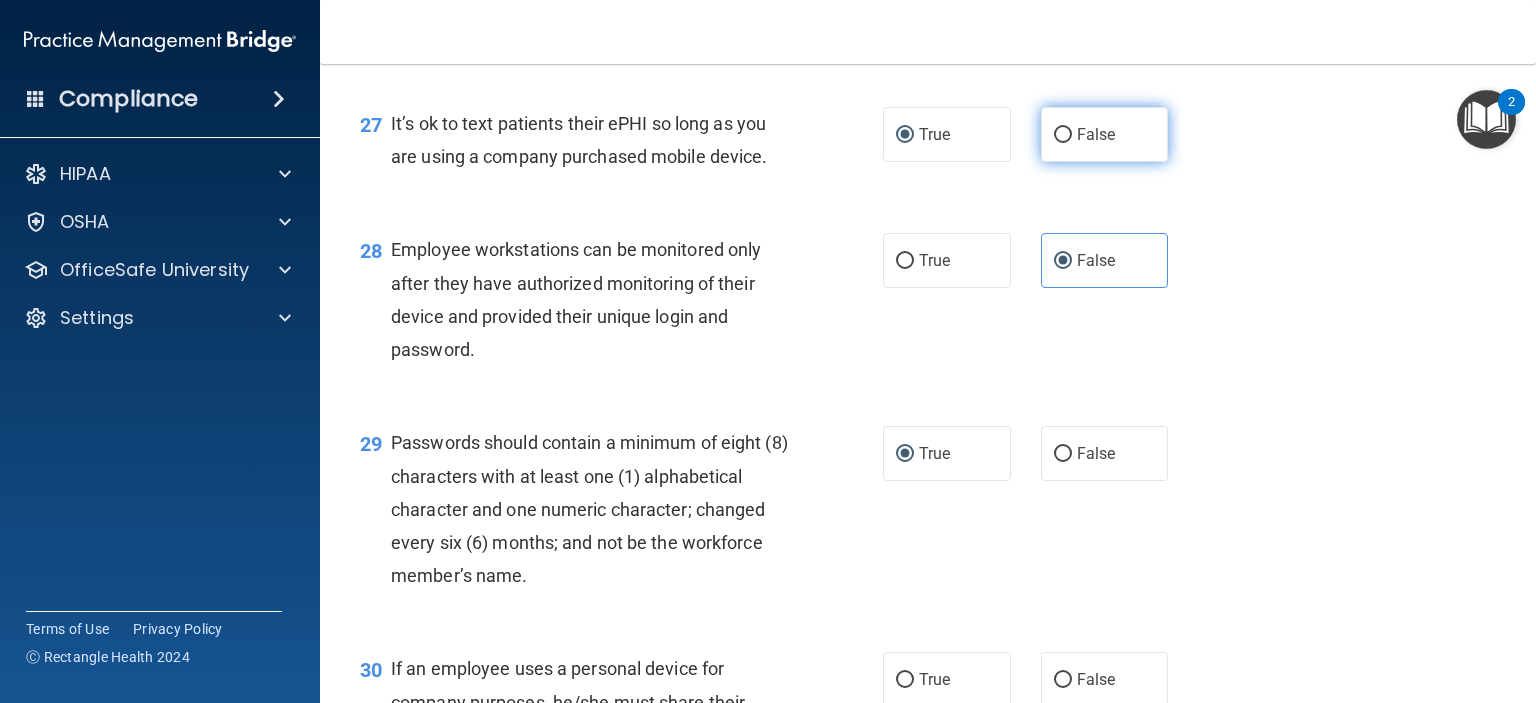 click on "False" at bounding box center [1063, 135] 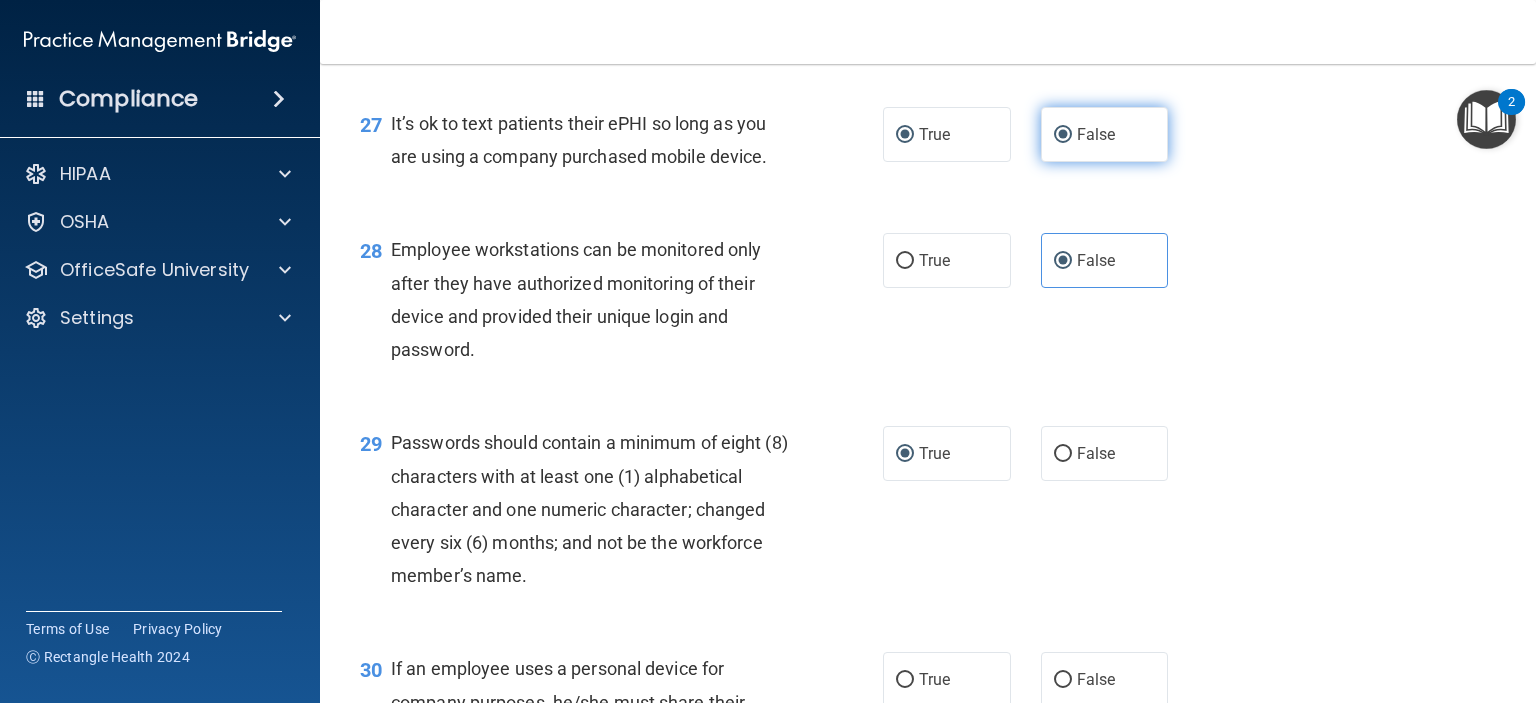 radio on "false" 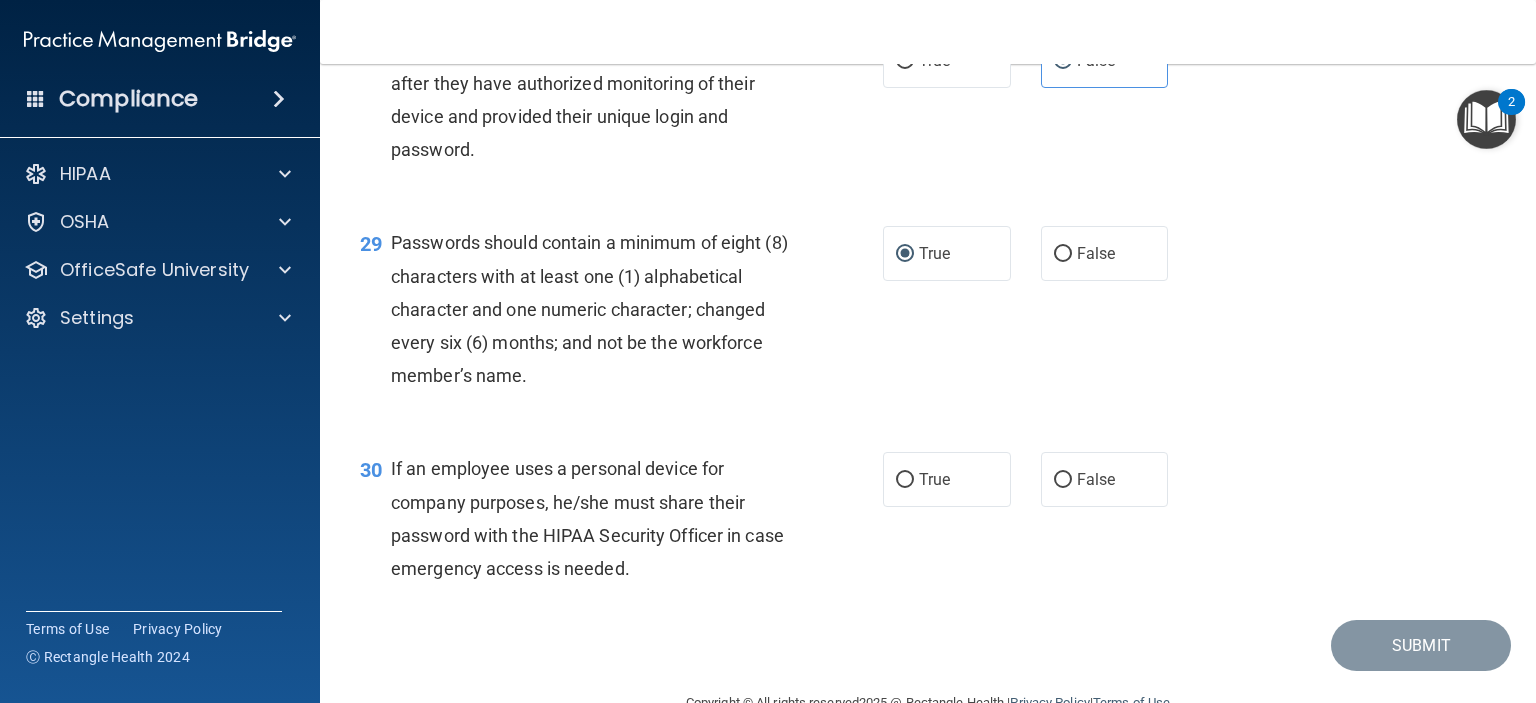scroll, scrollTop: 5248, scrollLeft: 0, axis: vertical 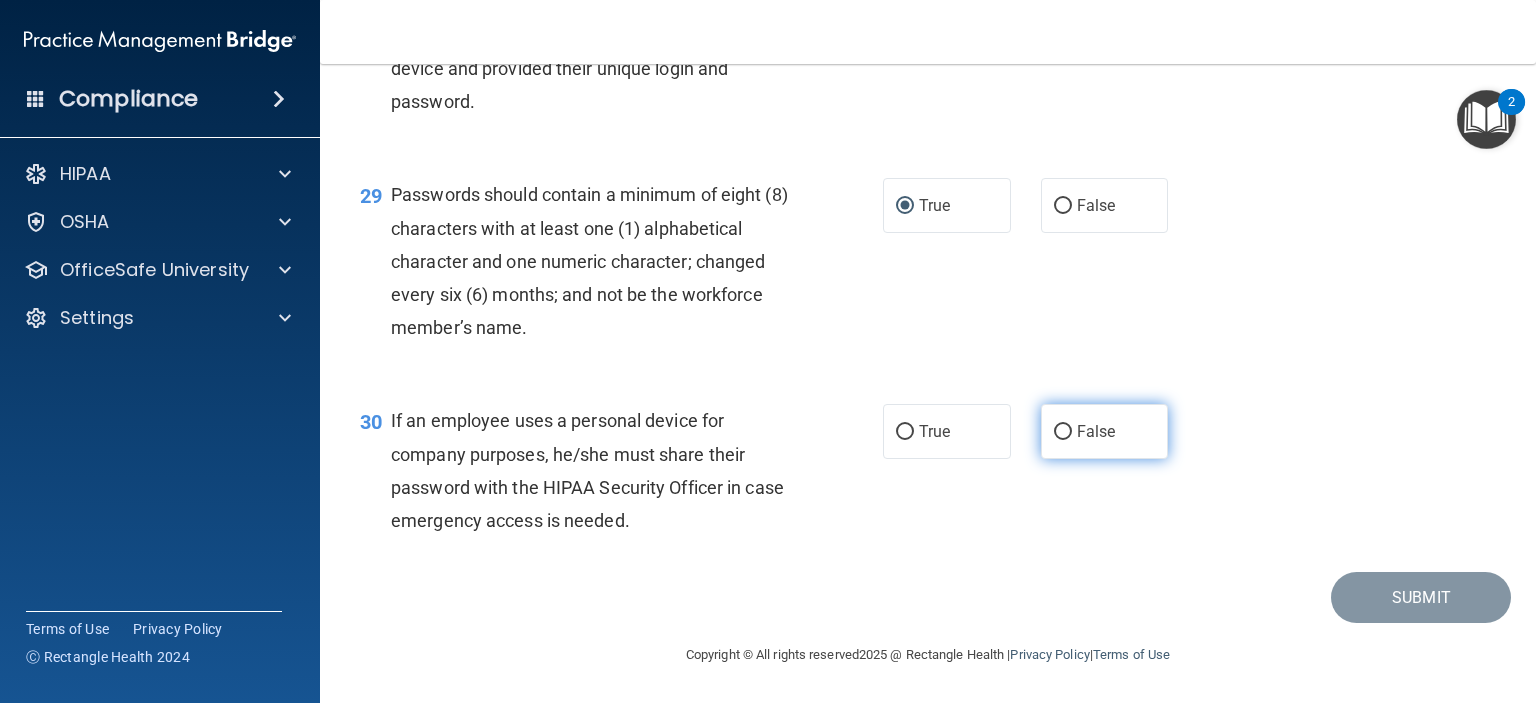click on "False" at bounding box center [1105, 431] 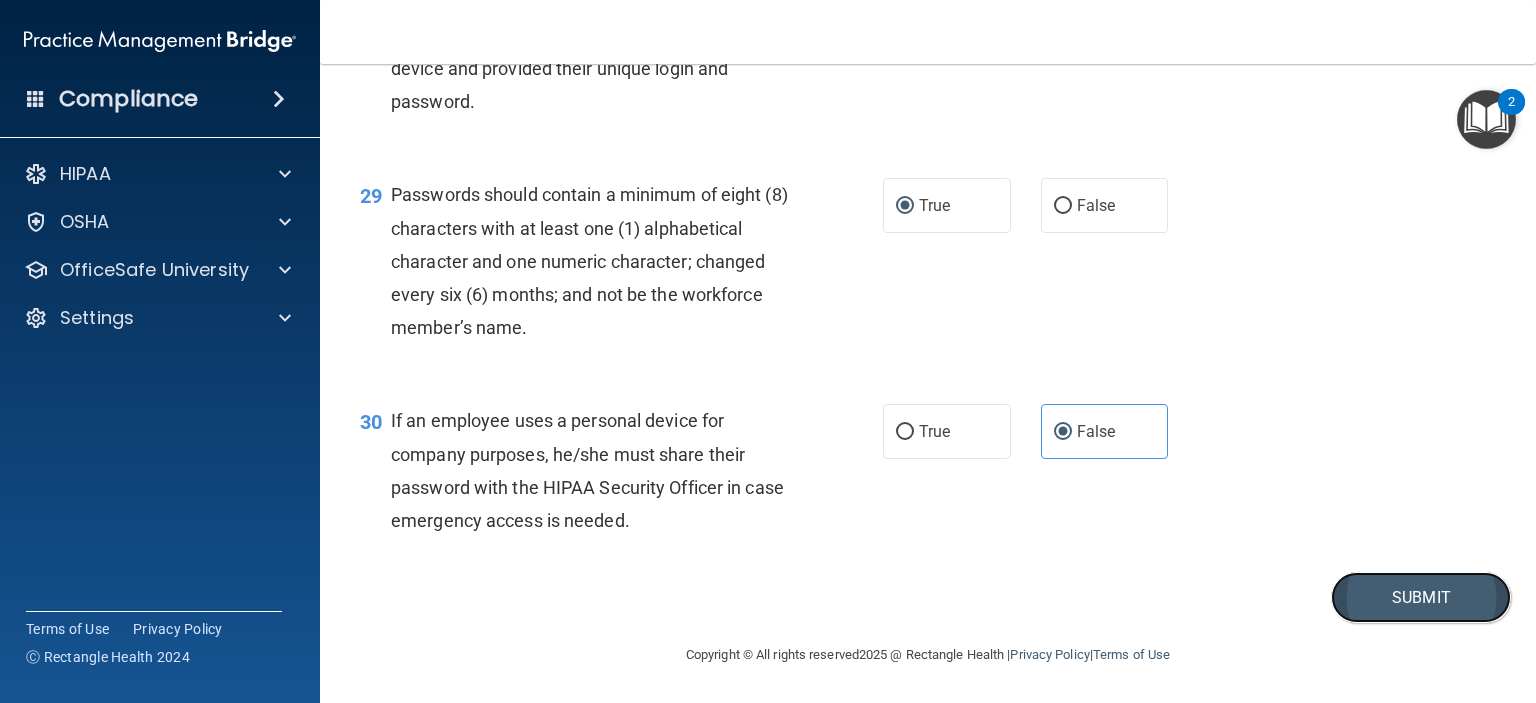 click on "Submit" at bounding box center [1421, 597] 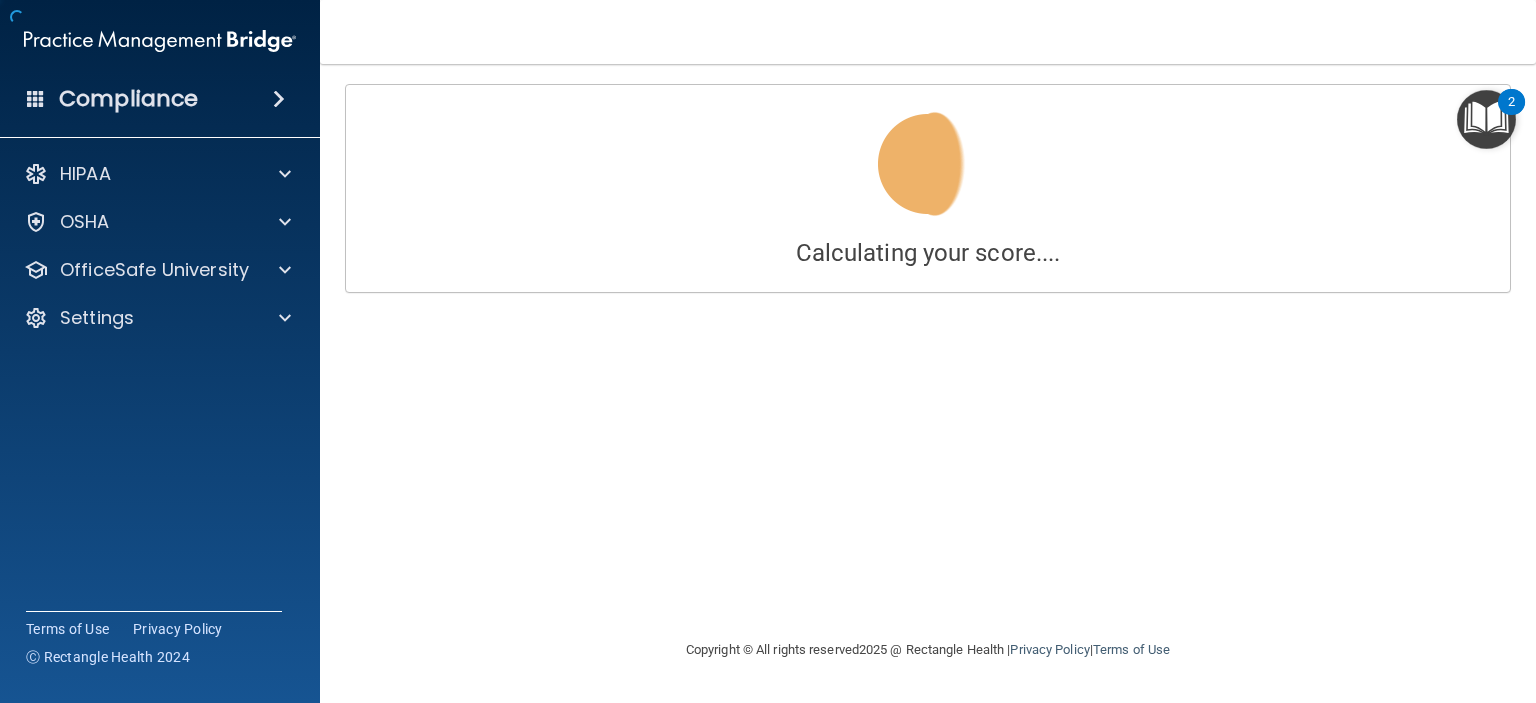 scroll, scrollTop: 0, scrollLeft: 0, axis: both 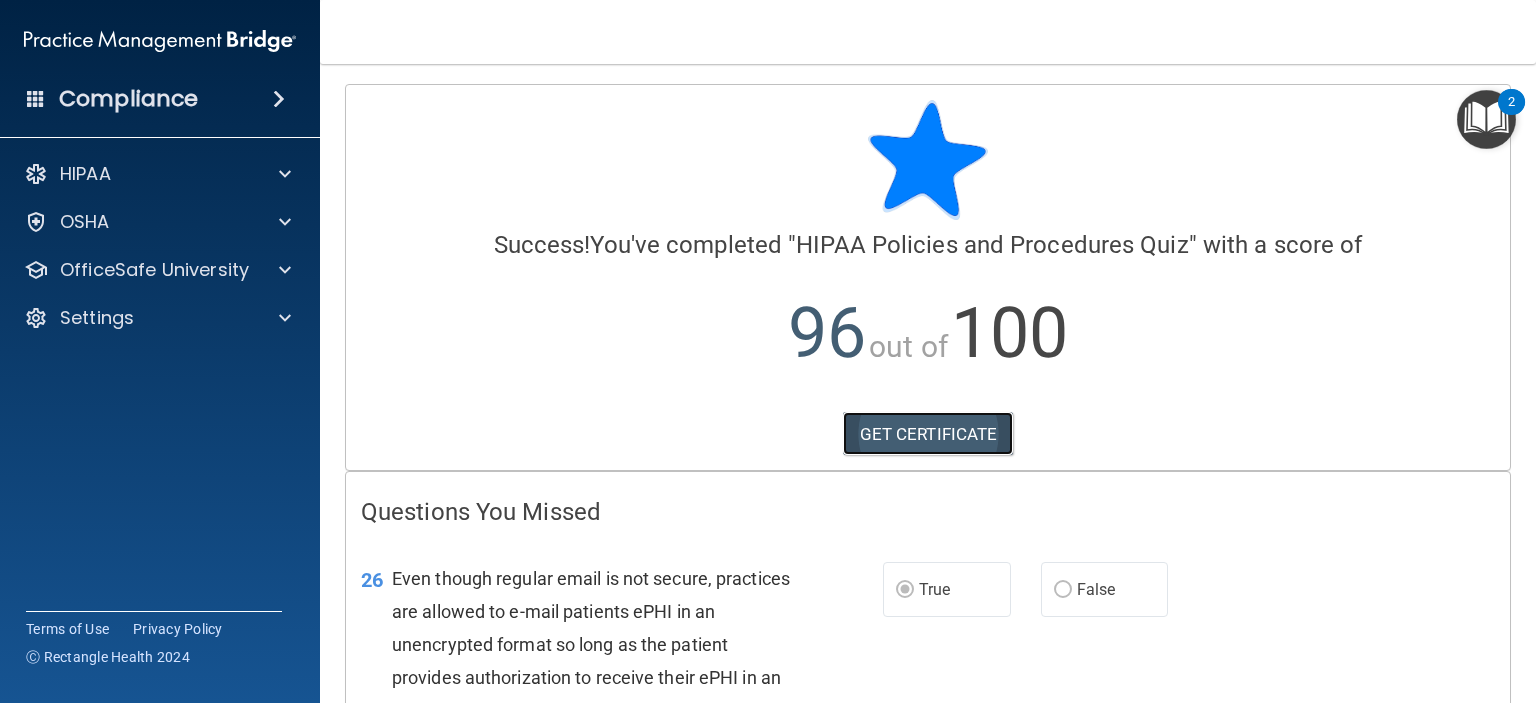 click on "GET CERTIFICATE" at bounding box center (928, 434) 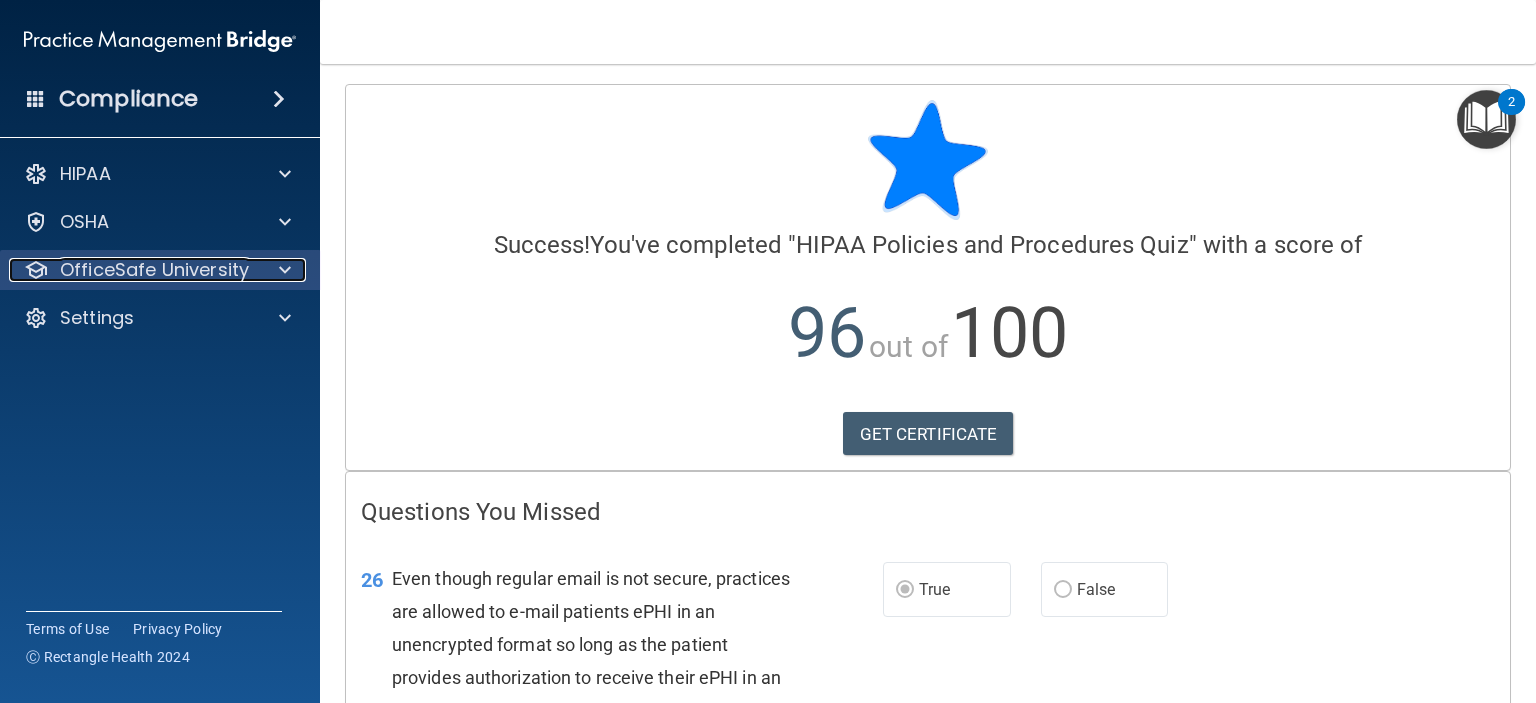 click on "OfficeSafe University" at bounding box center (154, 270) 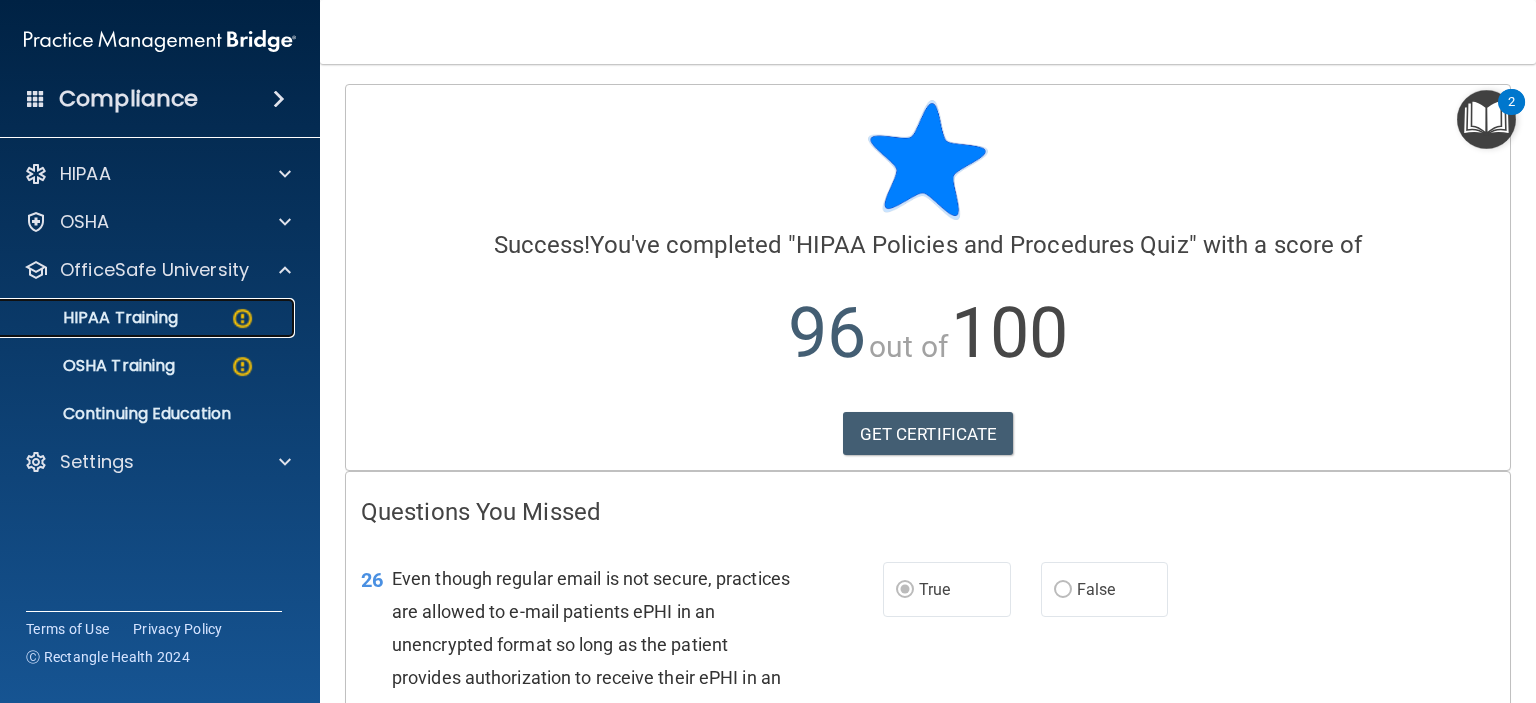 click on "HIPAA Training" at bounding box center (95, 318) 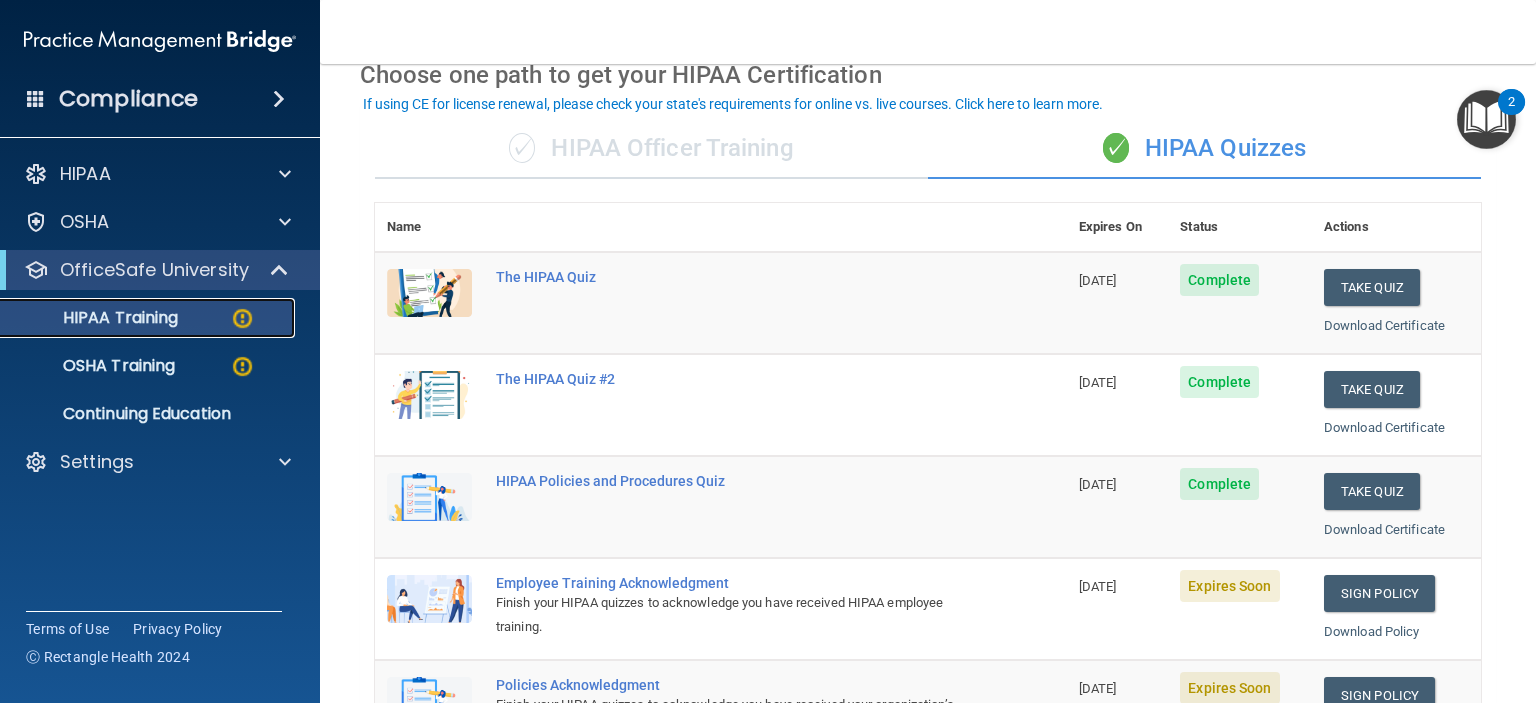 scroll, scrollTop: 400, scrollLeft: 0, axis: vertical 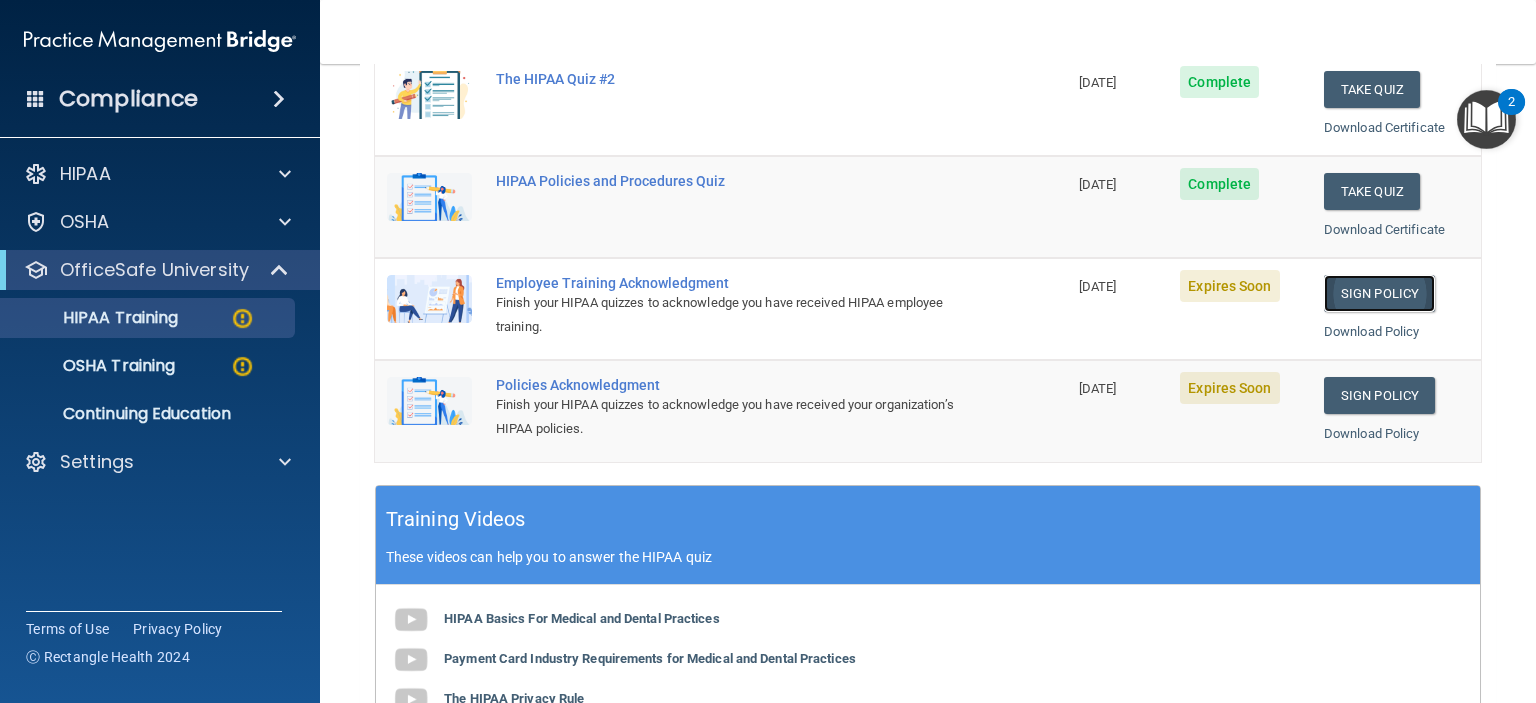 click on "Sign Policy" at bounding box center (1379, 293) 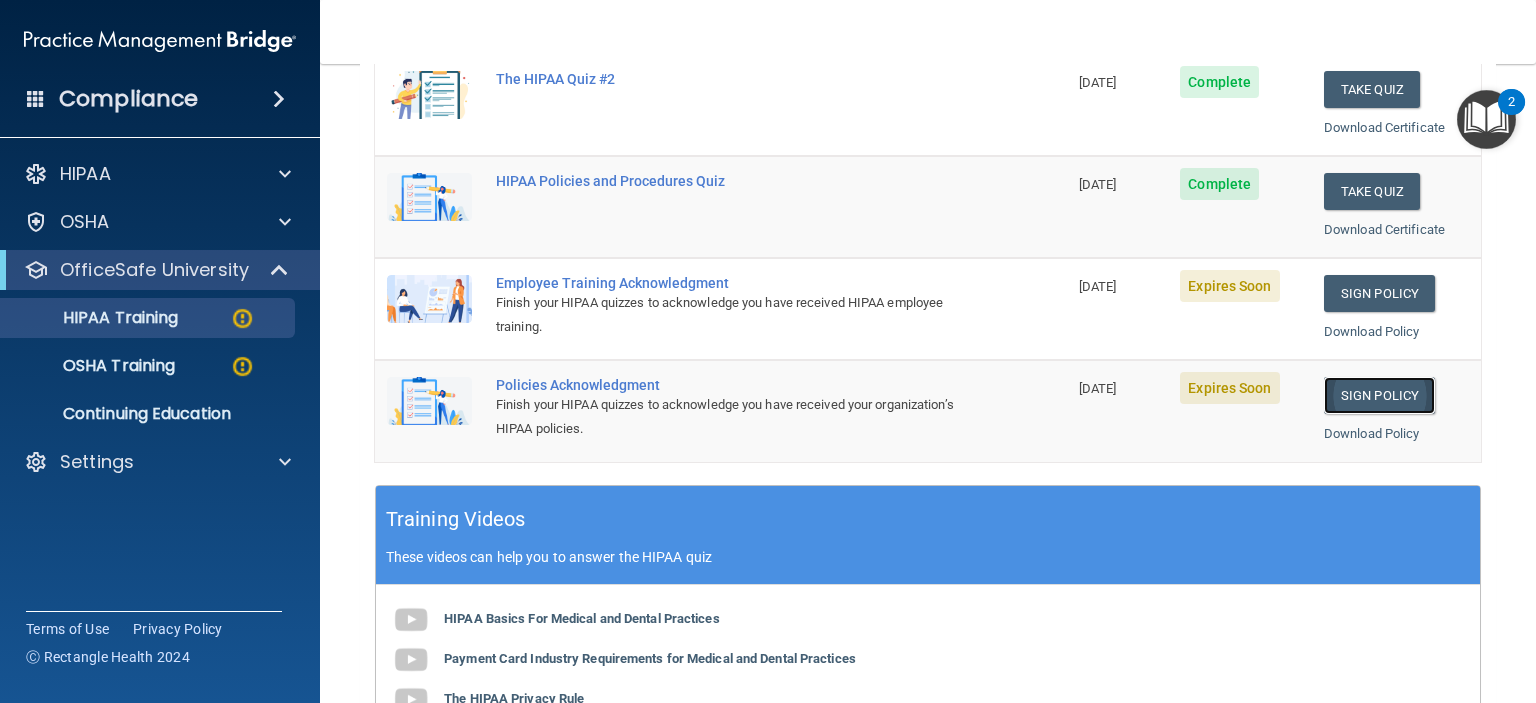 click on "Sign Policy" at bounding box center [1379, 395] 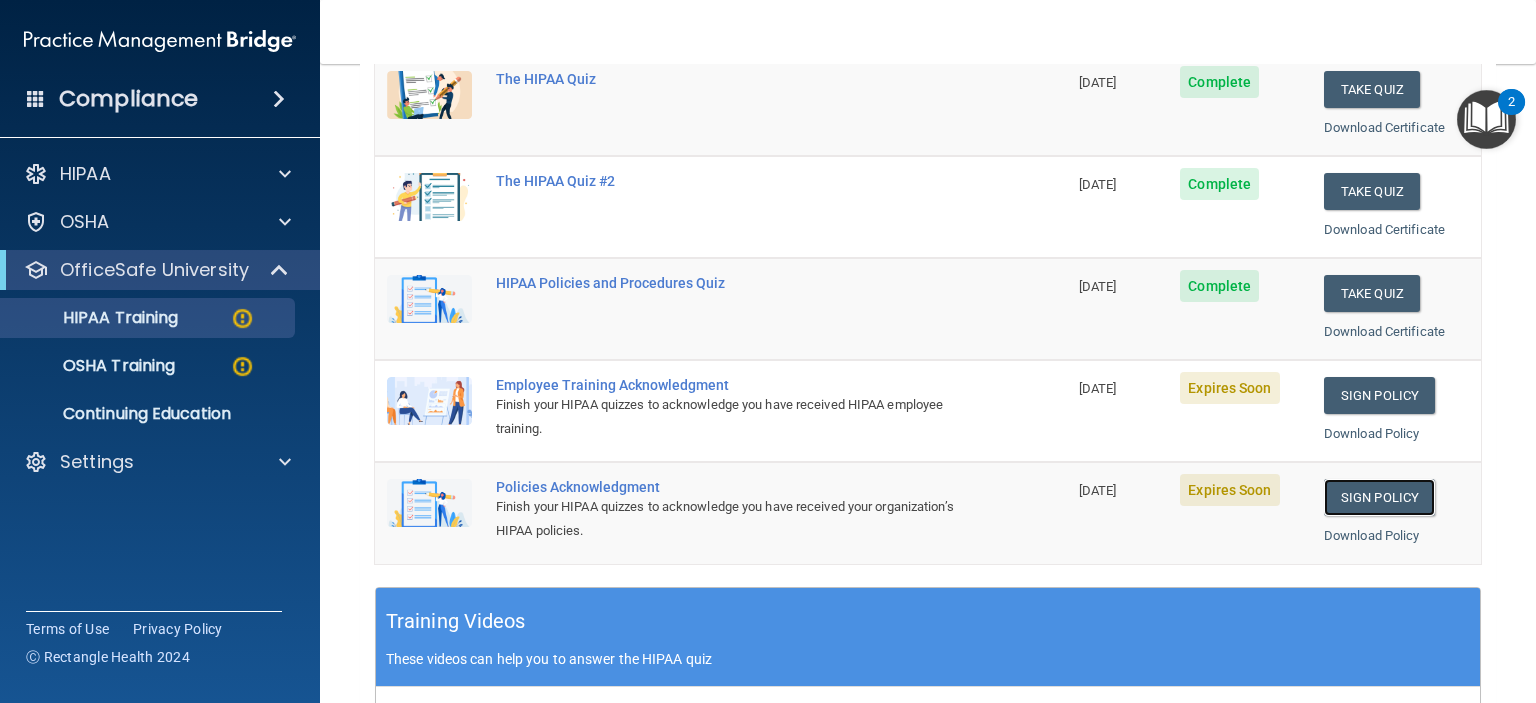 scroll, scrollTop: 798, scrollLeft: 0, axis: vertical 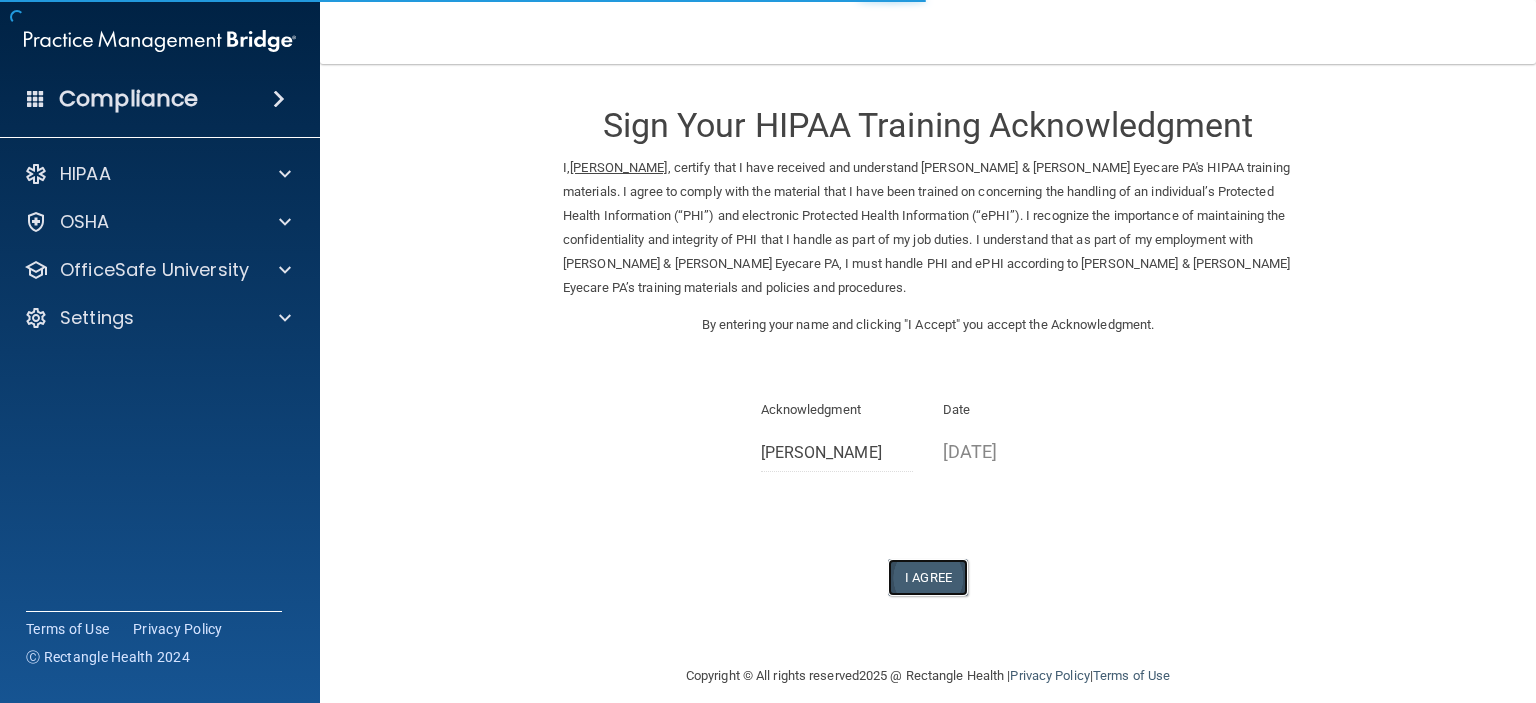 click on "I Agree" at bounding box center (928, 577) 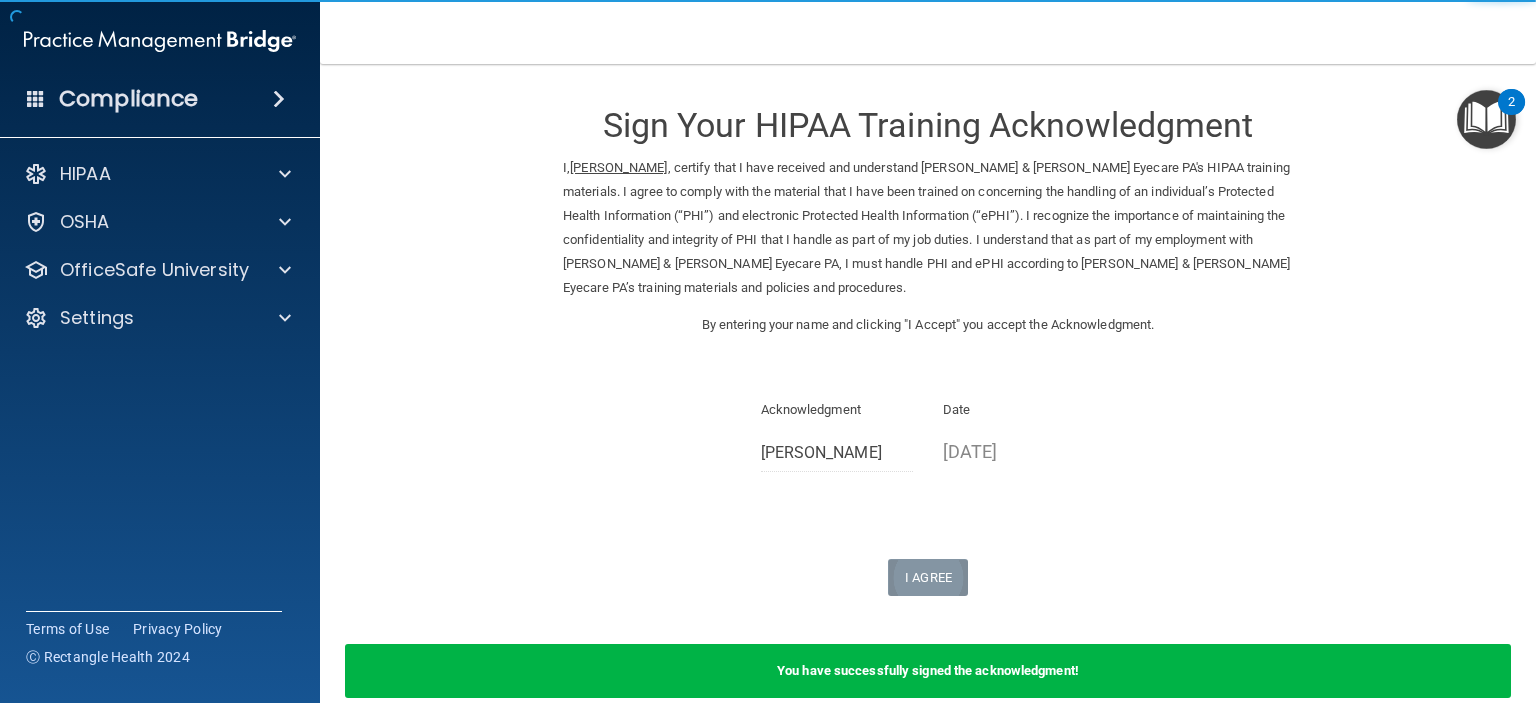 scroll, scrollTop: 98, scrollLeft: 0, axis: vertical 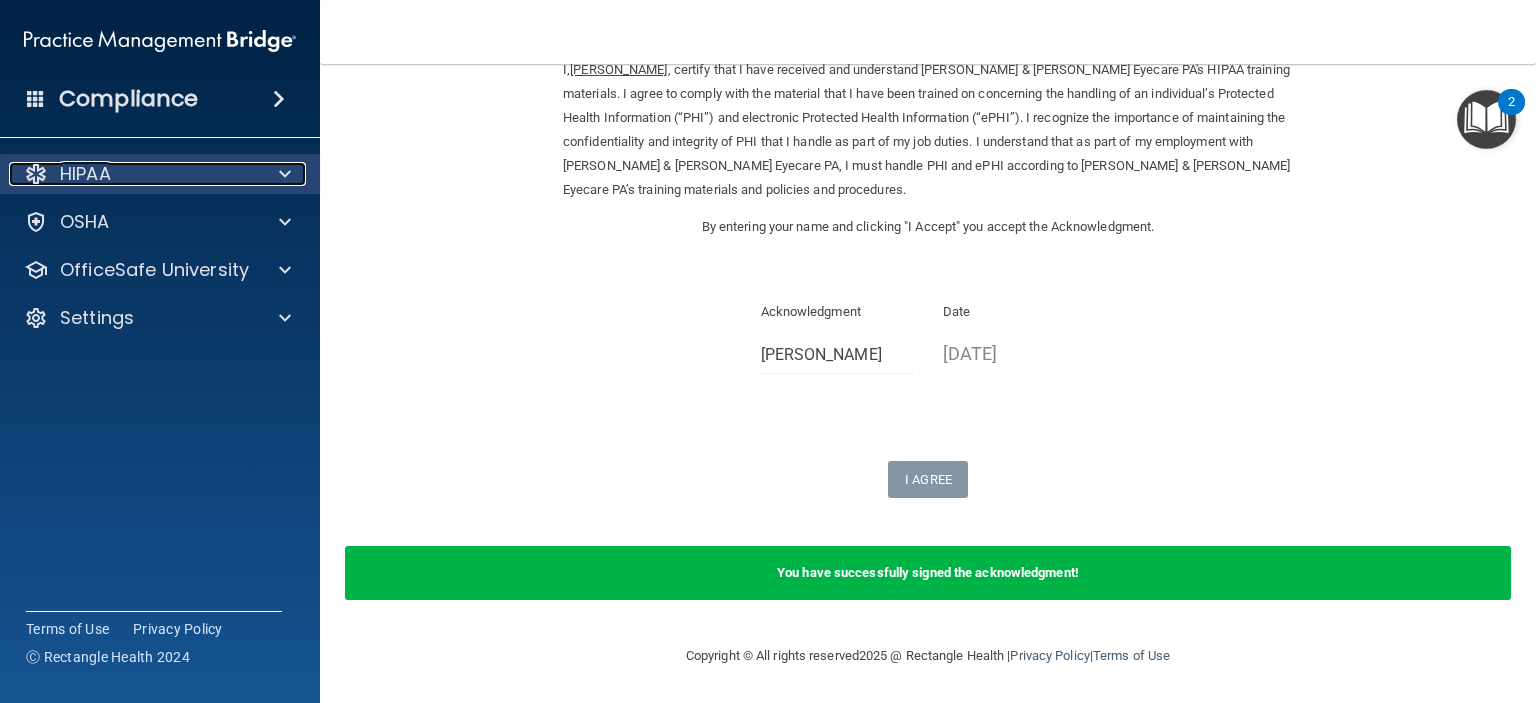 click on "HIPAA" at bounding box center [133, 174] 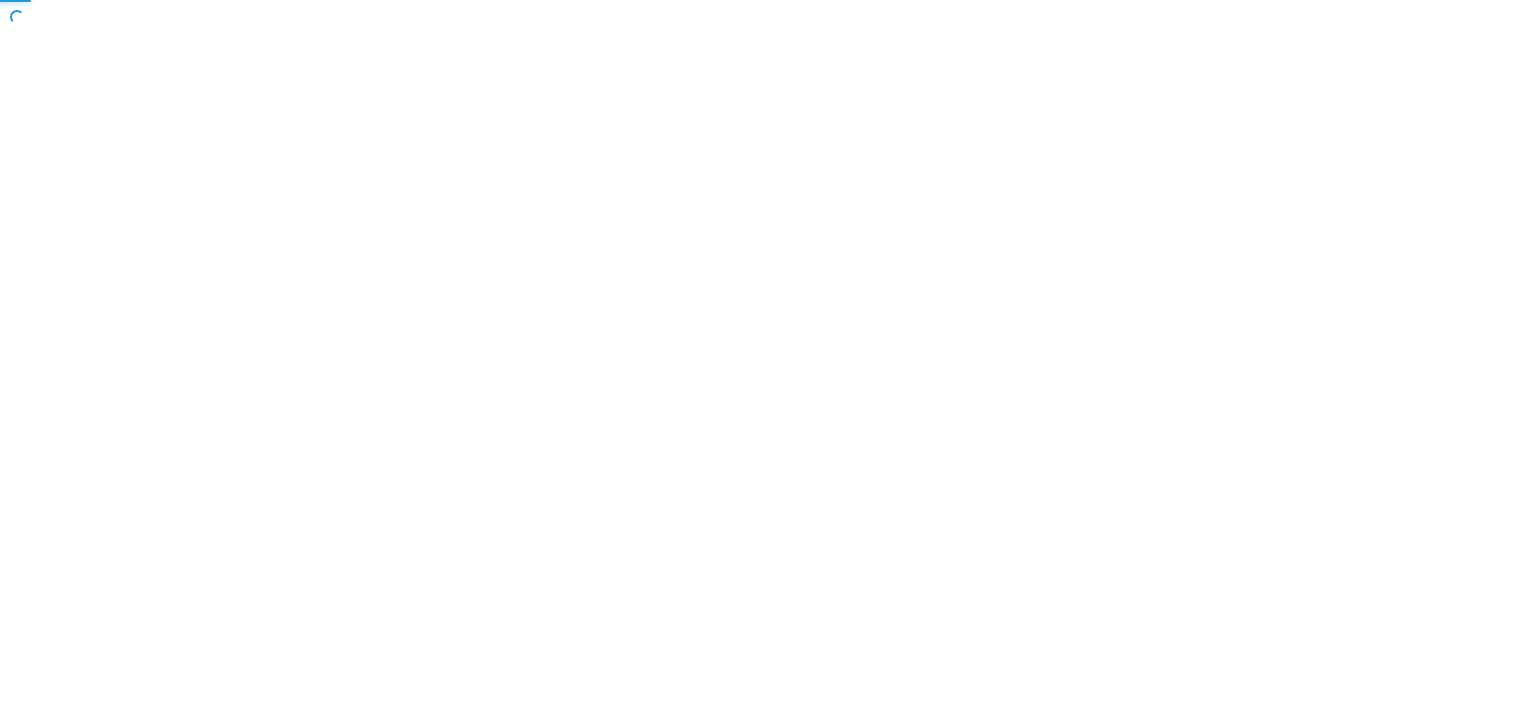 scroll, scrollTop: 0, scrollLeft: 0, axis: both 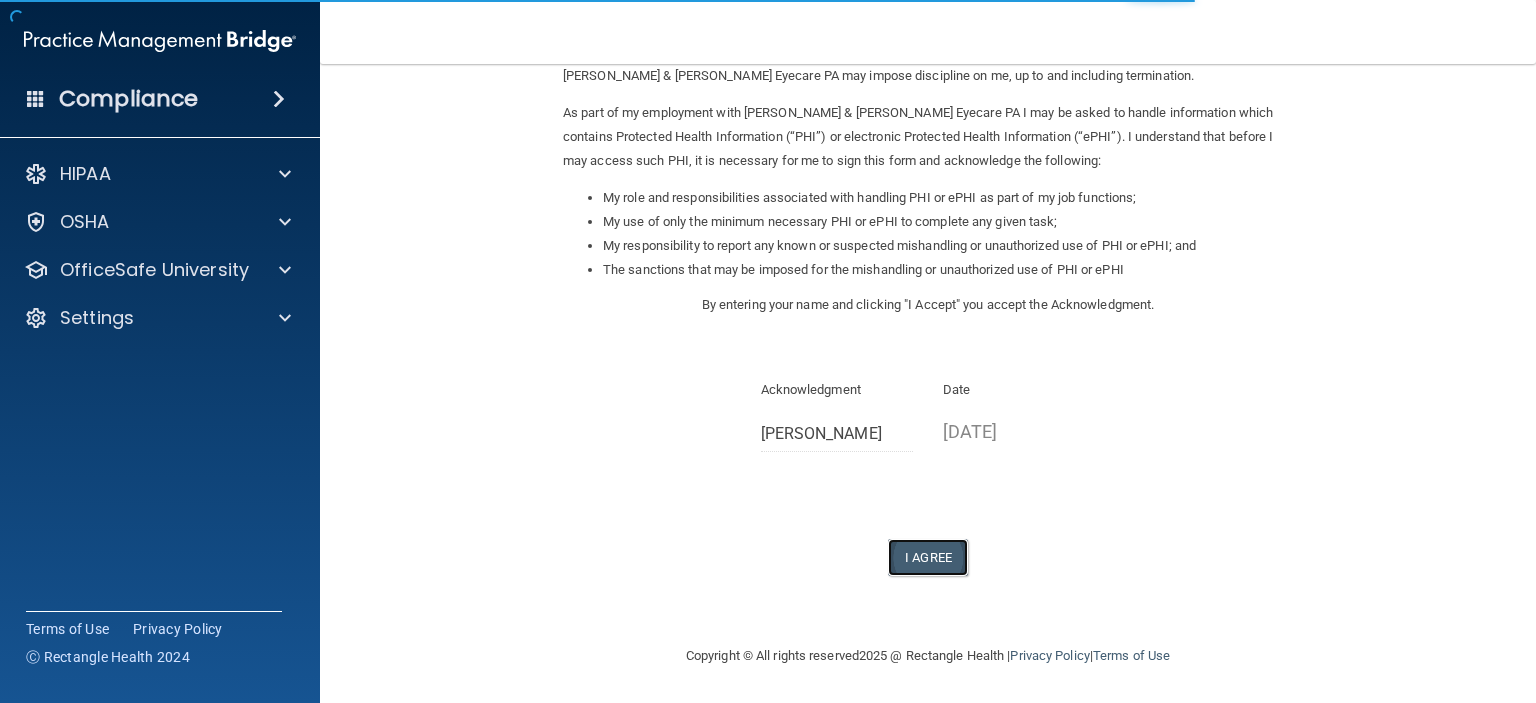 click on "I Agree" at bounding box center [928, 557] 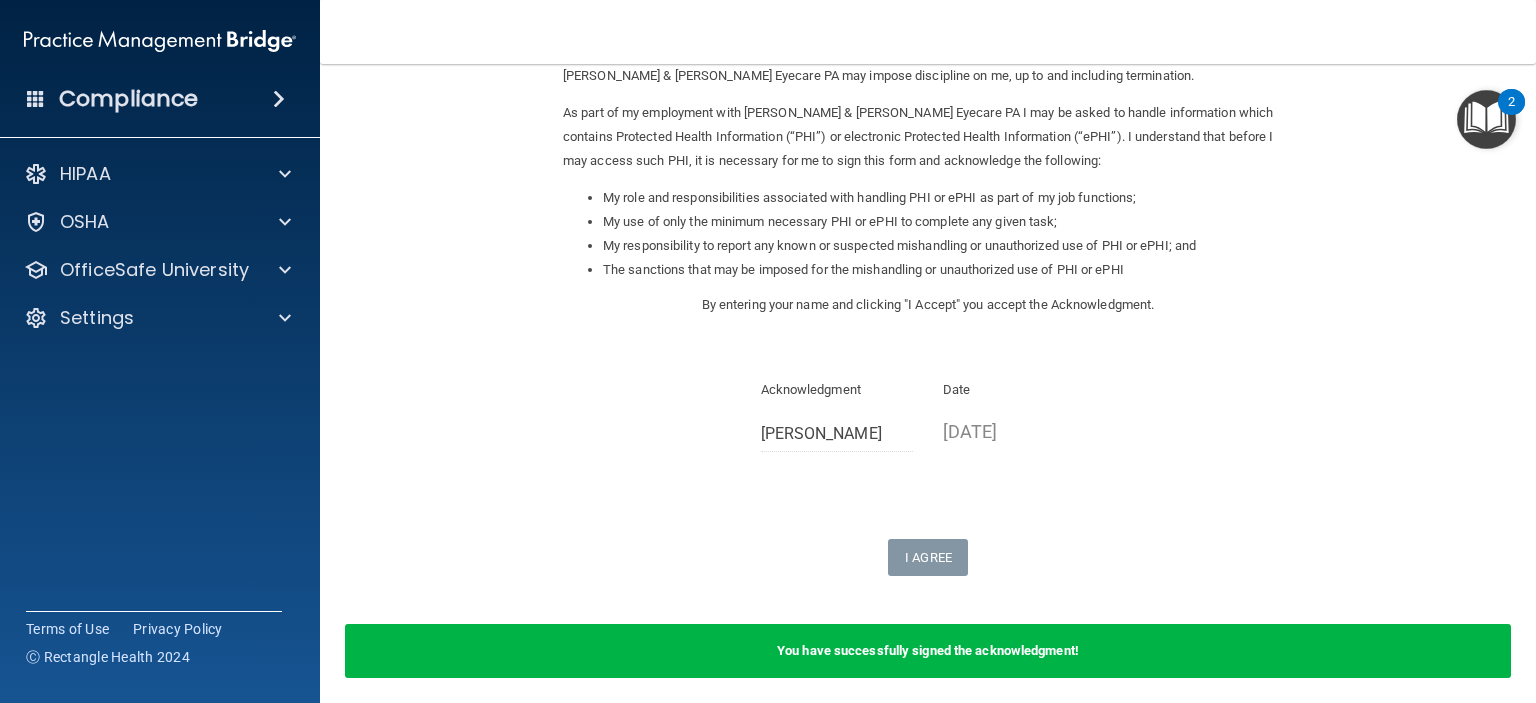 scroll, scrollTop: 290, scrollLeft: 0, axis: vertical 